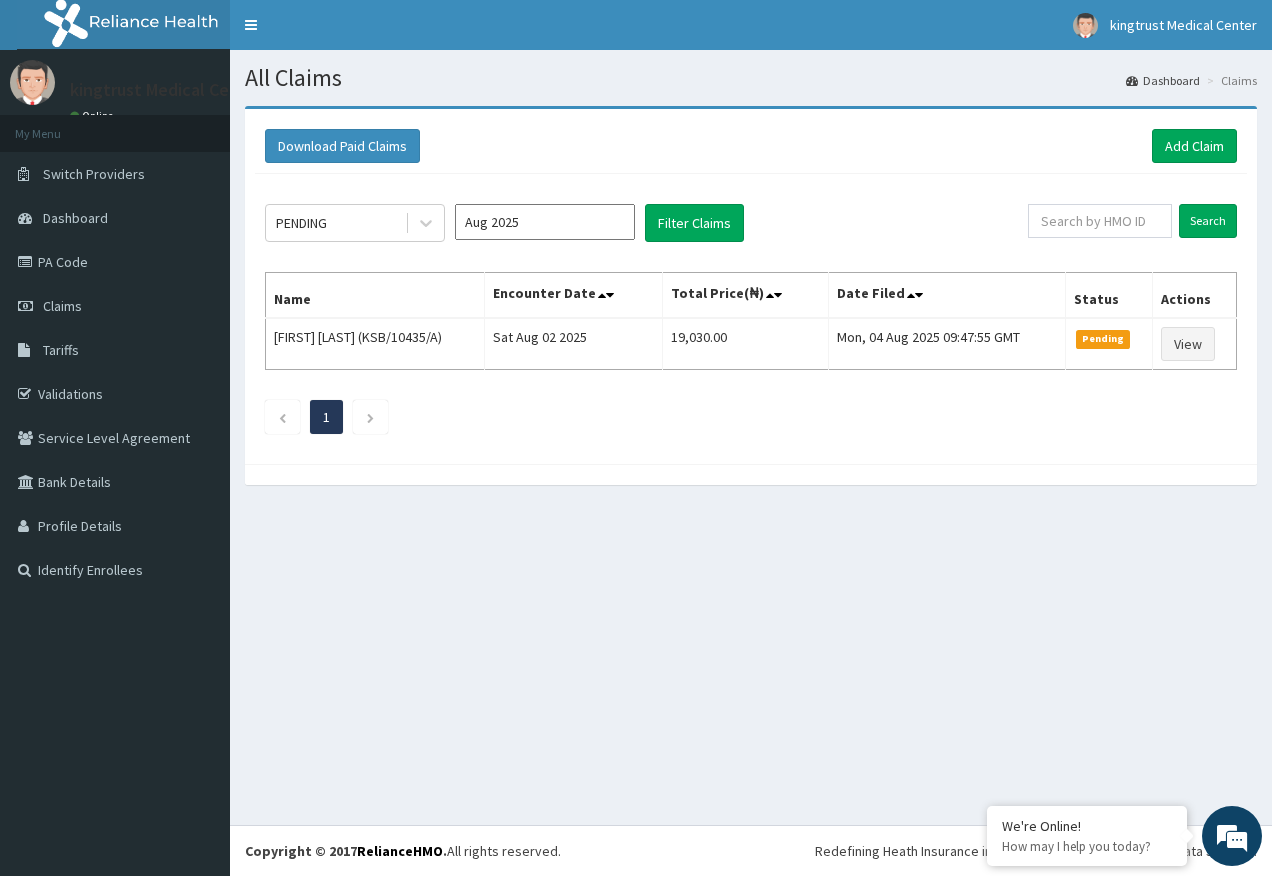 scroll, scrollTop: 0, scrollLeft: 0, axis: both 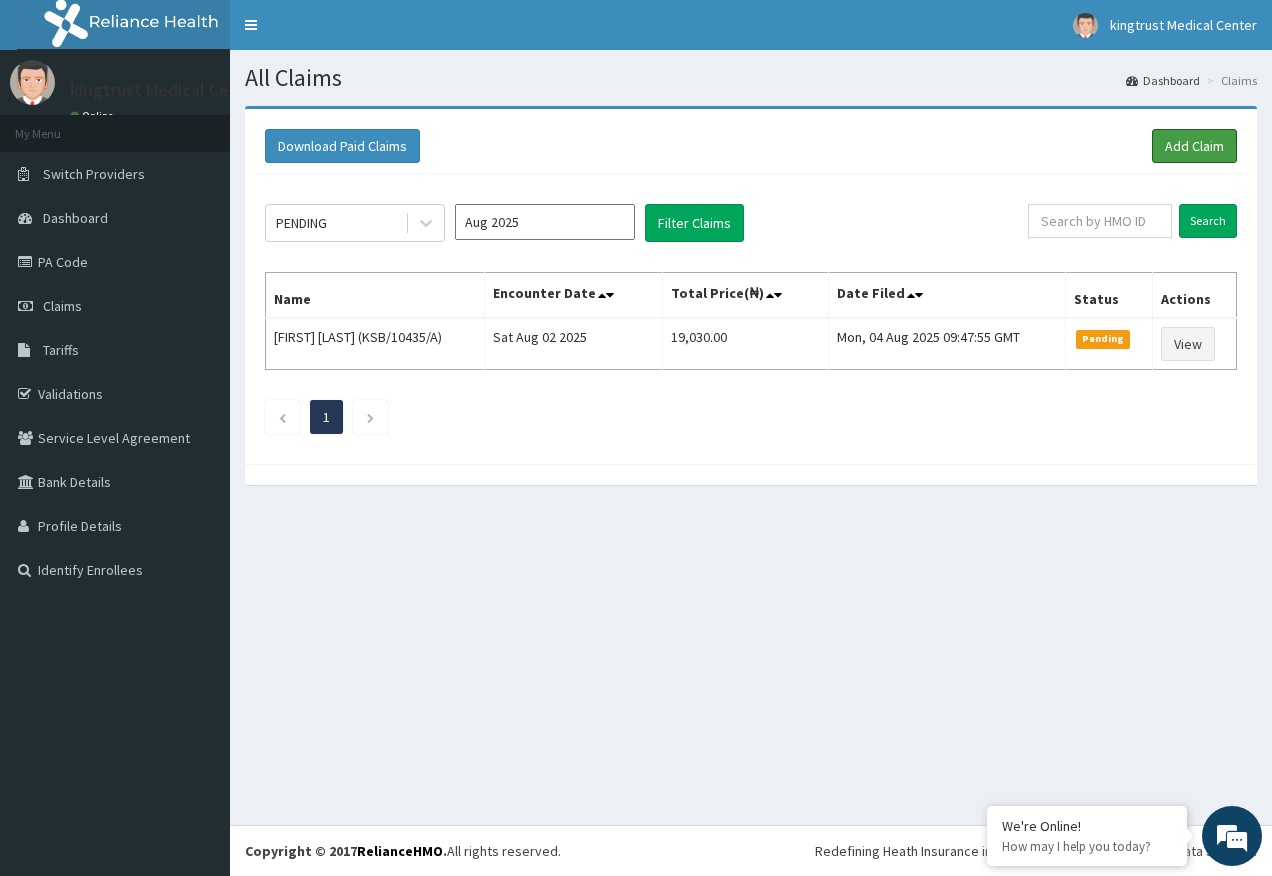 click on "Add Claim" at bounding box center (1194, 146) 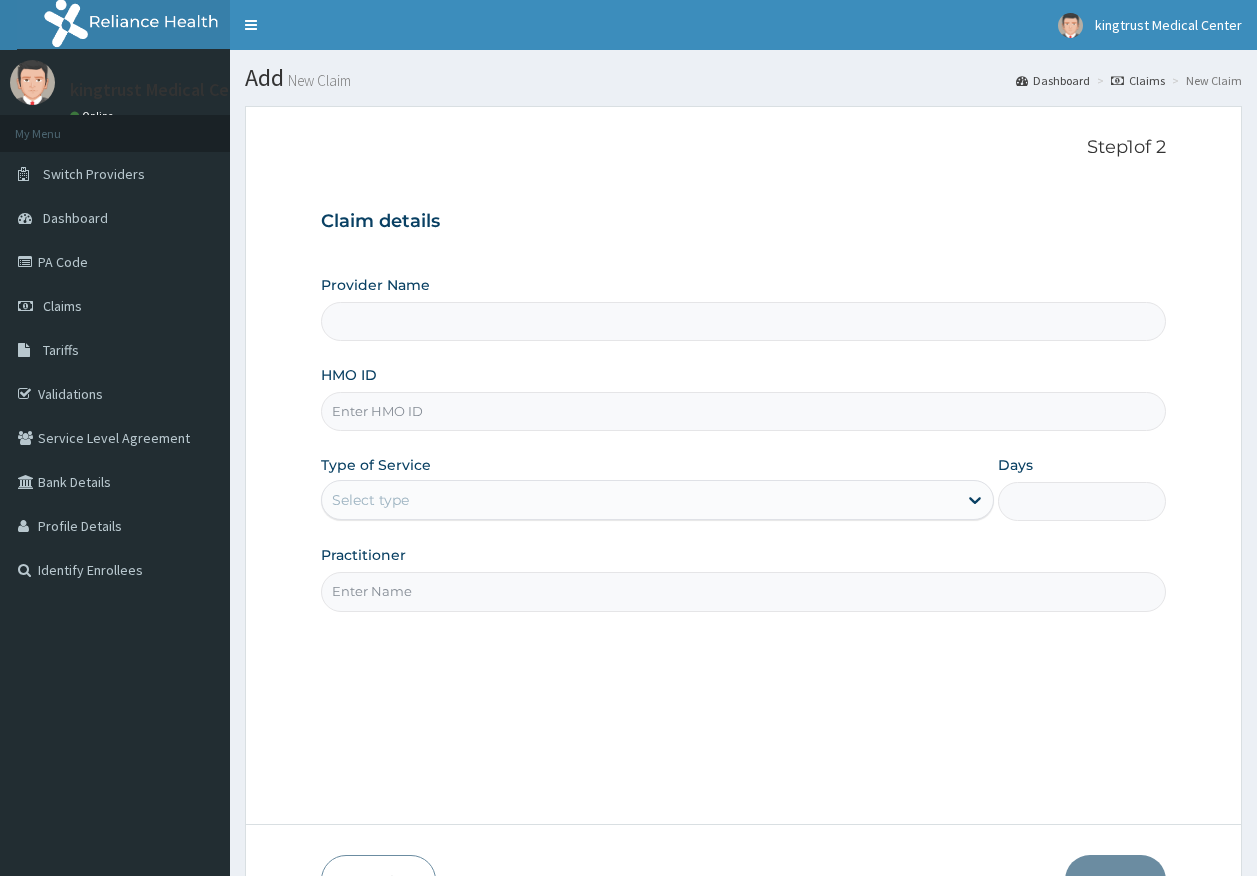 scroll, scrollTop: 0, scrollLeft: 0, axis: both 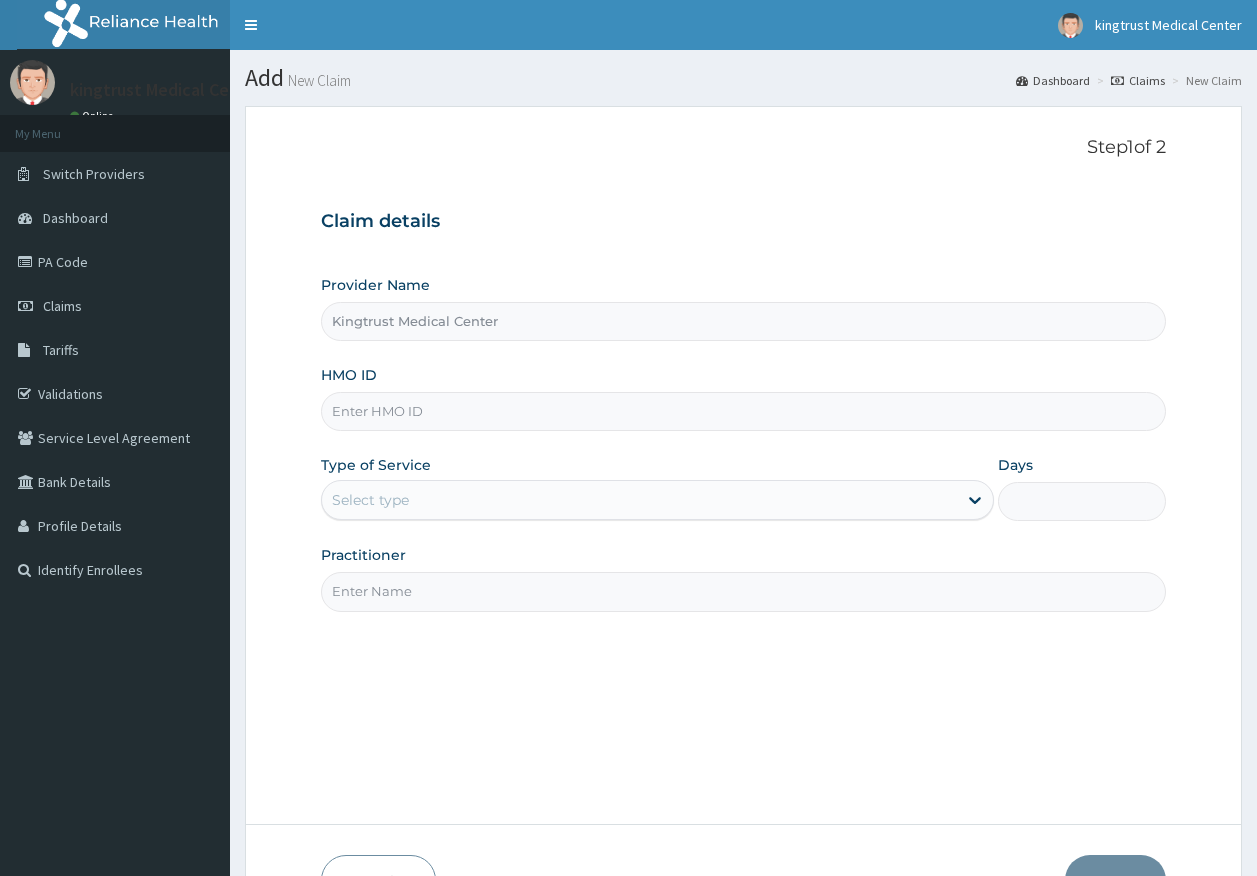 type on "Kingtrust Medical Center" 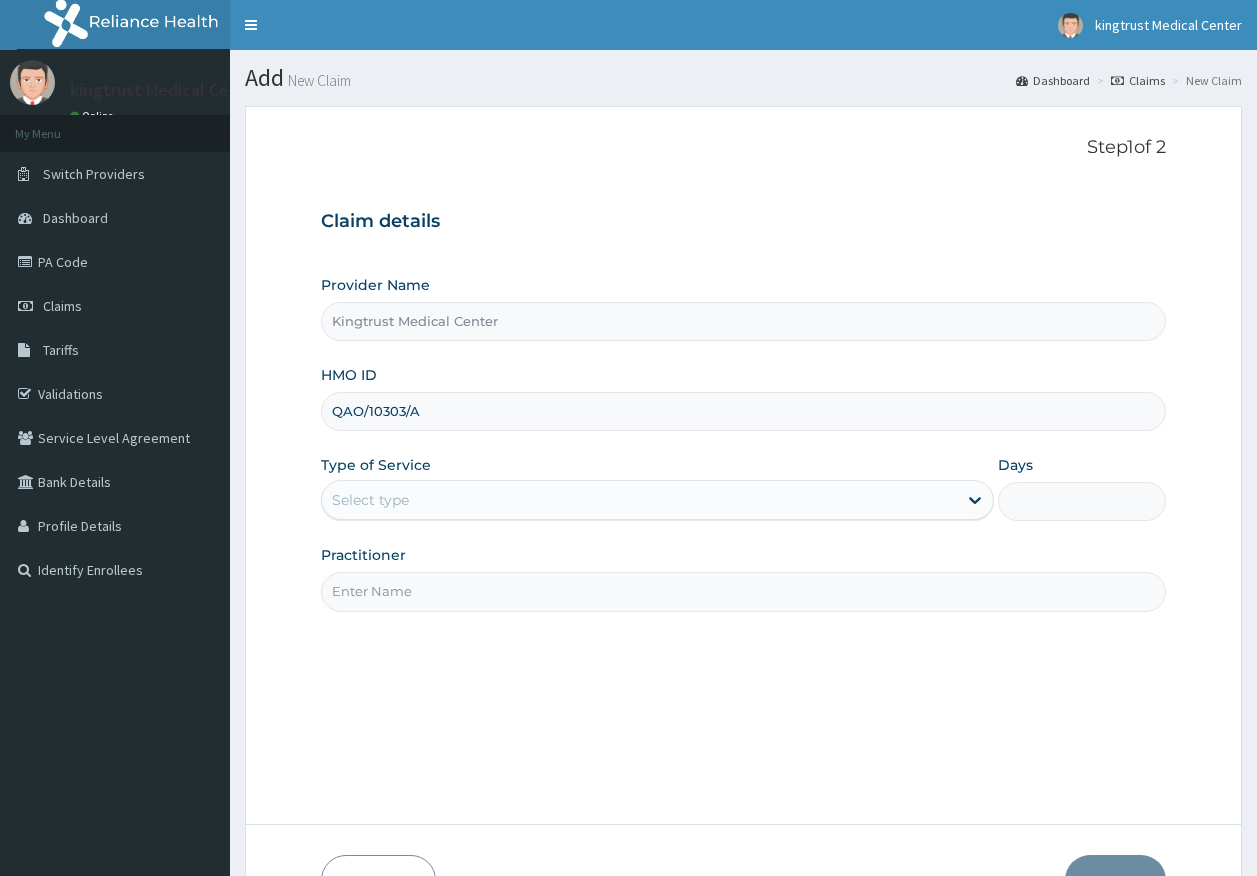 type on "QAO/10303/A" 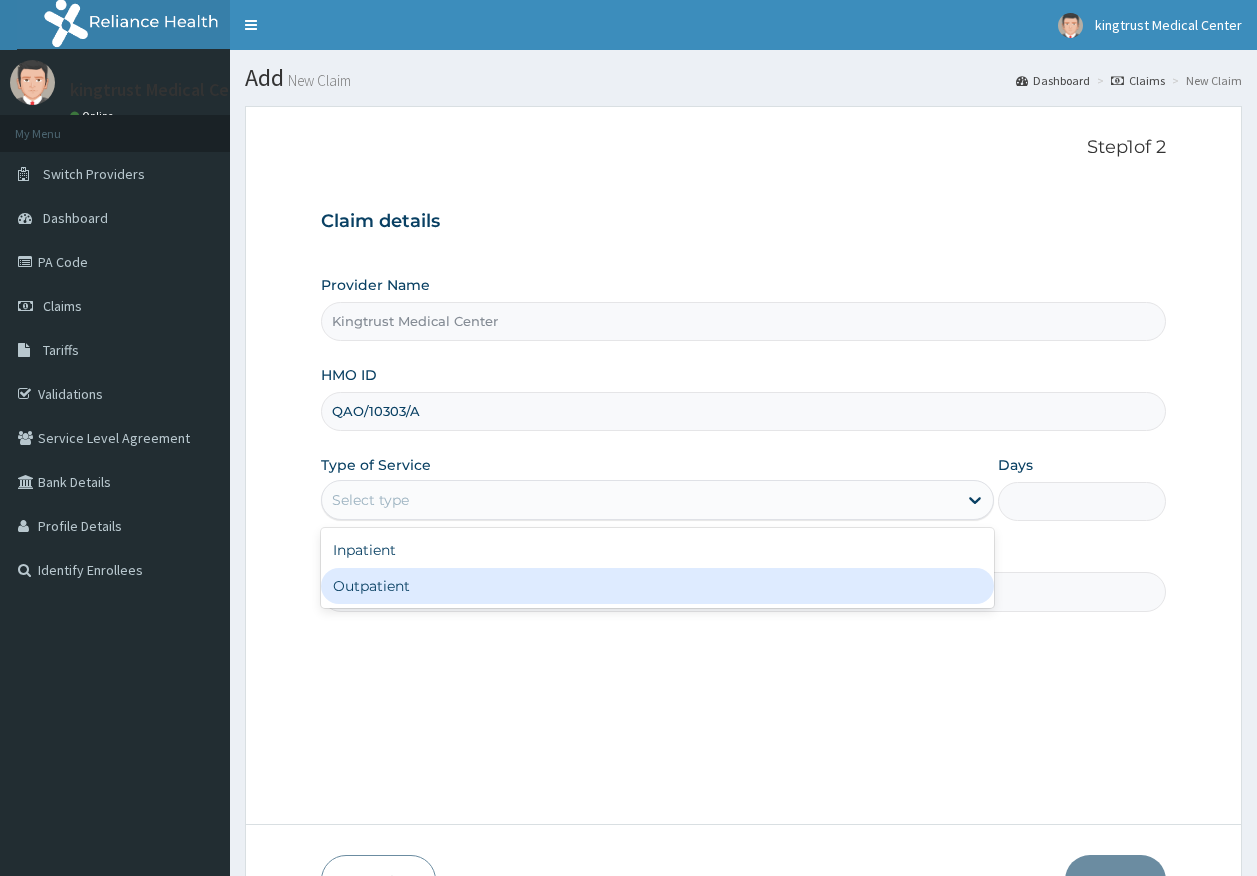 click on "Outpatient" at bounding box center (657, 586) 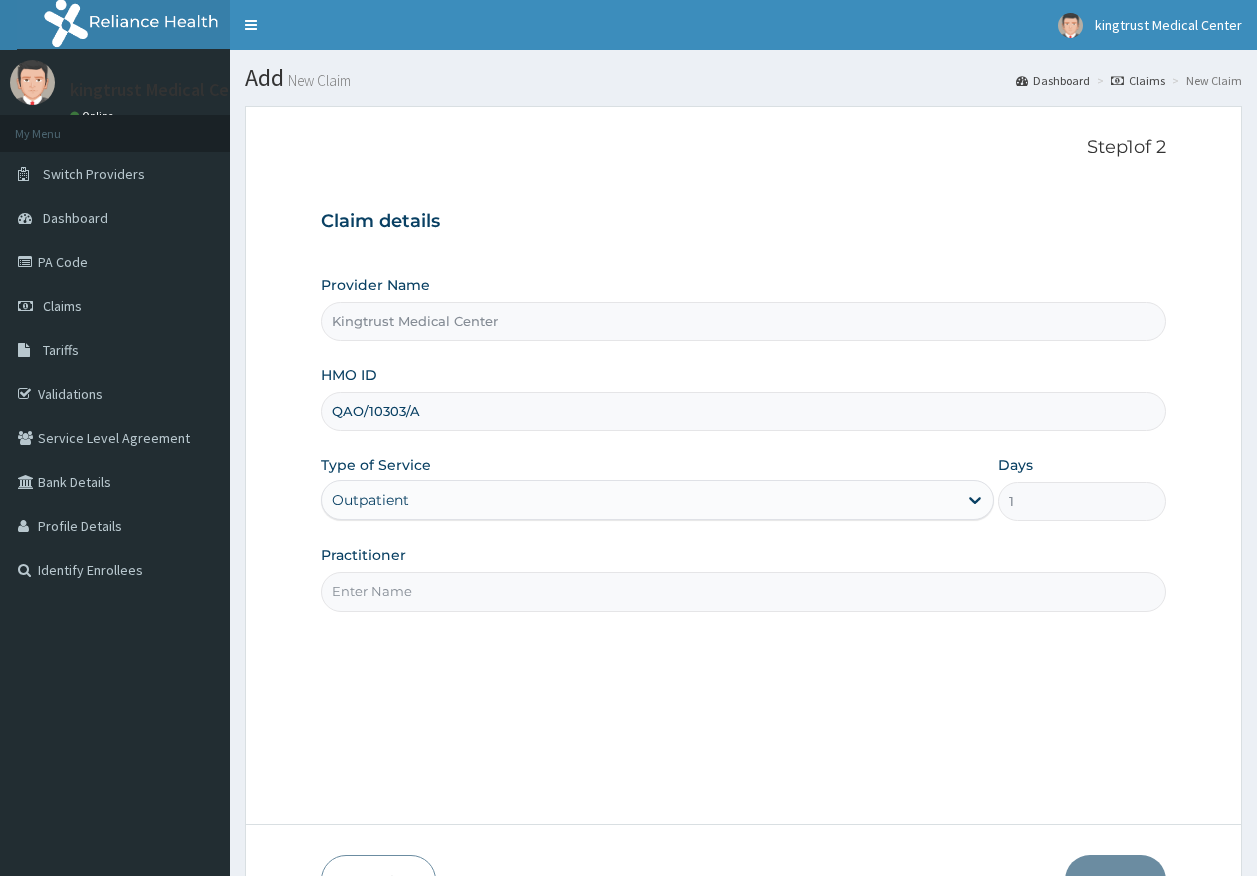 click on "Practitioner" at bounding box center (744, 591) 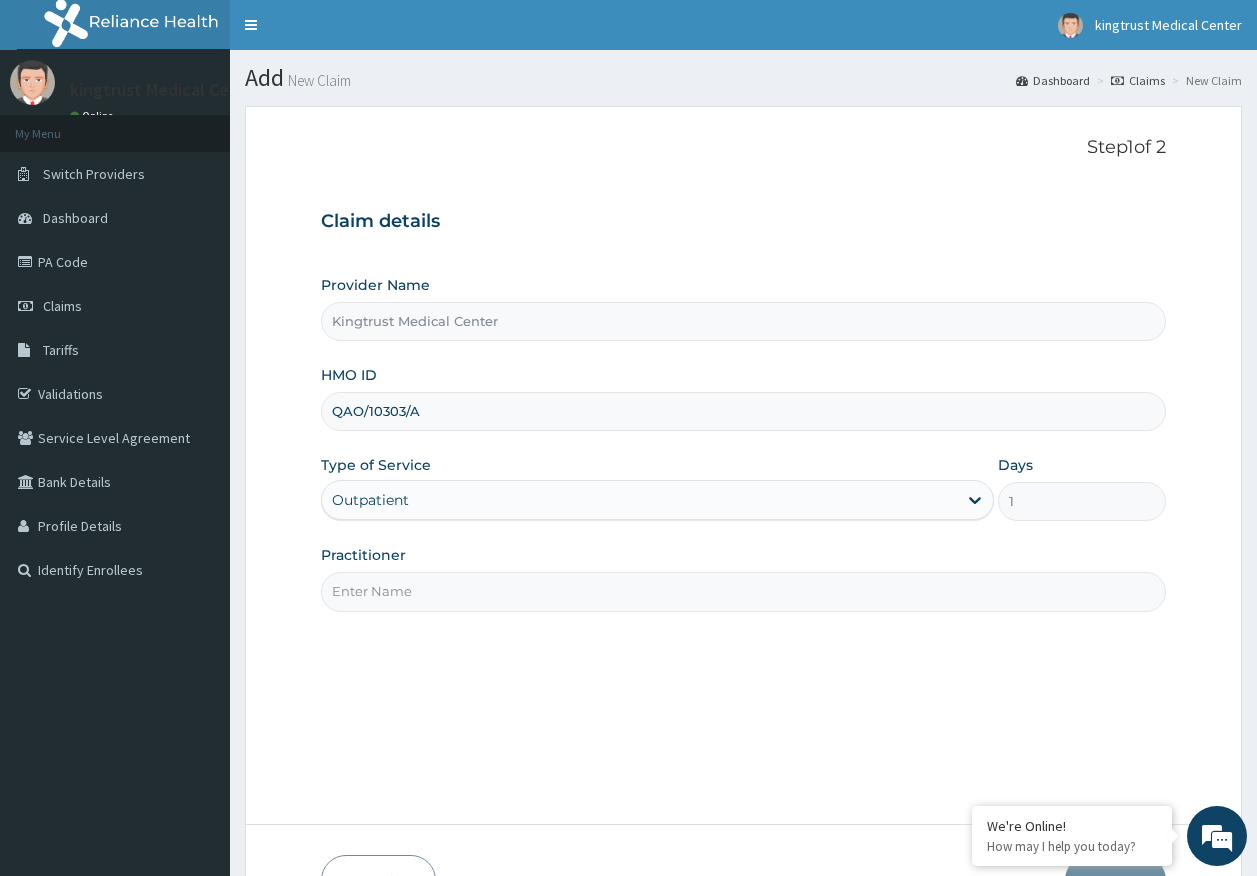 type on "[DR] [LAST]" 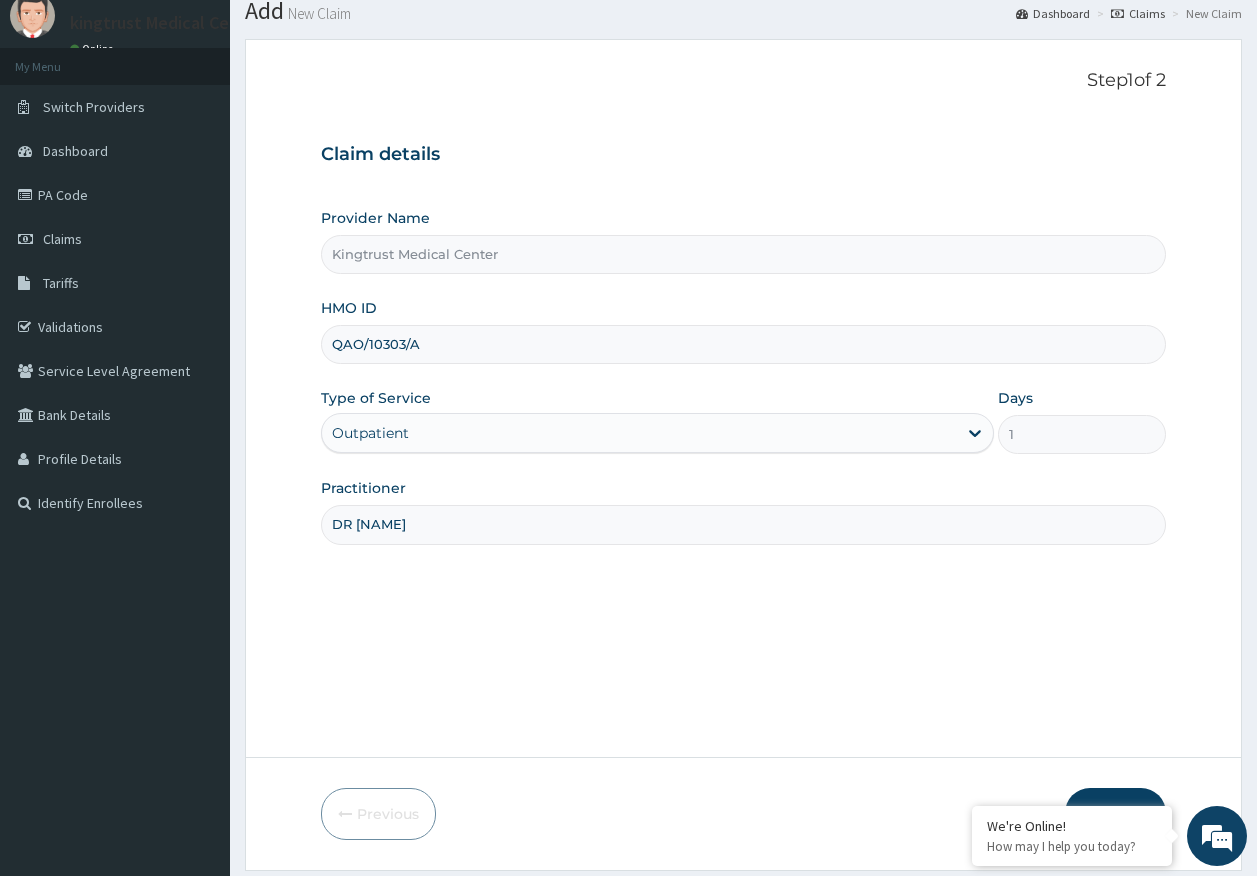 scroll, scrollTop: 128, scrollLeft: 0, axis: vertical 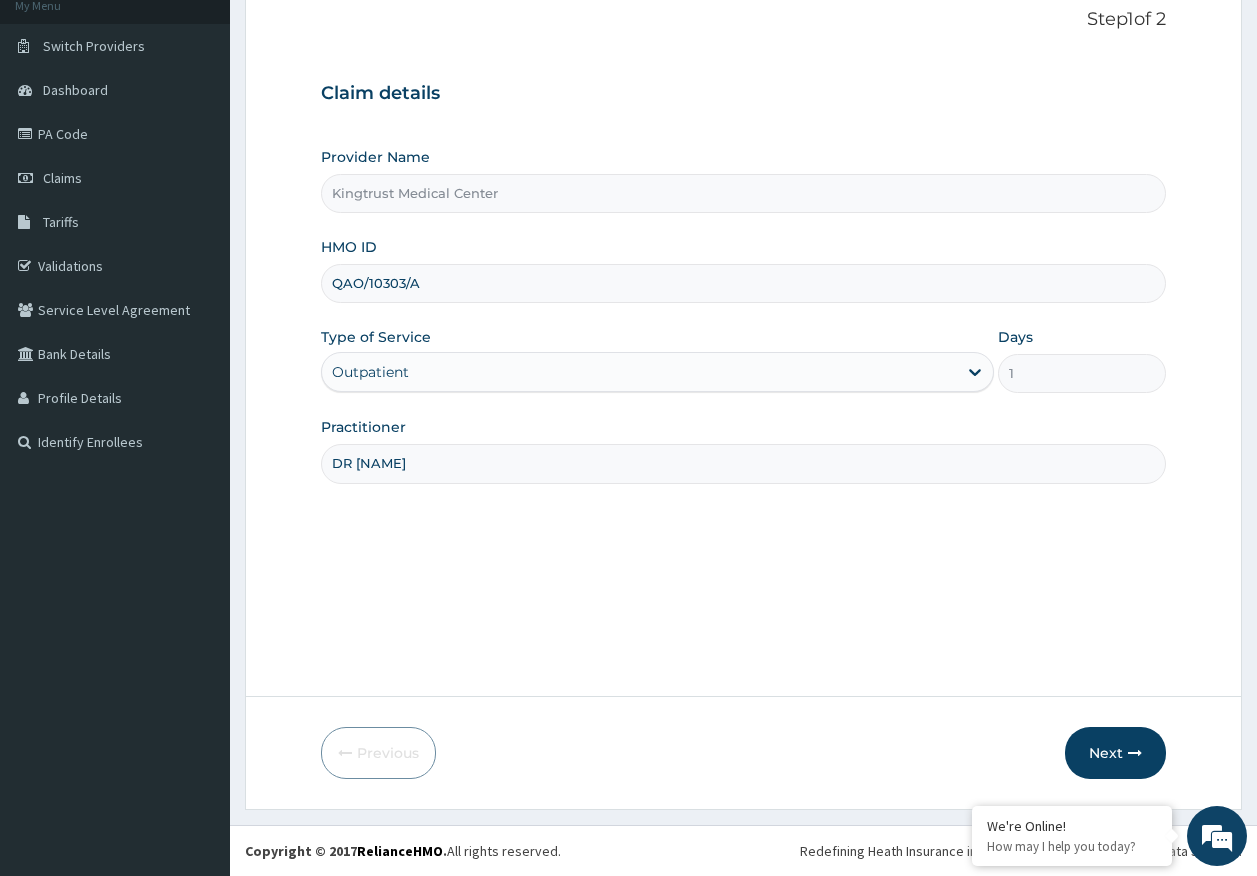 click on "Next" at bounding box center (1115, 753) 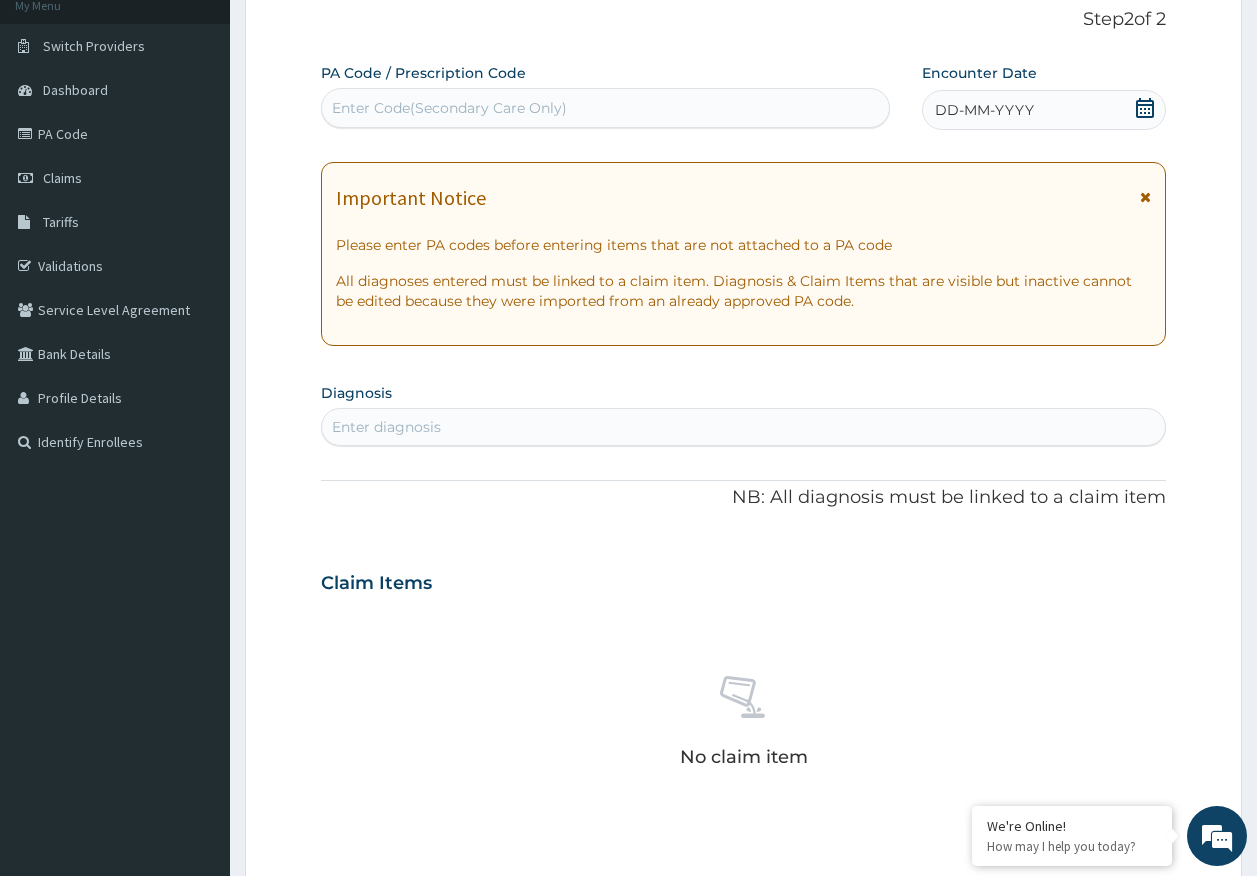 click on "Enter Code(Secondary Care Only)" at bounding box center [449, 108] 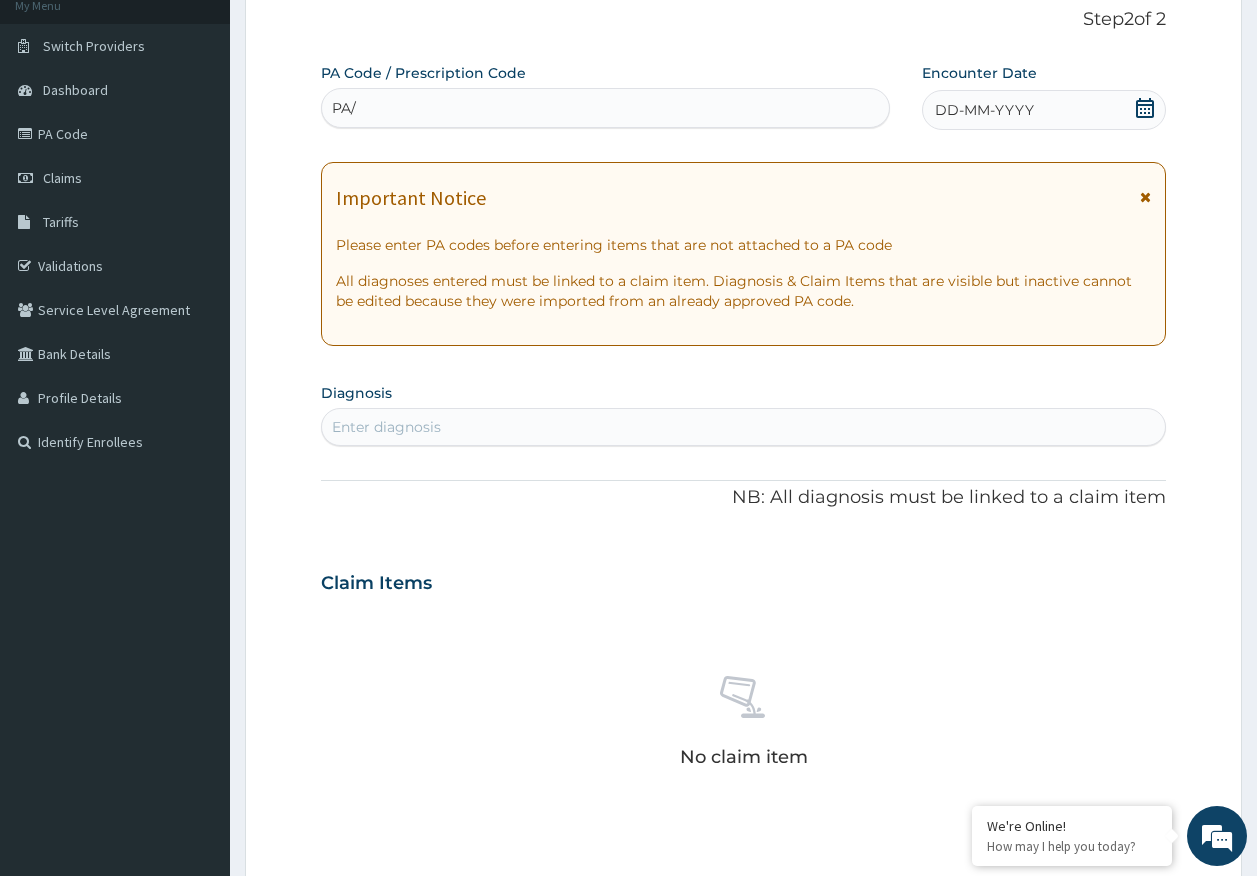 scroll, scrollTop: 0, scrollLeft: 0, axis: both 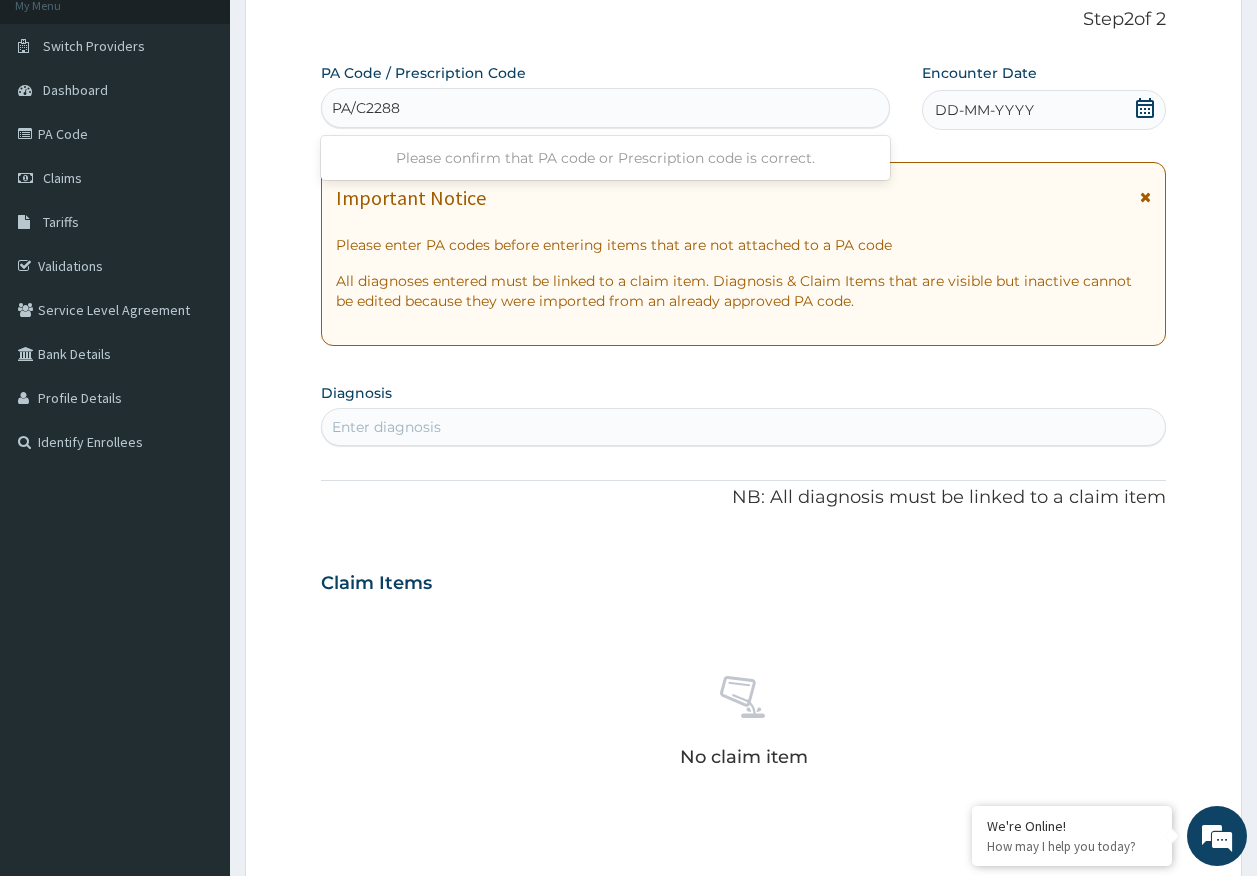 type on "PA/C2288F" 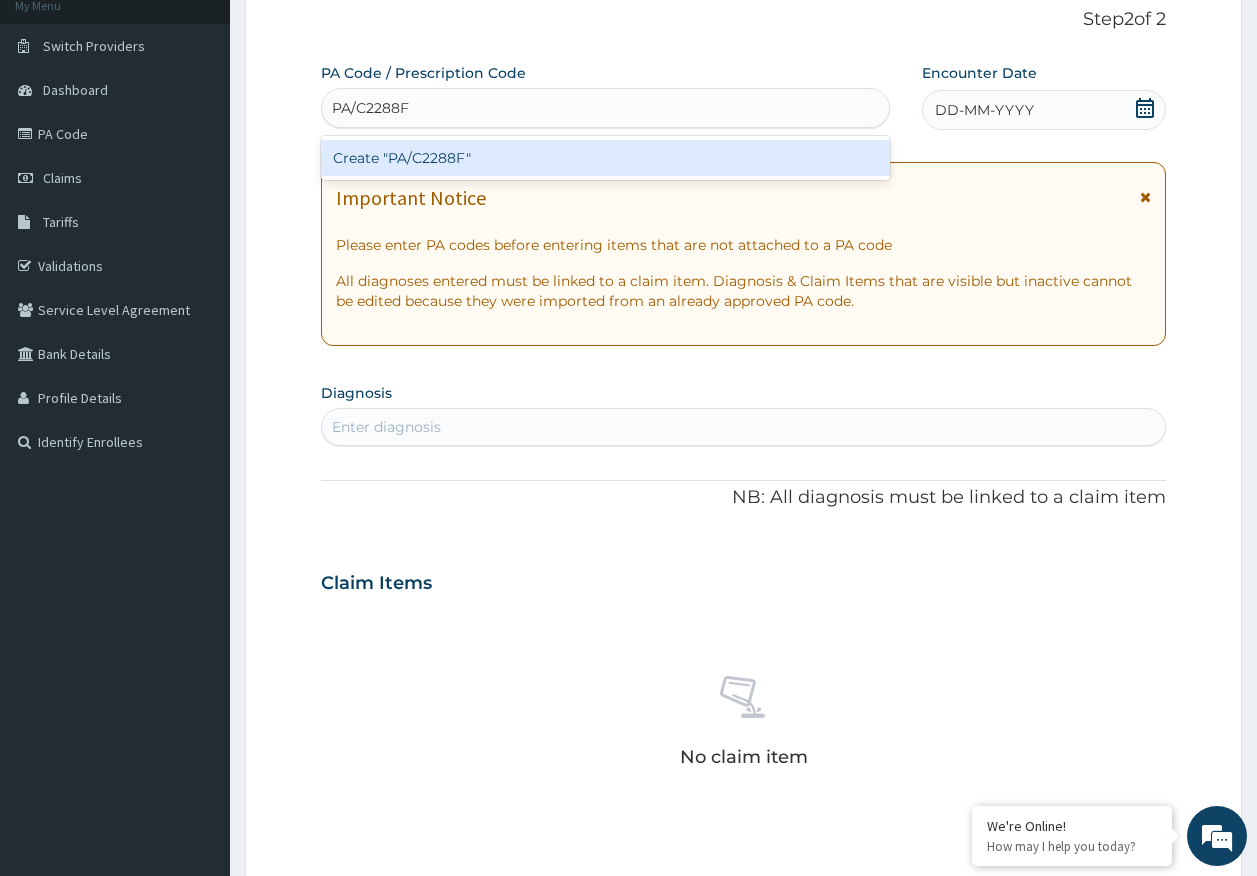 click on "Create "PA/C2288F"" at bounding box center (606, 158) 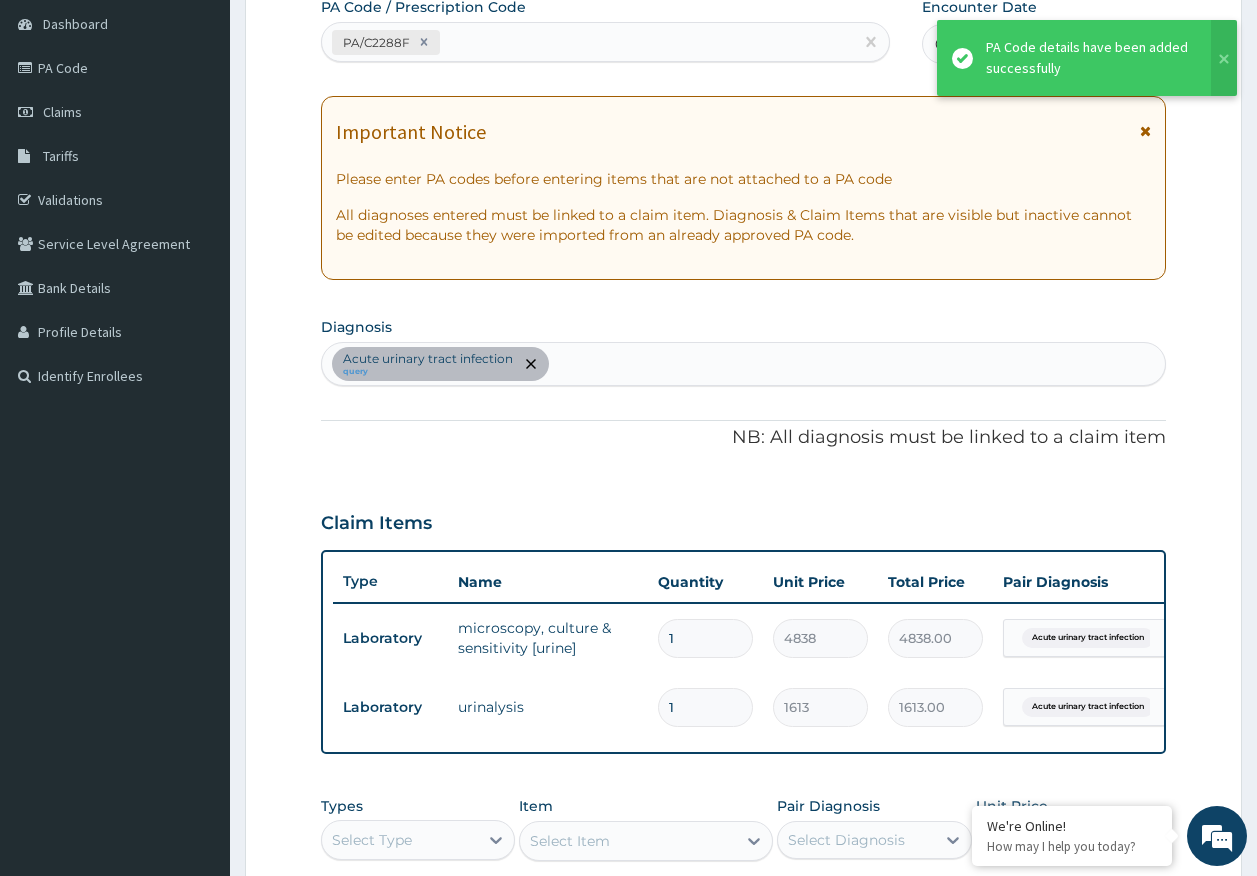 scroll, scrollTop: 228, scrollLeft: 0, axis: vertical 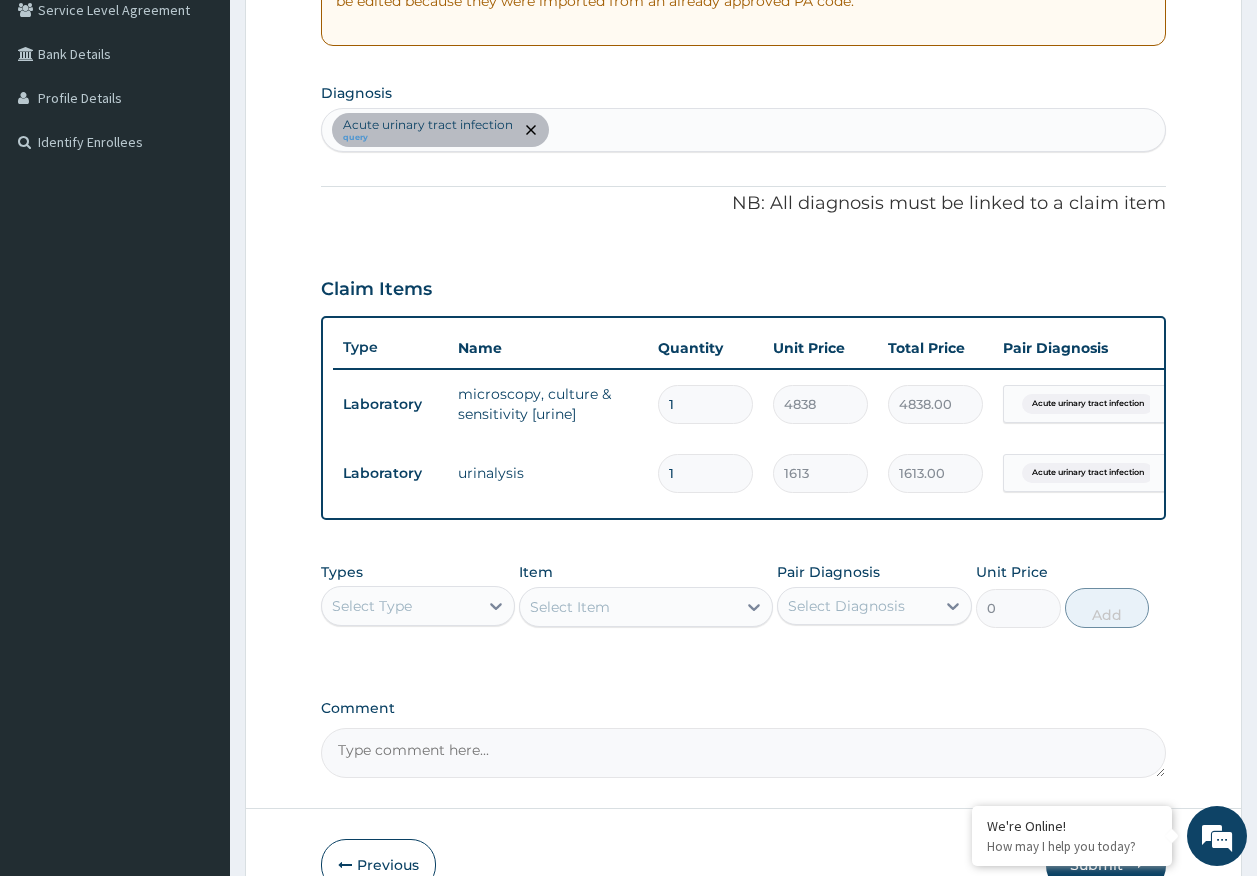 click on "Select Type" at bounding box center [400, 606] 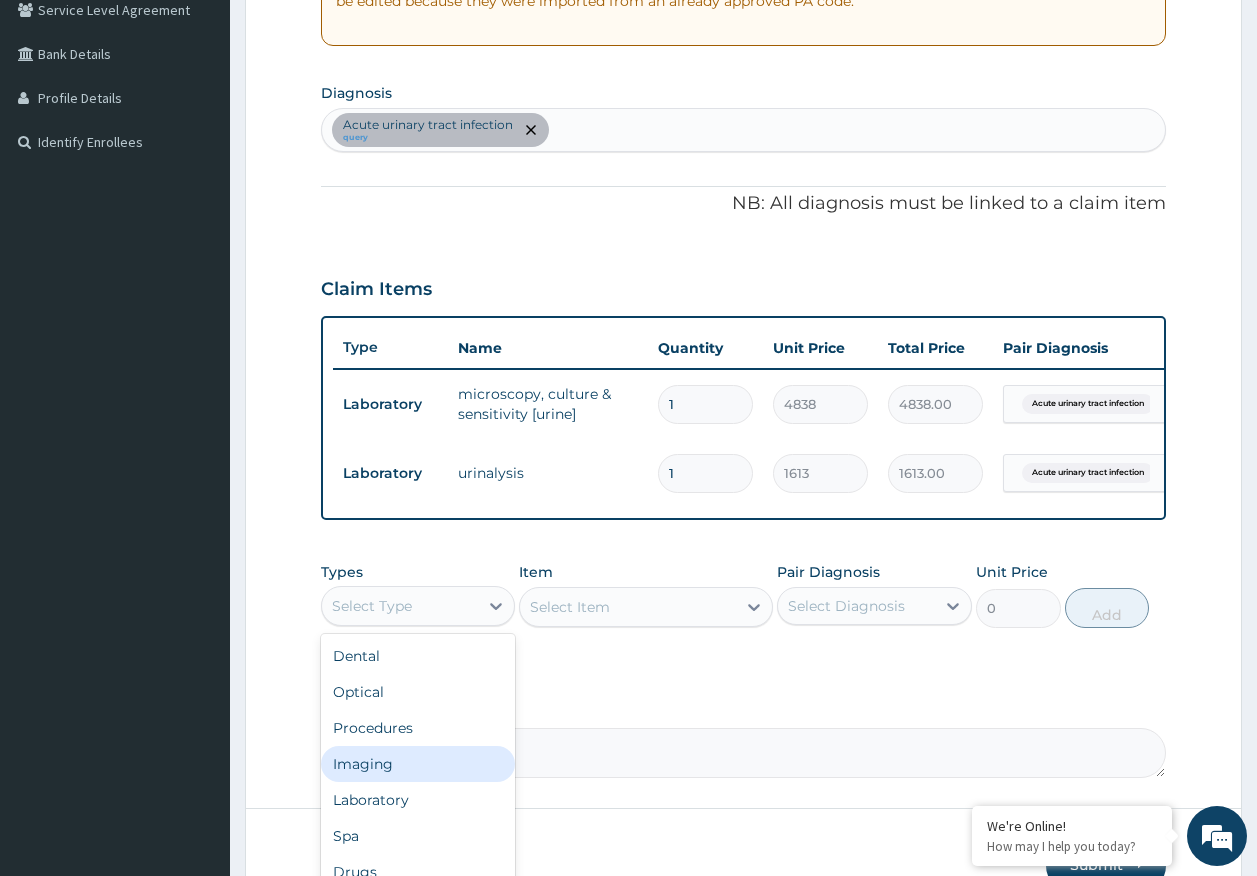 scroll, scrollTop: 68, scrollLeft: 0, axis: vertical 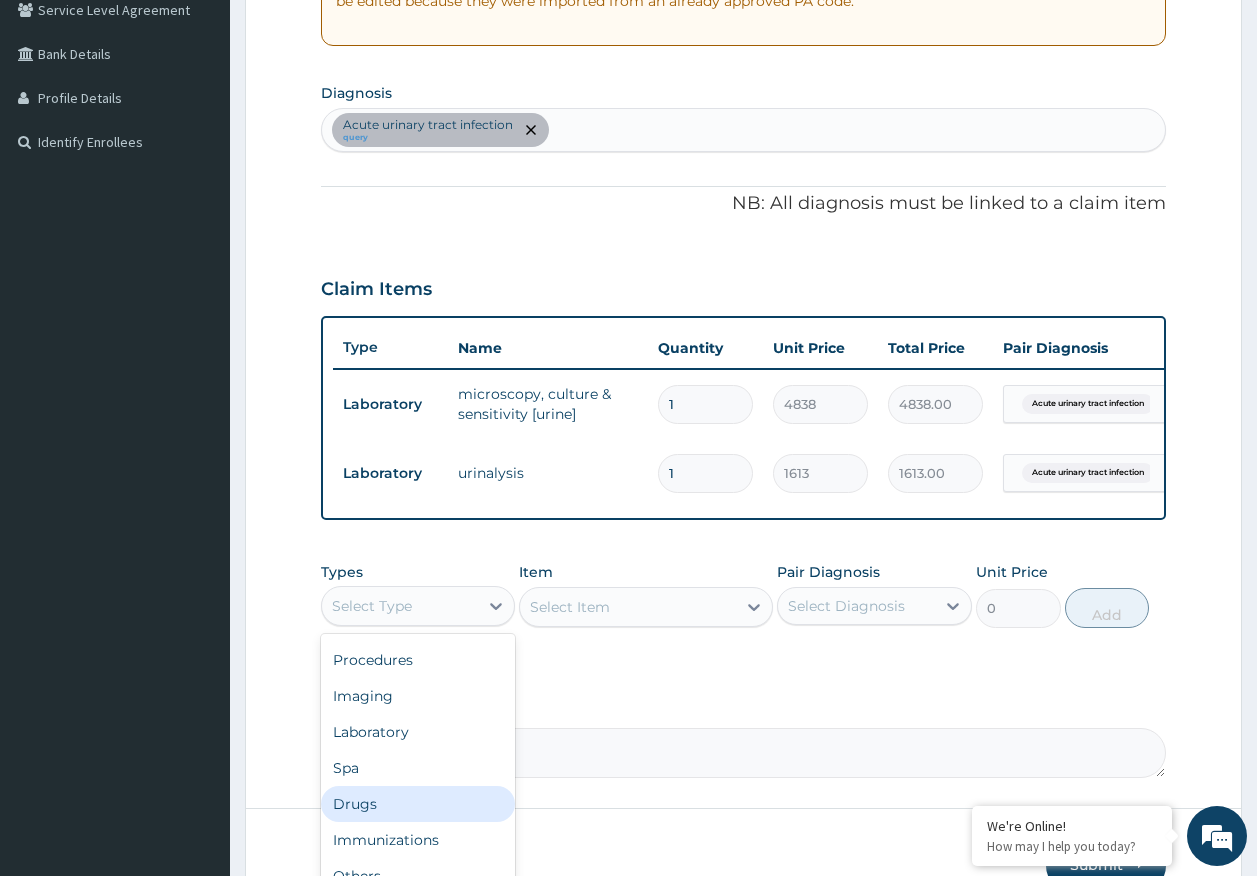 click on "Drugs" at bounding box center (418, 804) 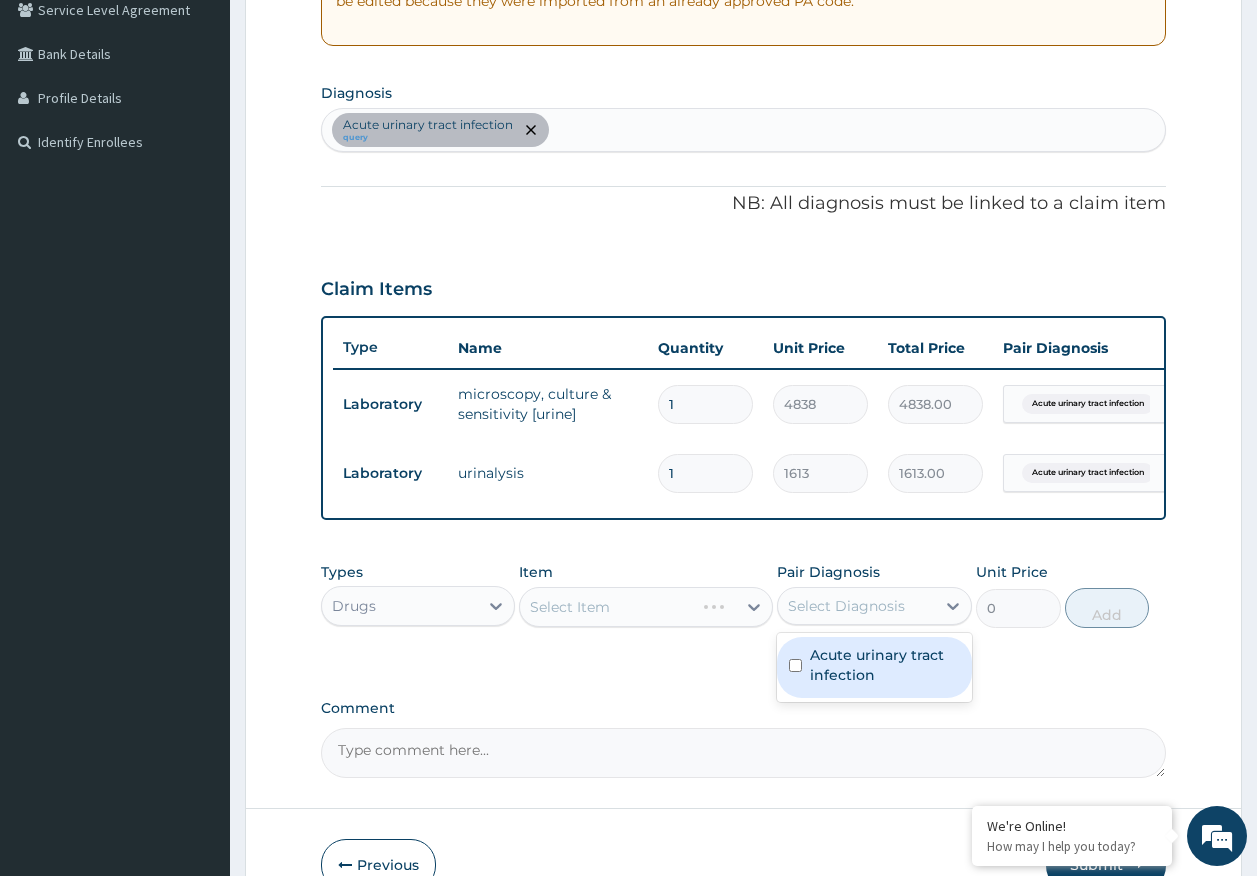 click on "Select Diagnosis" at bounding box center (846, 606) 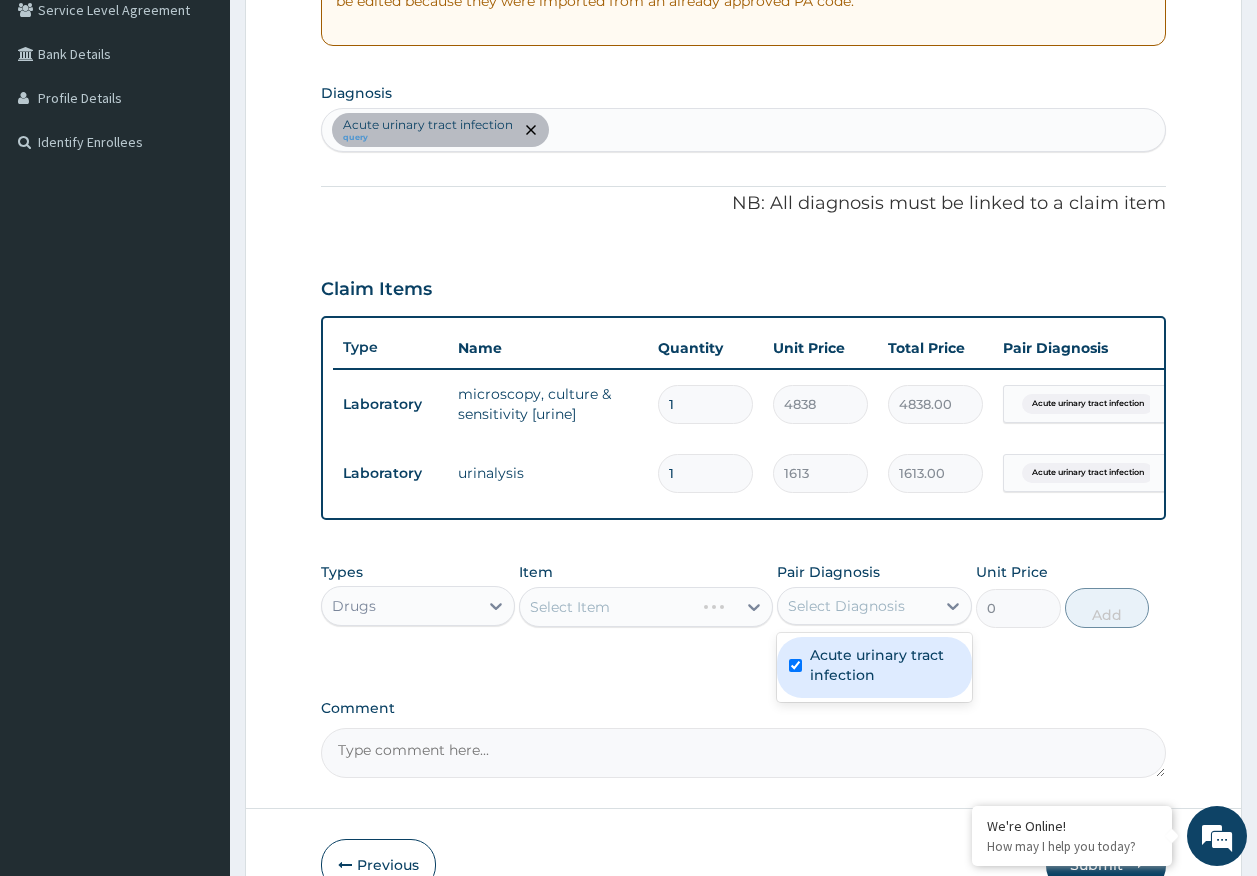 checkbox on "true" 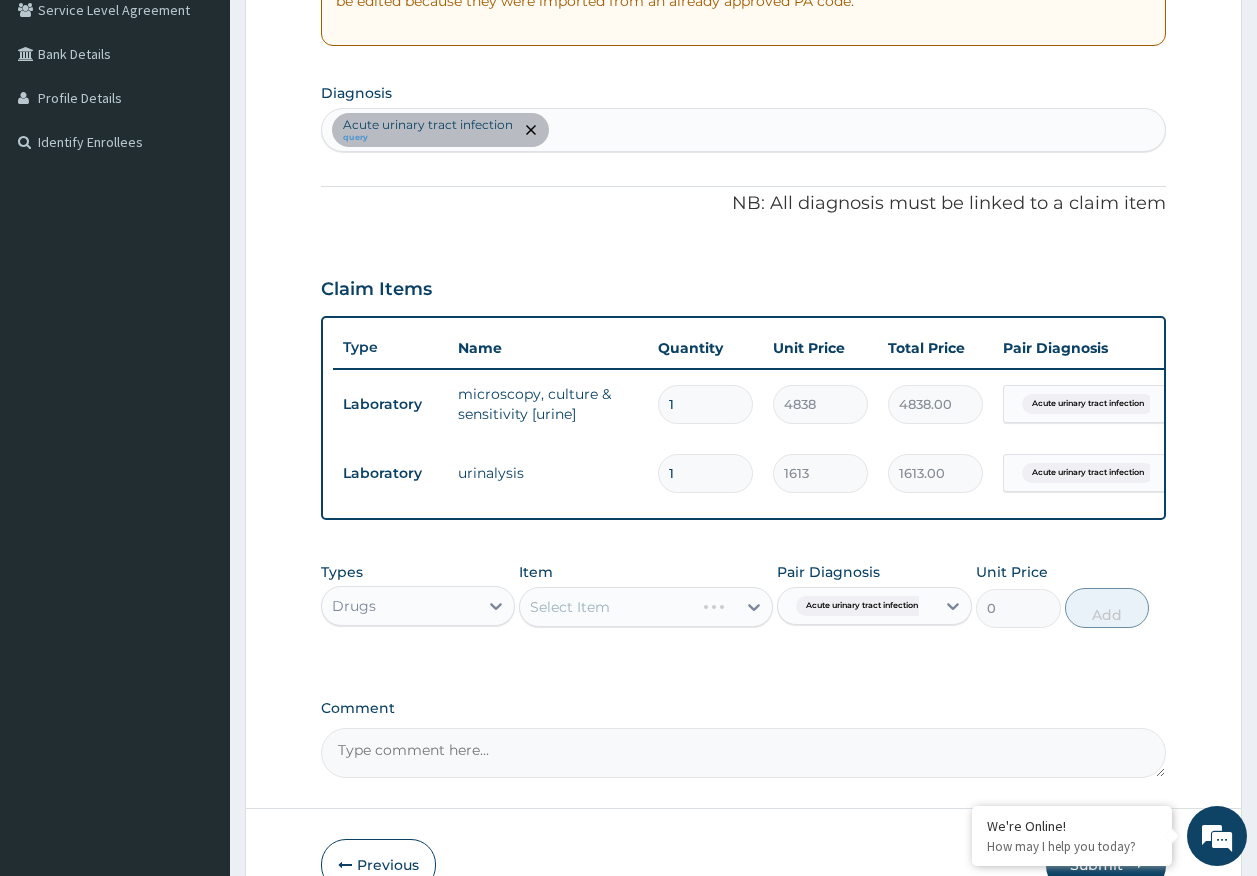 click on "Acute urinary tract infection query" at bounding box center (744, 130) 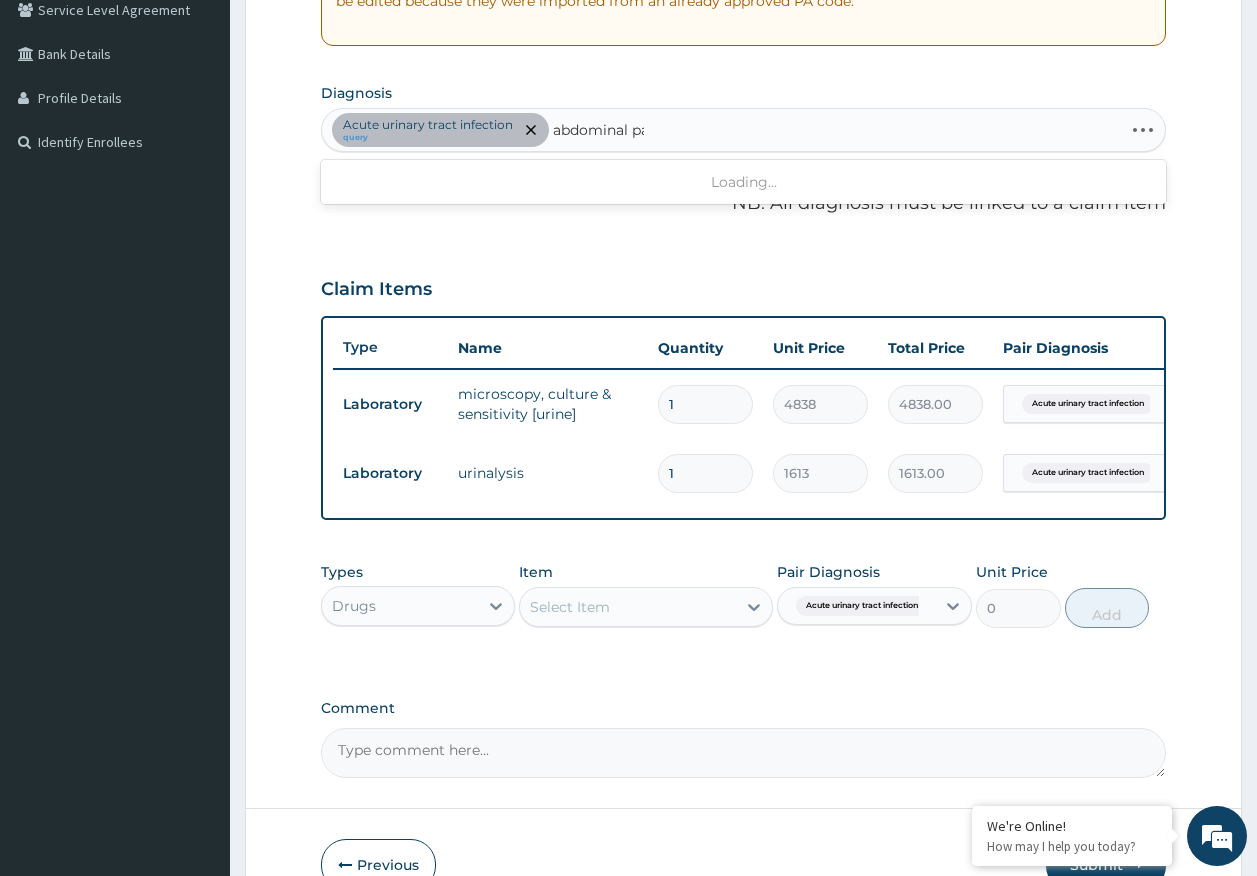 type on "abdominal pai" 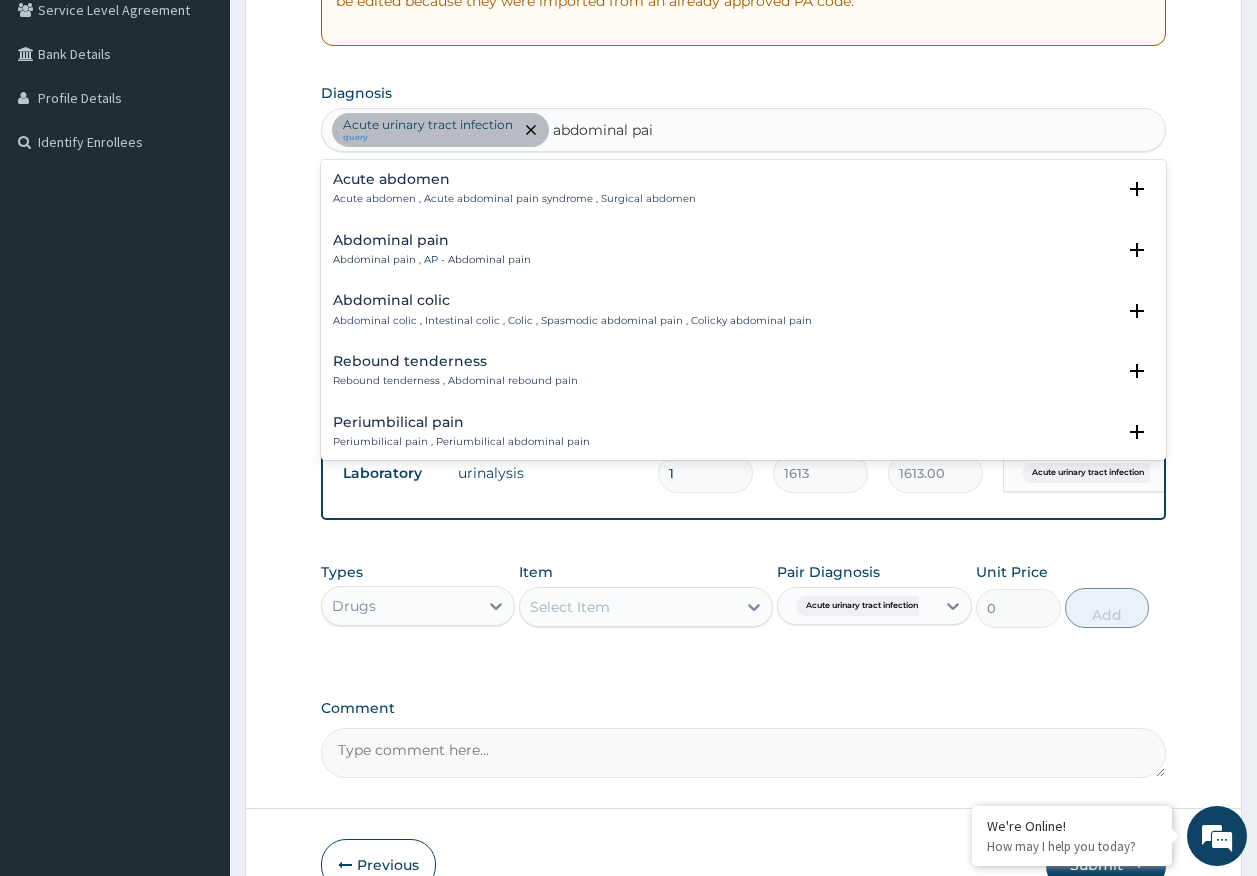 click on "Abdominal pain" at bounding box center (432, 240) 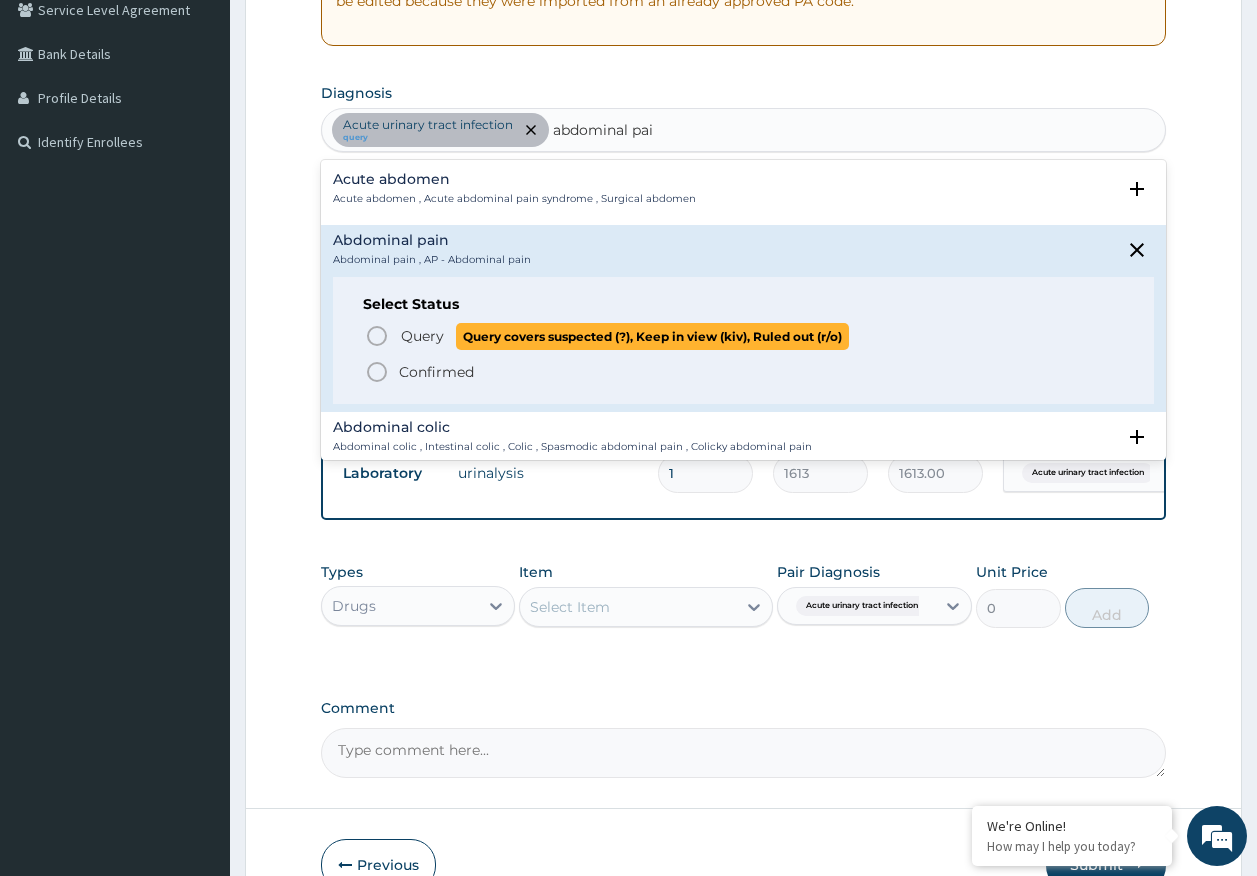 click on "Query" at bounding box center (422, 336) 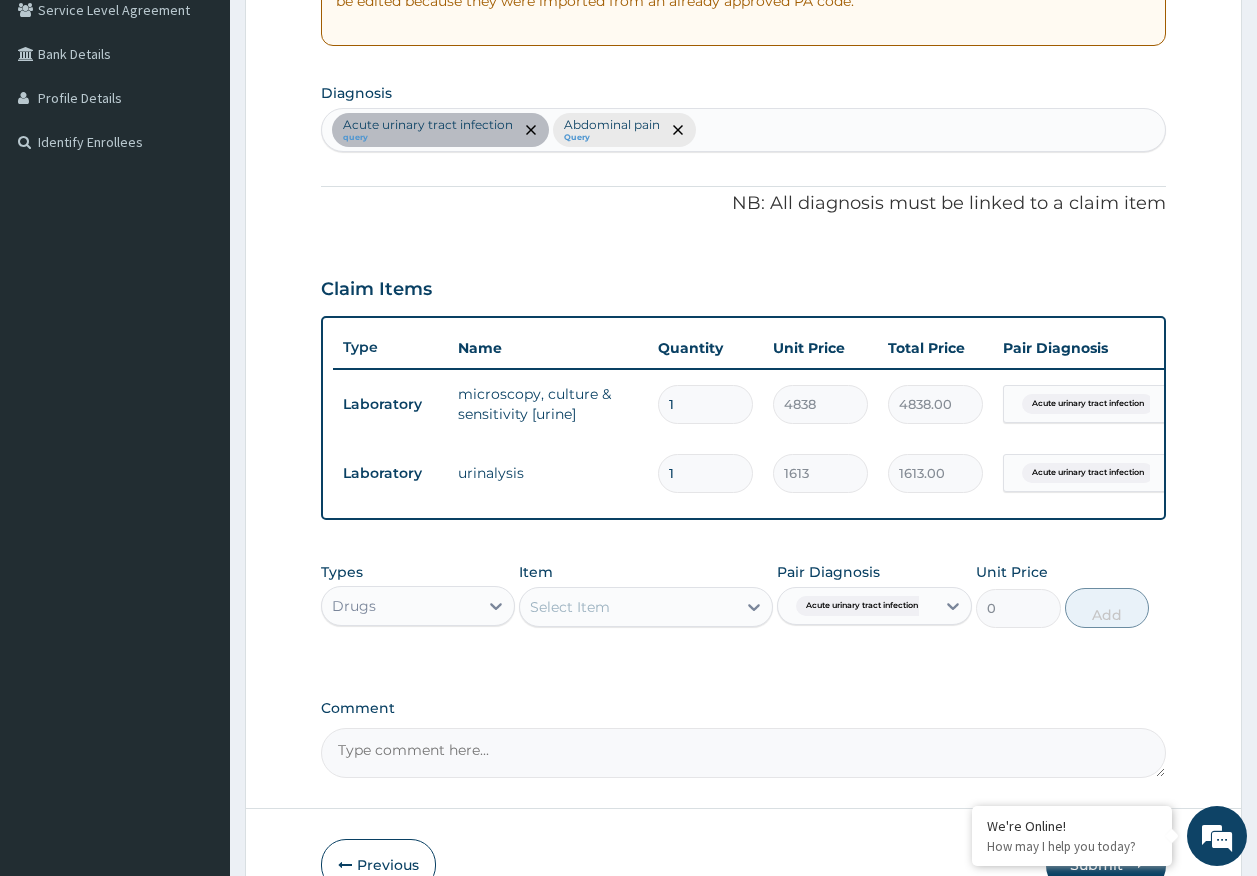 click on "Select Item" at bounding box center (570, 607) 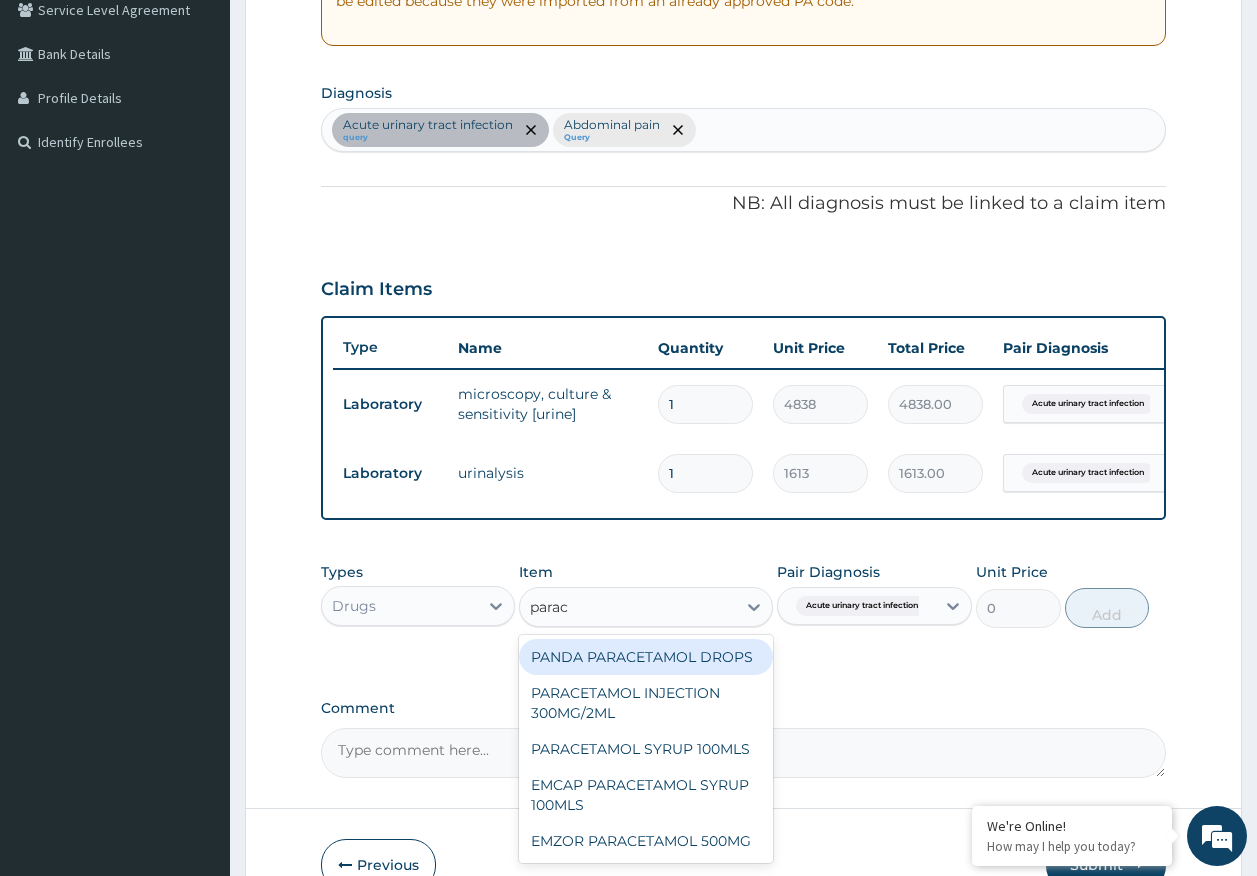 type on "parace" 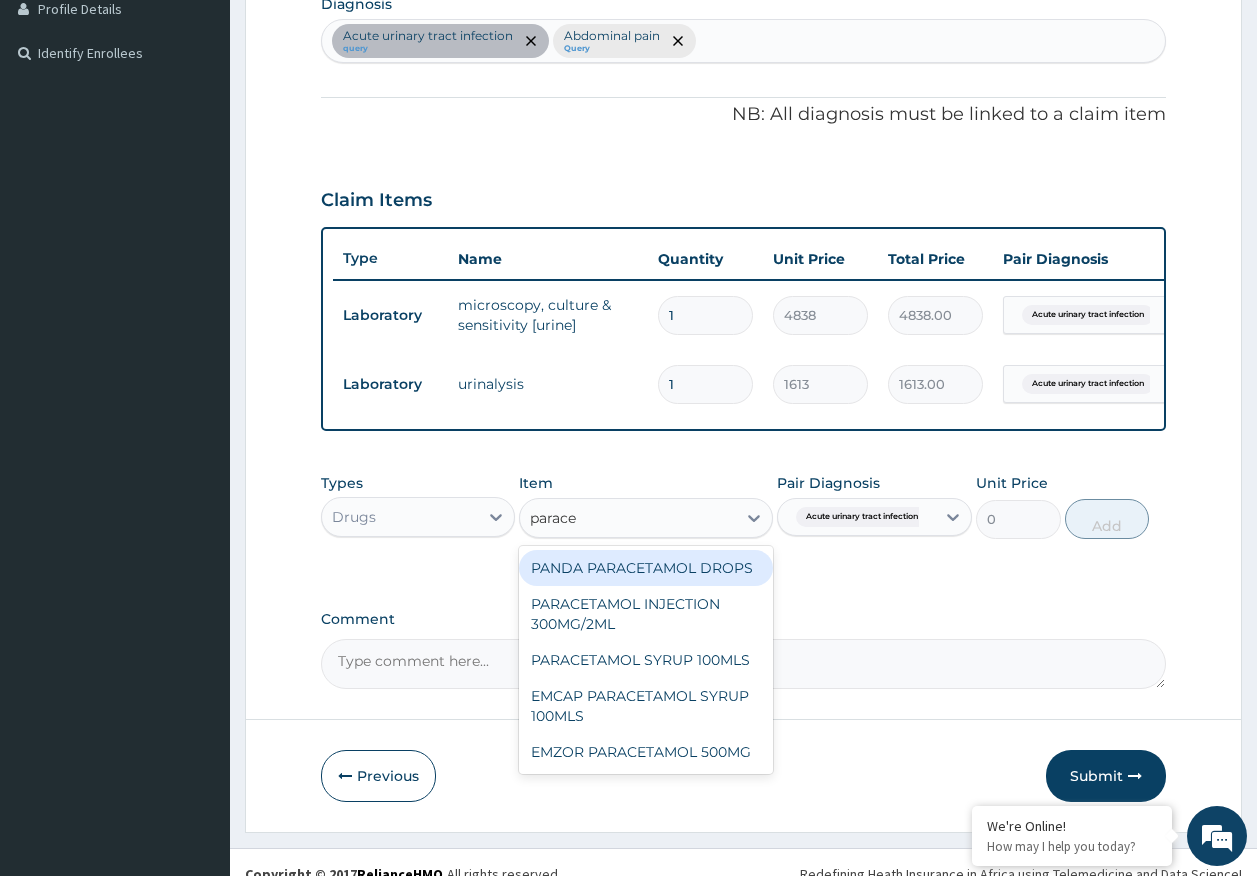 scroll, scrollTop: 555, scrollLeft: 0, axis: vertical 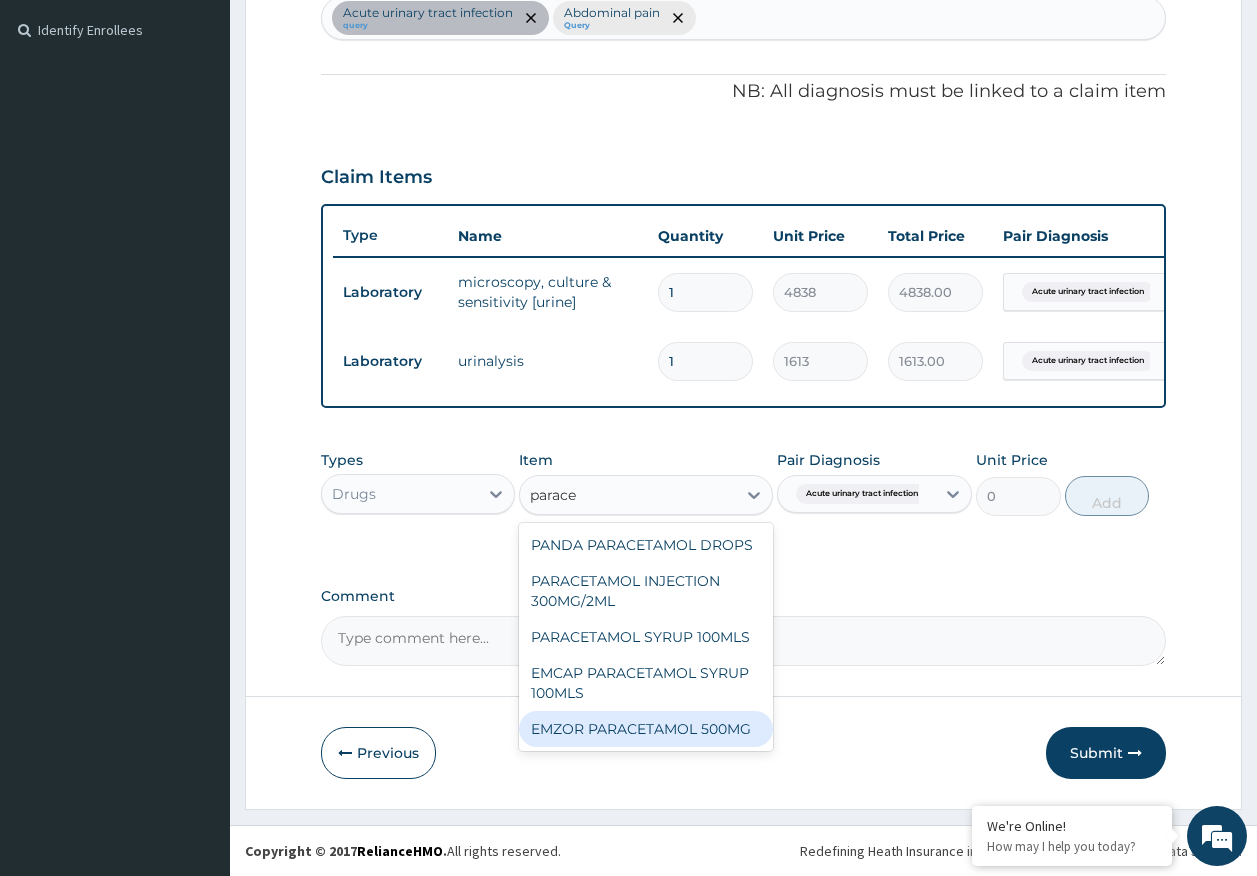 click on "EMZOR PARACETAMOL 500MG" at bounding box center [646, 729] 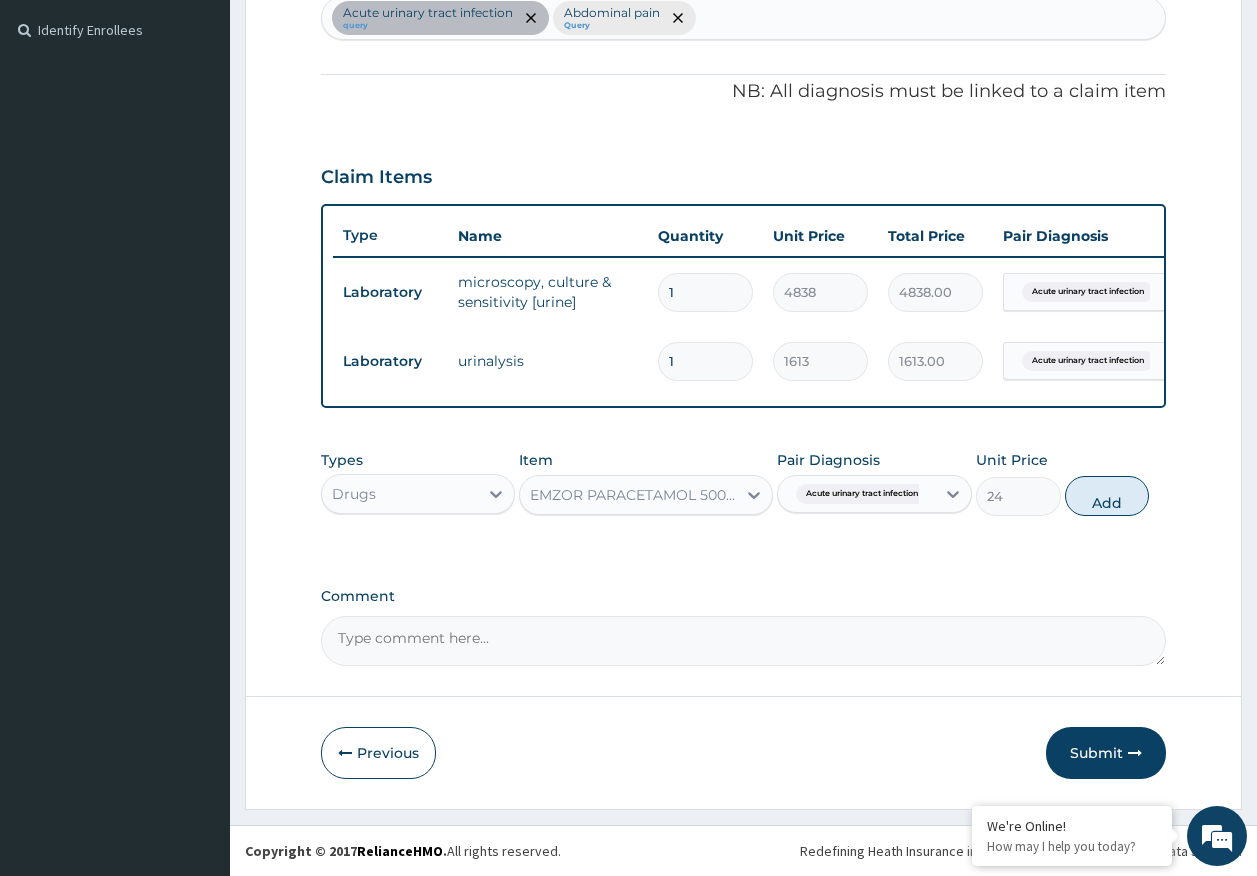 click on "Acute urinary tract infection" at bounding box center (874, 494) 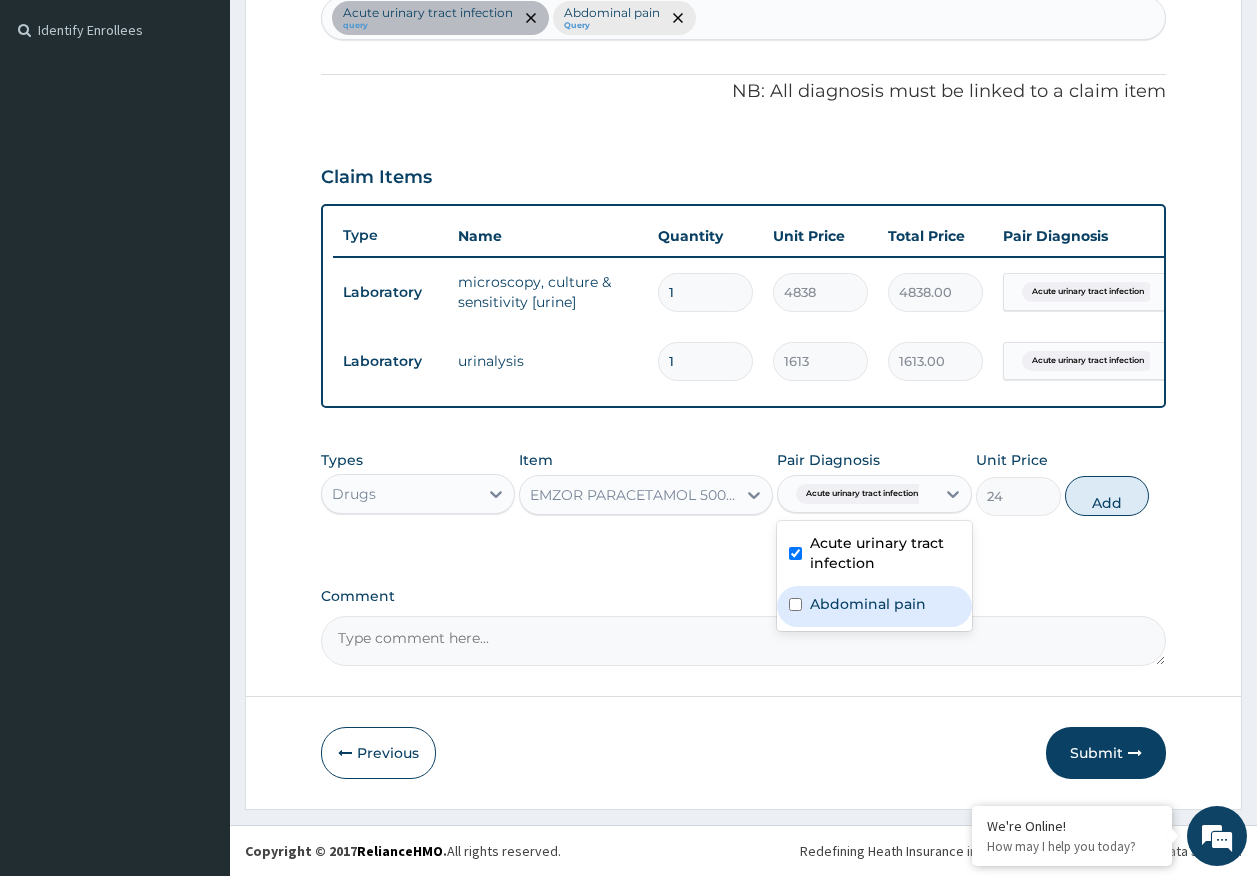 click on "Abdominal pain" at bounding box center (868, 604) 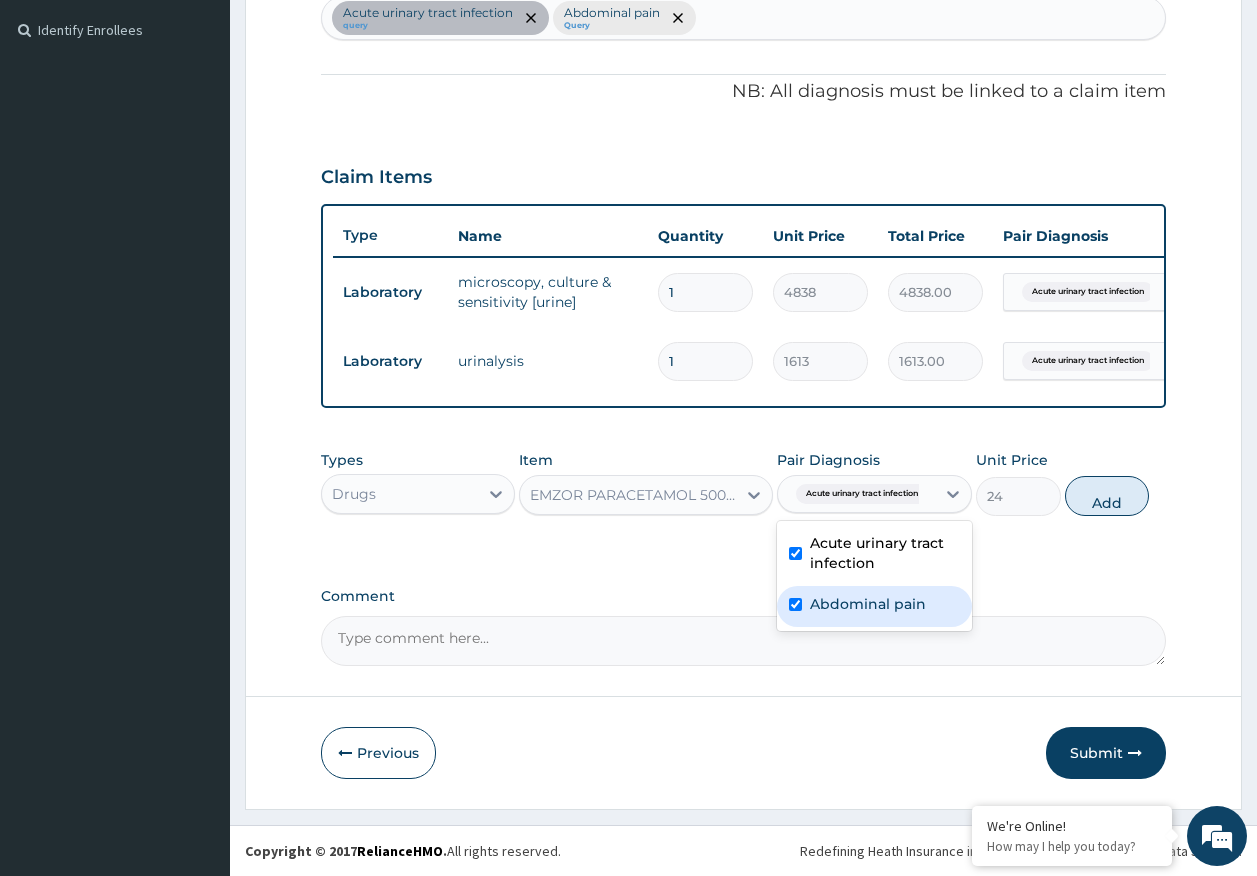 checkbox on "true" 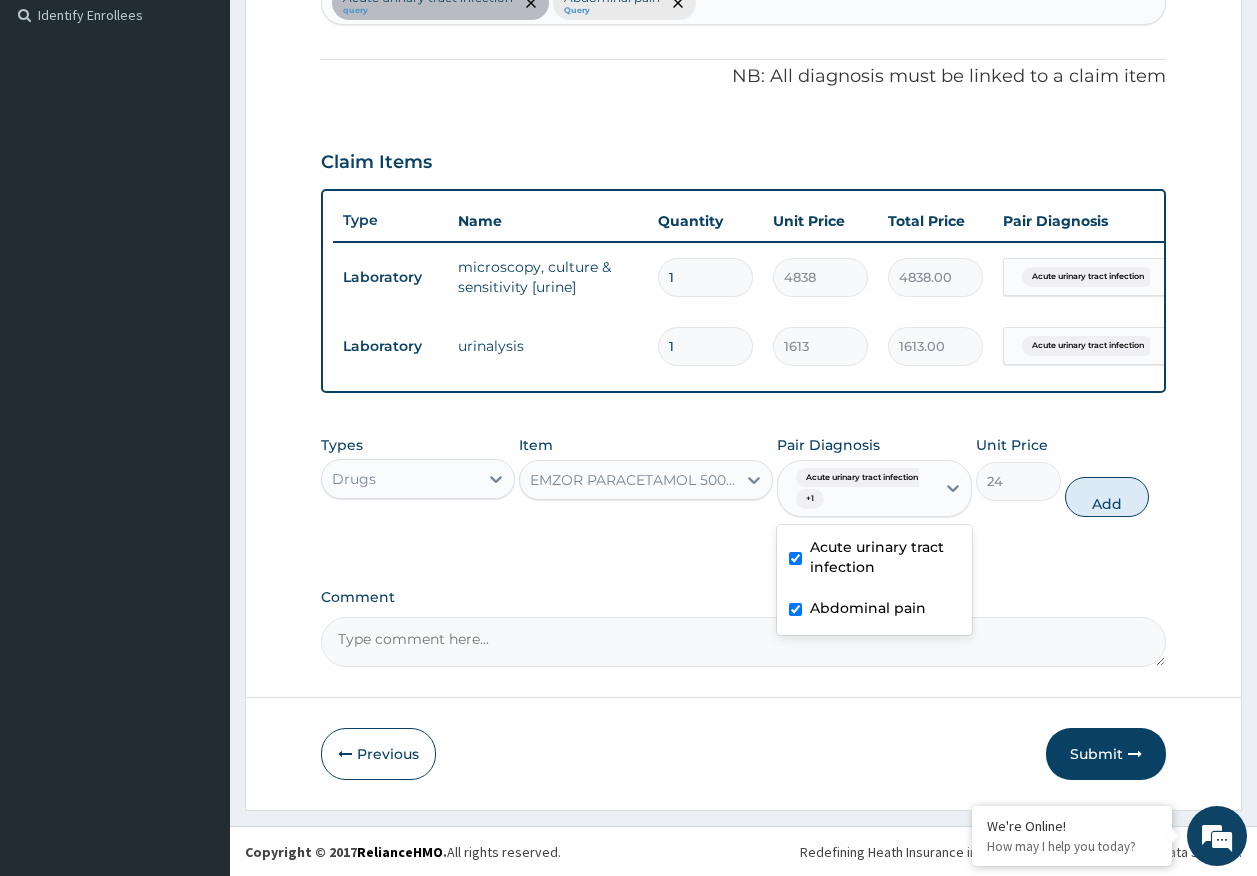 drag, startPoint x: 867, startPoint y: 564, endPoint x: 1084, endPoint y: 523, distance: 220.83931 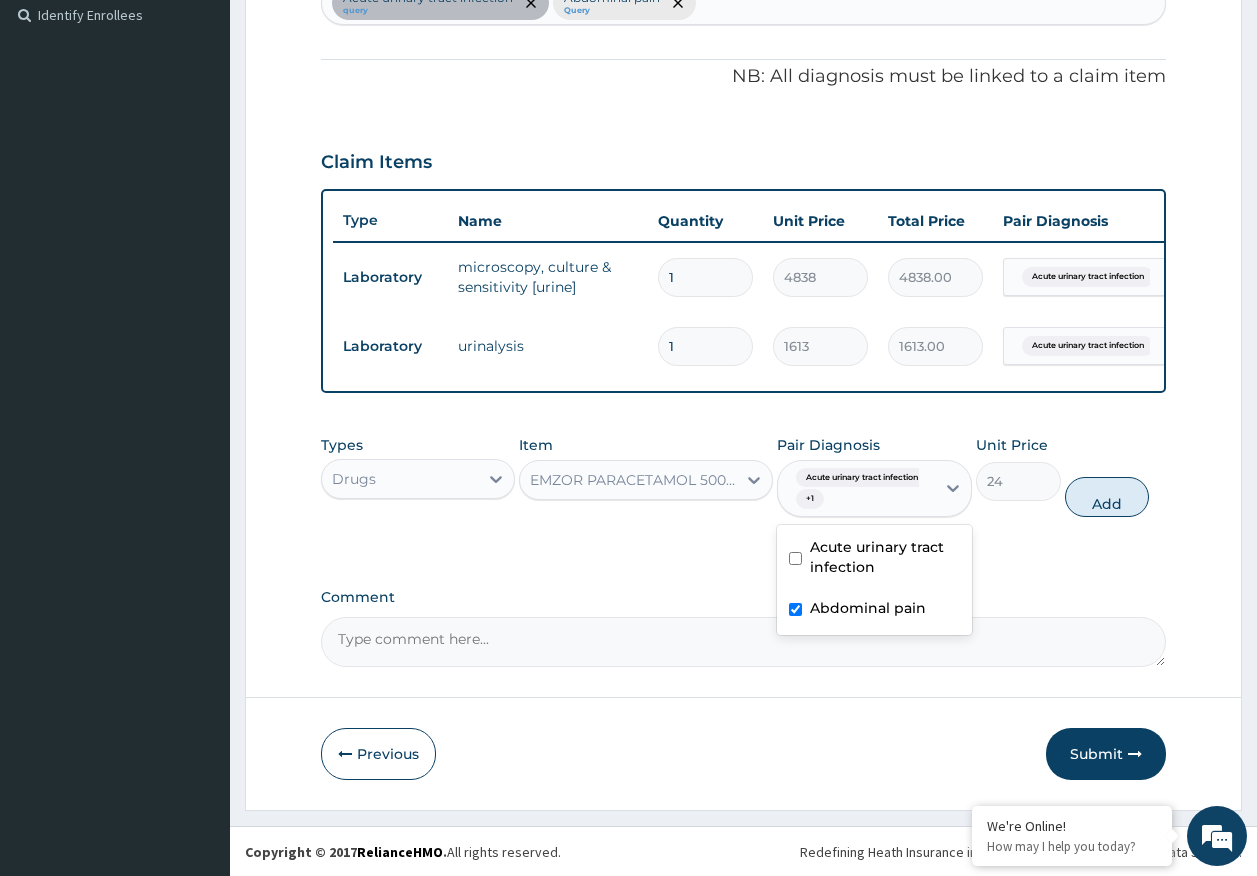 checkbox on "false" 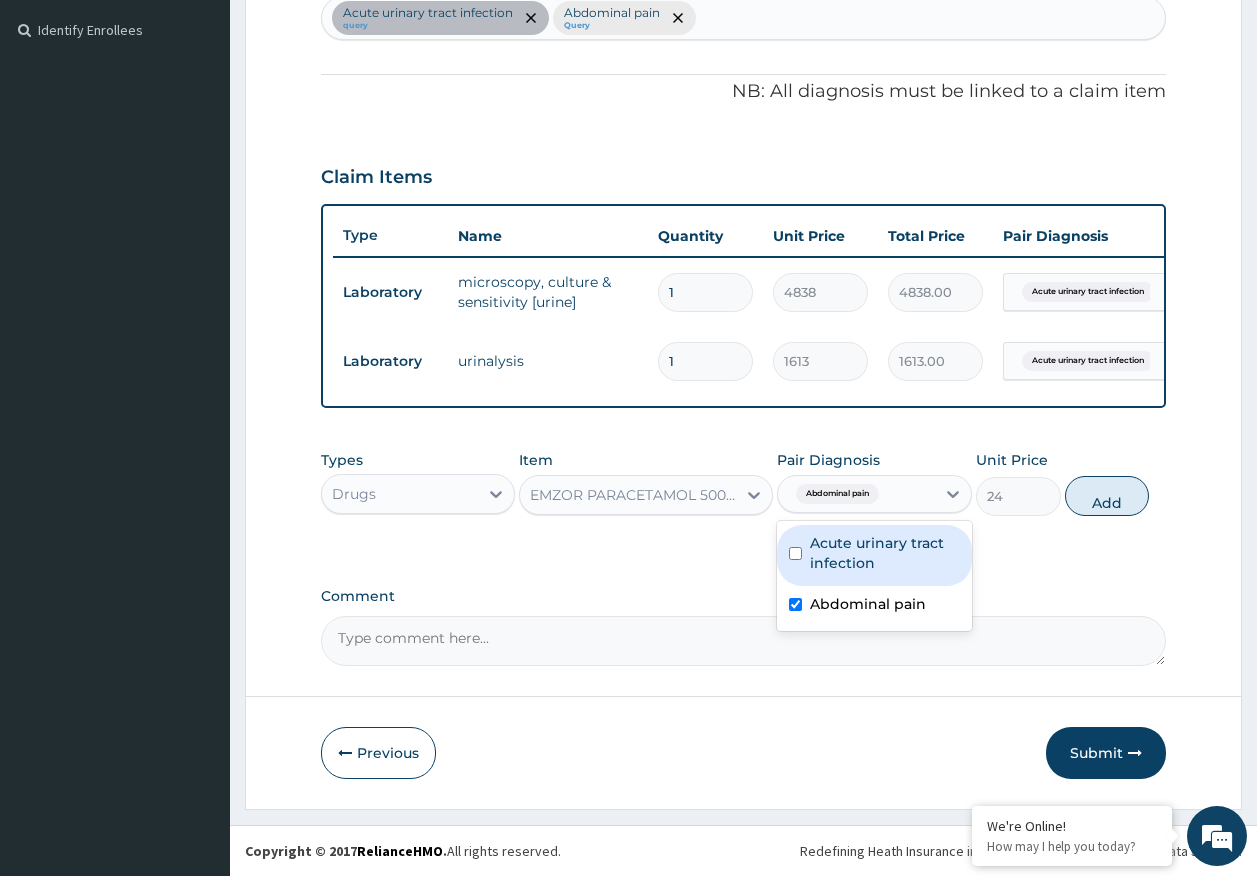 click on "Add" at bounding box center [1107, 496] 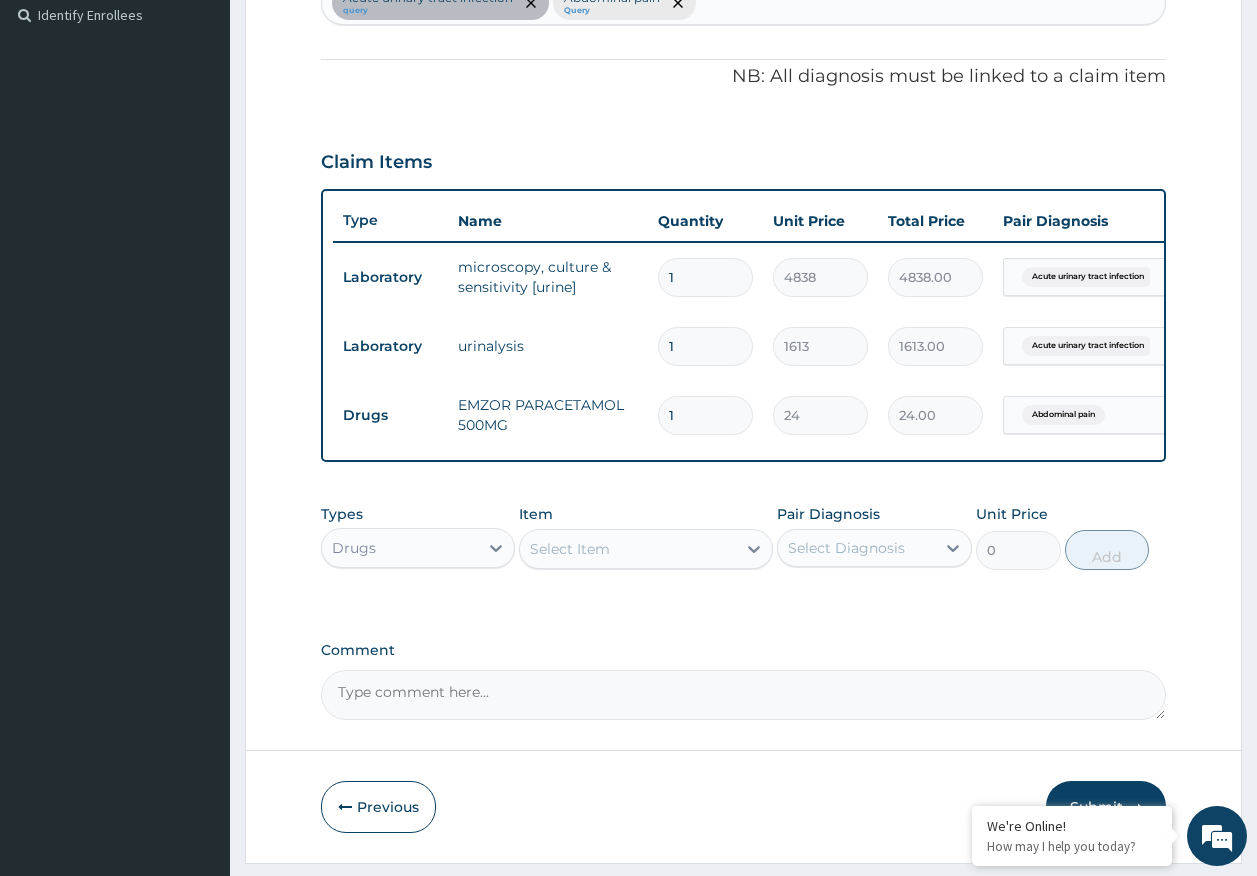 click on "Drugs" at bounding box center (400, 548) 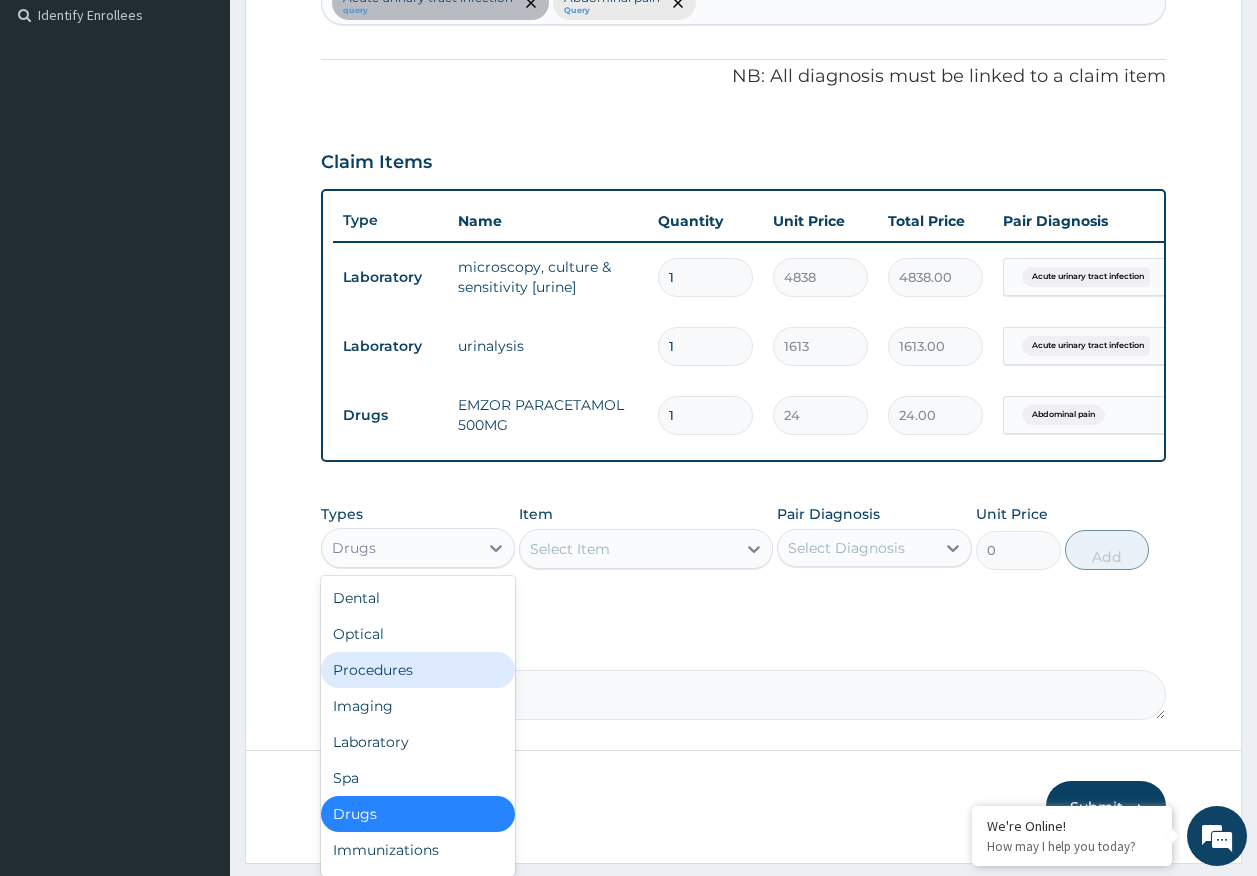 scroll, scrollTop: 68, scrollLeft: 0, axis: vertical 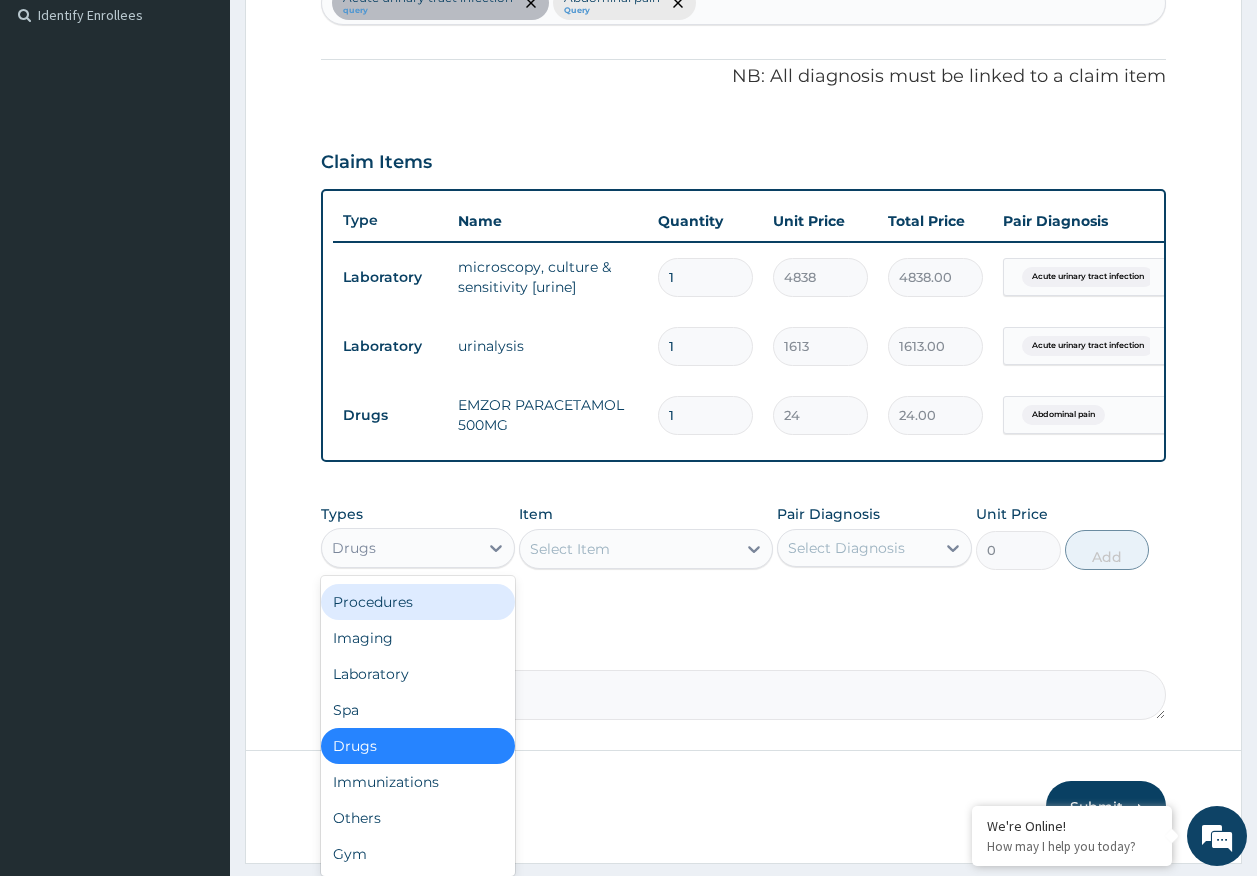 click on "Procedures" at bounding box center [418, 602] 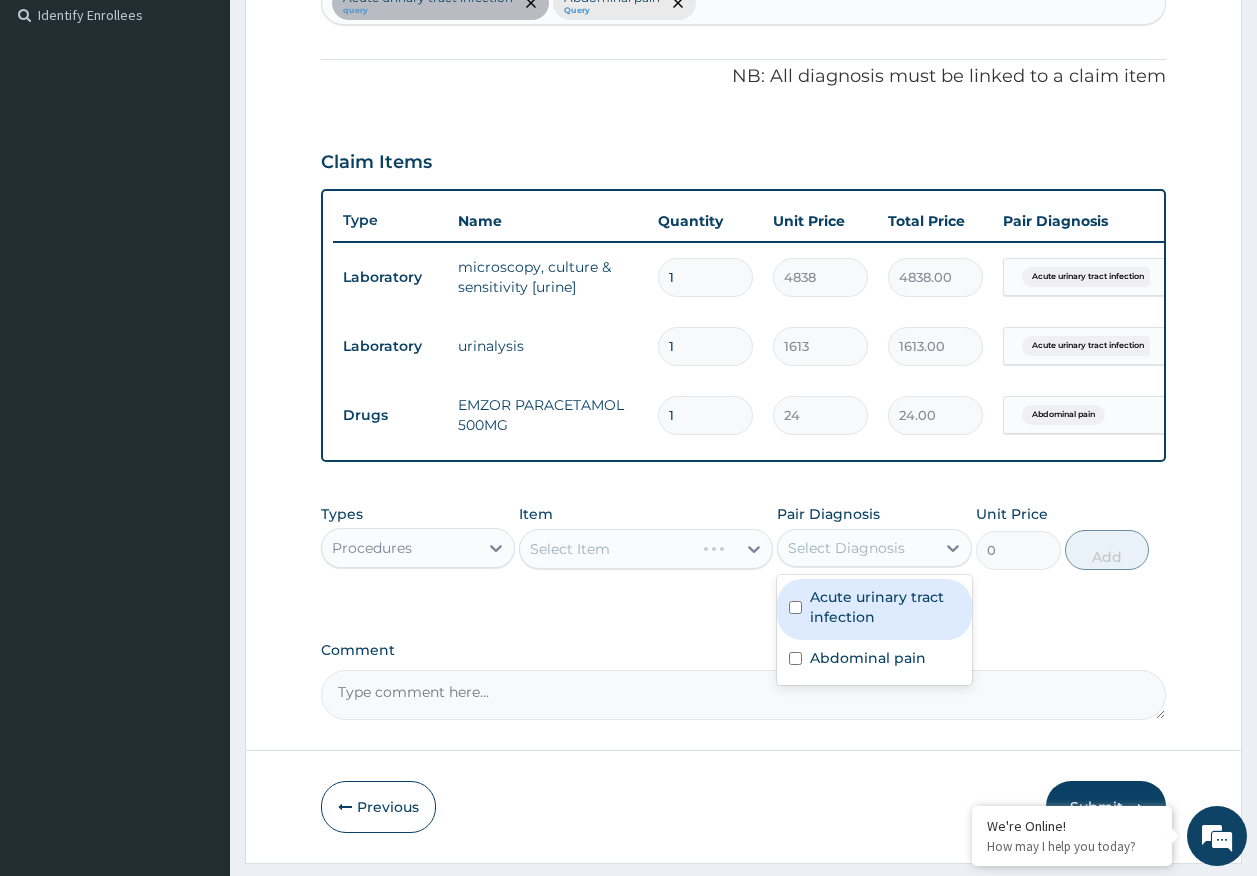 click on "Select Diagnosis" at bounding box center (846, 548) 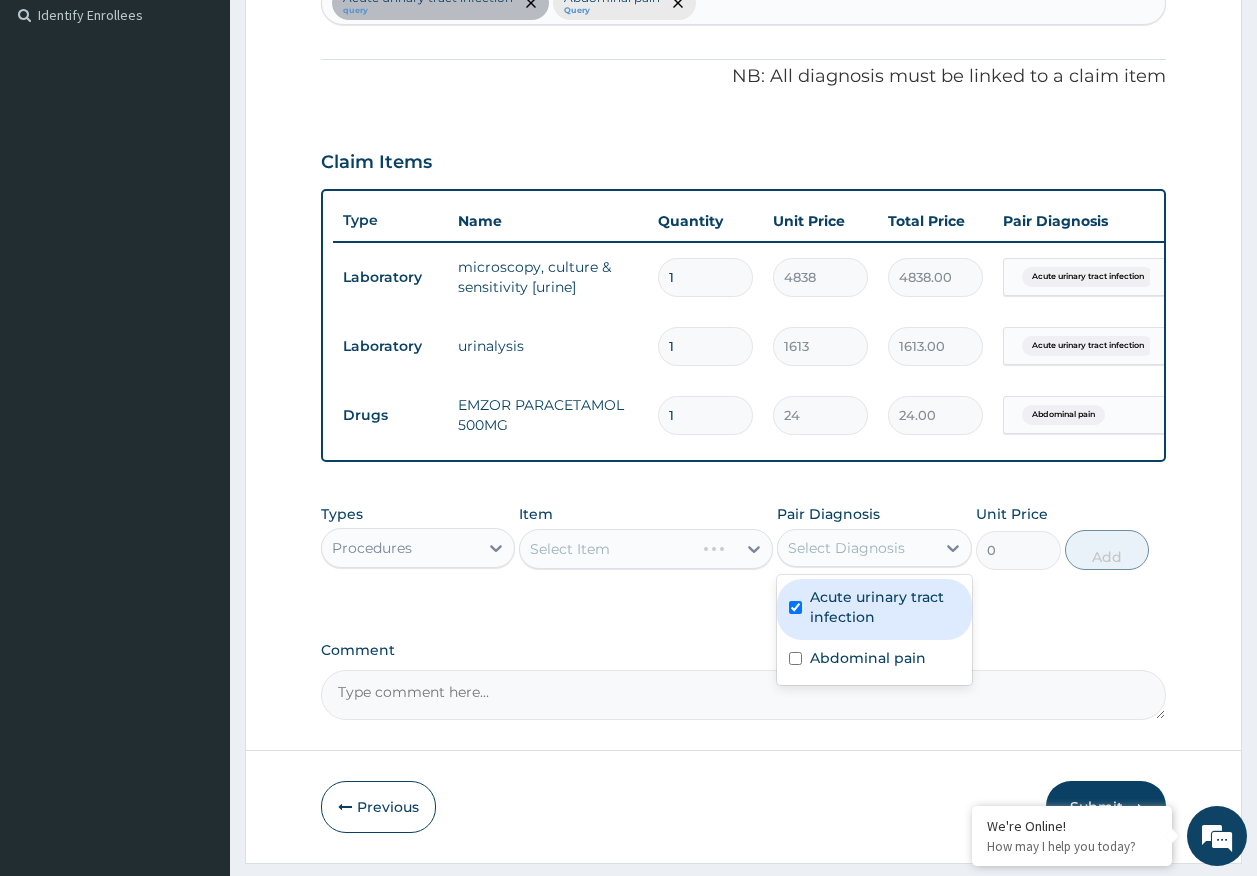 checkbox on "true" 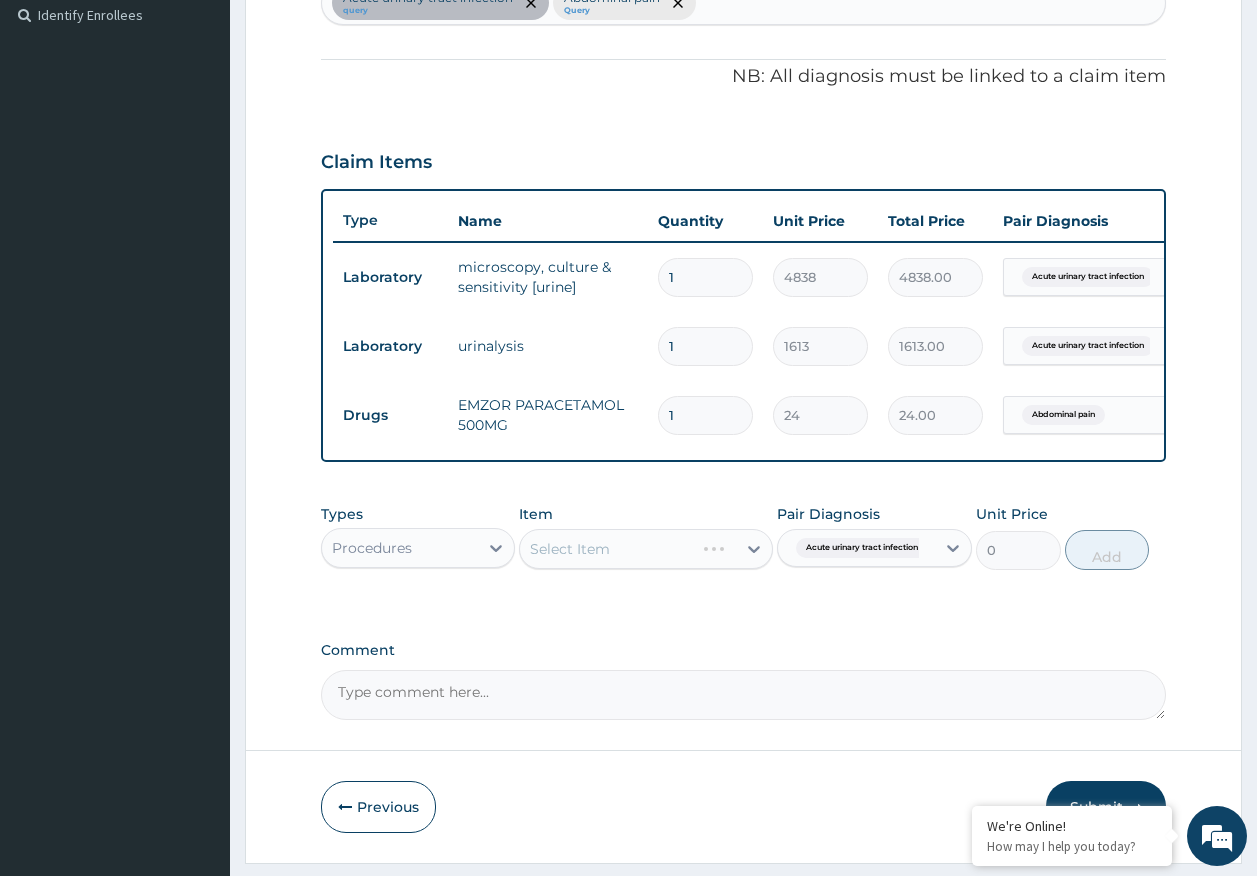 click on "Comment" at bounding box center (744, 695) 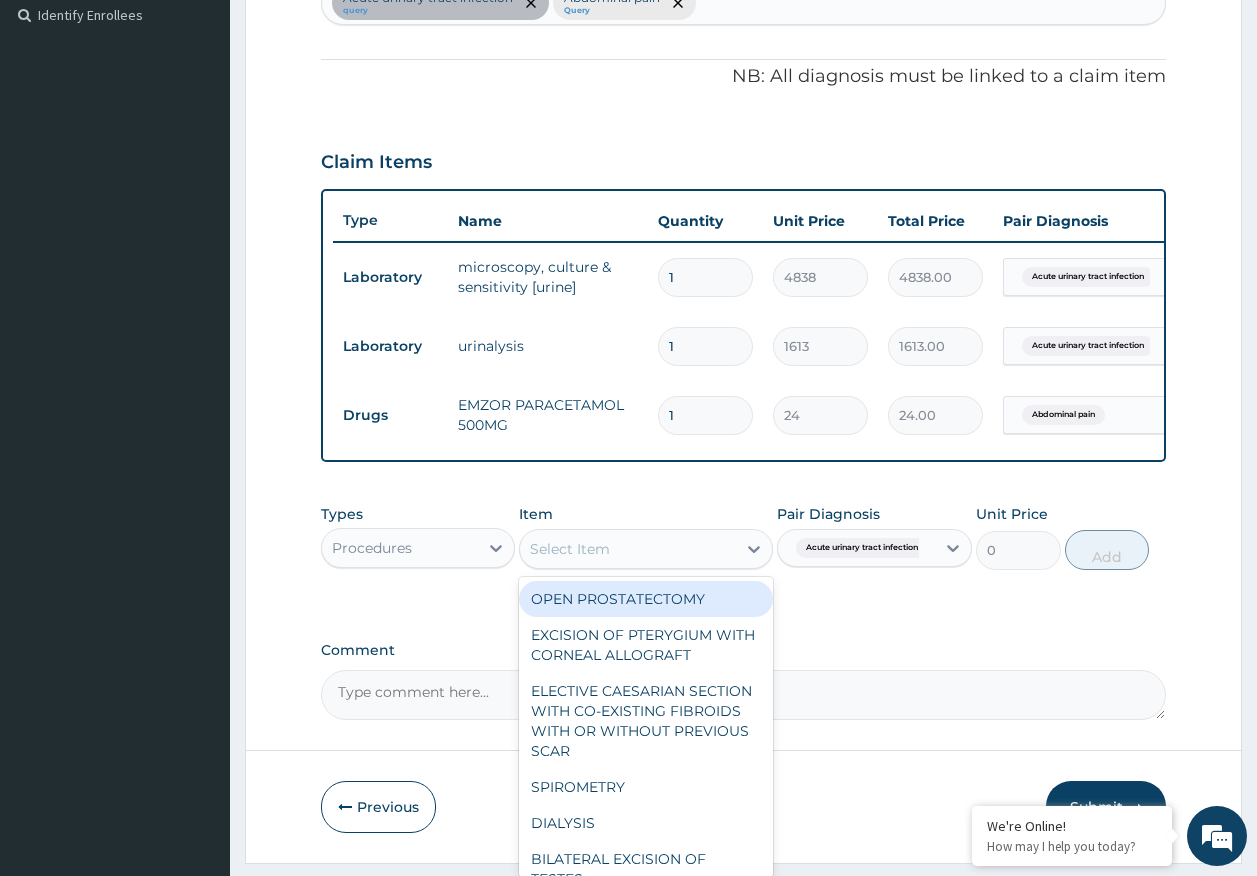 click on "Select Item" at bounding box center [628, 549] 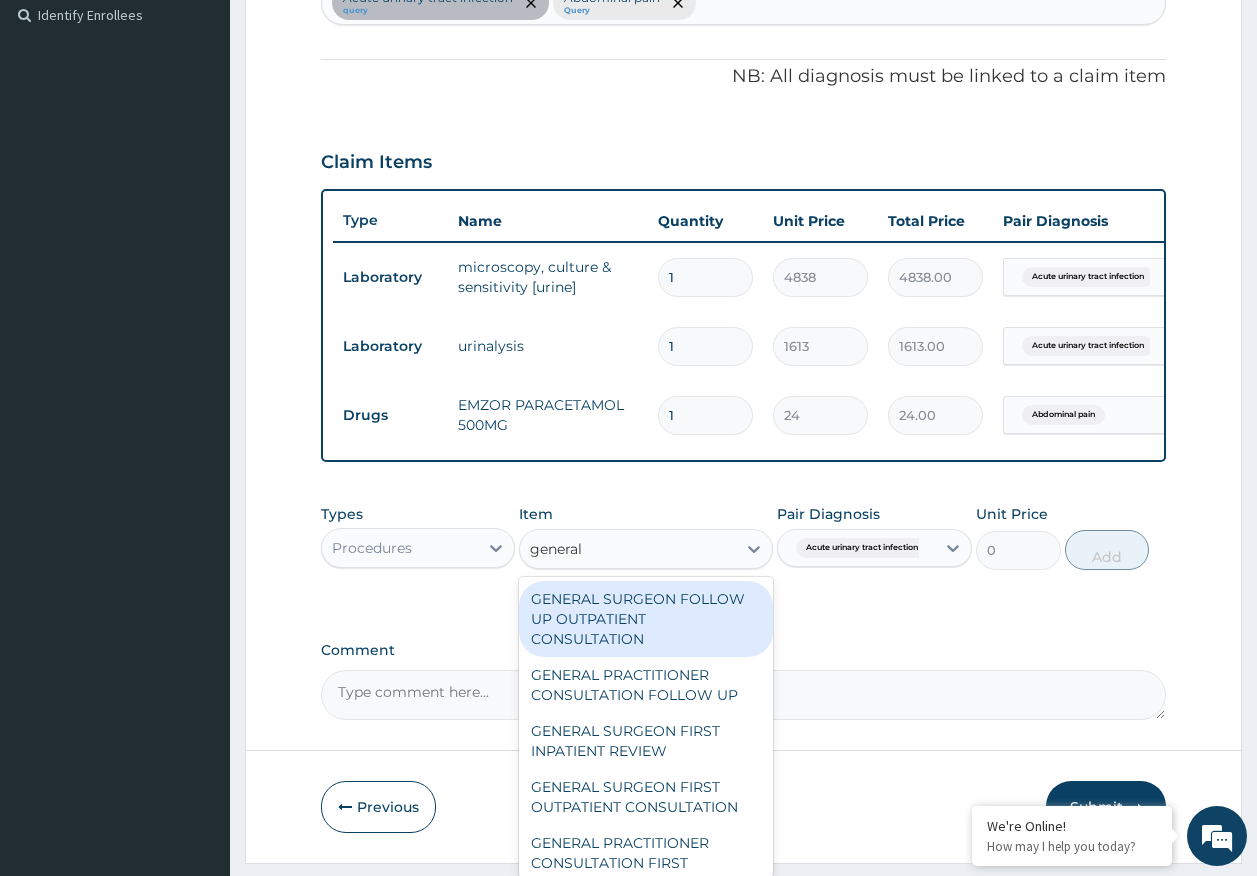 type on "general p" 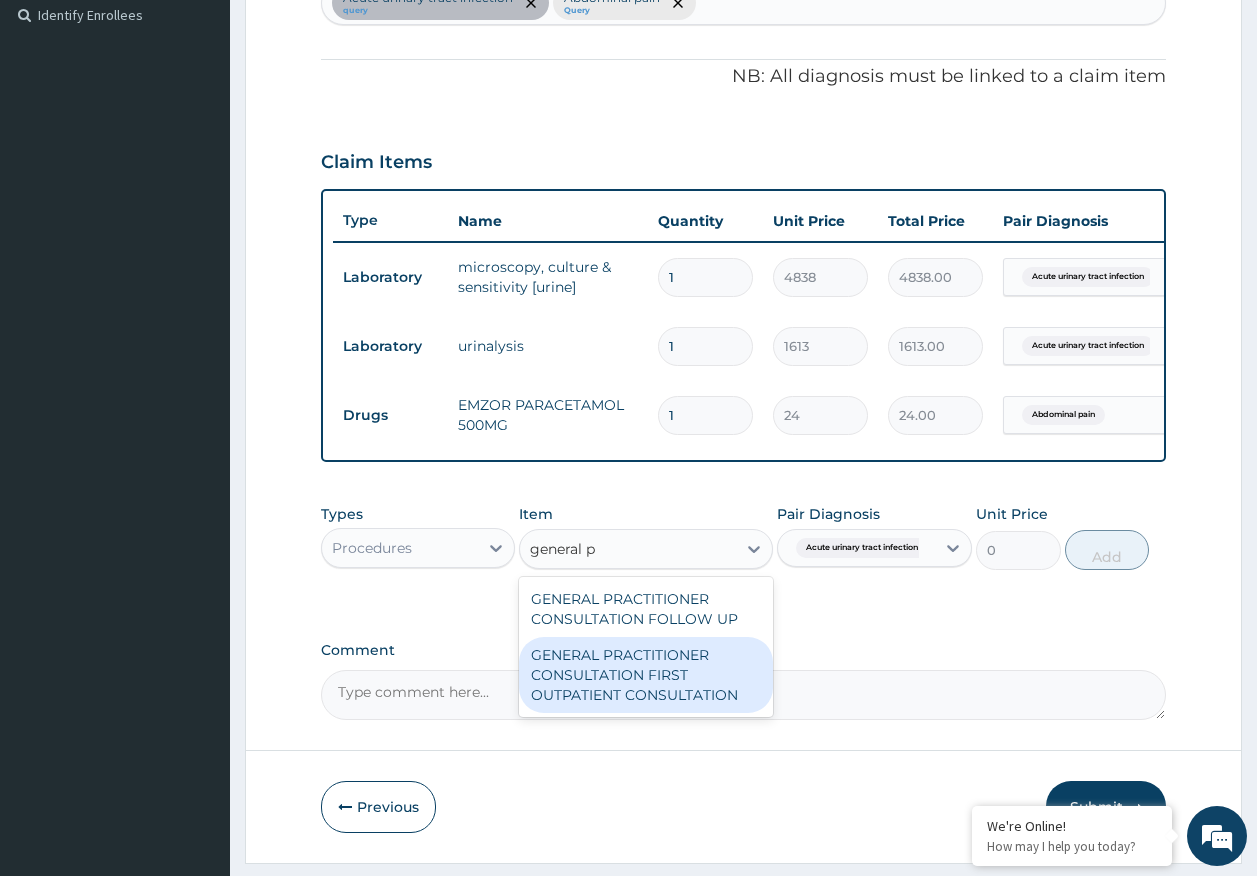 click on "GENERAL PRACTITIONER CONSULTATION FIRST OUTPATIENT CONSULTATION" at bounding box center [646, 675] 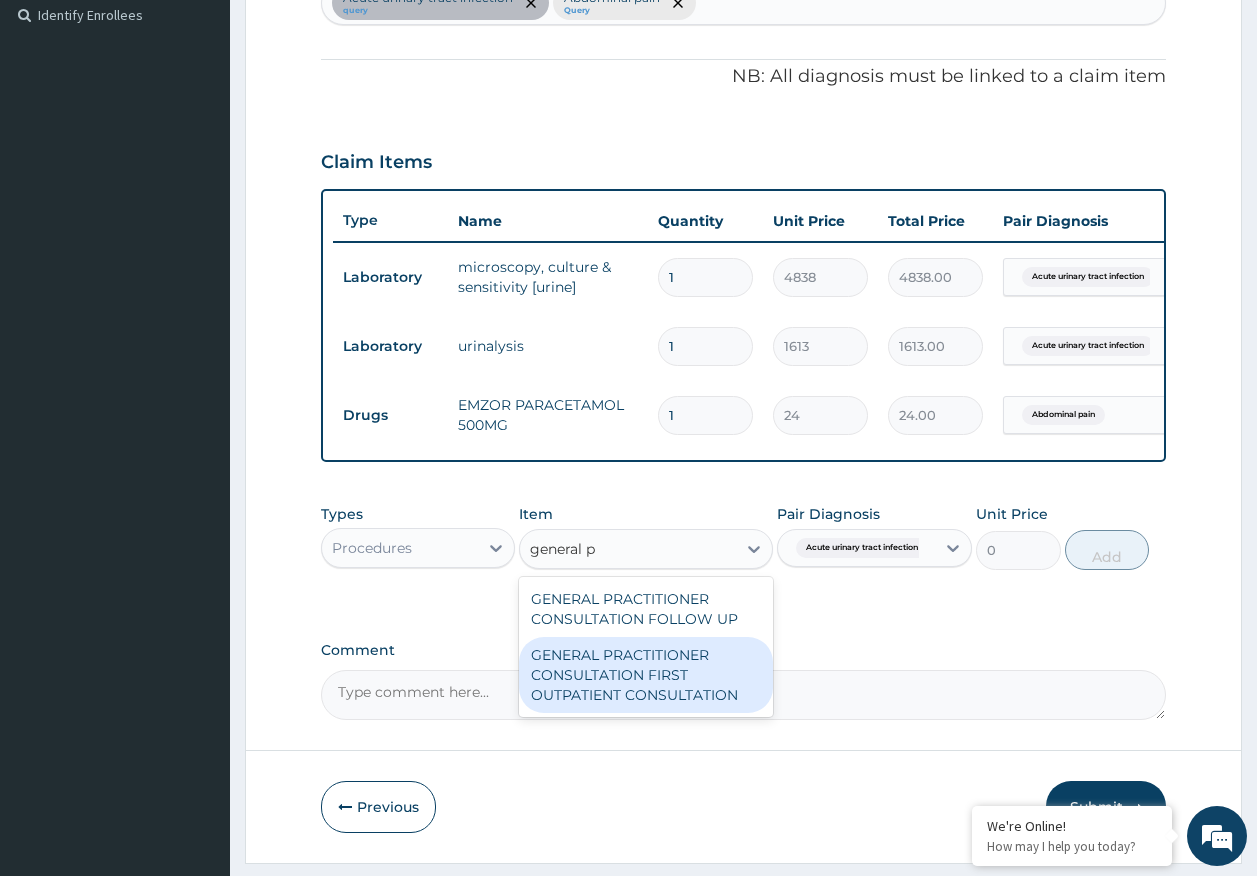 type 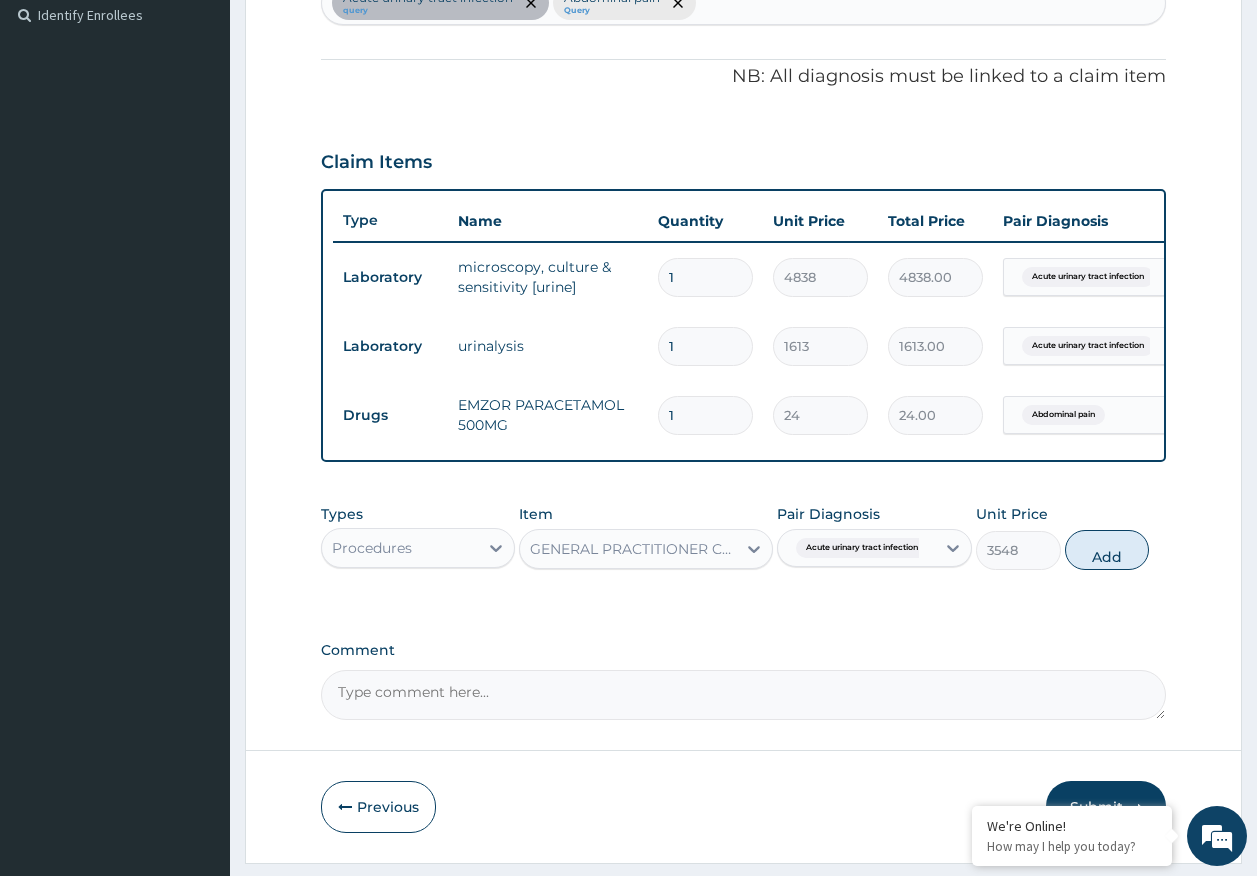 click on "Add" at bounding box center [1107, 550] 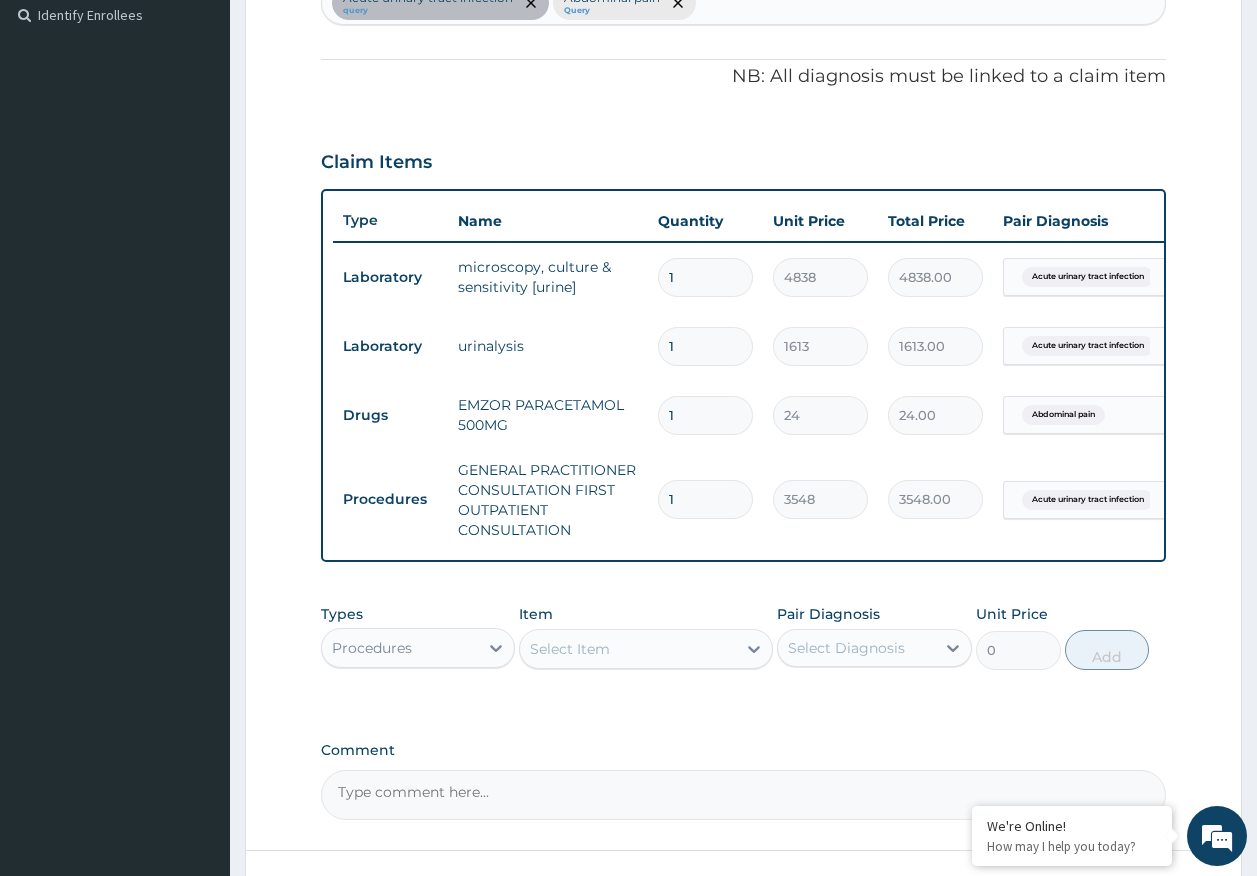 click on "Select Item" at bounding box center [570, 649] 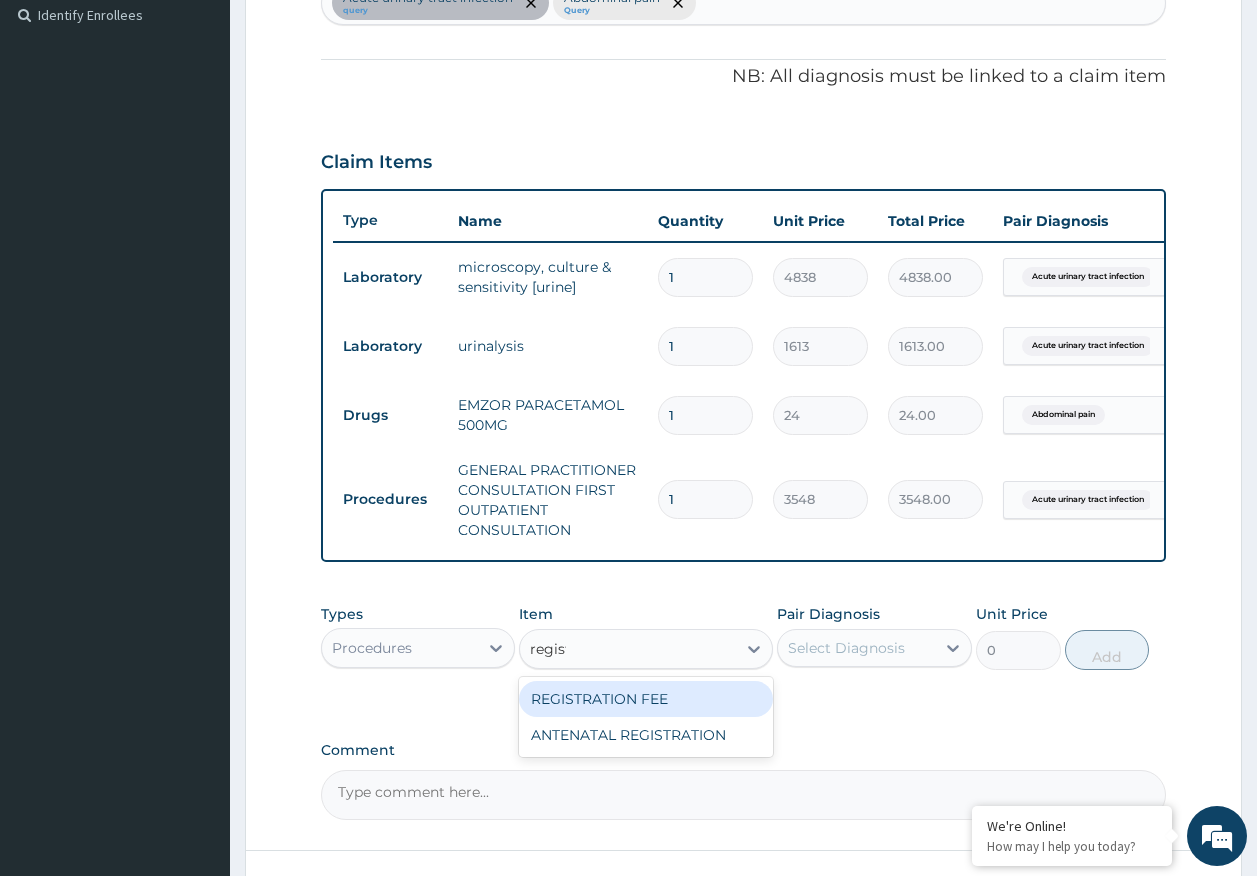 type on "registr" 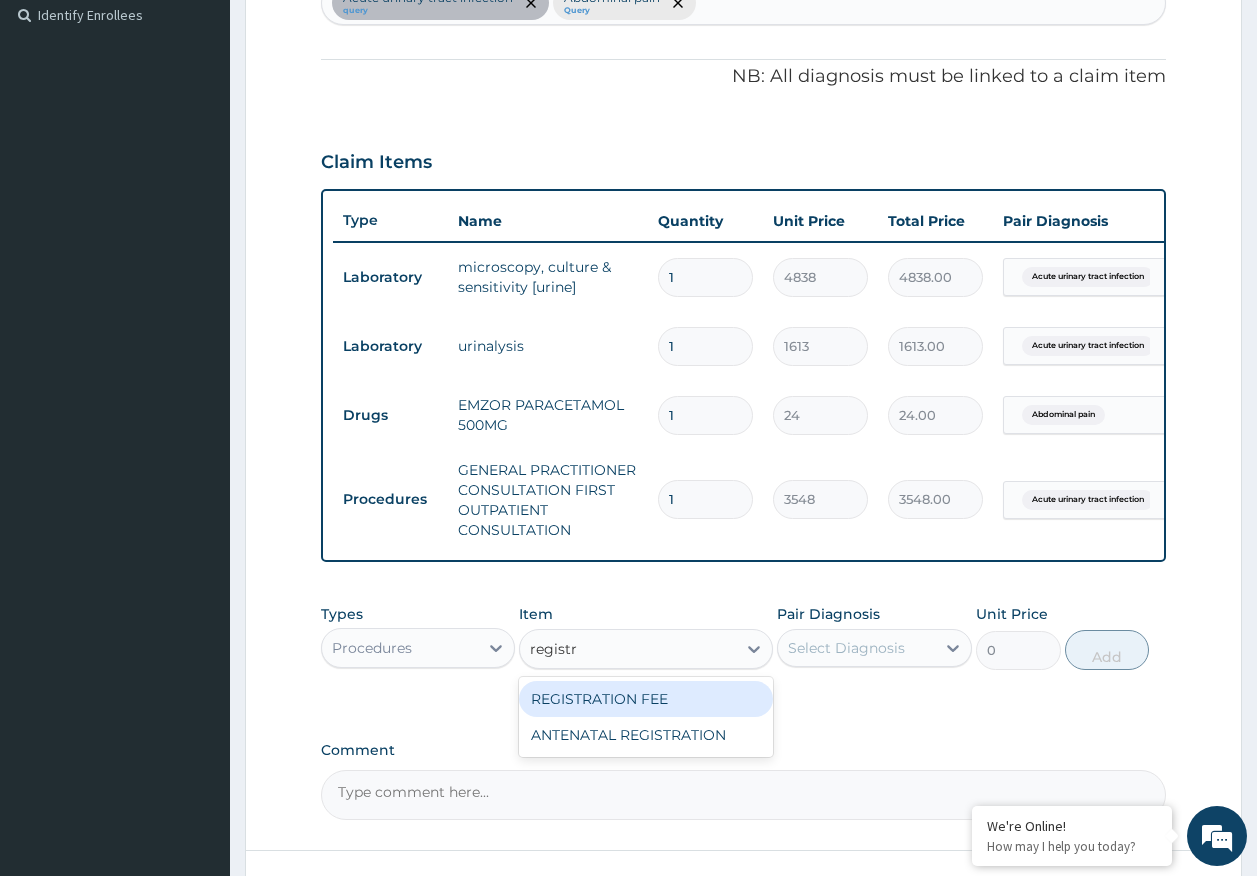 click on "REGISTRATION FEE" at bounding box center [646, 699] 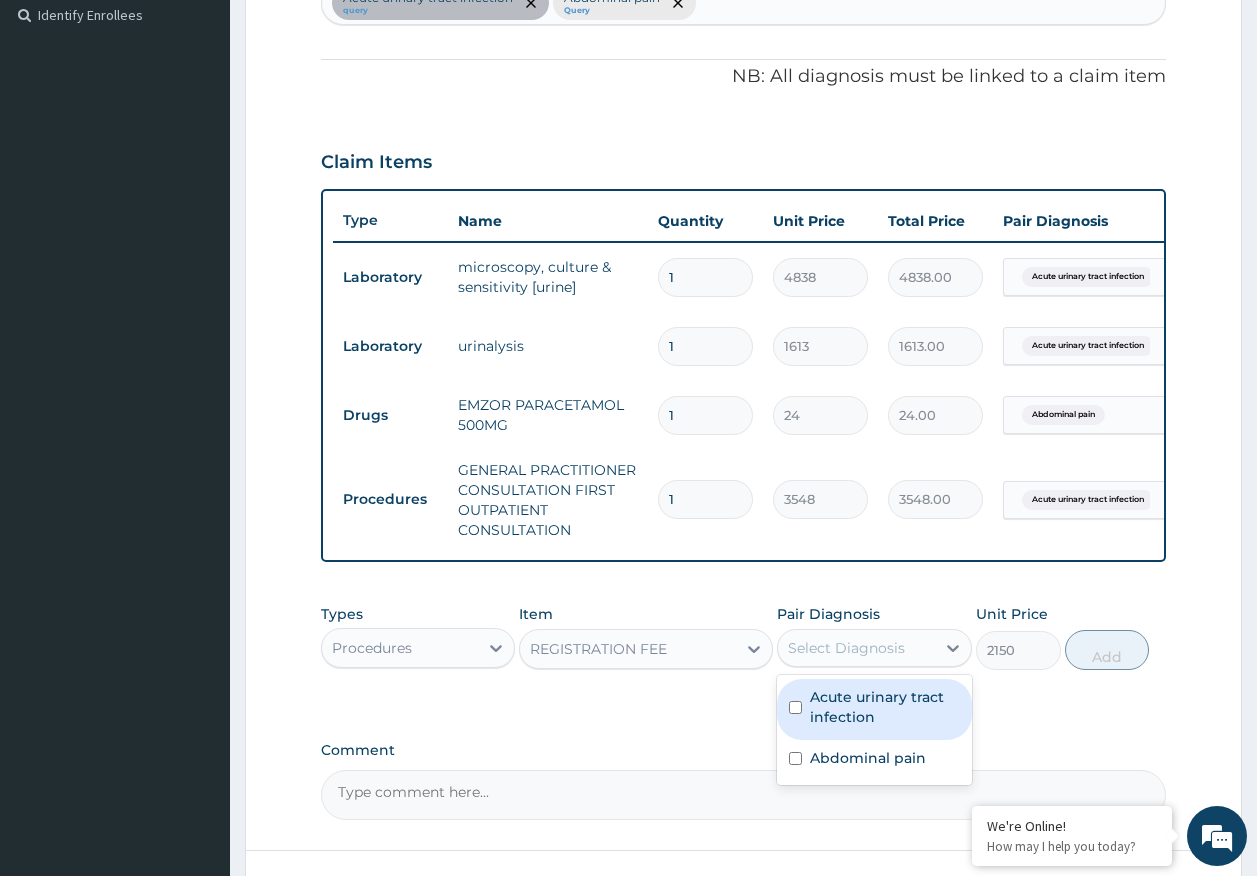 click on "Select Diagnosis" at bounding box center [846, 648] 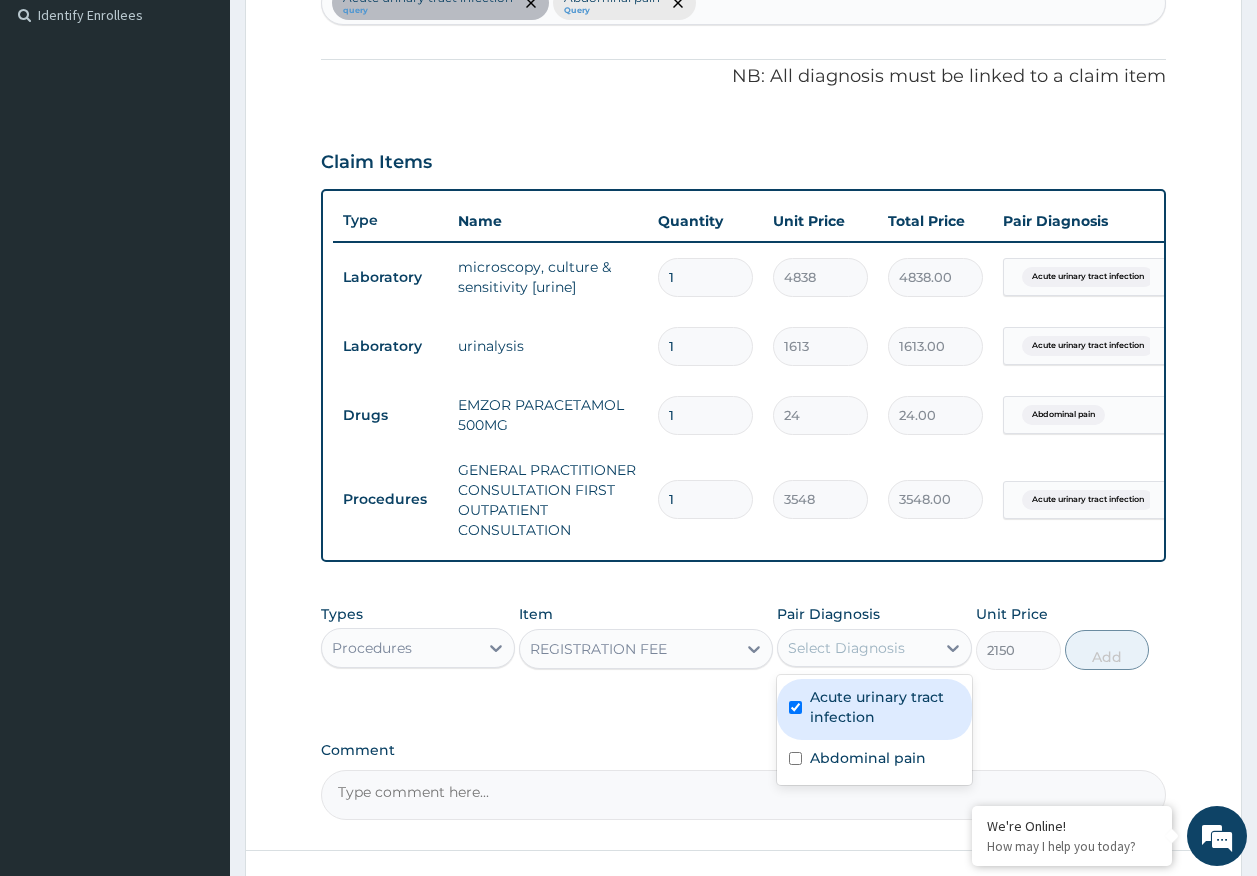 checkbox on "true" 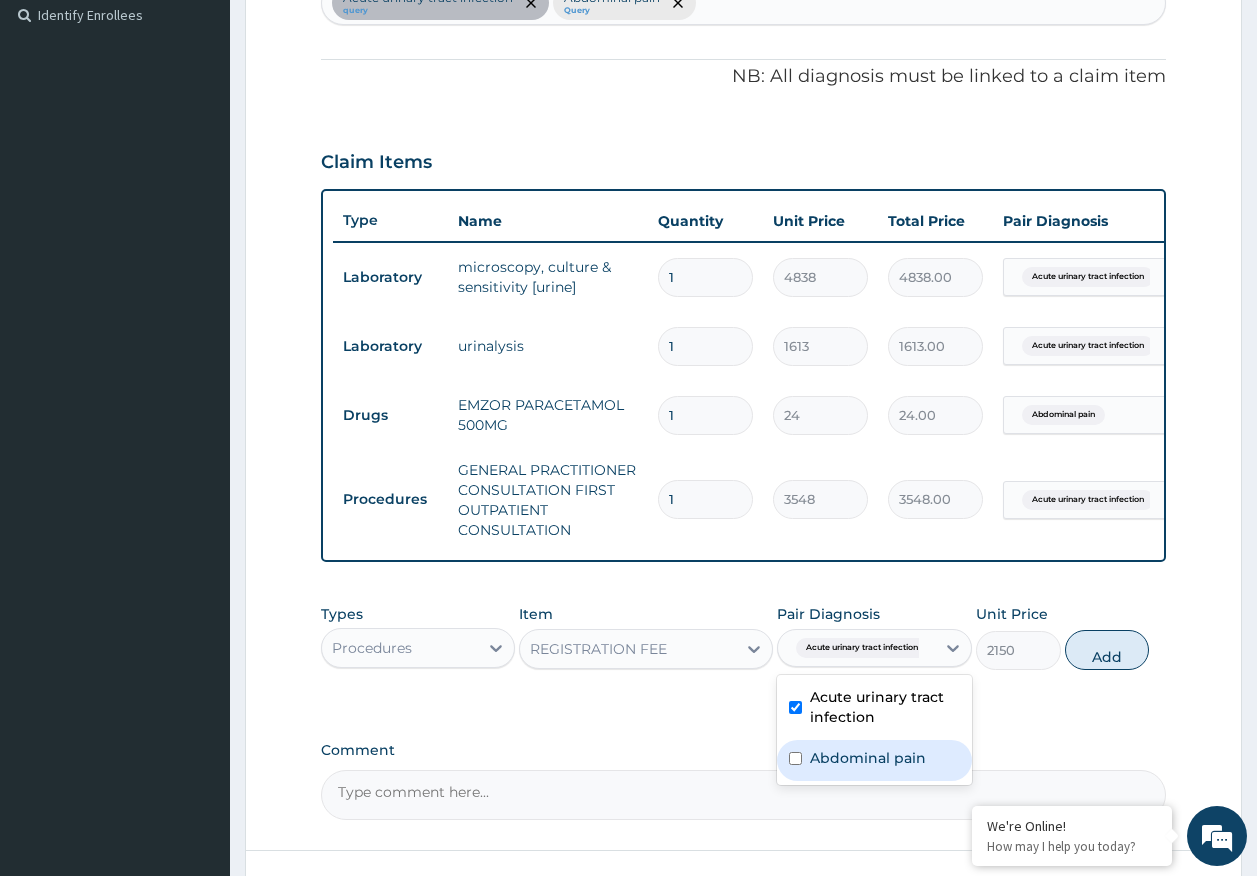 click on "Abdominal pain" at bounding box center (868, 758) 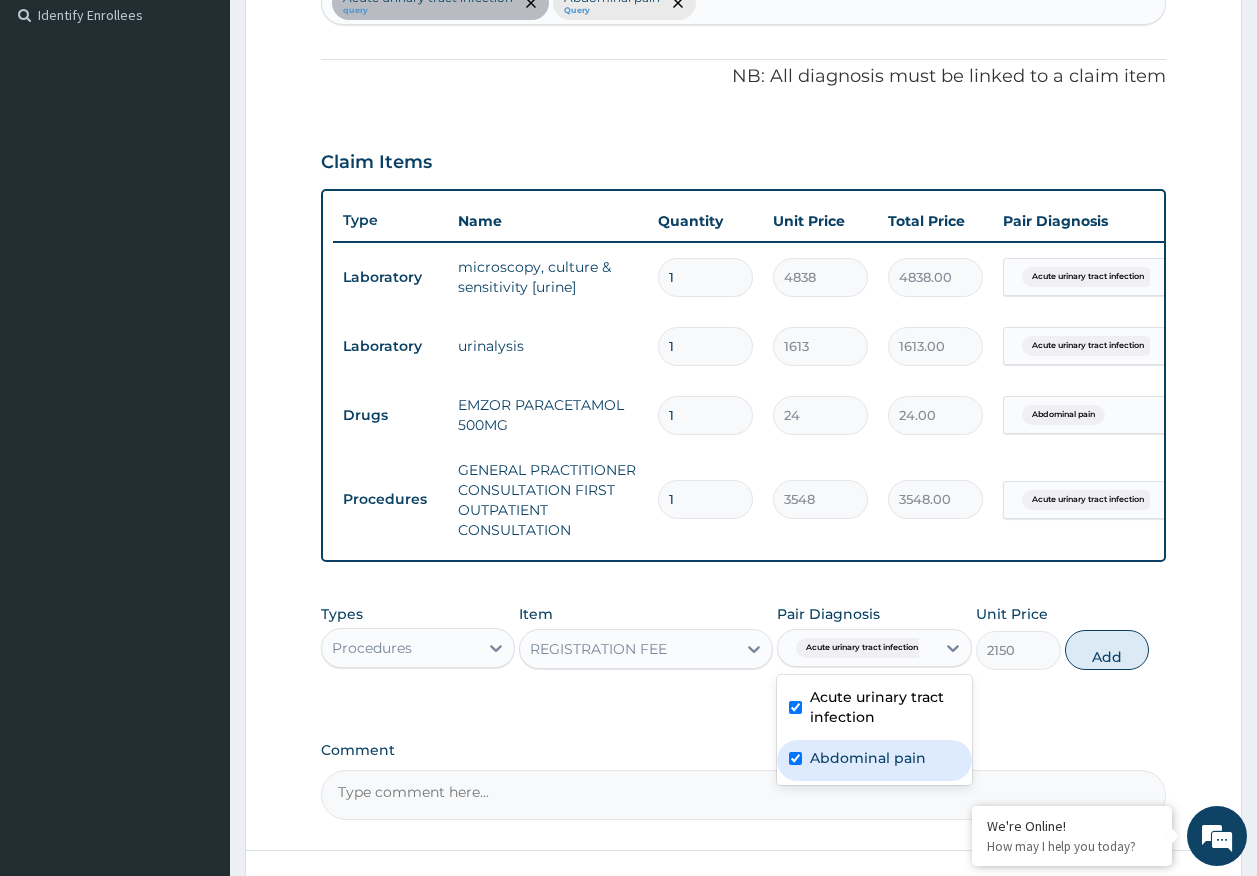 checkbox on "true" 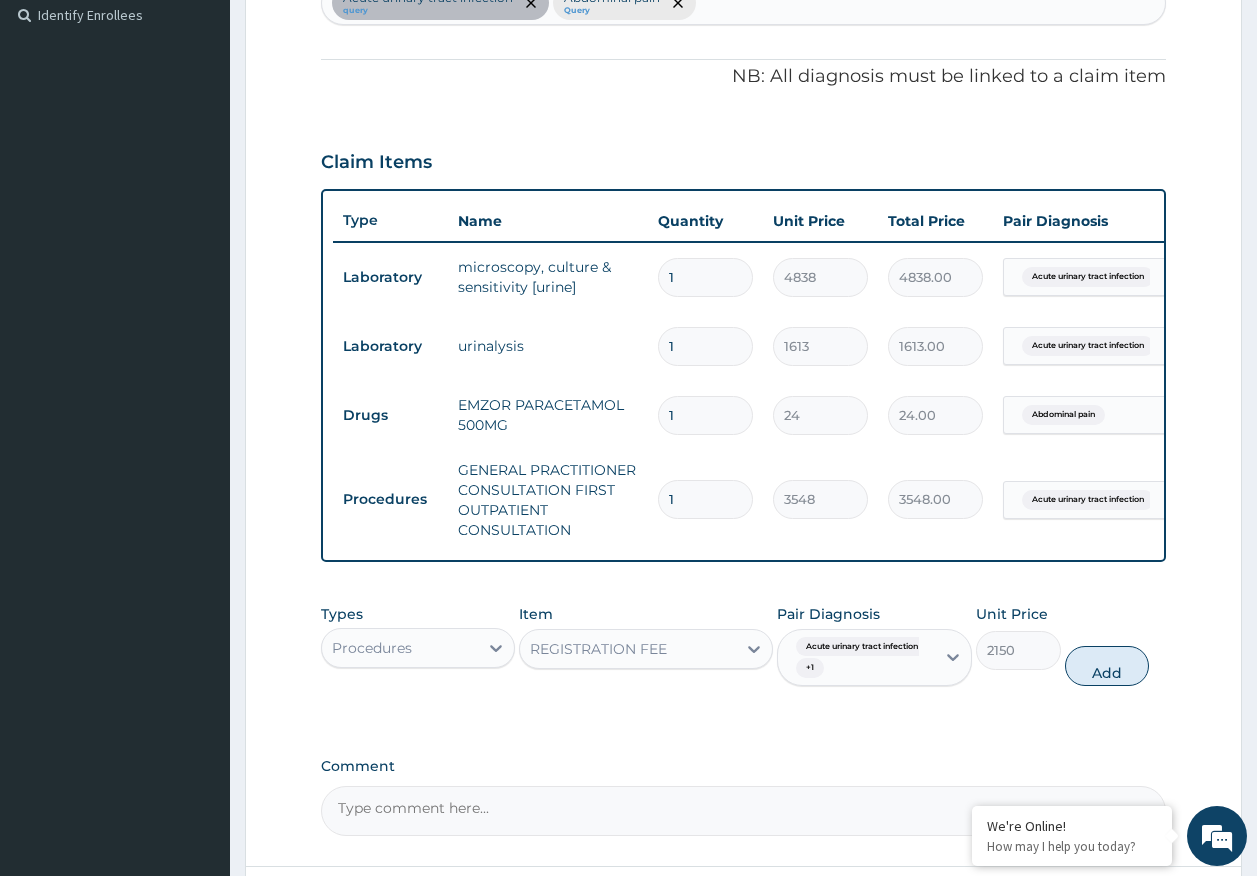 click on "Add" at bounding box center [1107, 666] 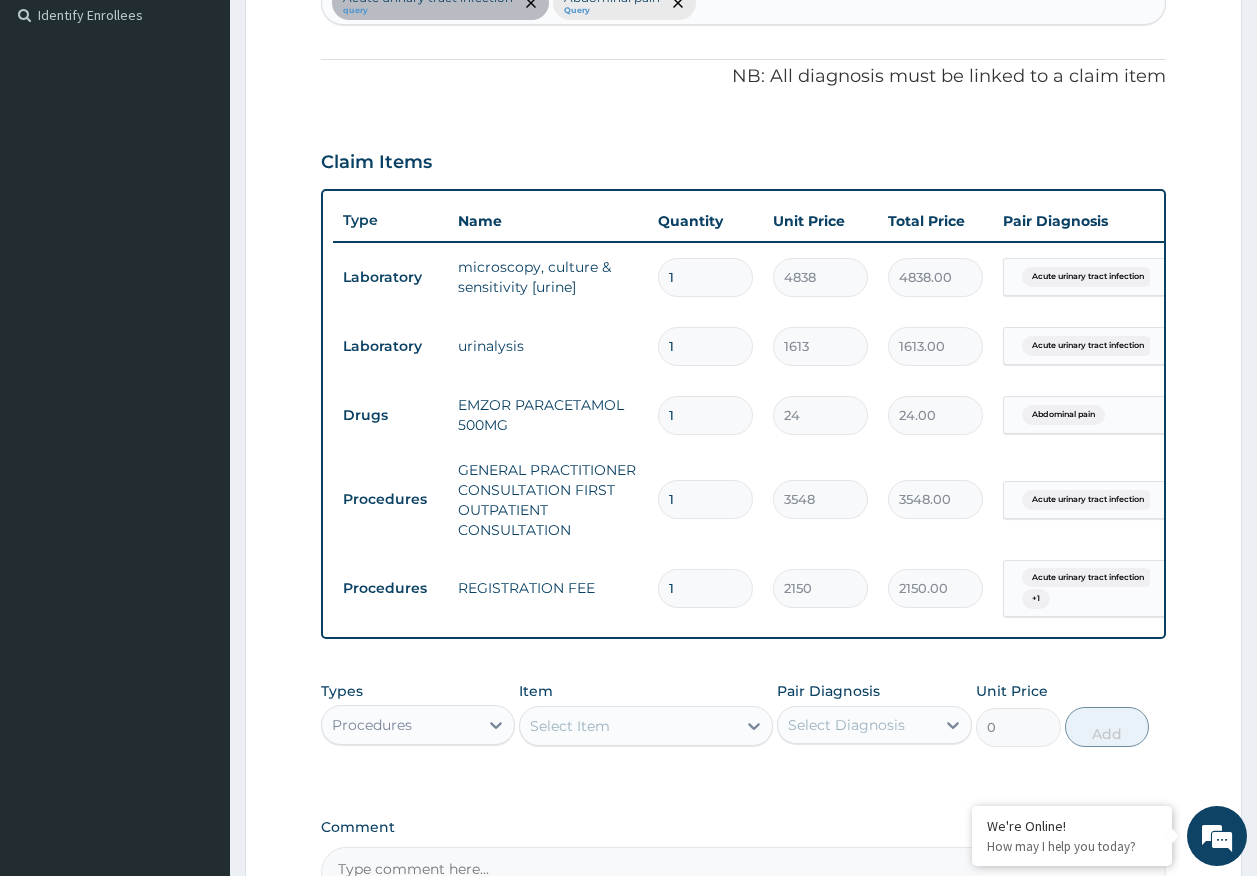 click on "1" at bounding box center [705, 415] 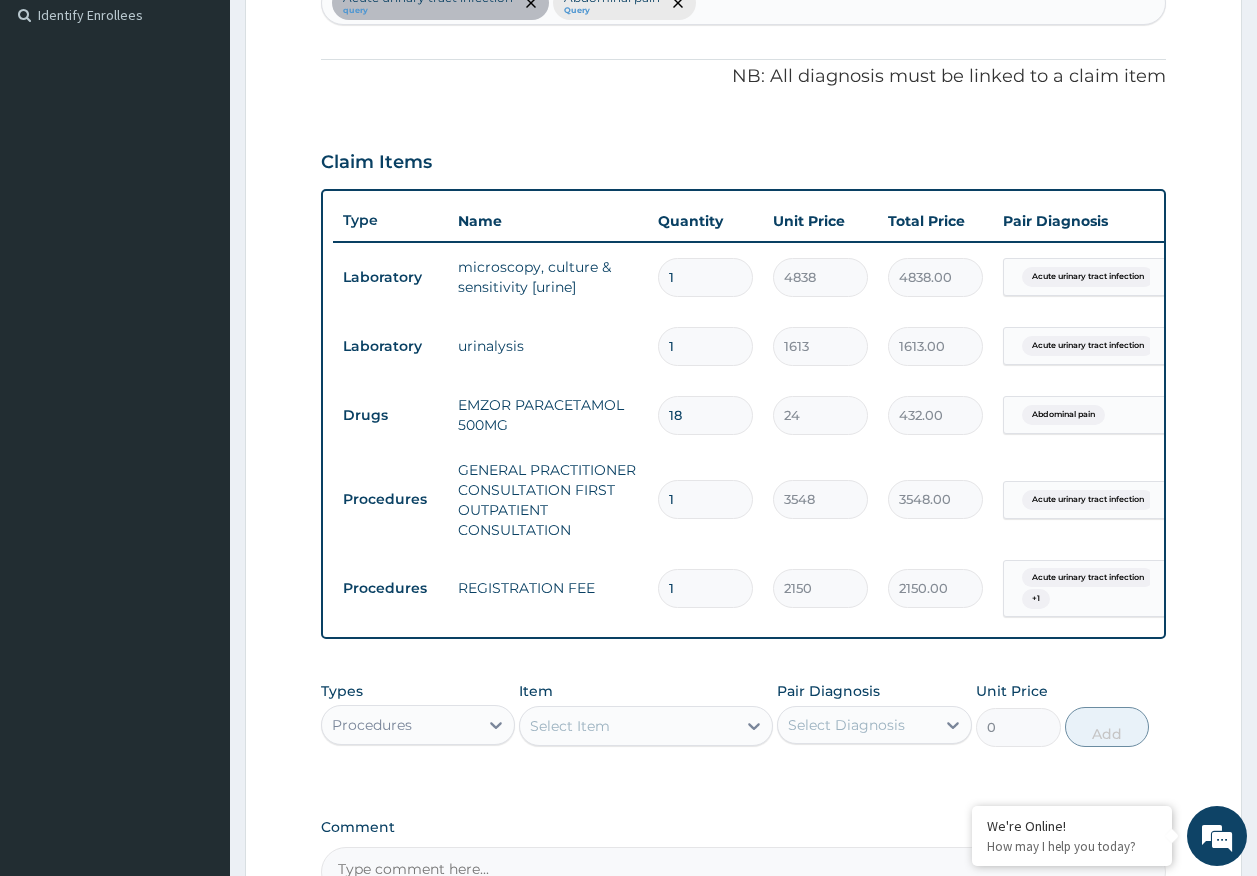 type on "18" 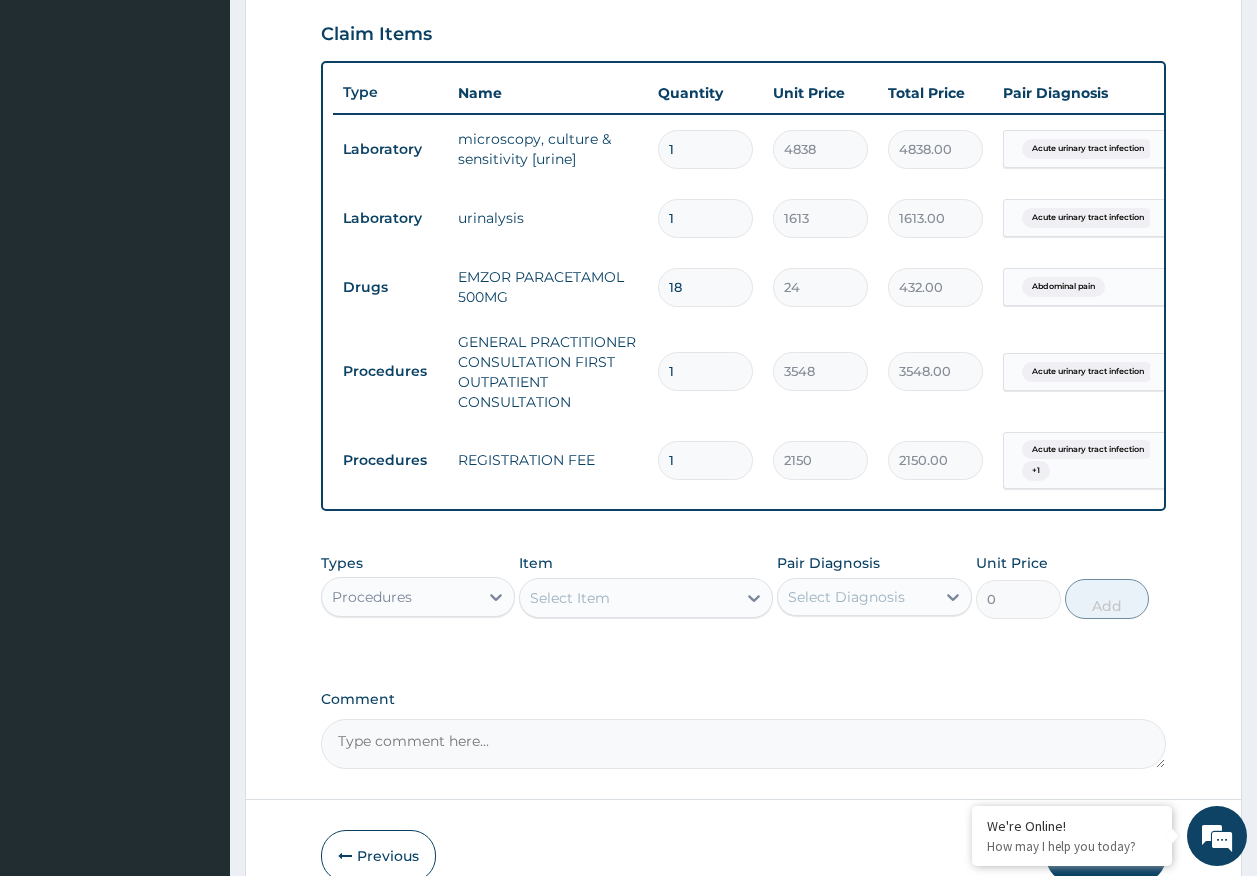 scroll, scrollTop: 801, scrollLeft: 0, axis: vertical 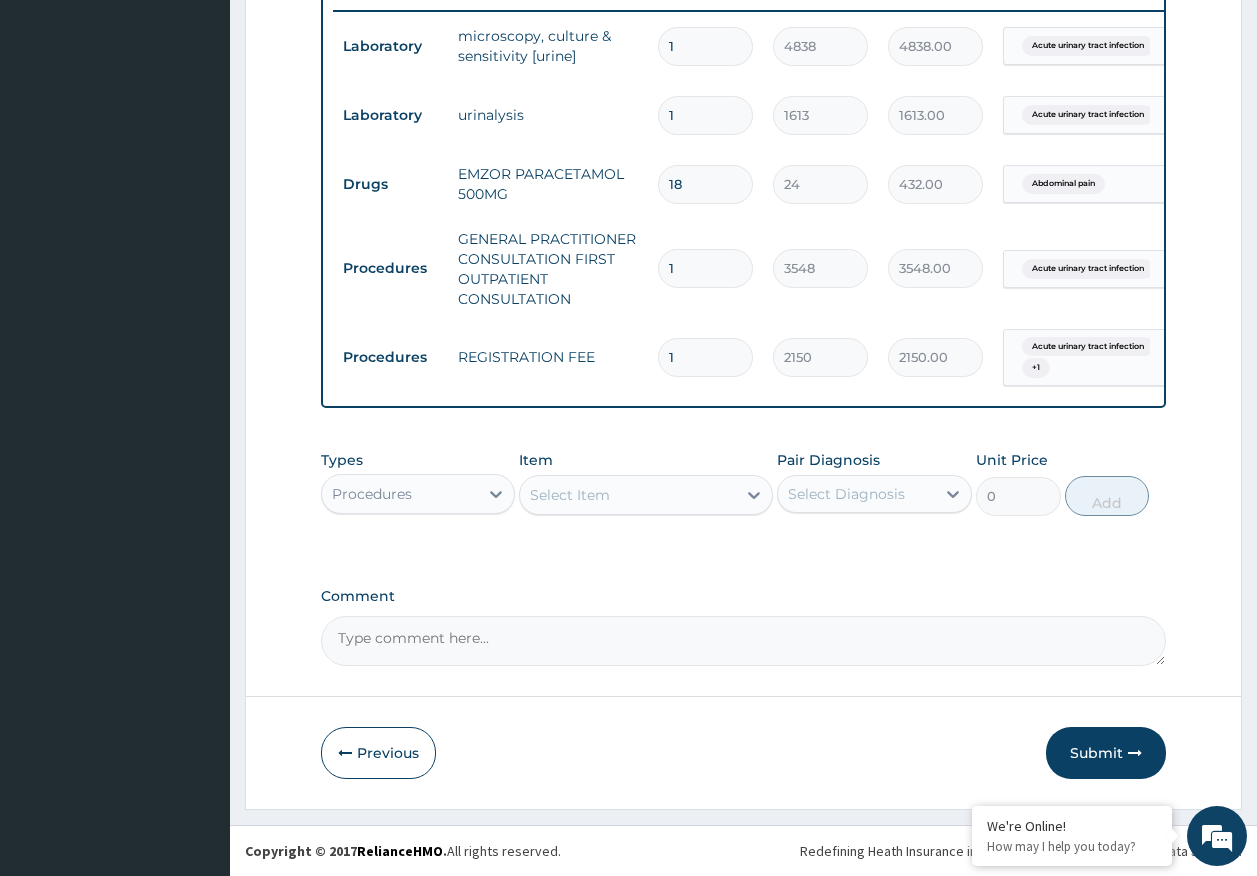 click on "Submit" at bounding box center [1106, 753] 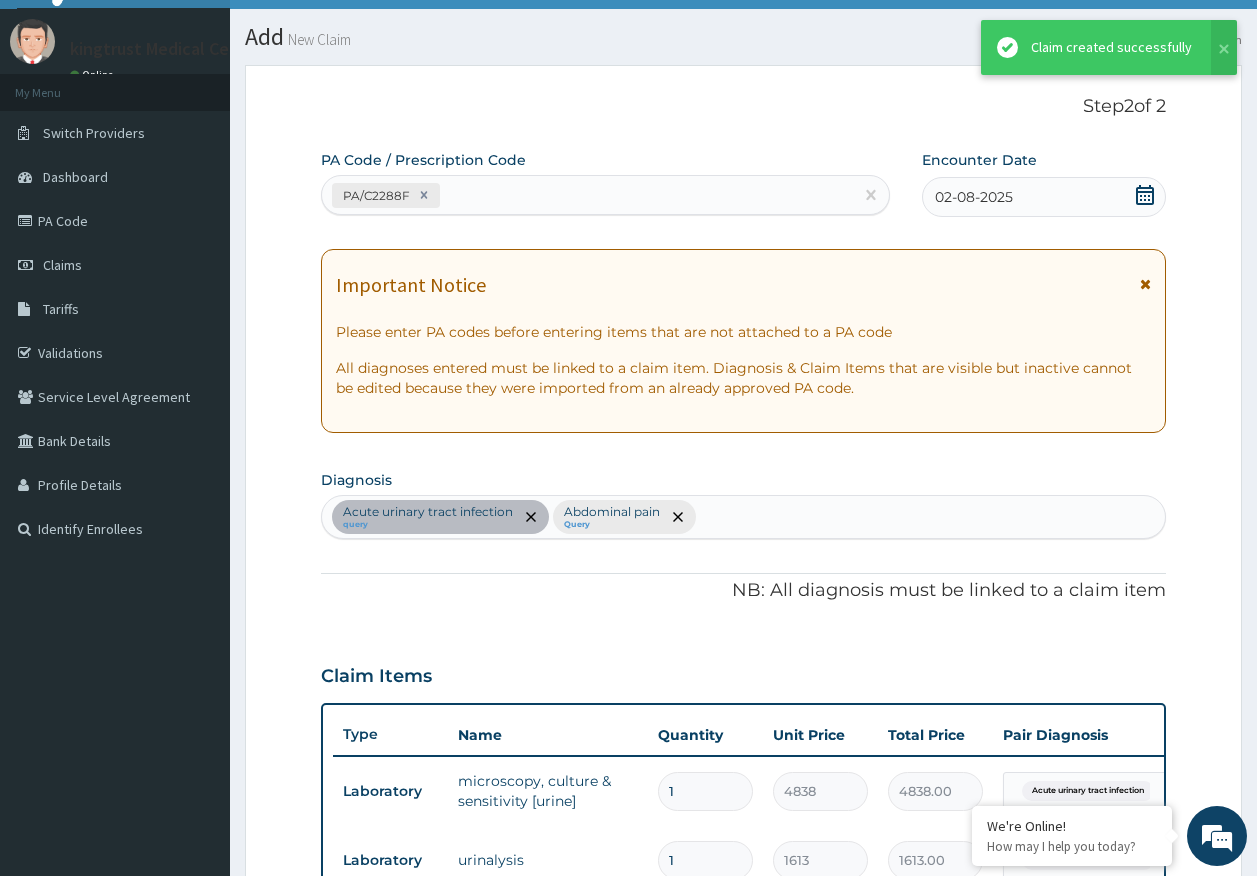 scroll, scrollTop: 801, scrollLeft: 0, axis: vertical 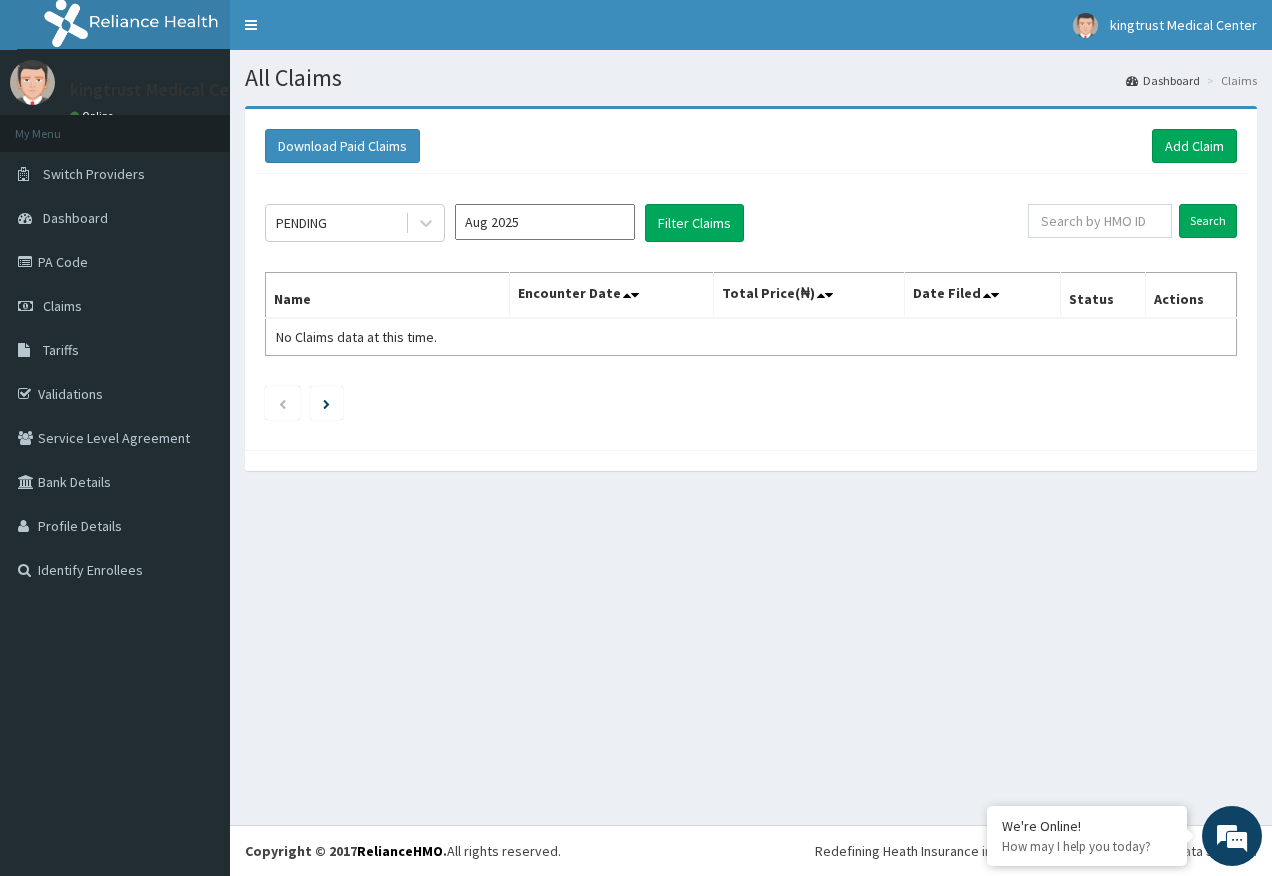 click on "PENDING" at bounding box center [335, 223] 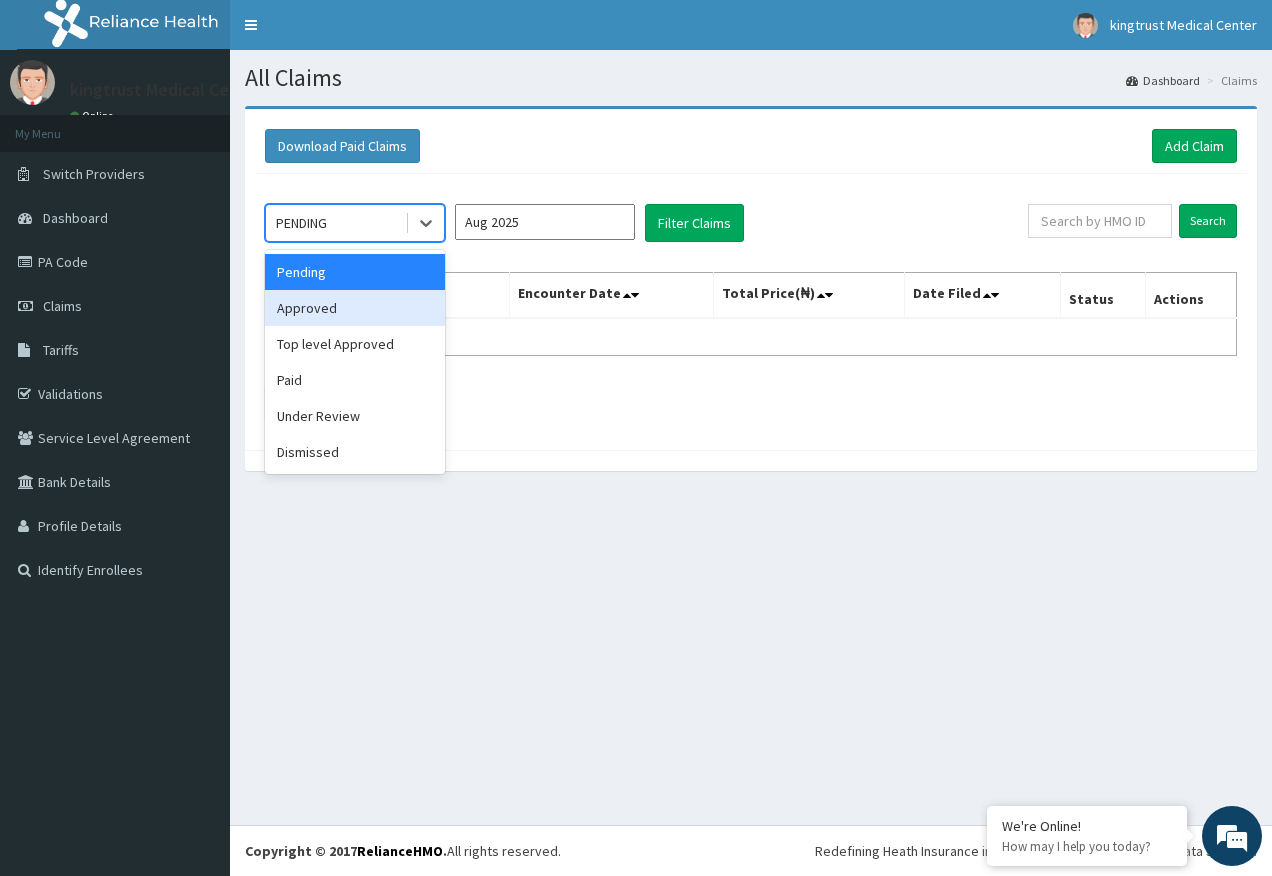 click on "Approved" at bounding box center (355, 308) 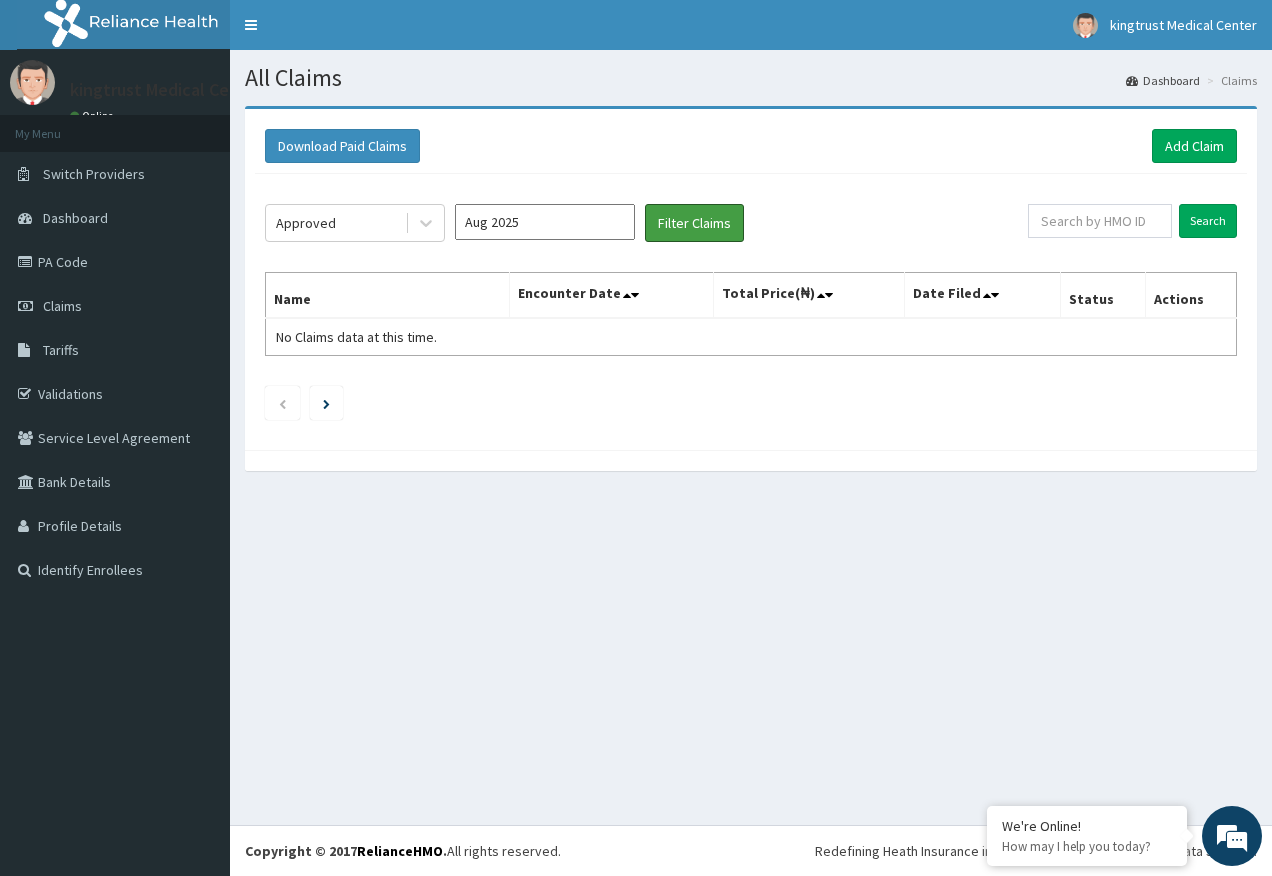 click on "Filter Claims" at bounding box center [694, 223] 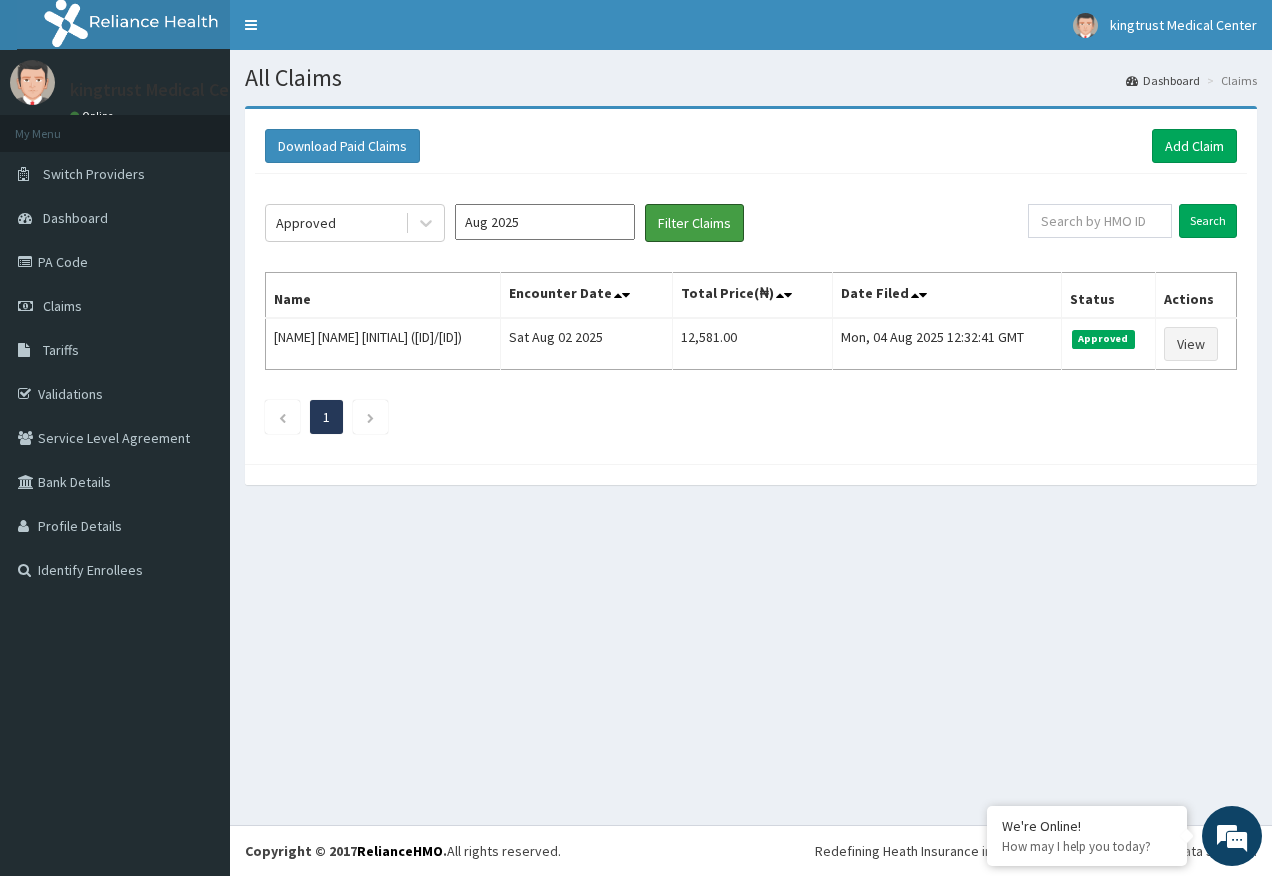 scroll, scrollTop: 0, scrollLeft: 0, axis: both 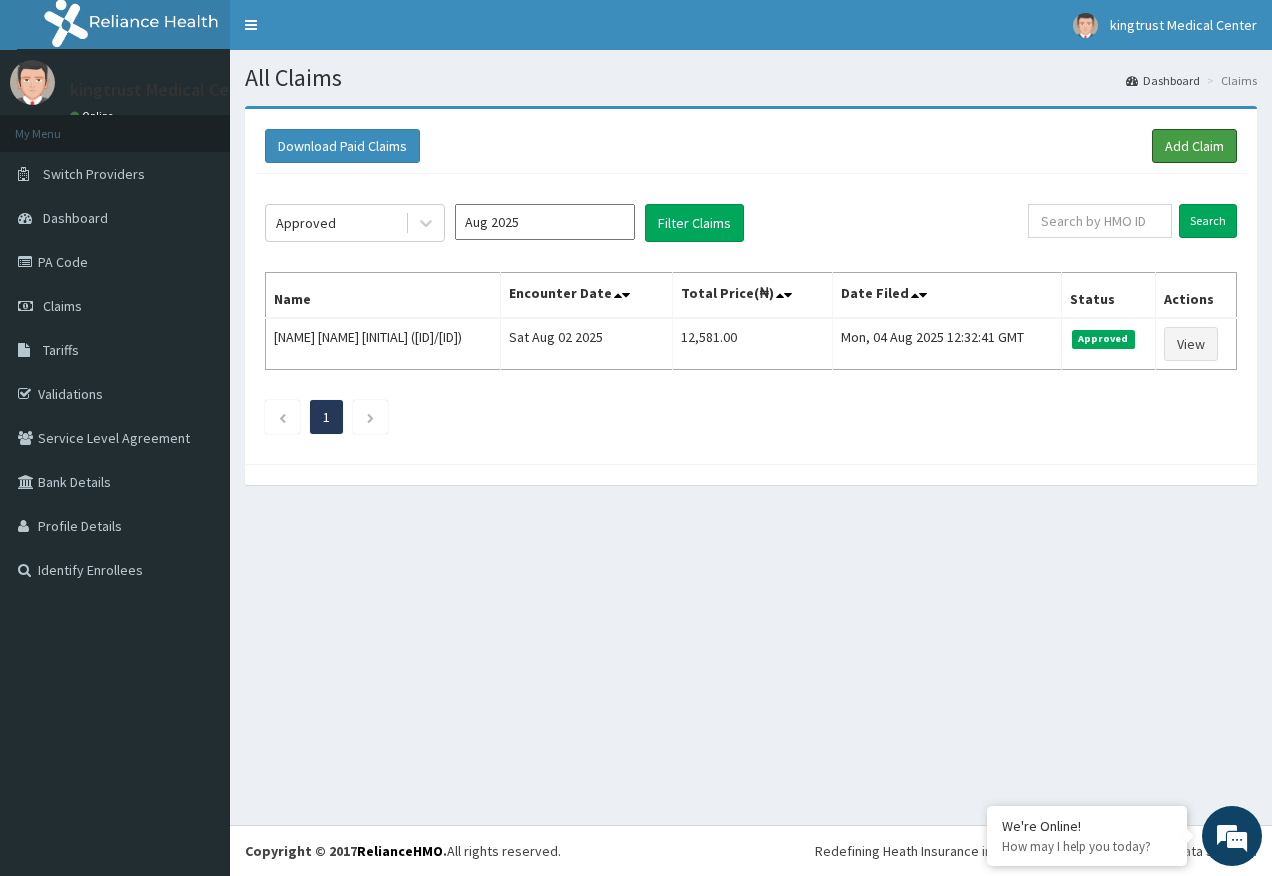 click on "Add Claim" at bounding box center [1194, 146] 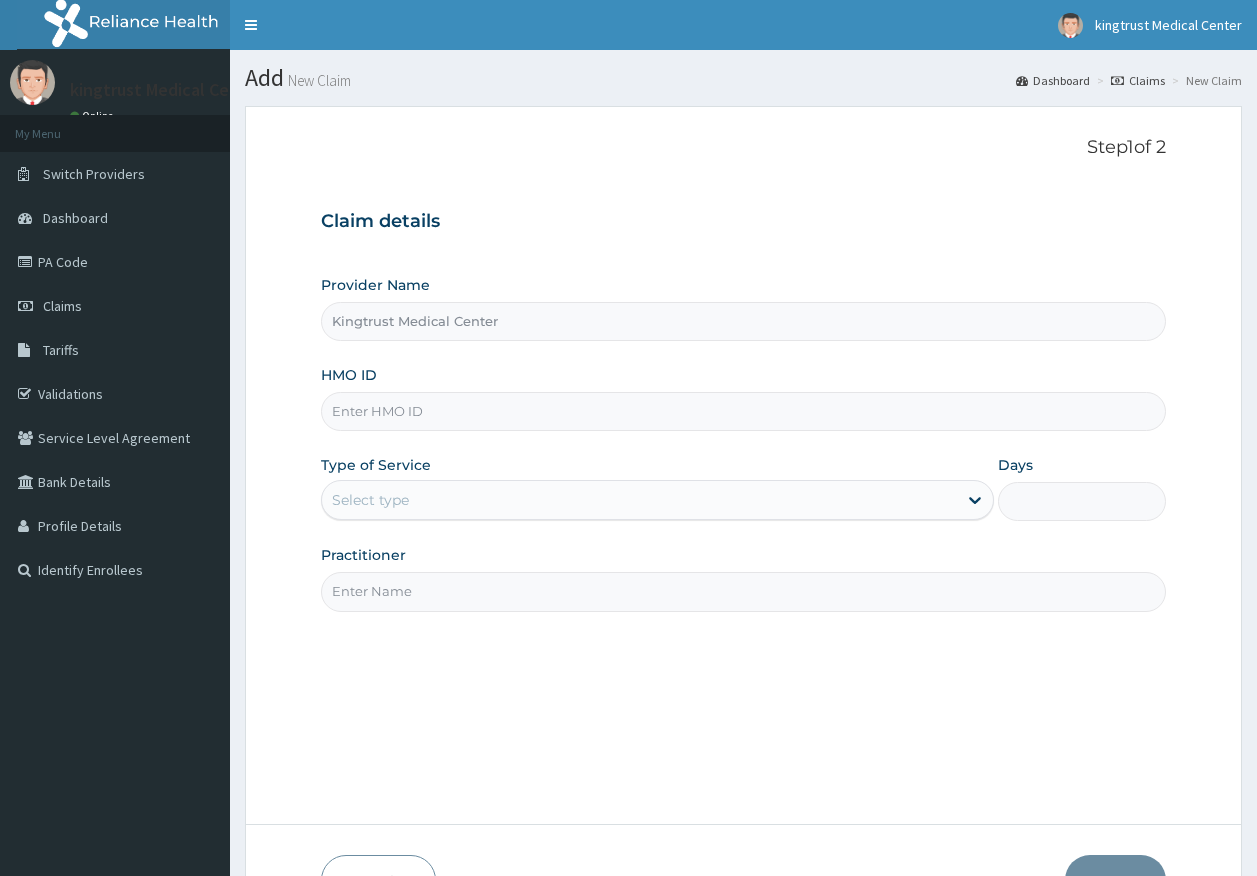 scroll, scrollTop: 0, scrollLeft: 0, axis: both 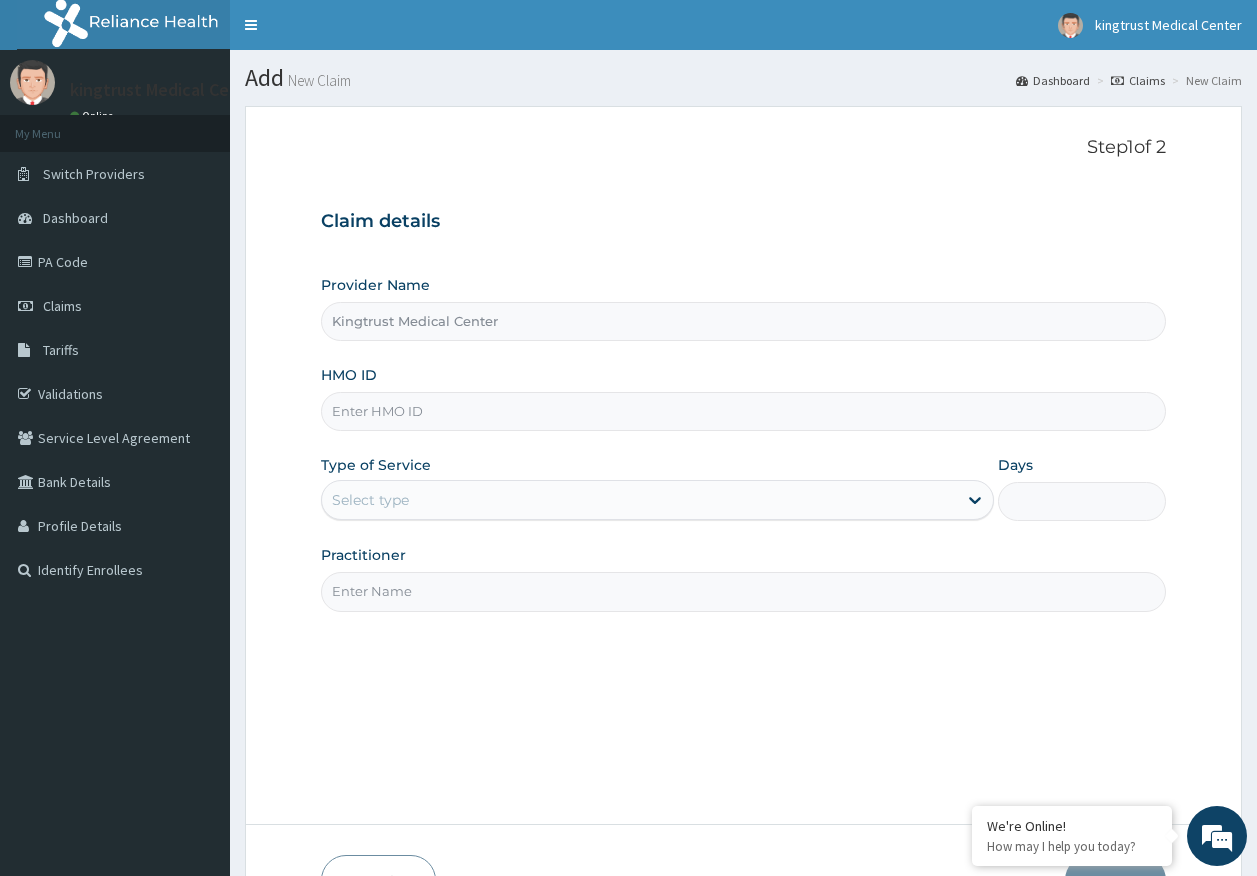 click on "HMO ID" at bounding box center [744, 411] 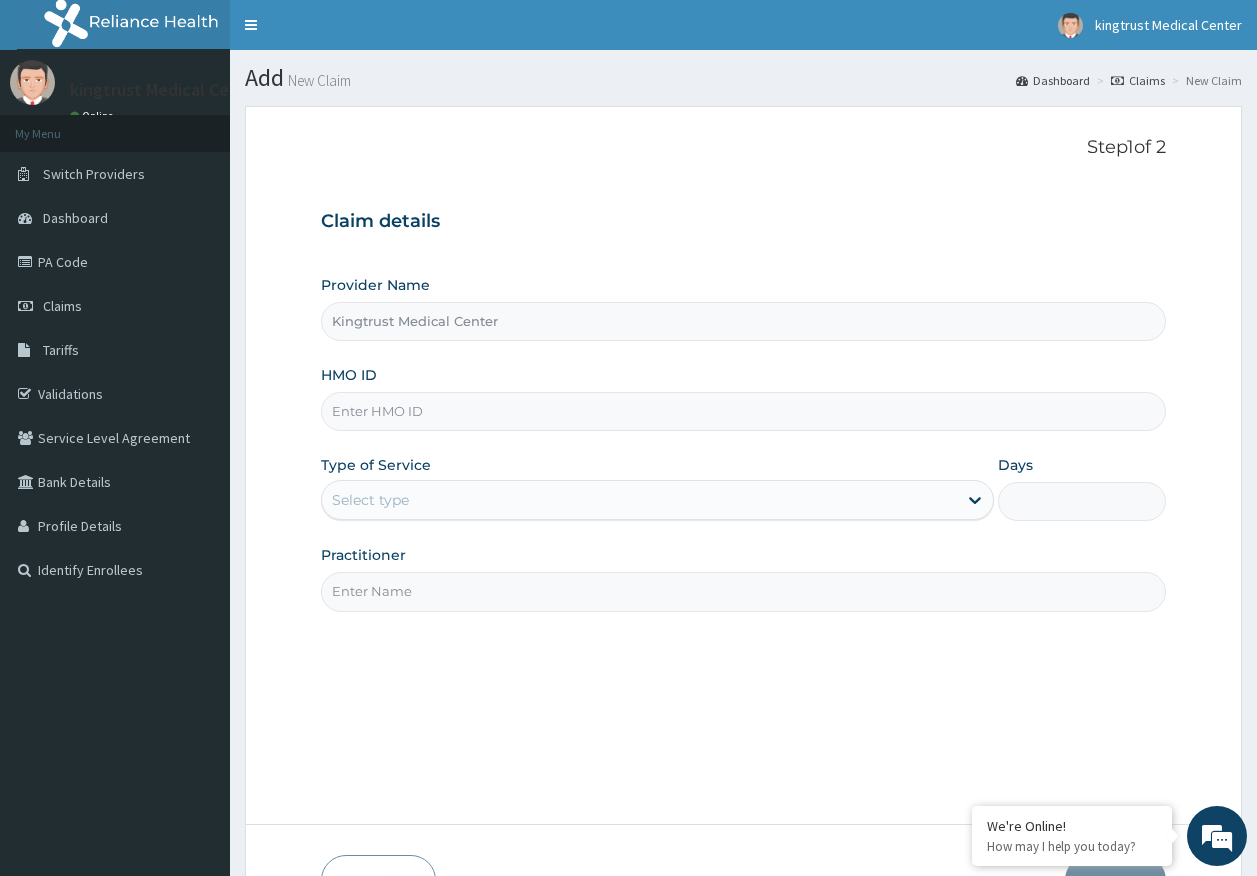 paste on "HYT/10437/A" 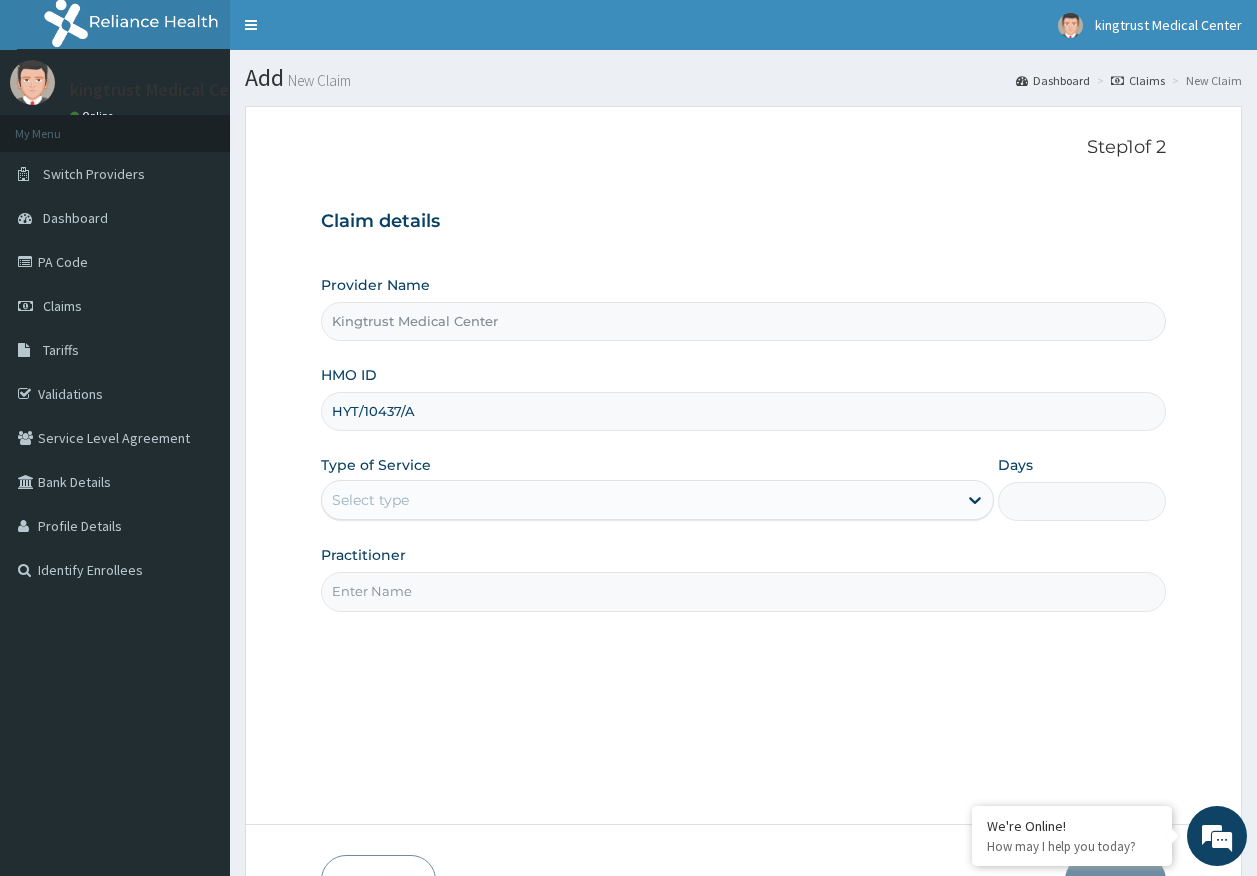 type on "HYT/10437/A" 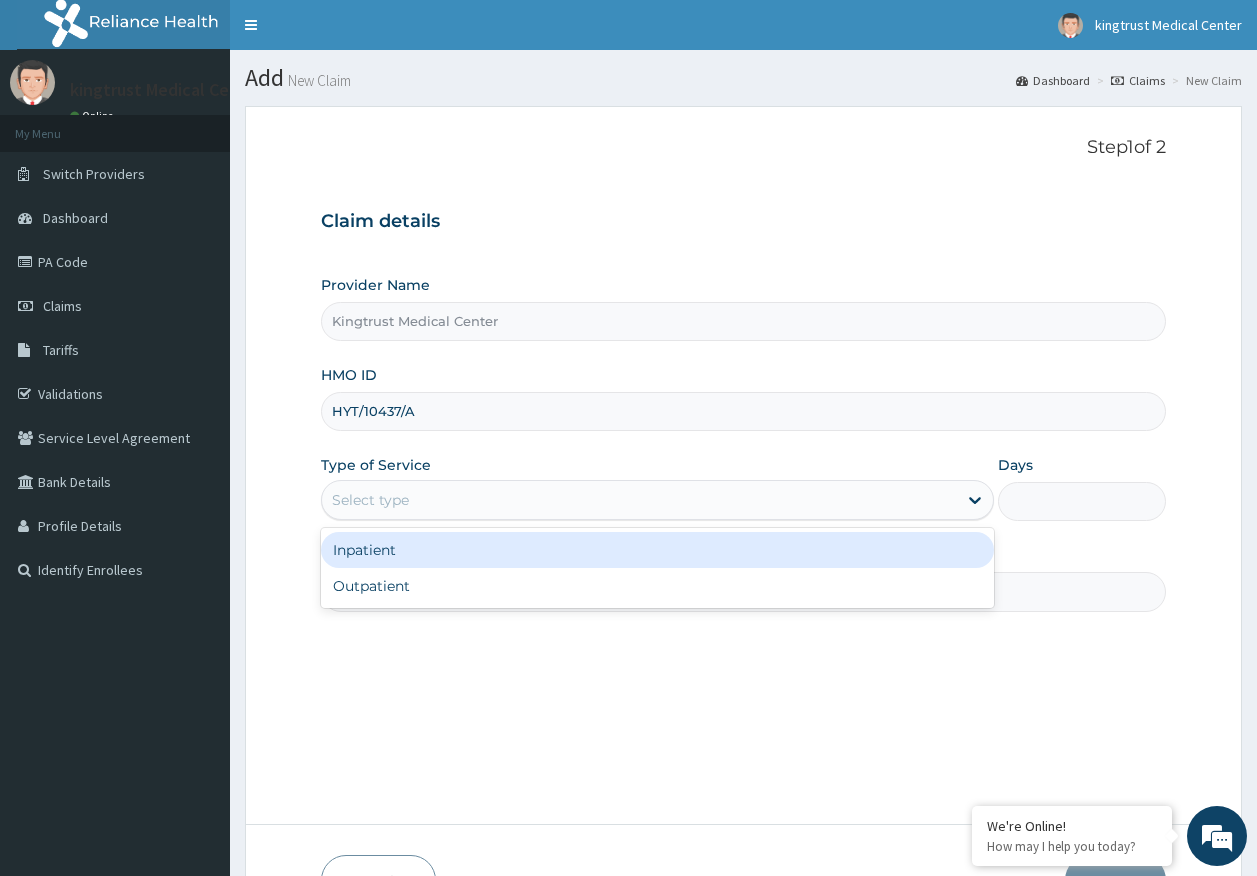 click on "Select type" at bounding box center [370, 500] 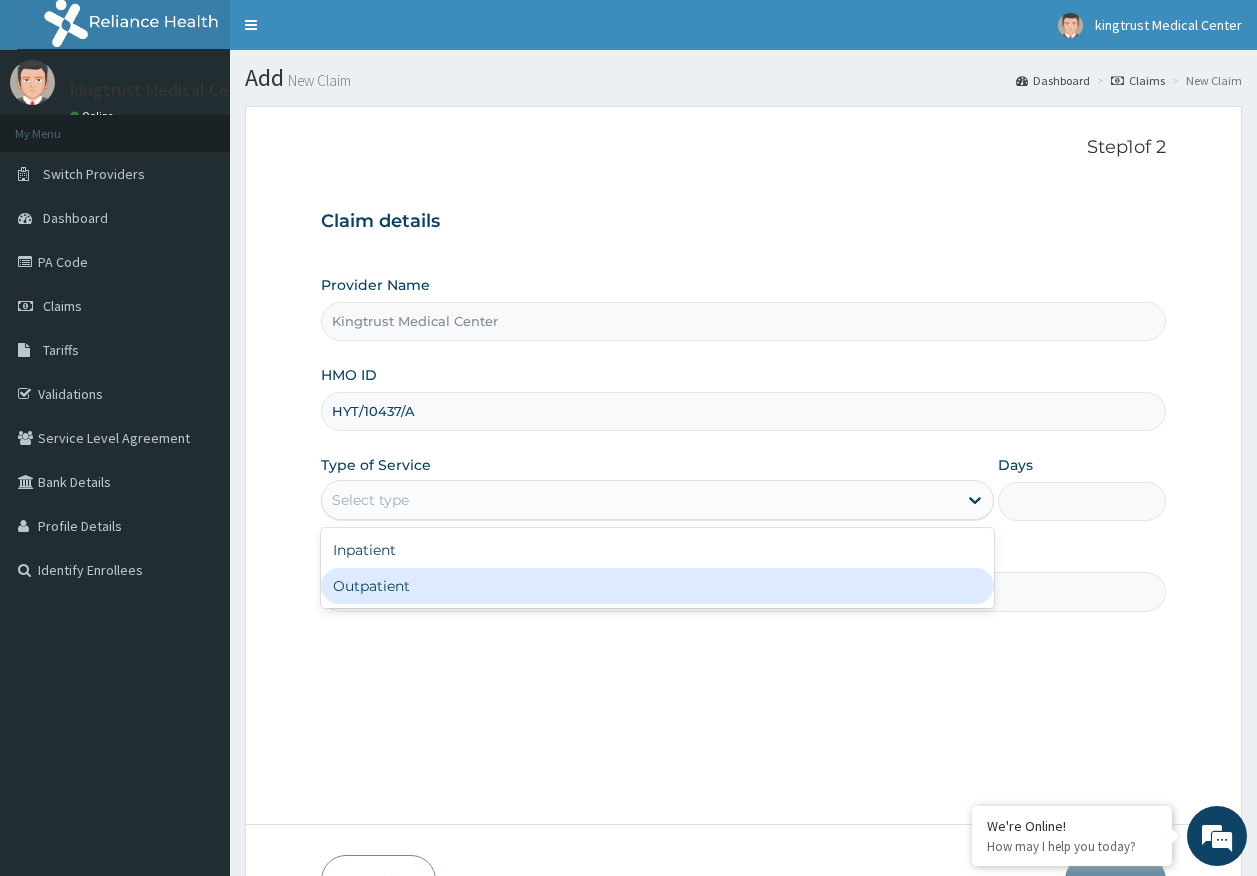 click on "Outpatient" at bounding box center [657, 586] 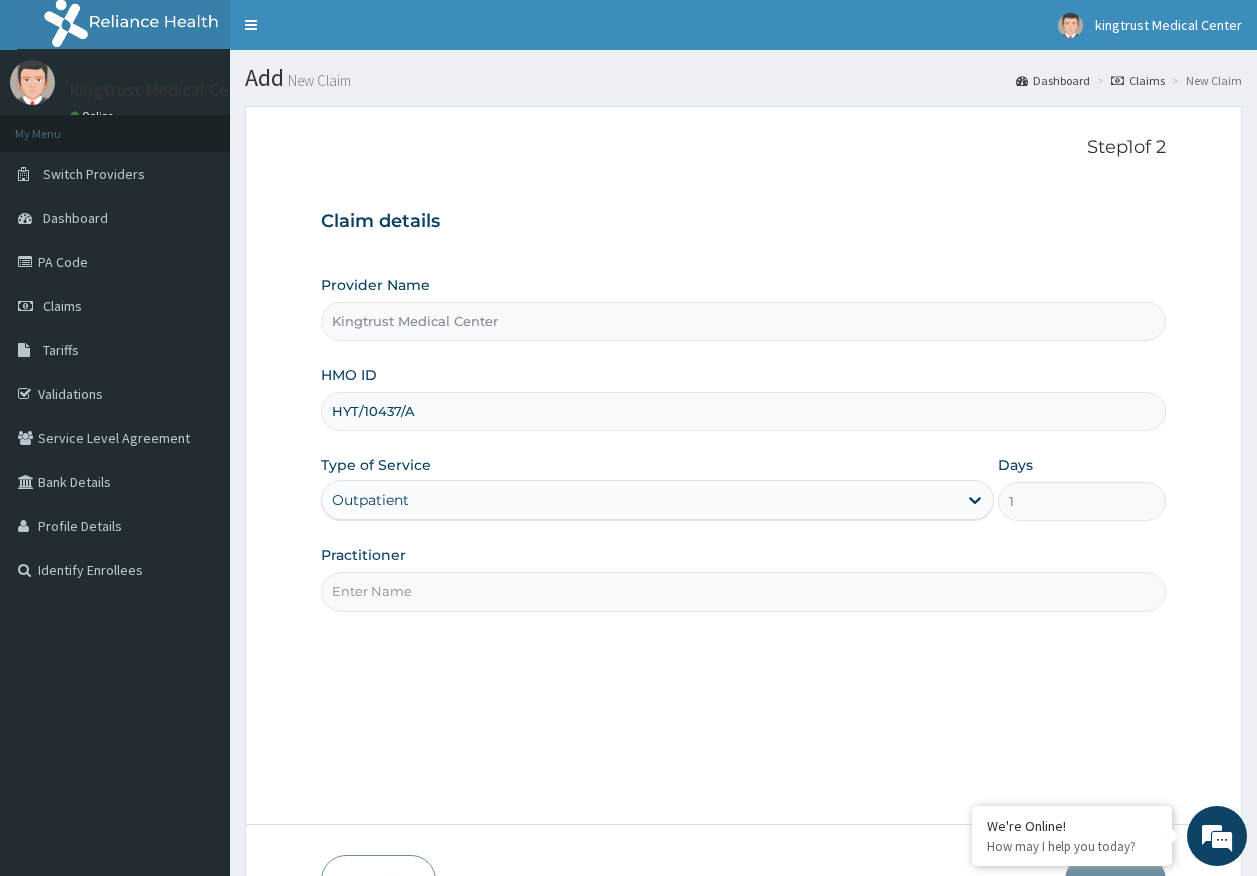 click on "Practitioner" at bounding box center [744, 591] 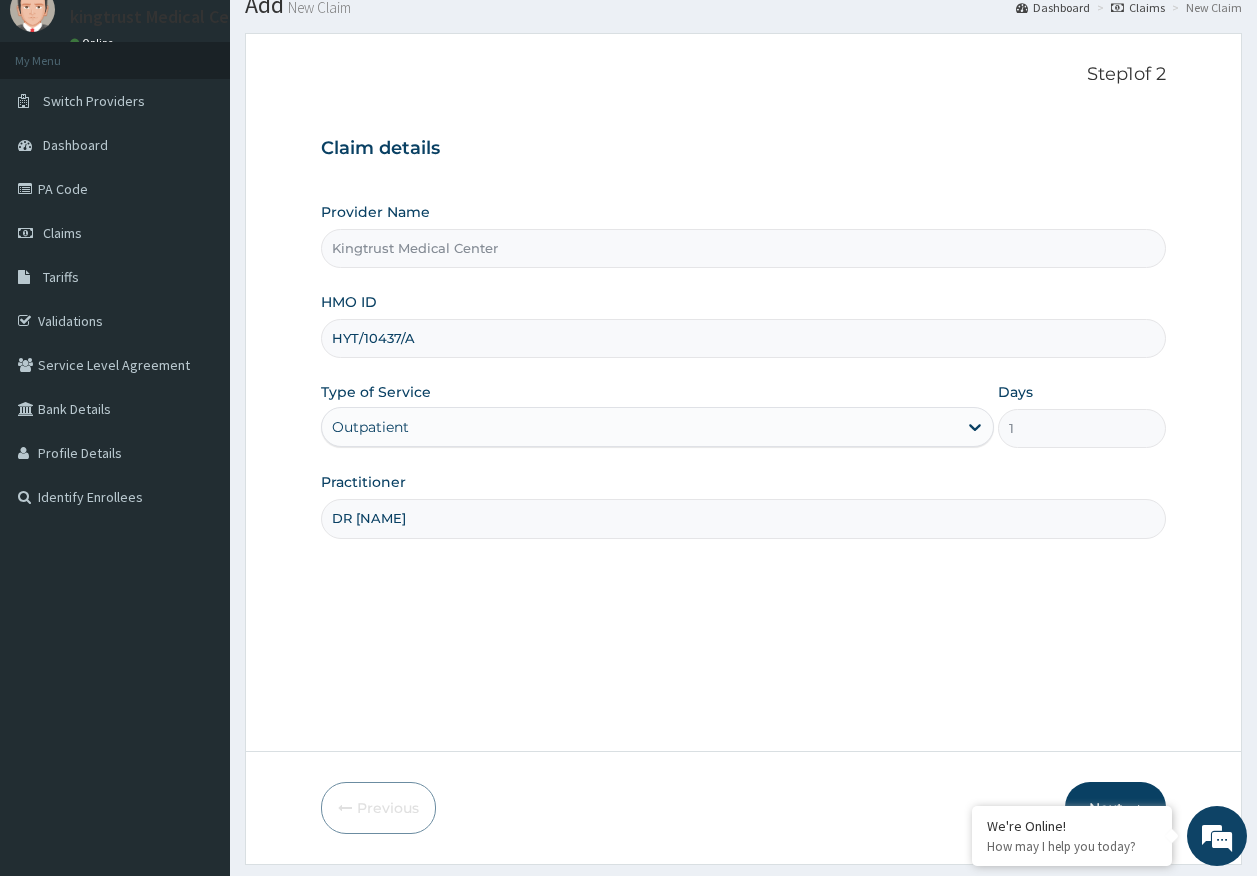 scroll, scrollTop: 128, scrollLeft: 0, axis: vertical 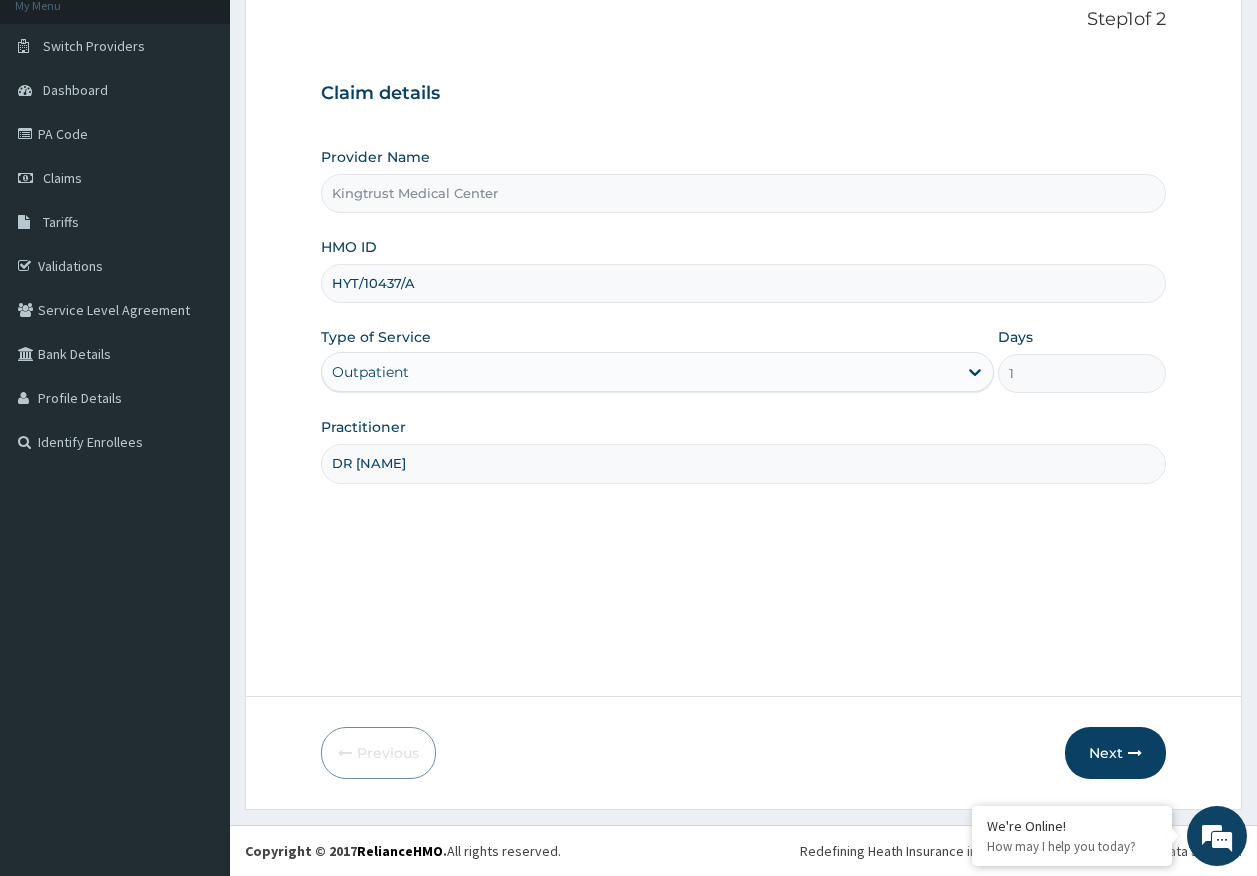 click on "Next" at bounding box center (1115, 753) 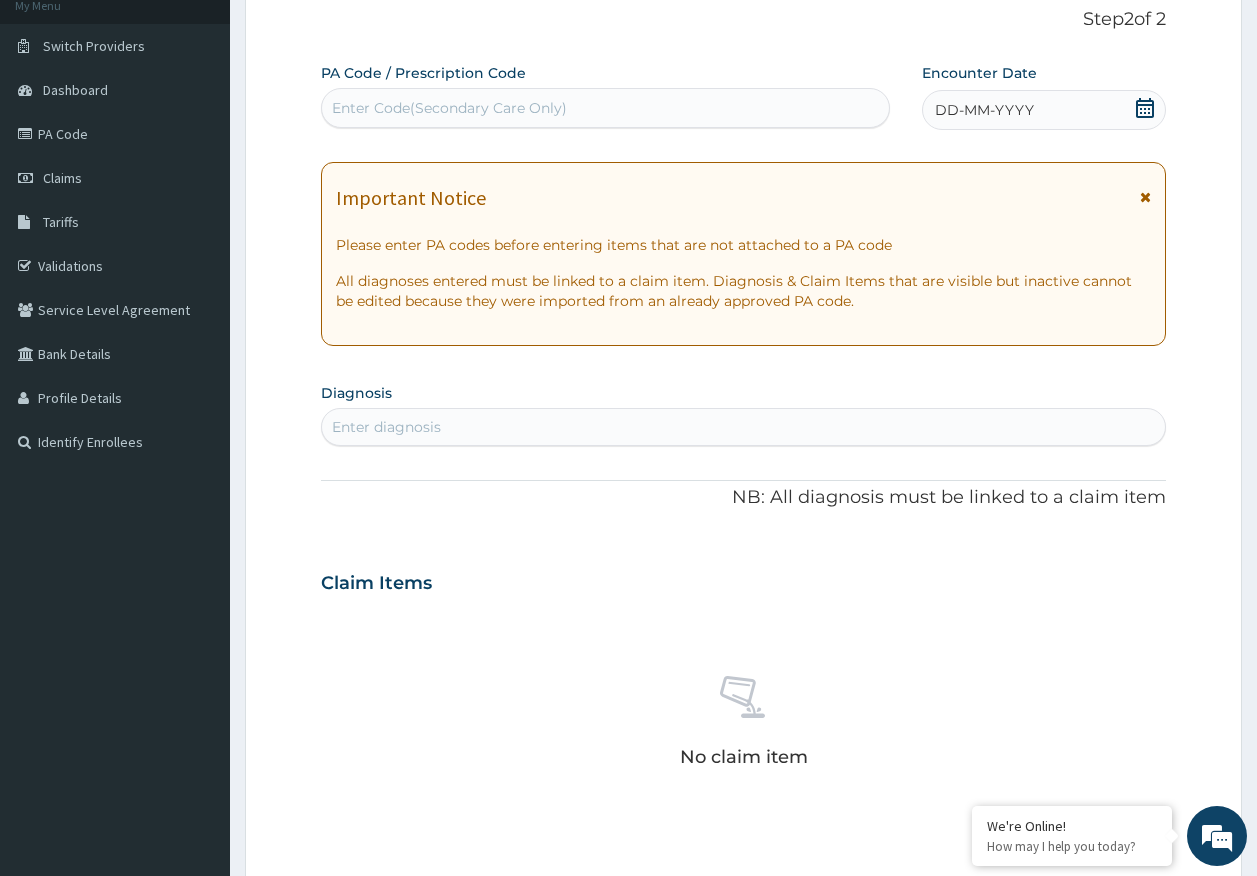 click on "DD-MM-YYYY" at bounding box center [1044, 110] 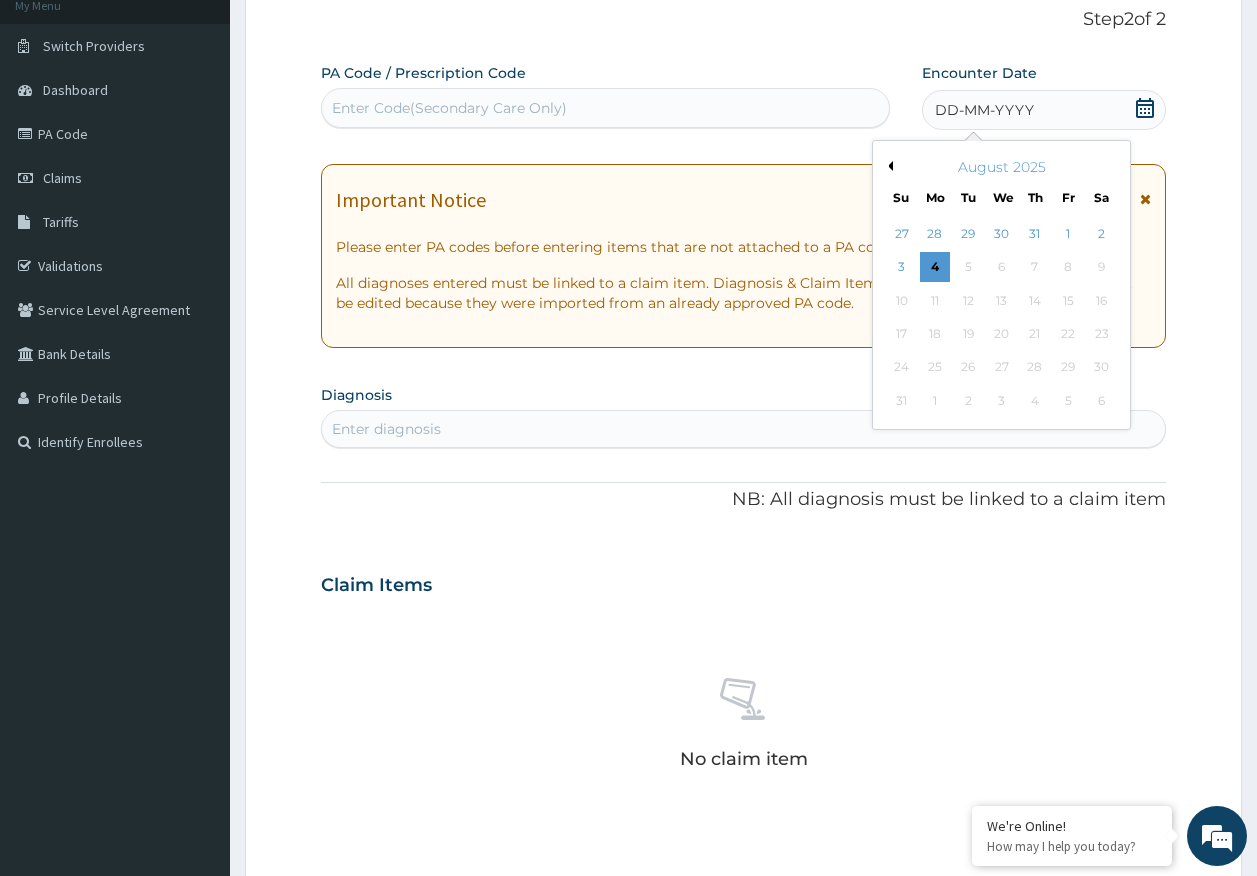 scroll, scrollTop: 0, scrollLeft: 0, axis: both 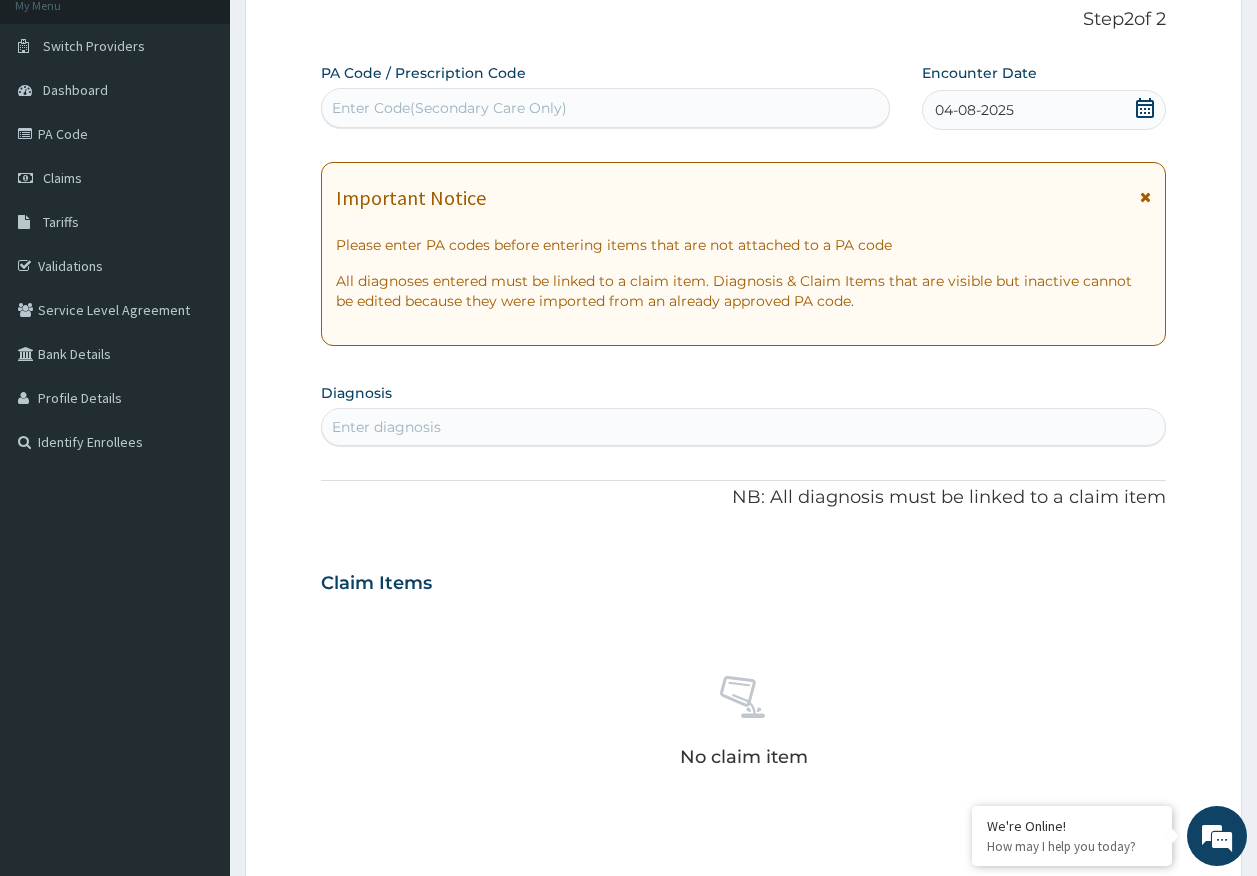 click on "Enter diagnosis" at bounding box center [744, 427] 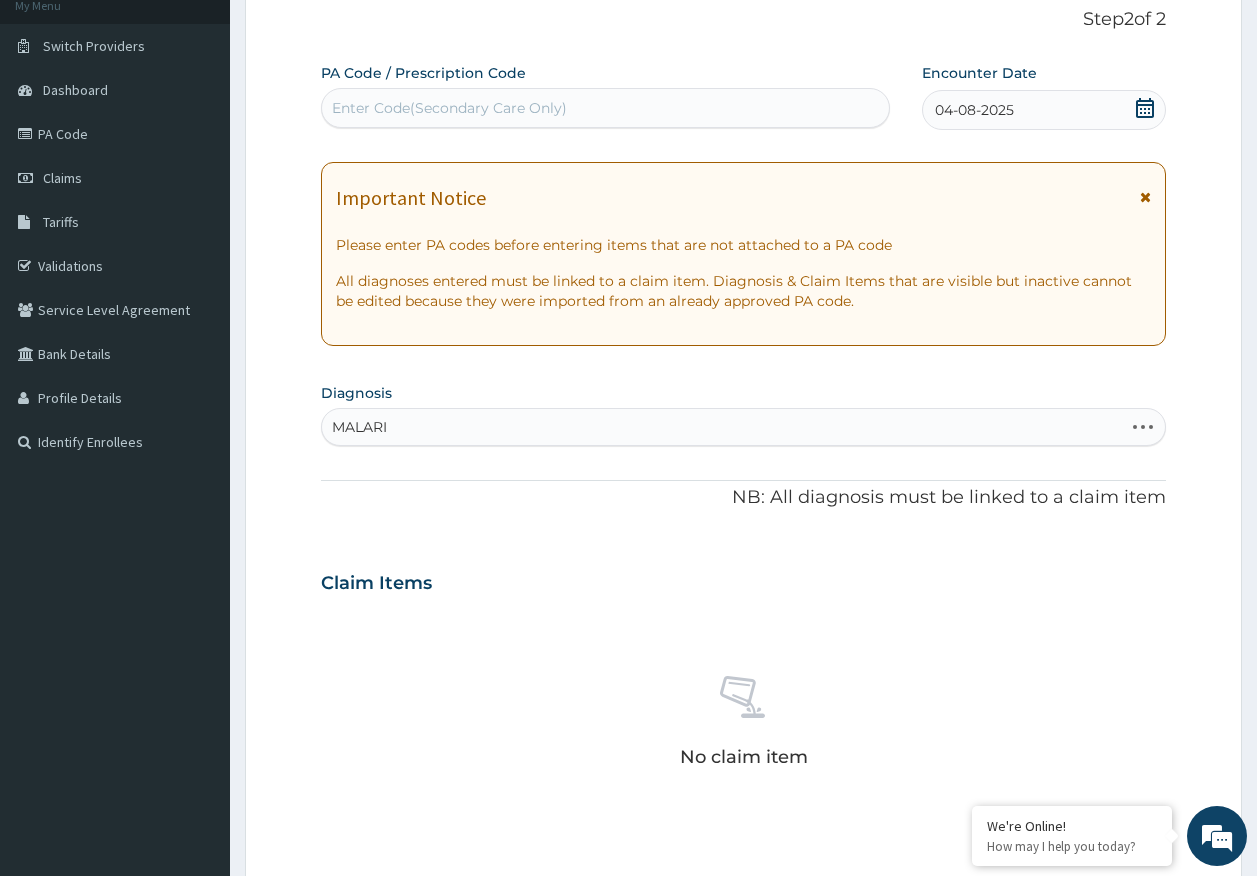 type on "MALARIA" 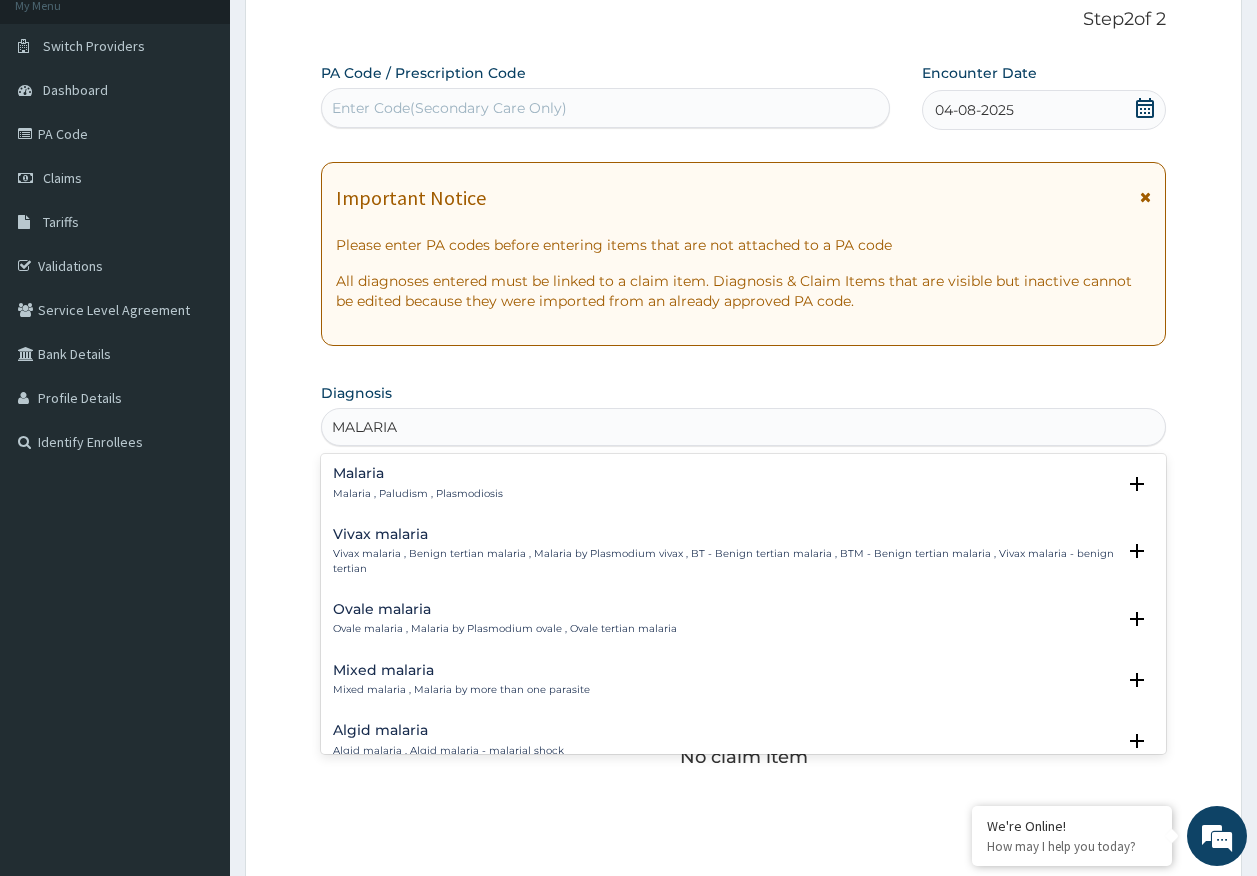 click on "Malaria" at bounding box center (418, 473) 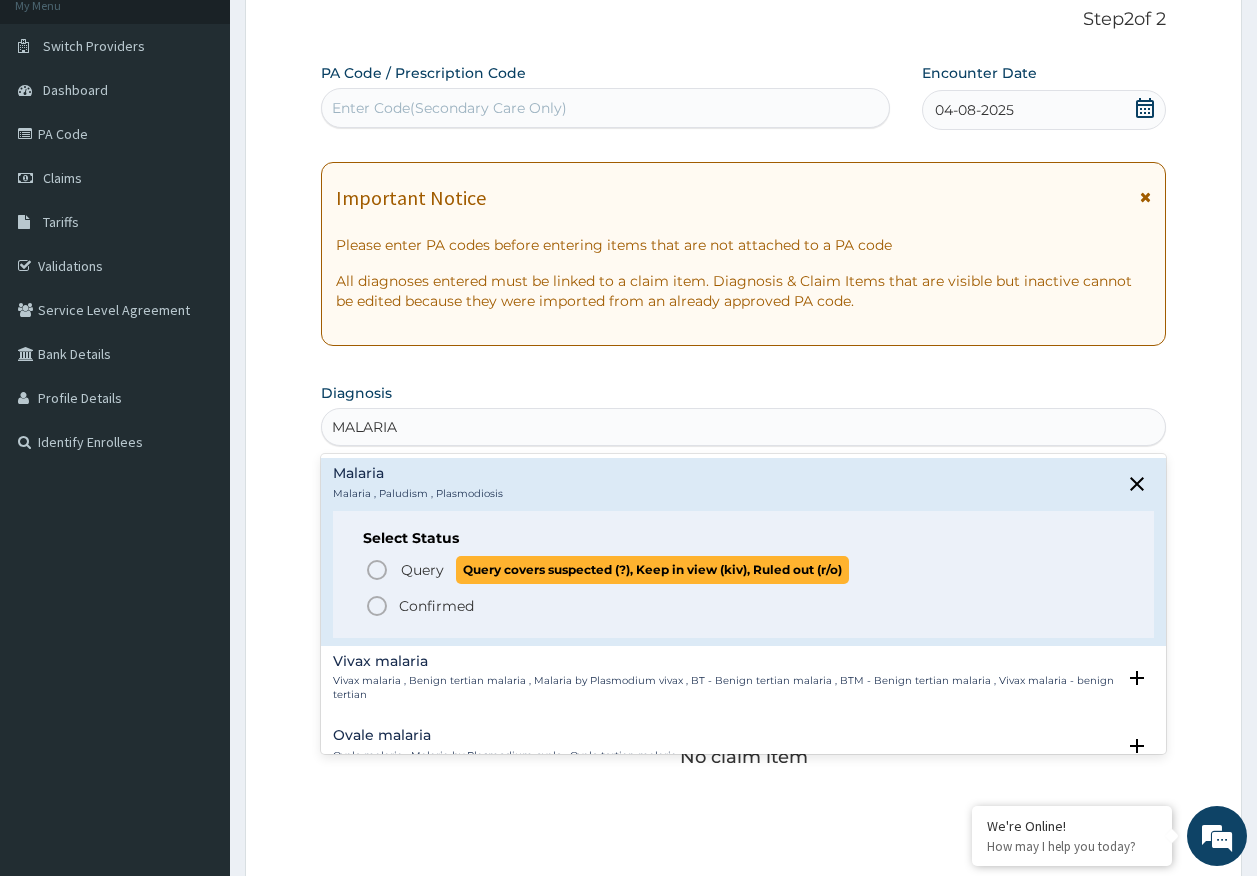 click on "Query" at bounding box center (422, 570) 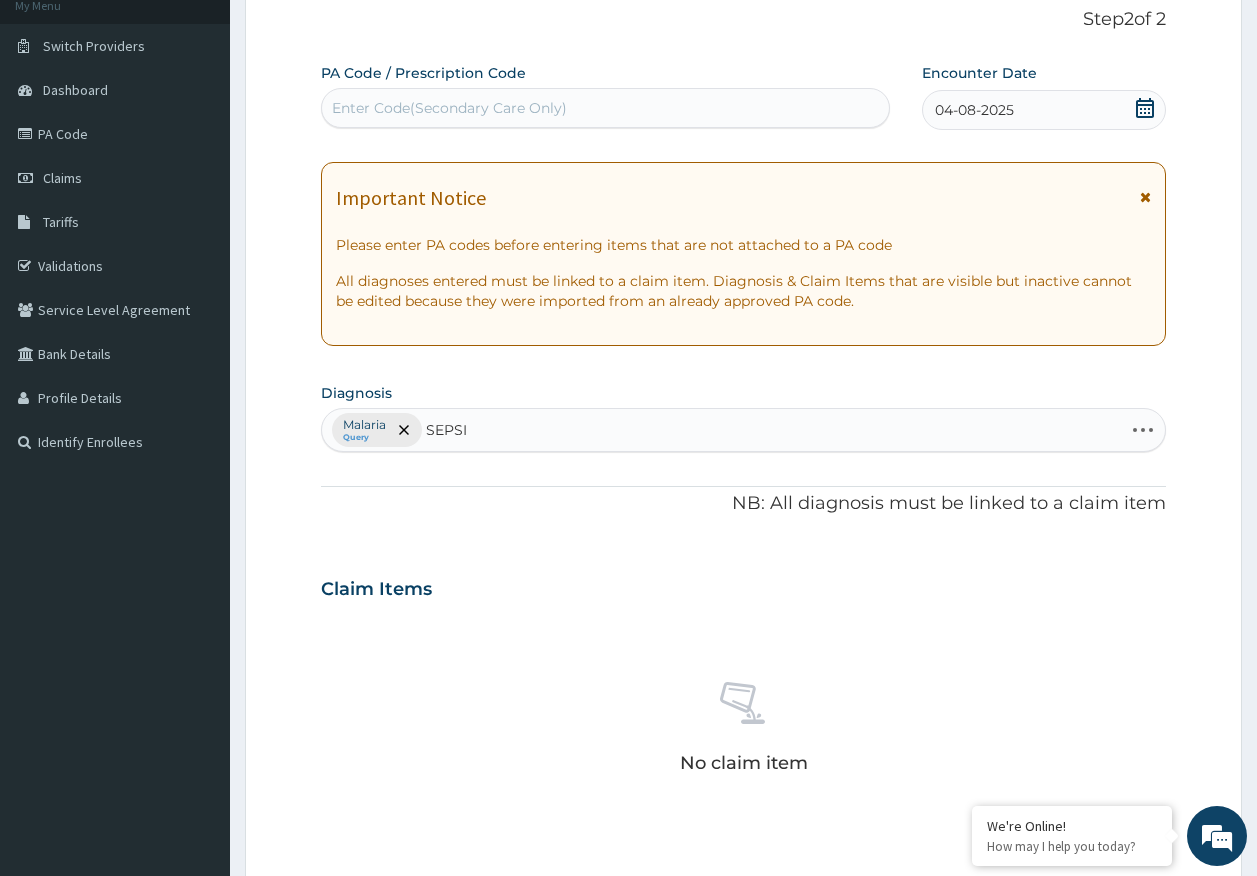 type on "SEPSIS" 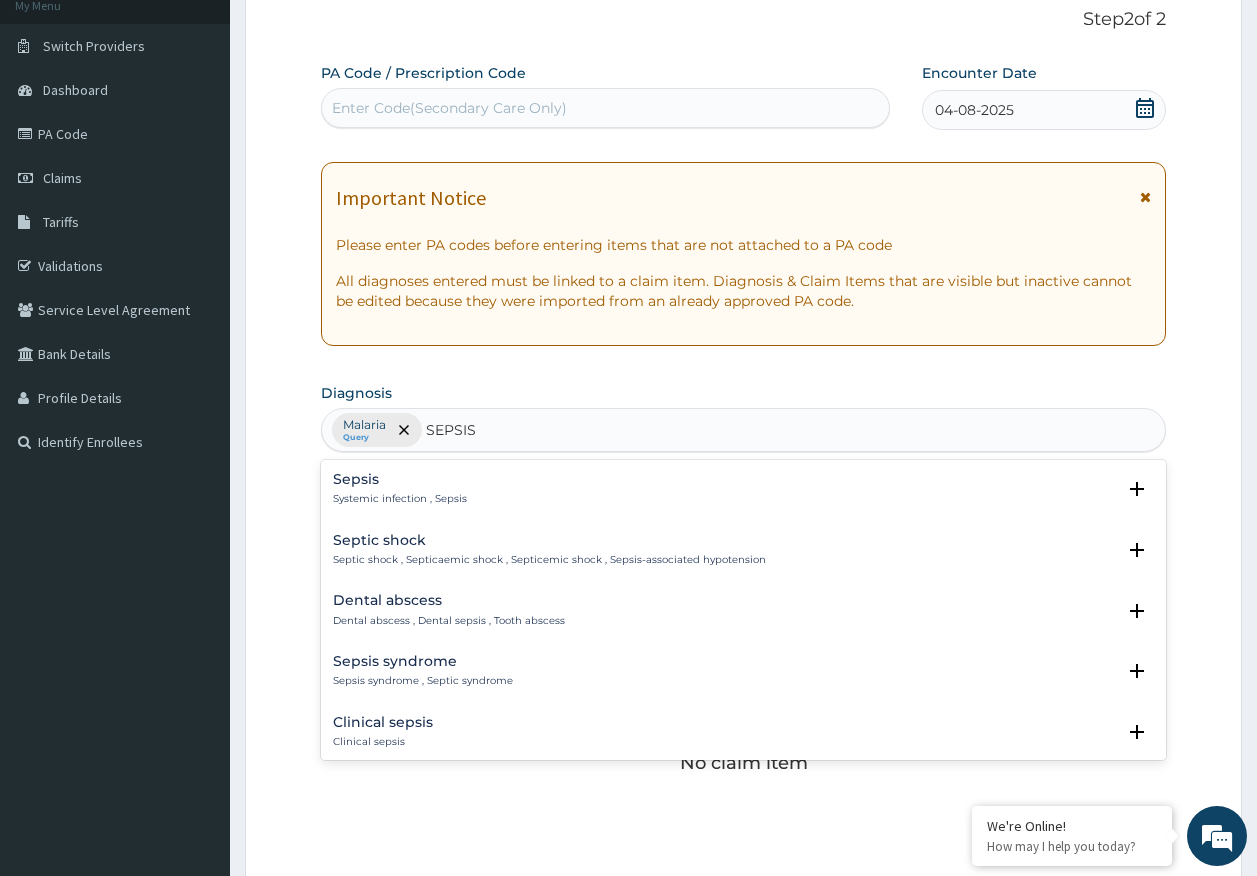 click on "Sepsis" at bounding box center [400, 479] 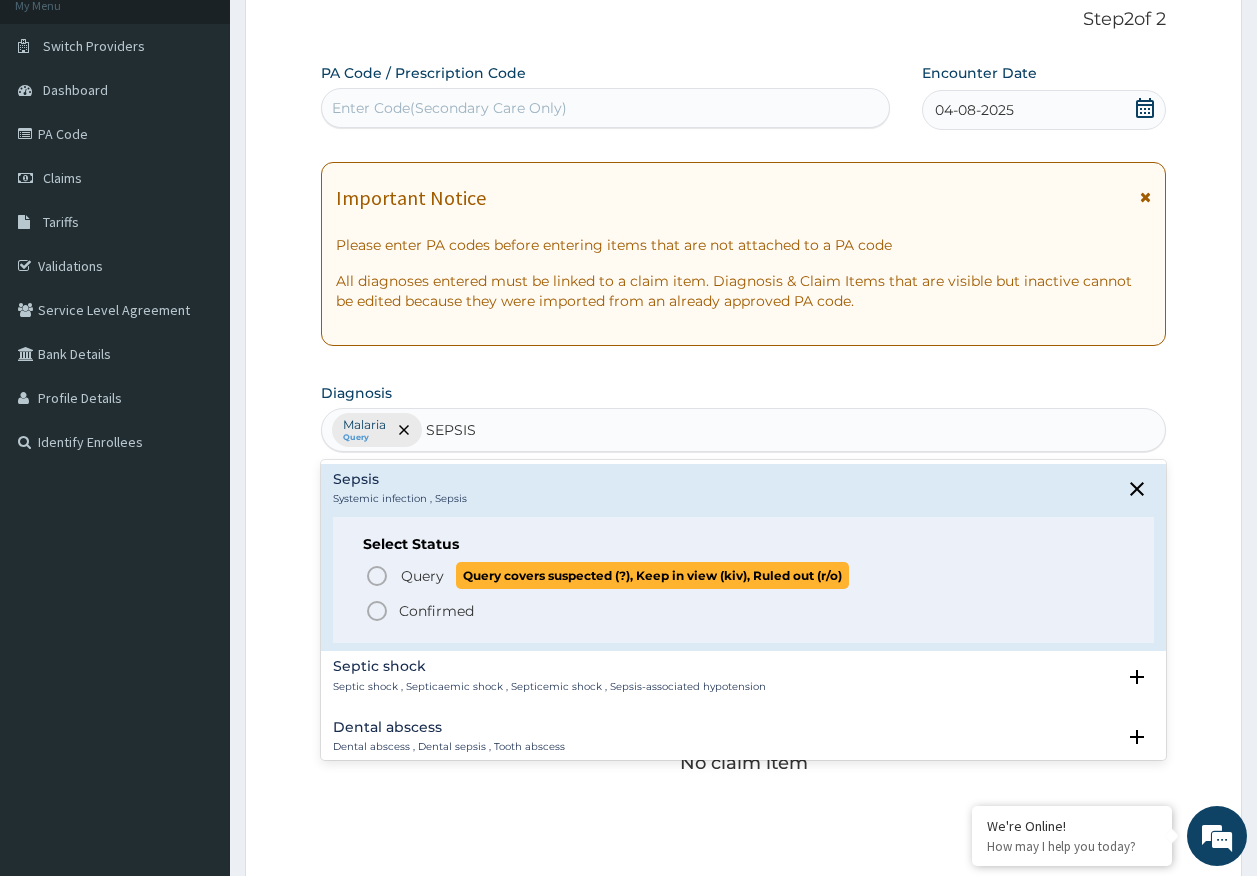 click on "Query" at bounding box center (422, 576) 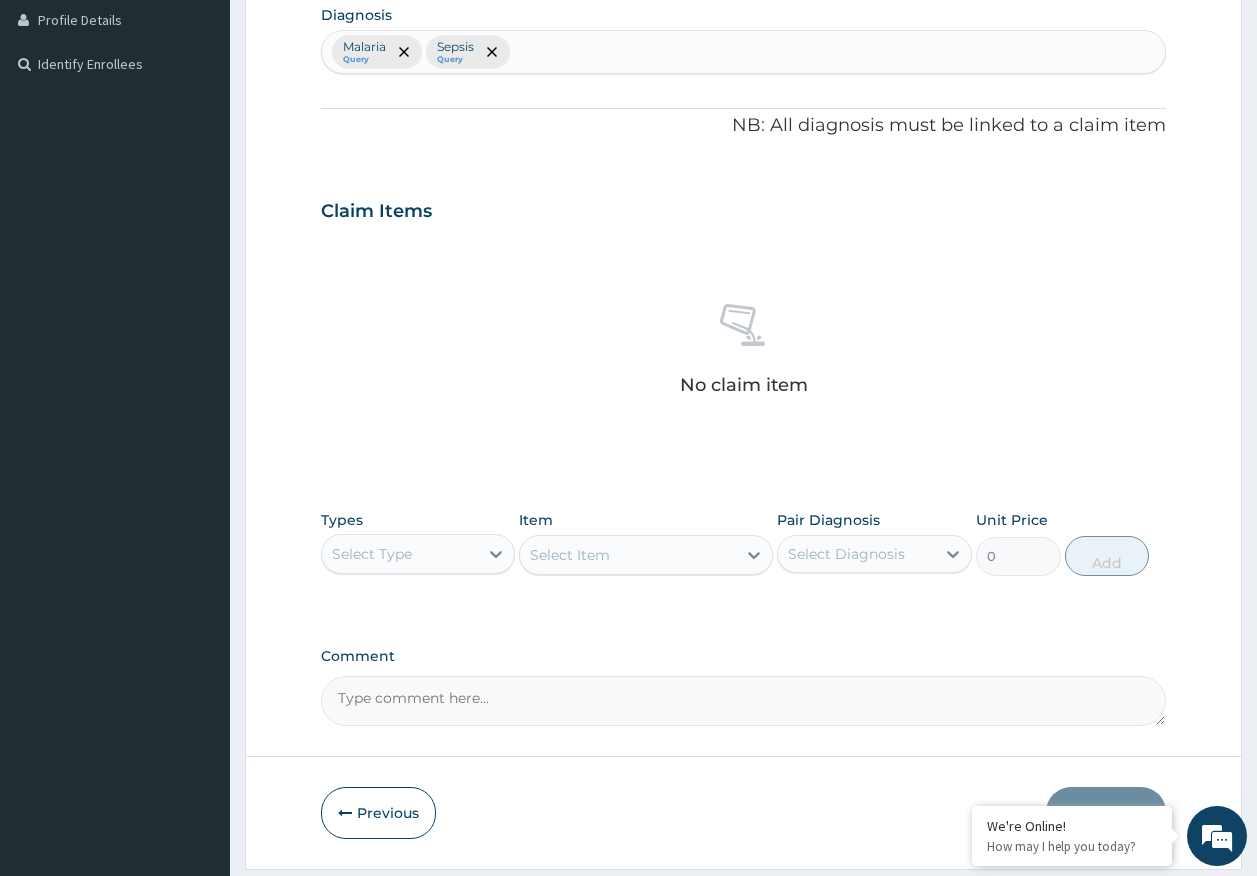 scroll, scrollTop: 566, scrollLeft: 0, axis: vertical 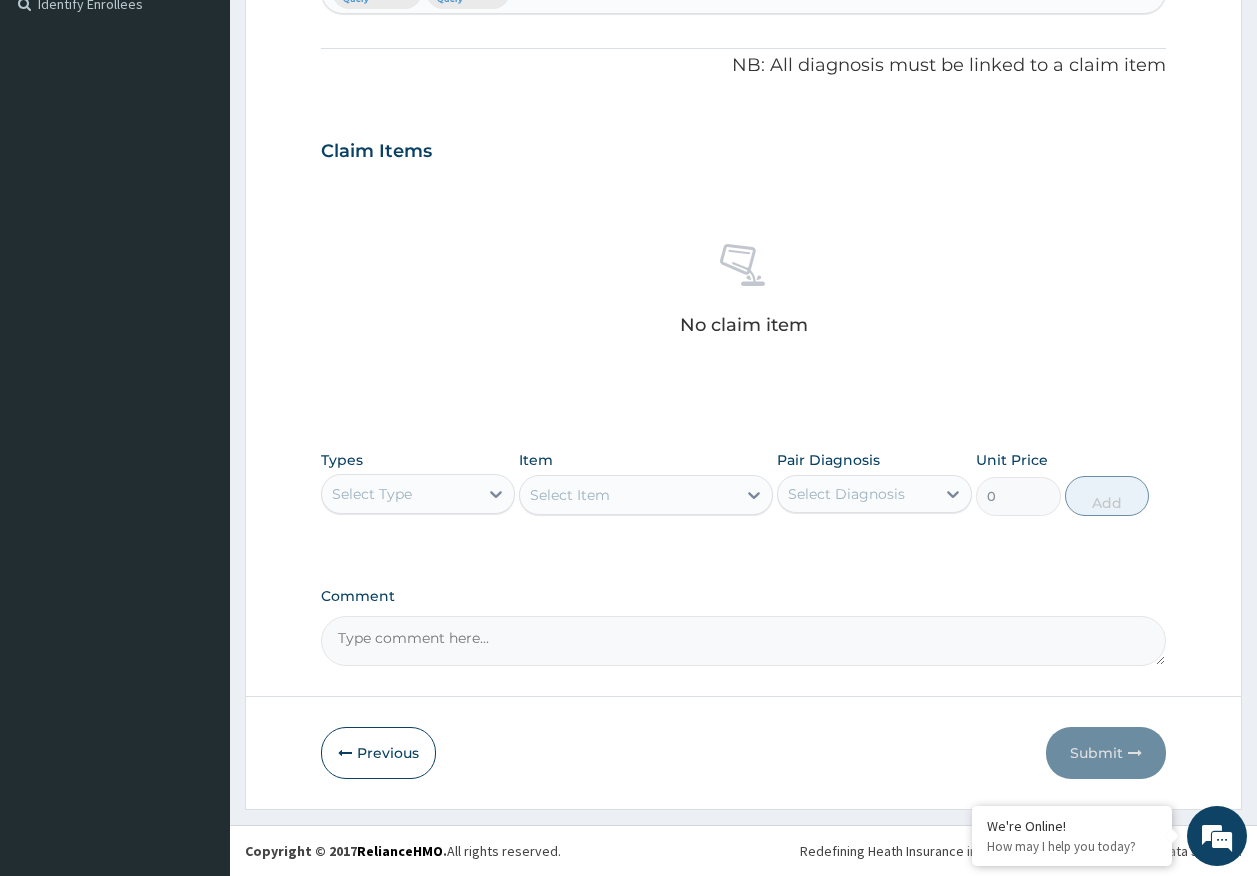 click on "Select Type" at bounding box center [372, 494] 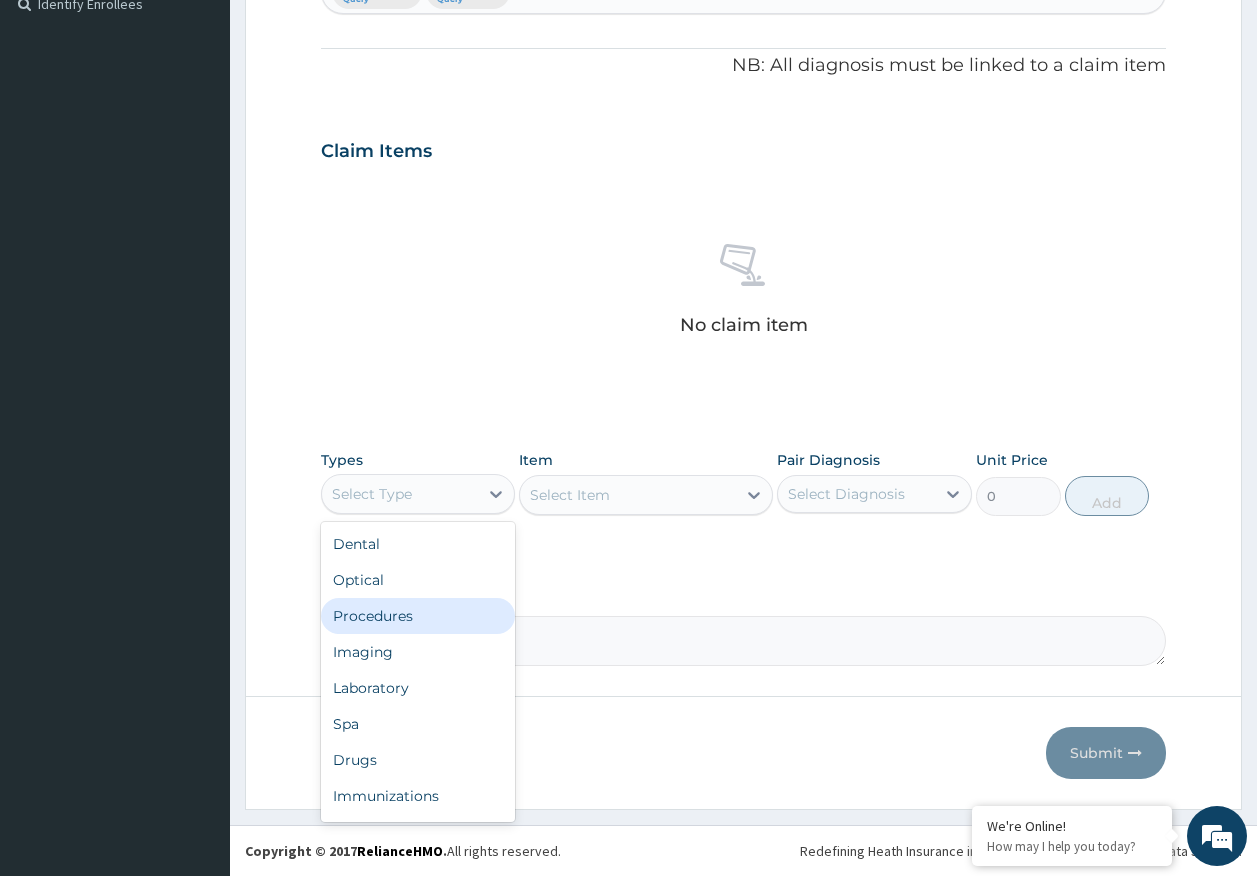 click on "Procedures" at bounding box center (418, 616) 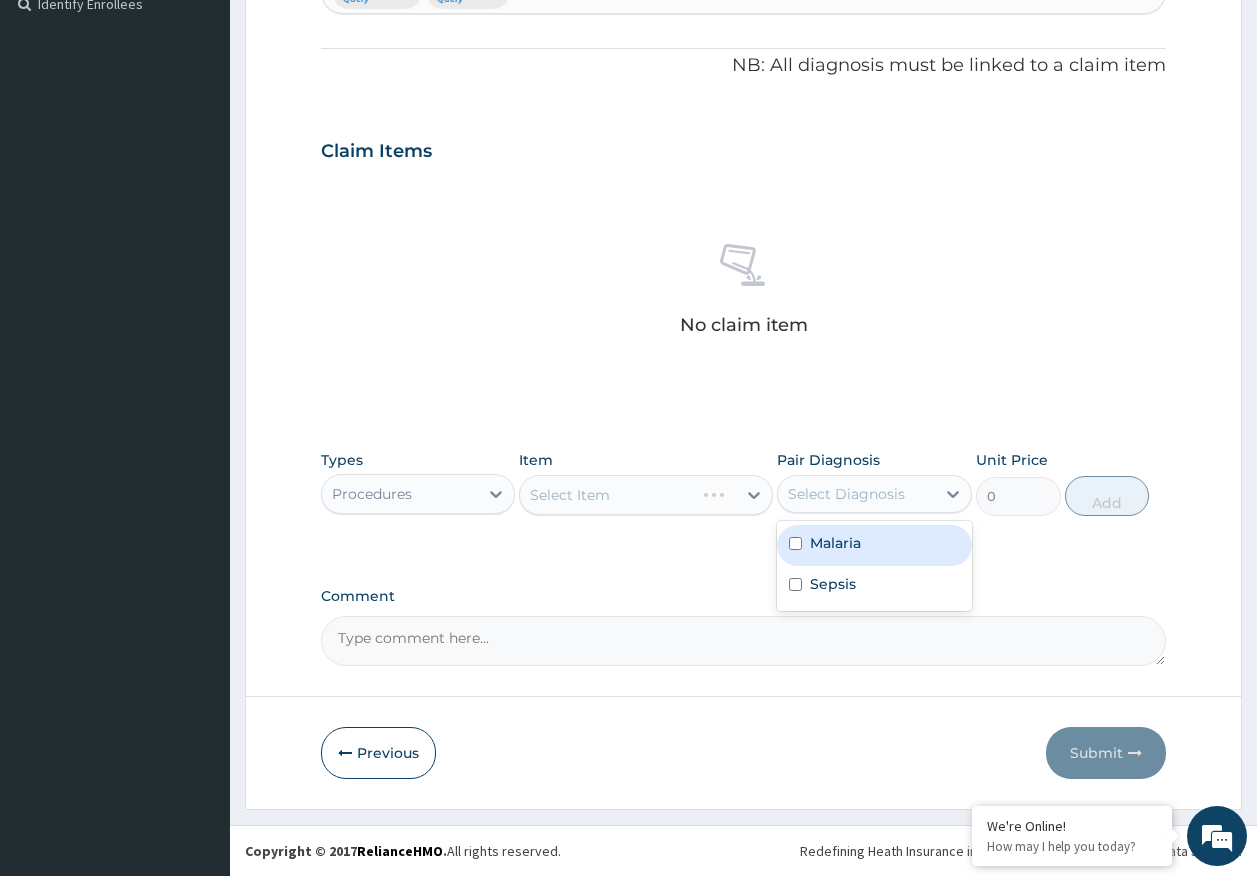 click on "Select Diagnosis" at bounding box center [846, 494] 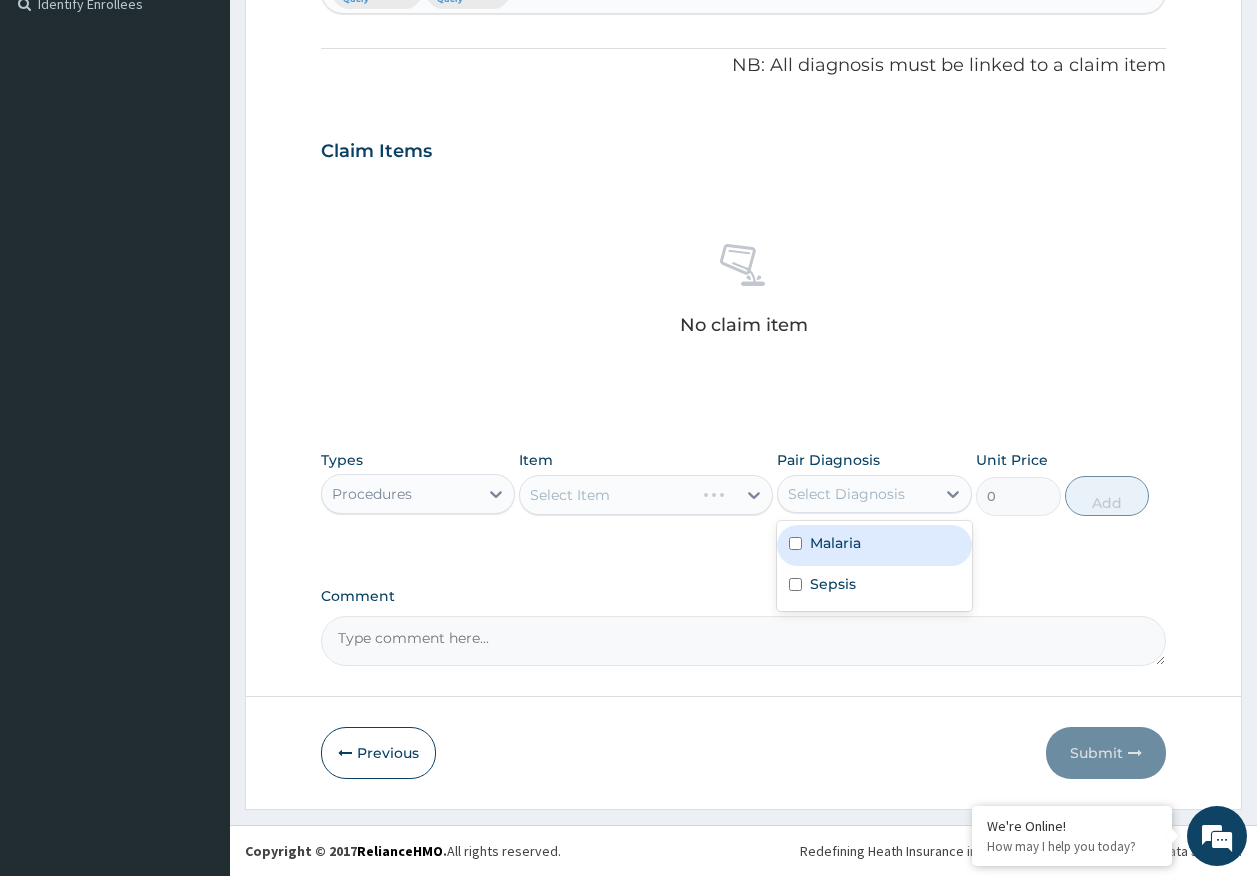 click on "Malaria" at bounding box center (874, 545) 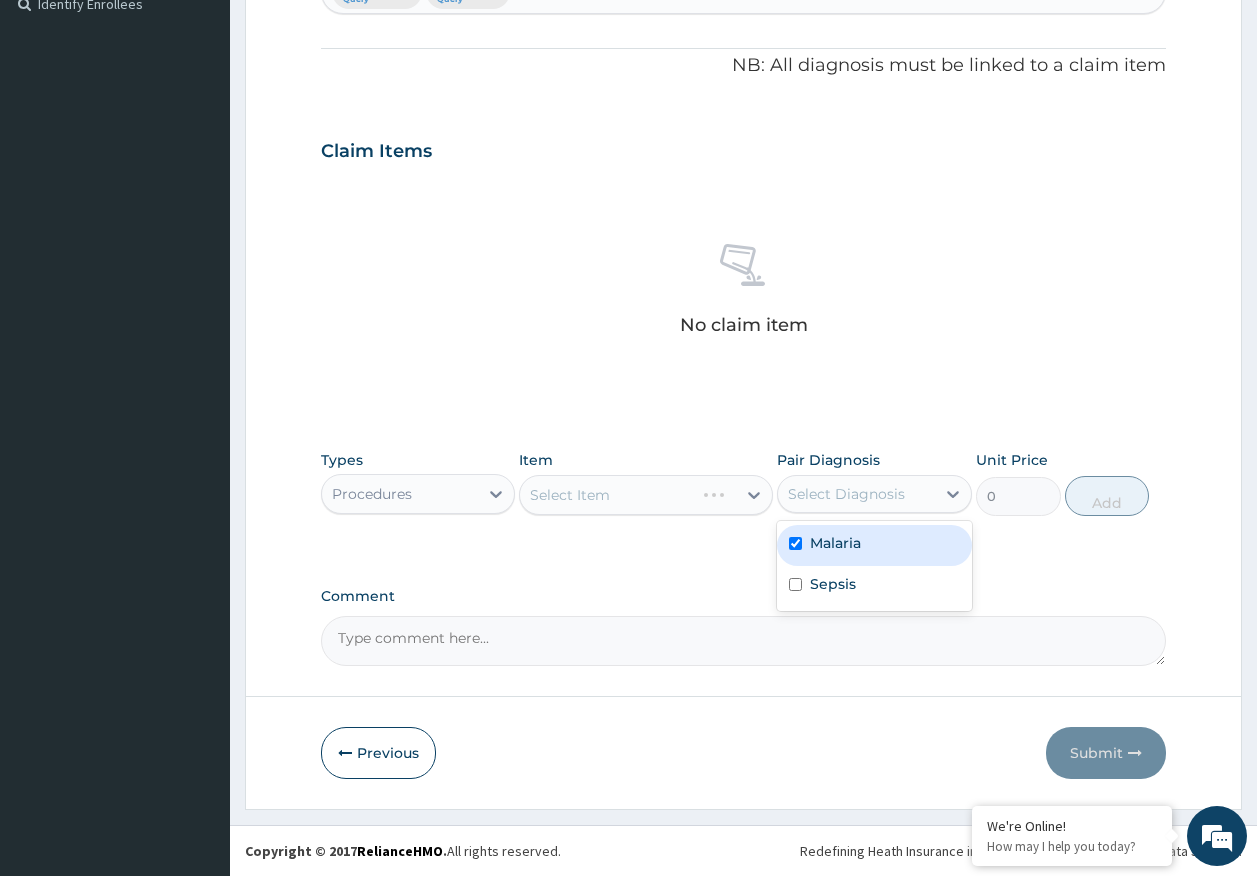 checkbox on "true" 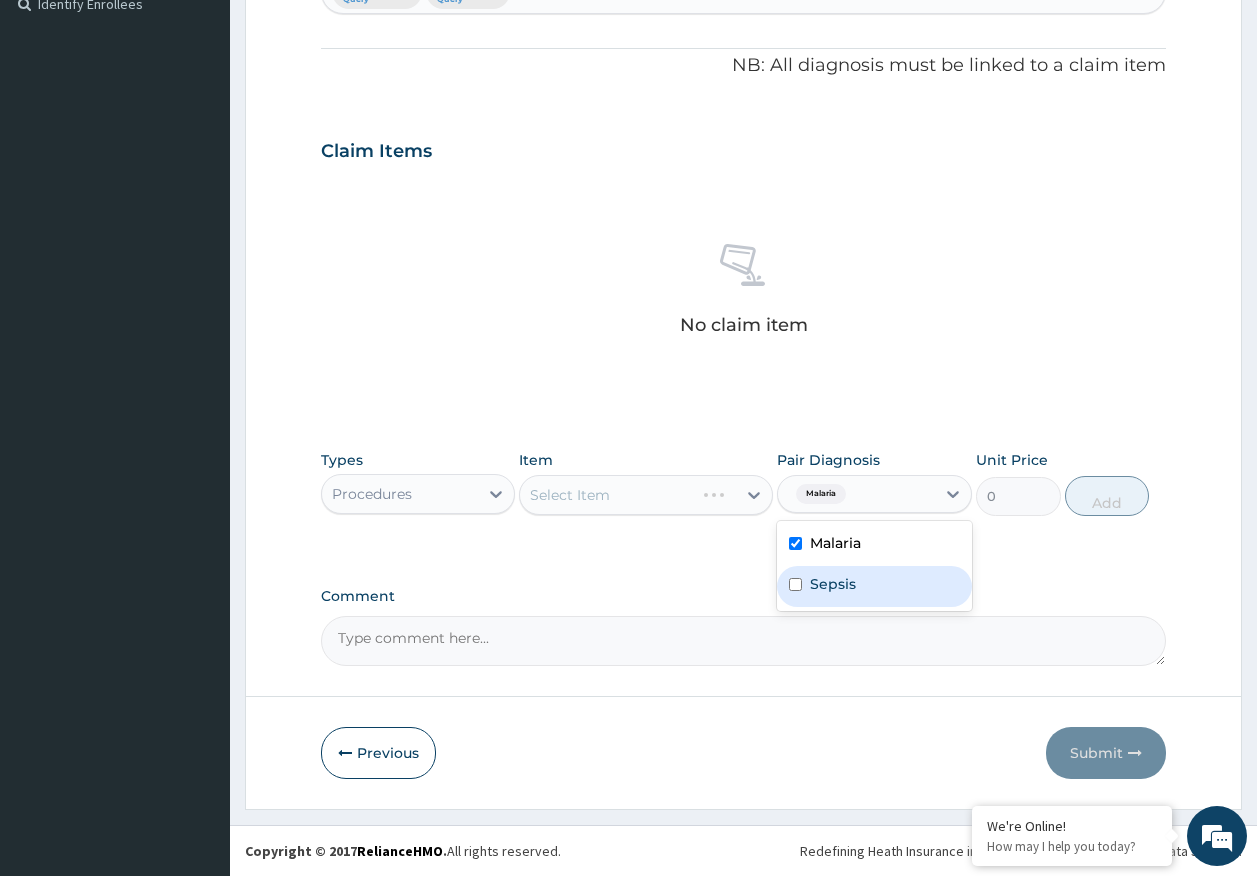 click on "Sepsis" at bounding box center [833, 584] 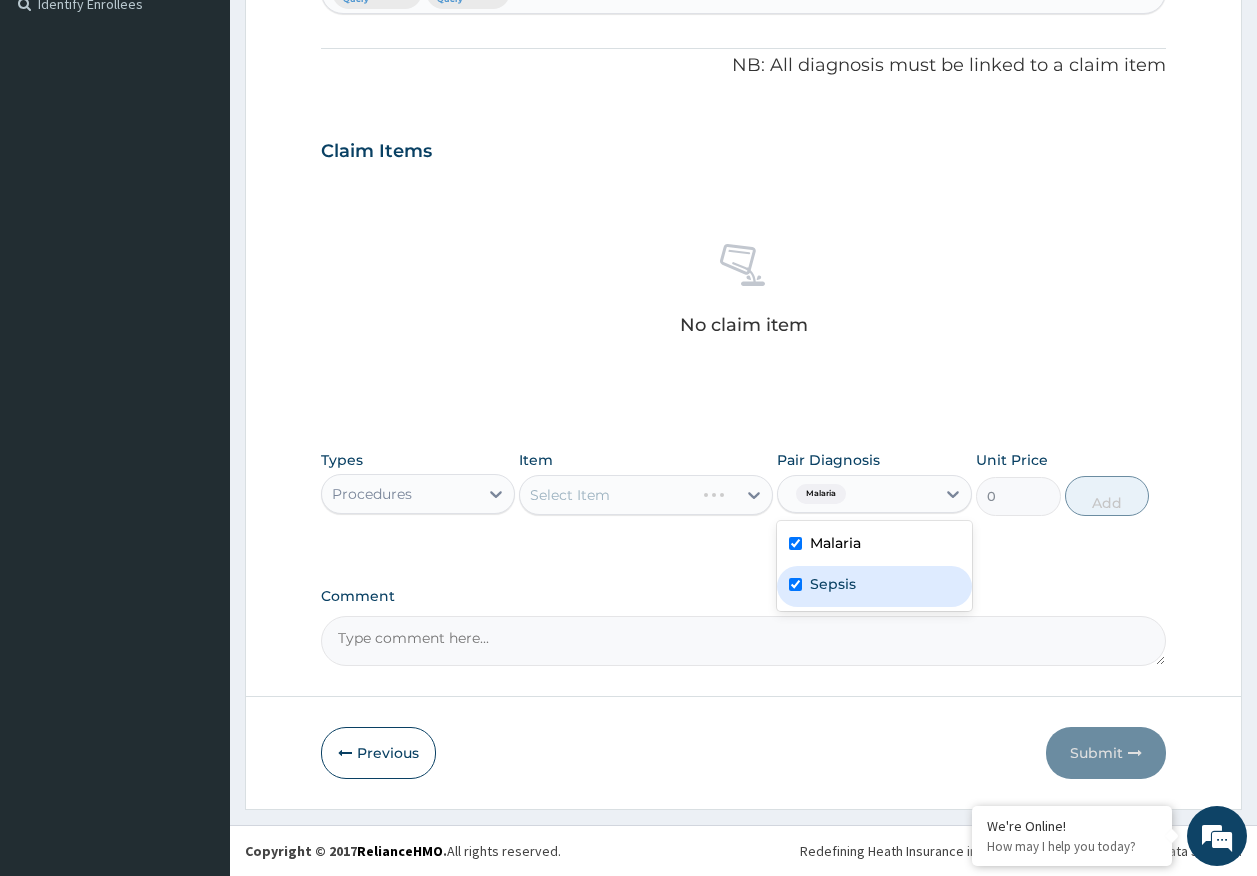 checkbox on "true" 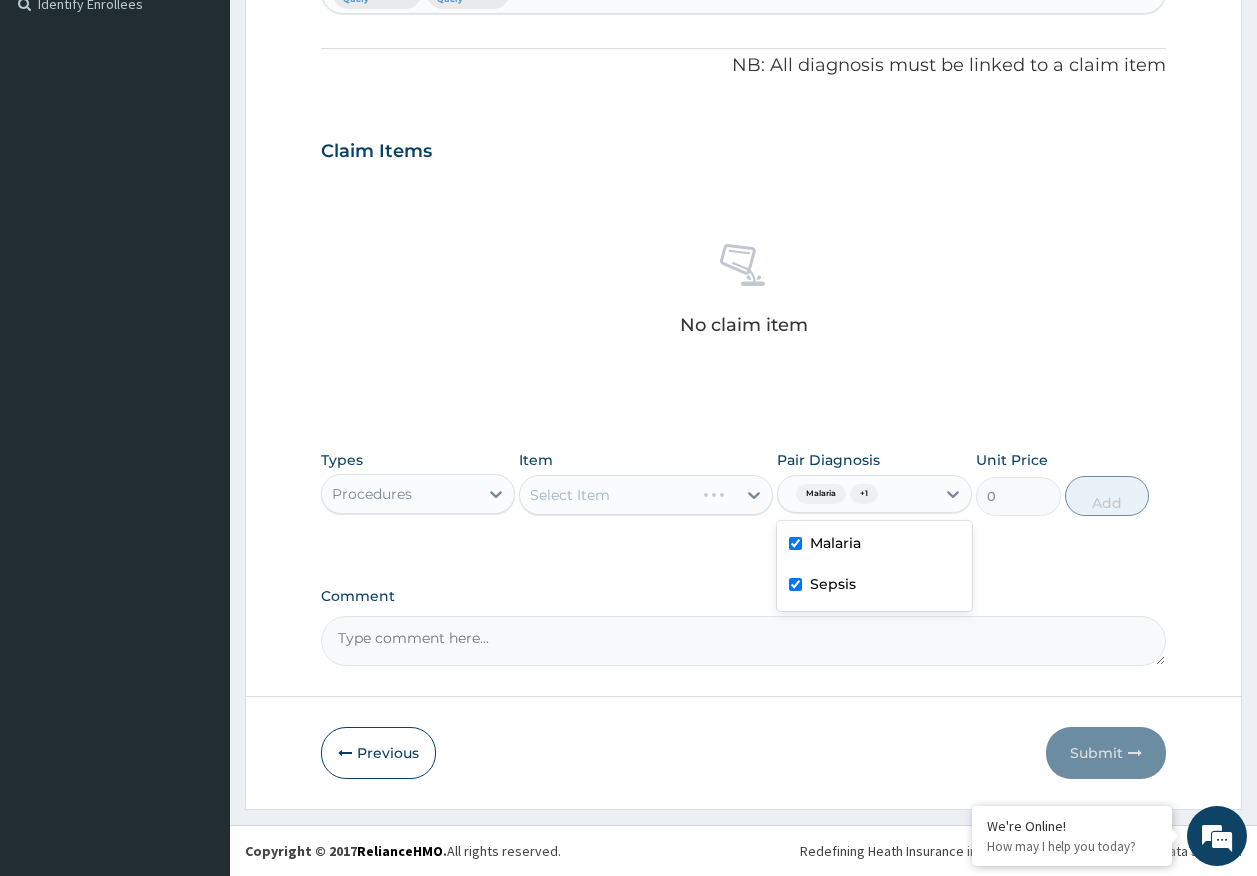 click on "Select Item" at bounding box center (646, 495) 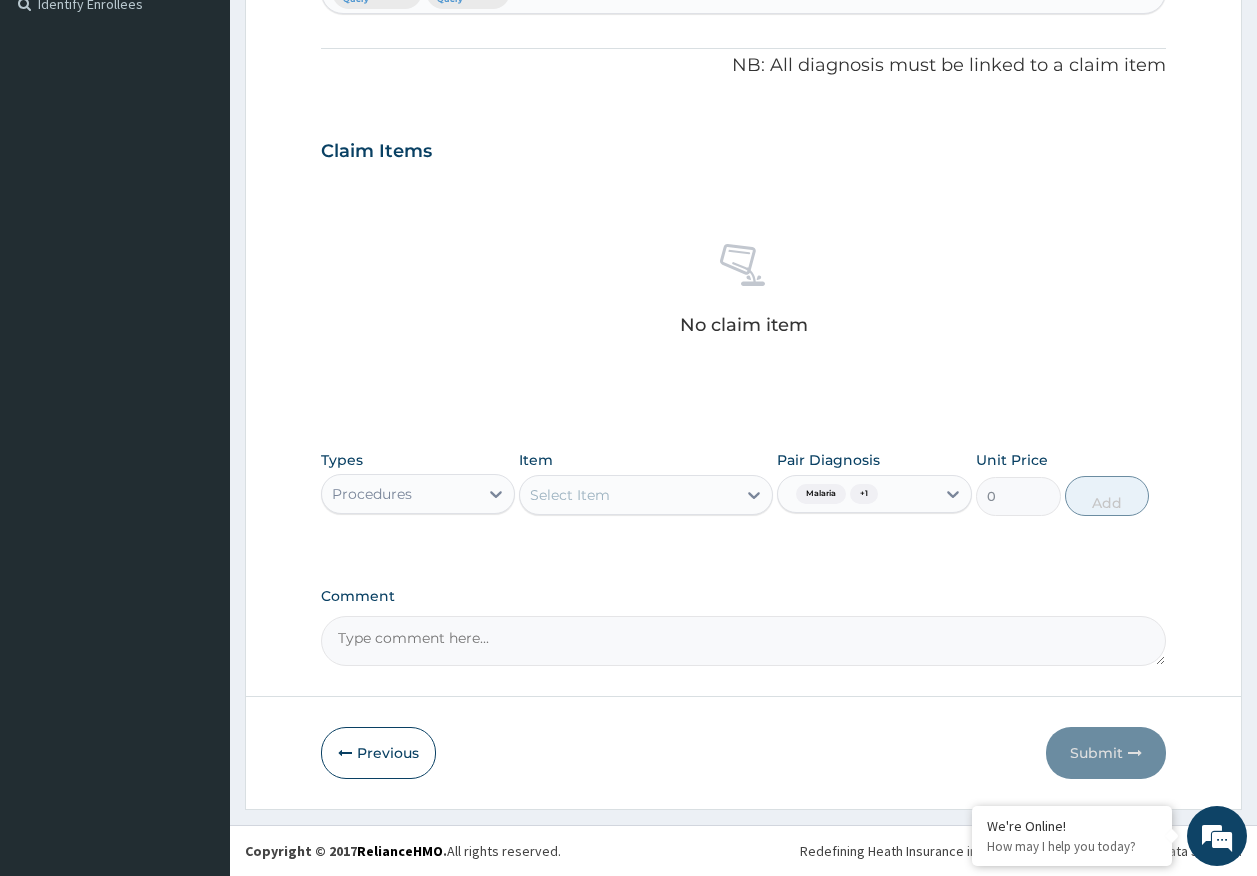 click on "Types Procedures Item Select Item Pair Diagnosis Malaria  + 1 Unit Price 0 Add" at bounding box center (744, 483) 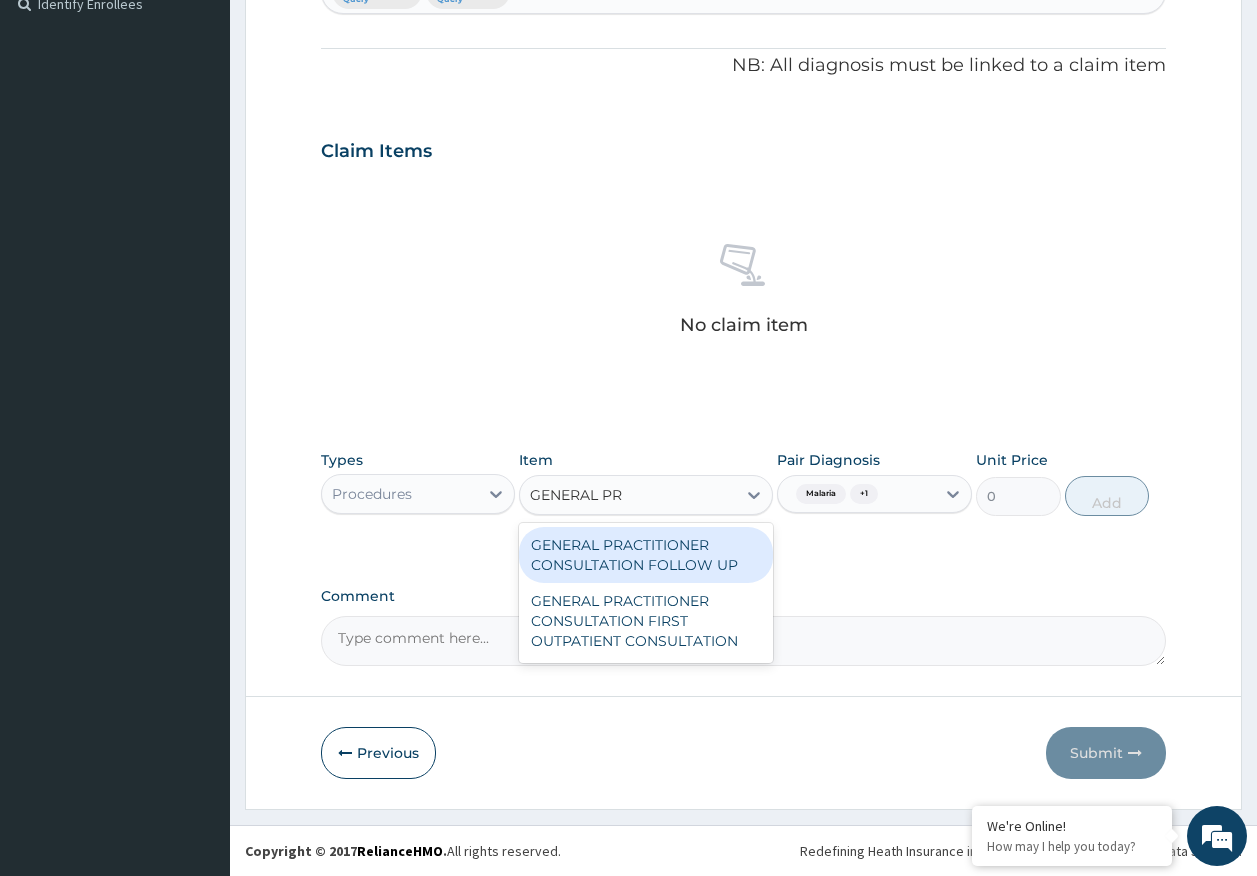 type on "GENERAL PRA" 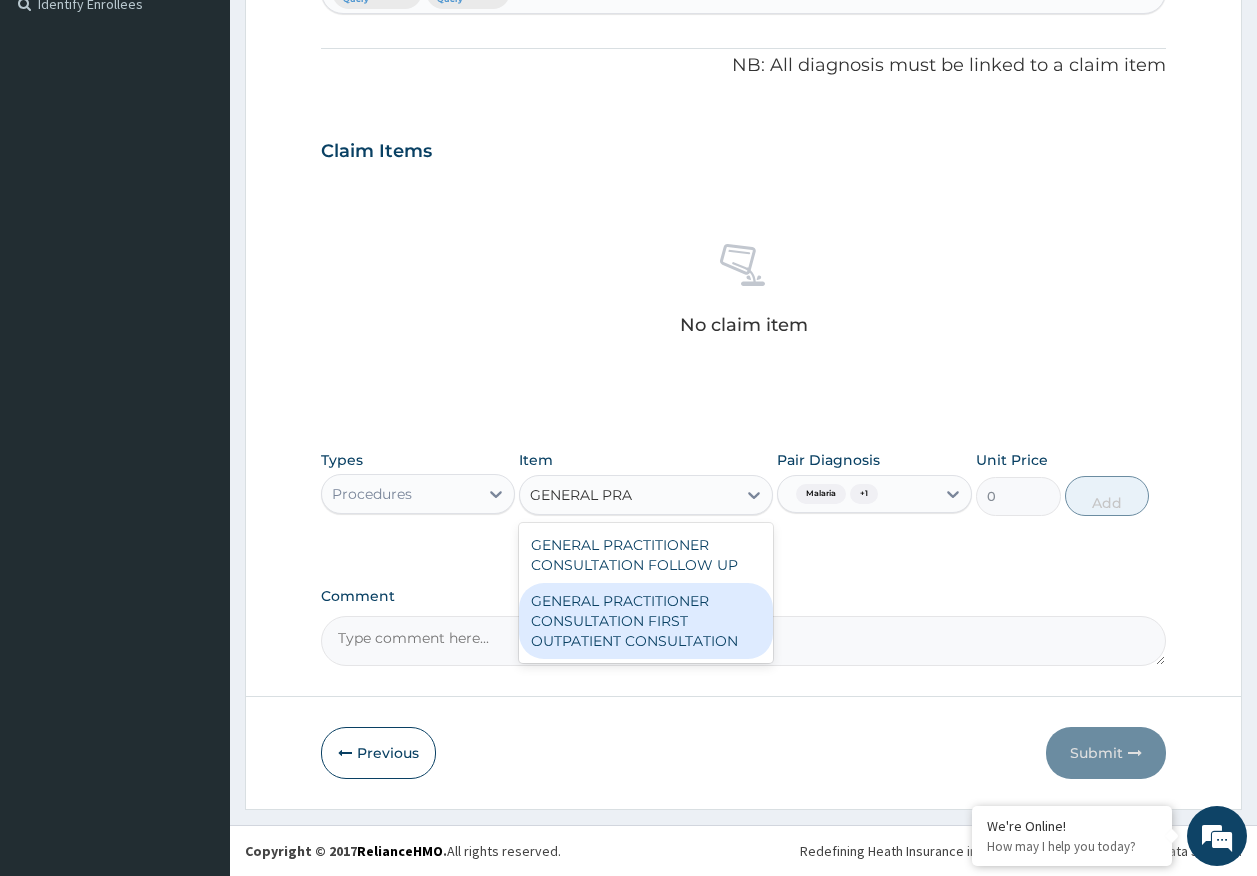click on "GENERAL PRACTITIONER CONSULTATION FIRST OUTPATIENT CONSULTATION" at bounding box center [646, 621] 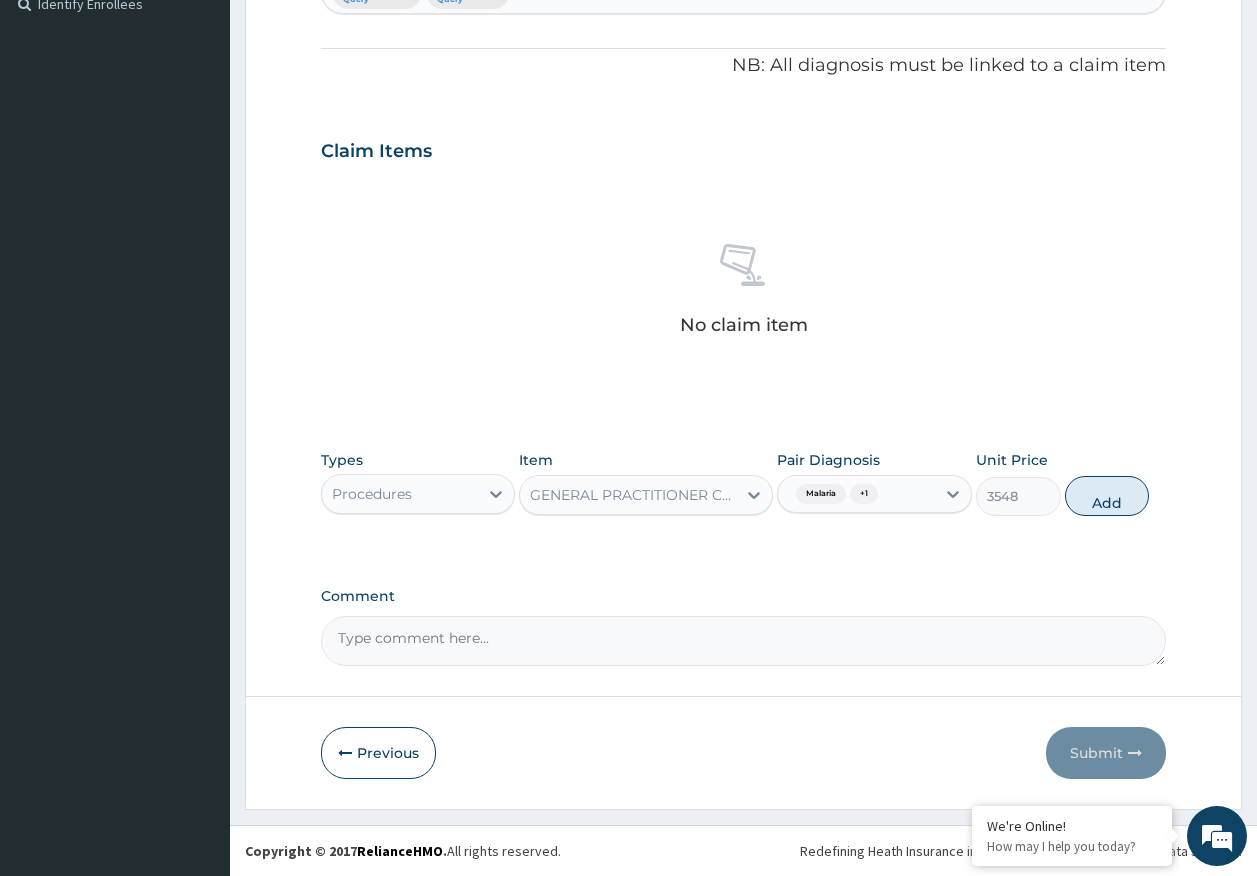 click on "Add" at bounding box center (1107, 496) 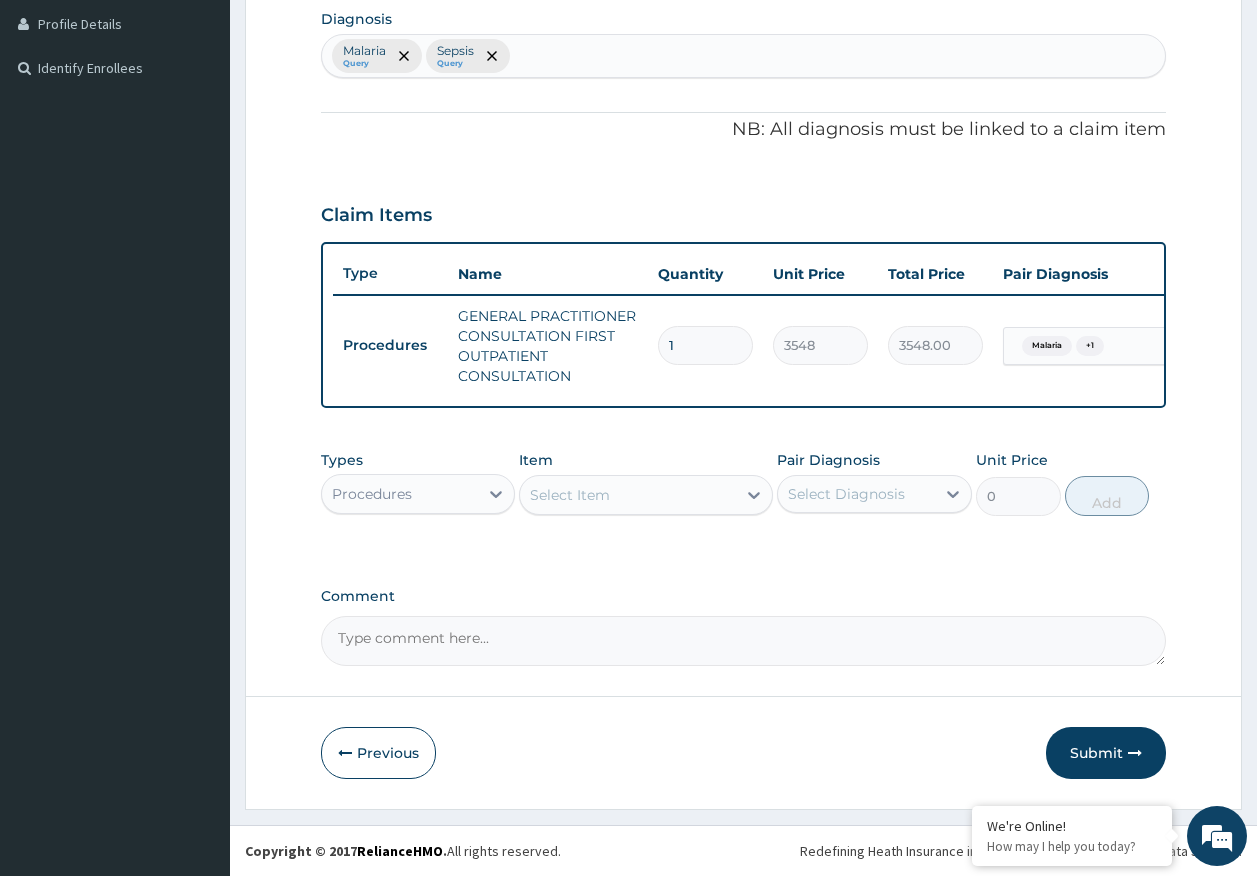 scroll, scrollTop: 517, scrollLeft: 0, axis: vertical 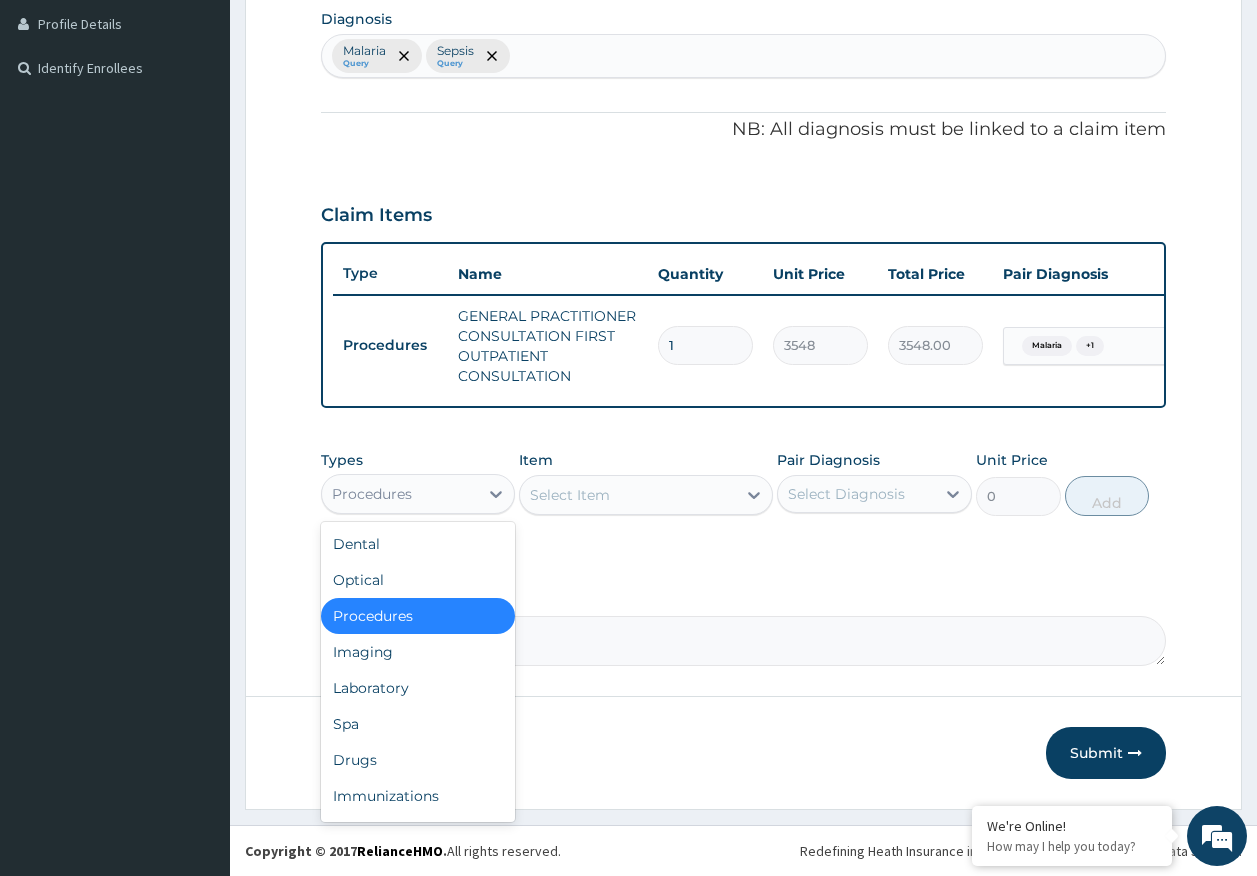 click on "Procedures" at bounding box center (418, 494) 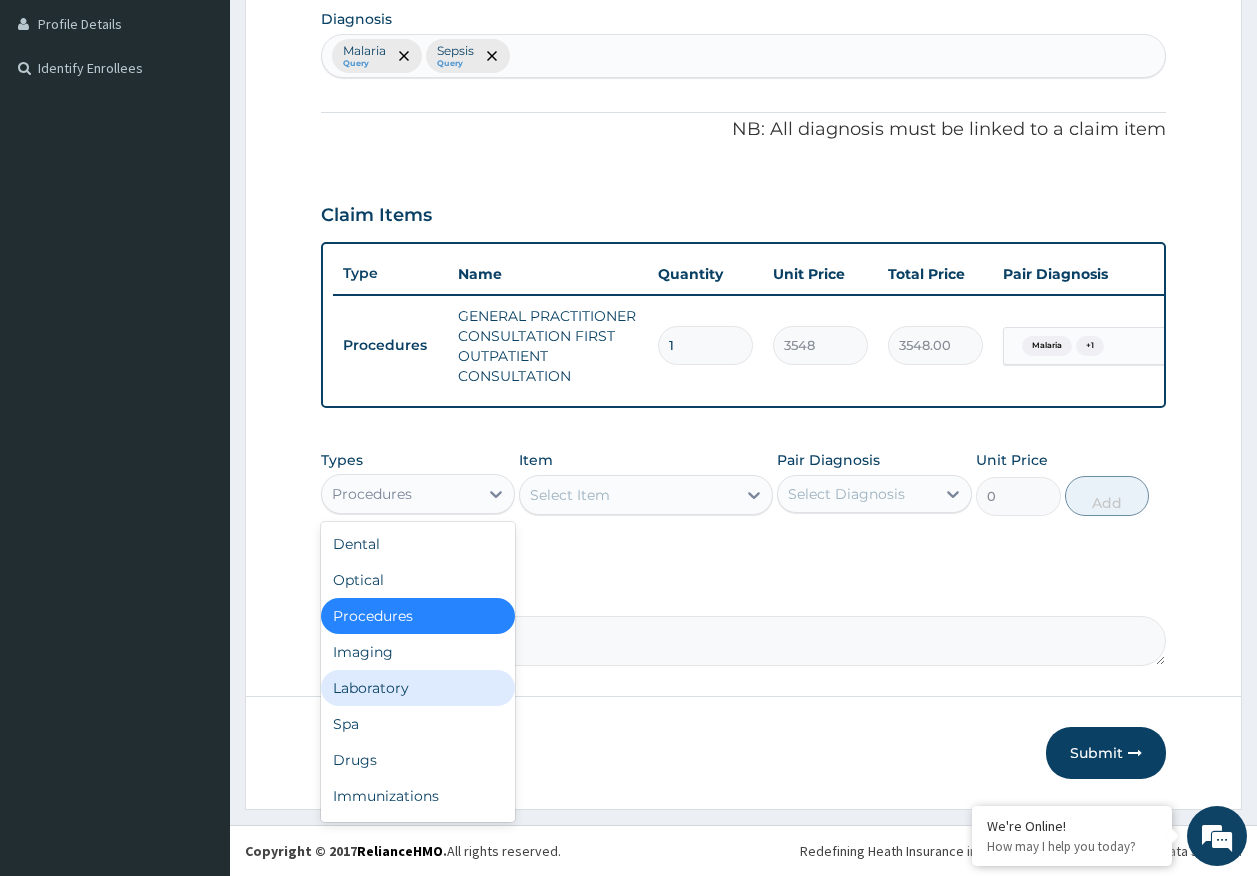 click on "Laboratory" at bounding box center [418, 688] 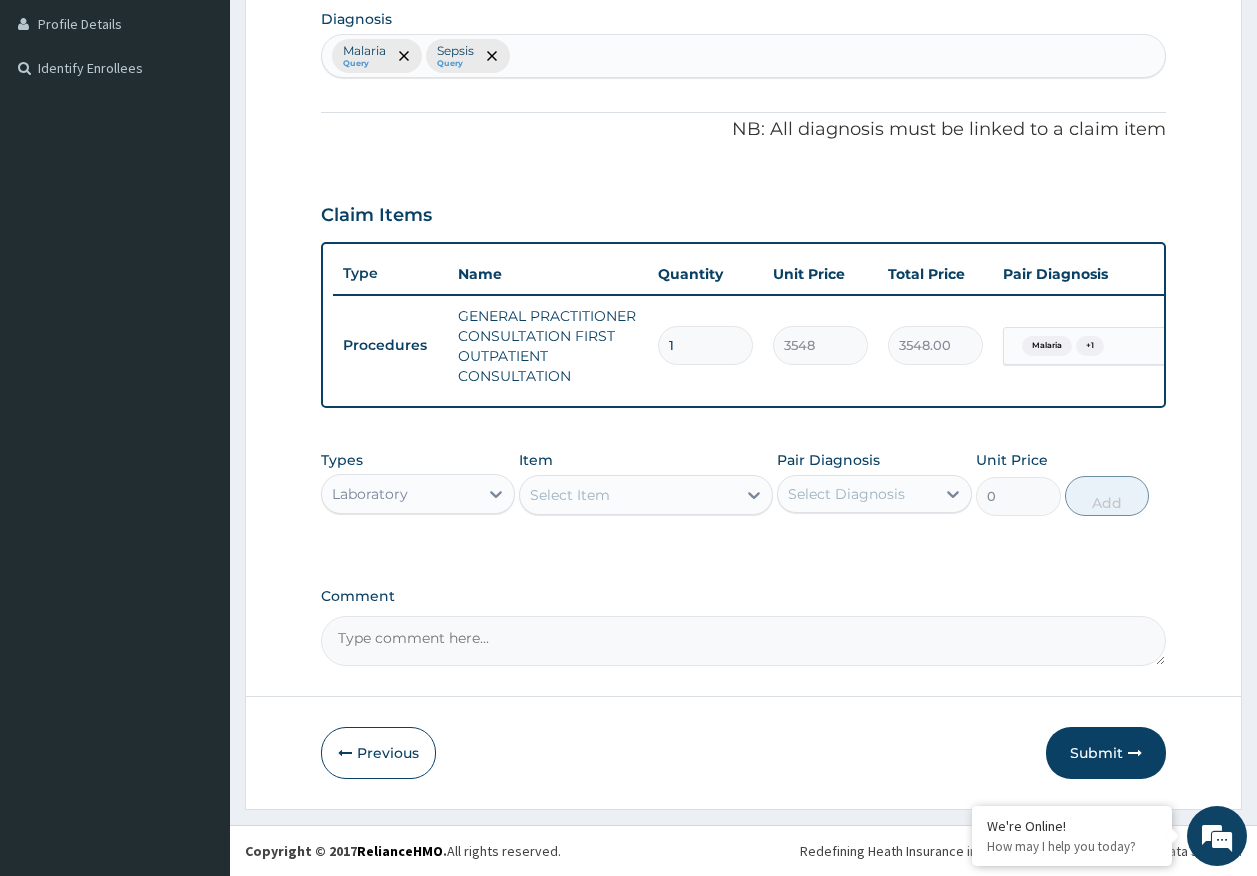 click on "Select Item" at bounding box center [628, 495] 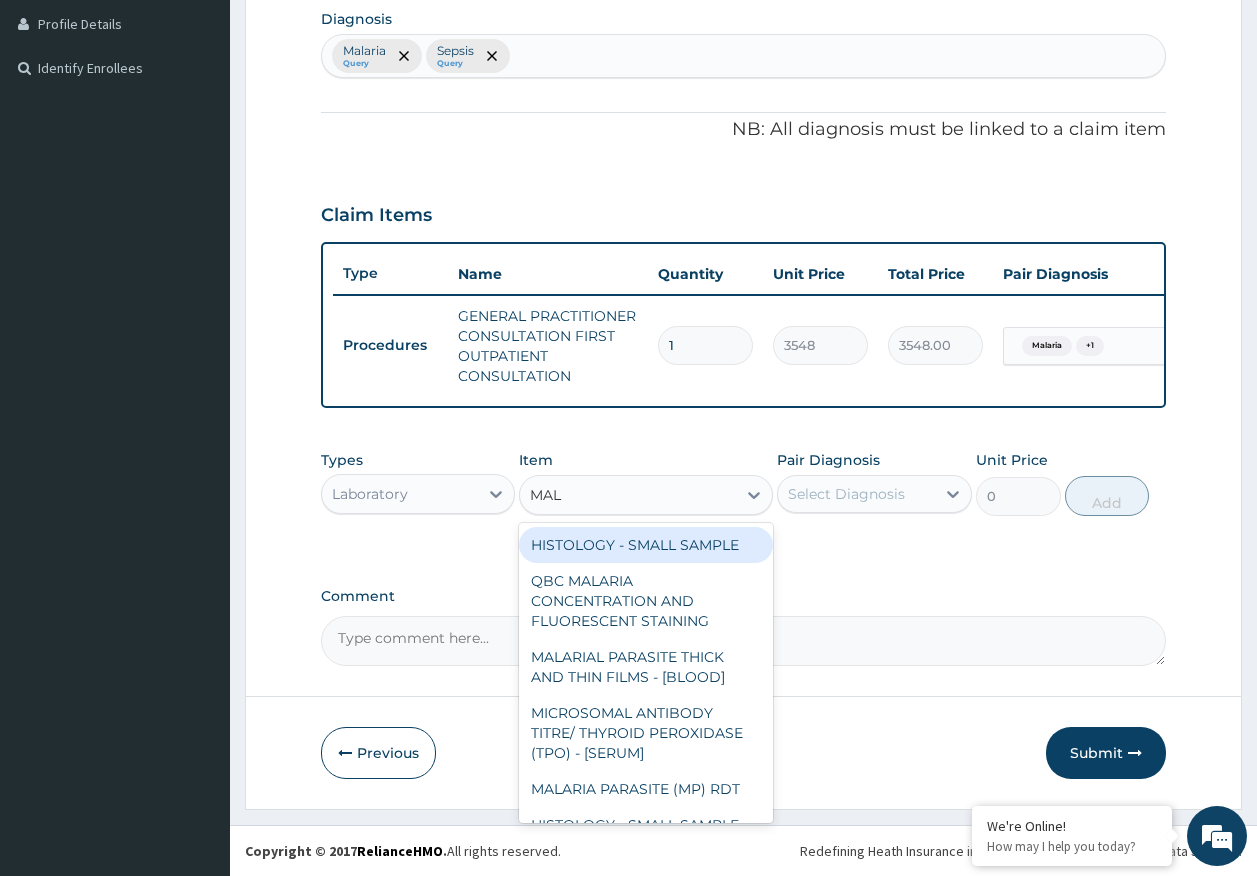 type on "MALA" 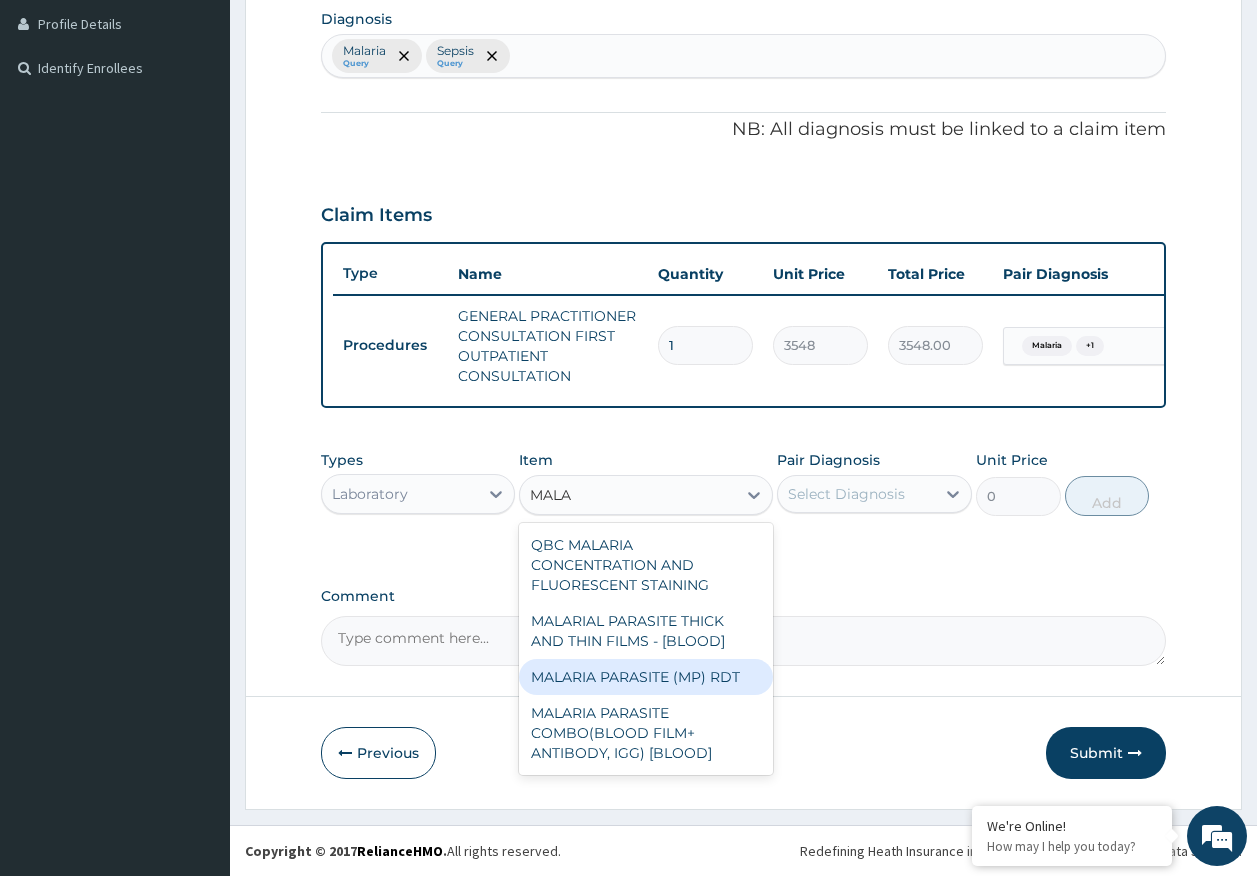 drag, startPoint x: 671, startPoint y: 678, endPoint x: 838, endPoint y: 535, distance: 219.85904 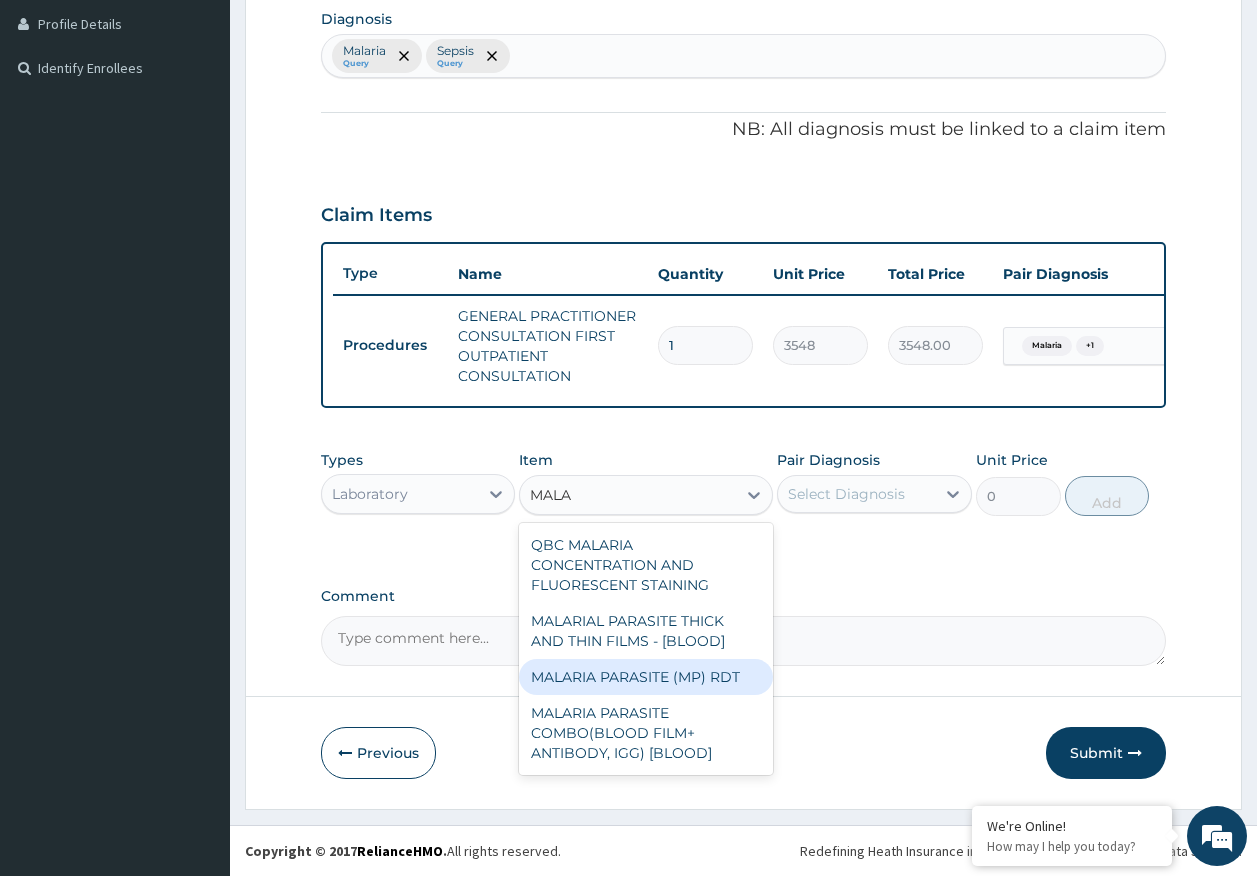 click on "MALARIA PARASITE (MP) RDT" at bounding box center [646, 677] 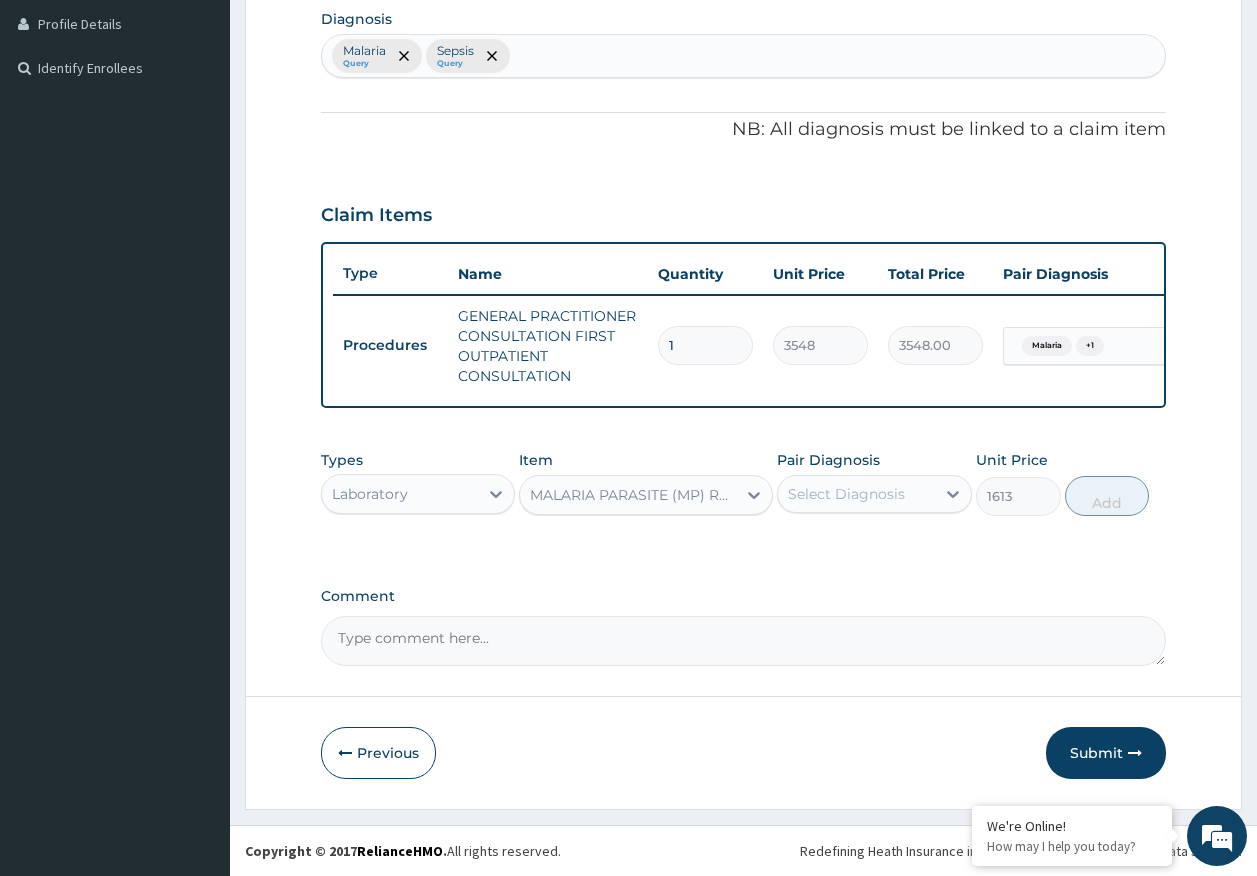 click on "Select Diagnosis" at bounding box center [846, 494] 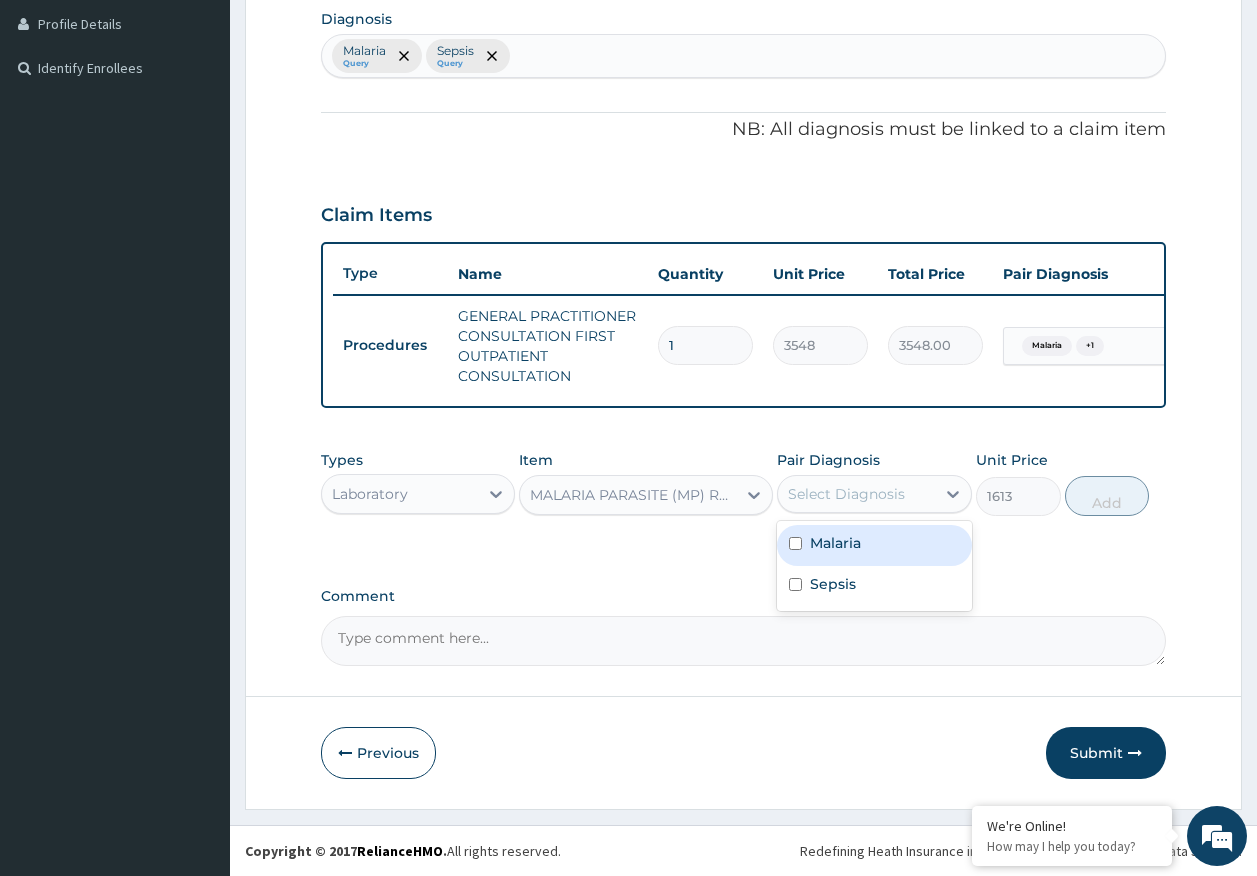 click on "Malaria" at bounding box center [874, 545] 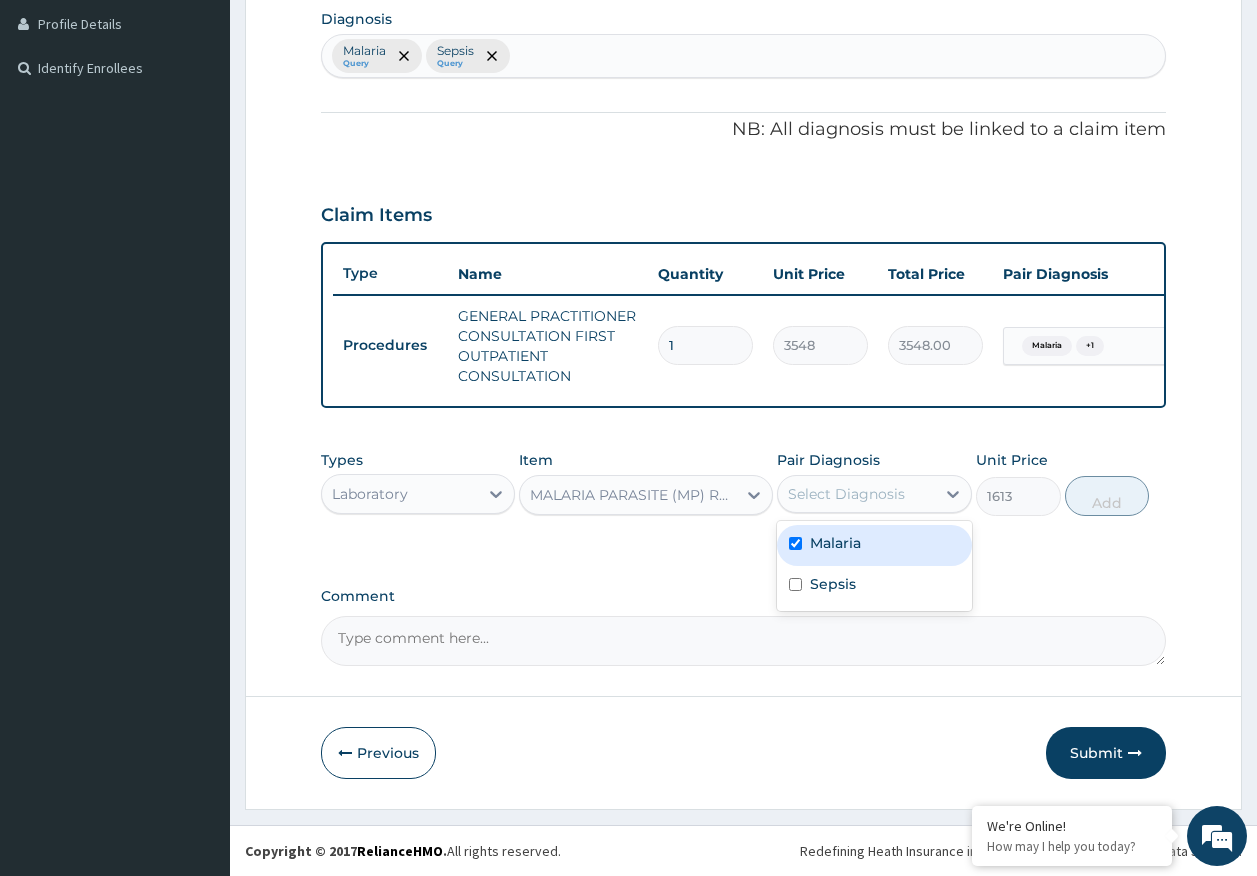 checkbox on "true" 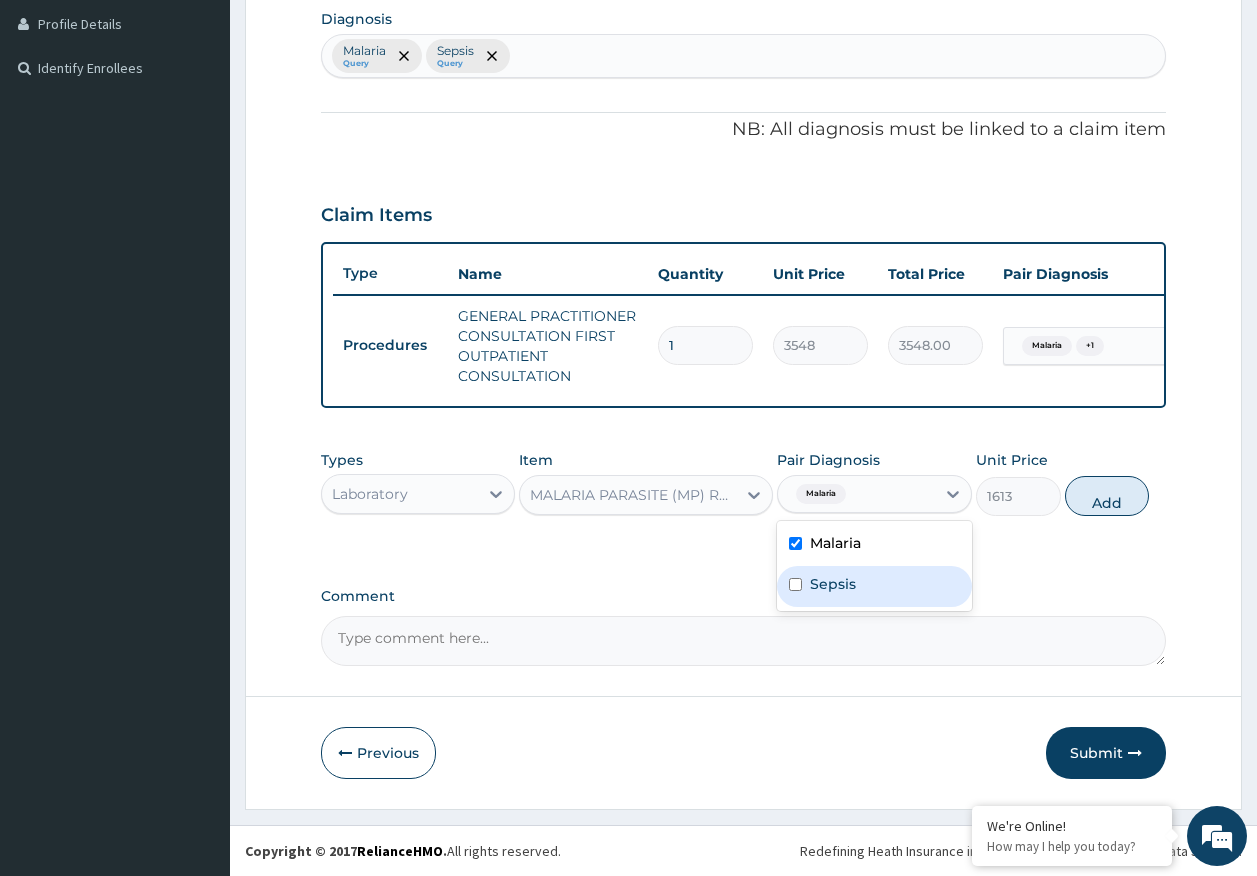 click on "Add" at bounding box center [1107, 496] 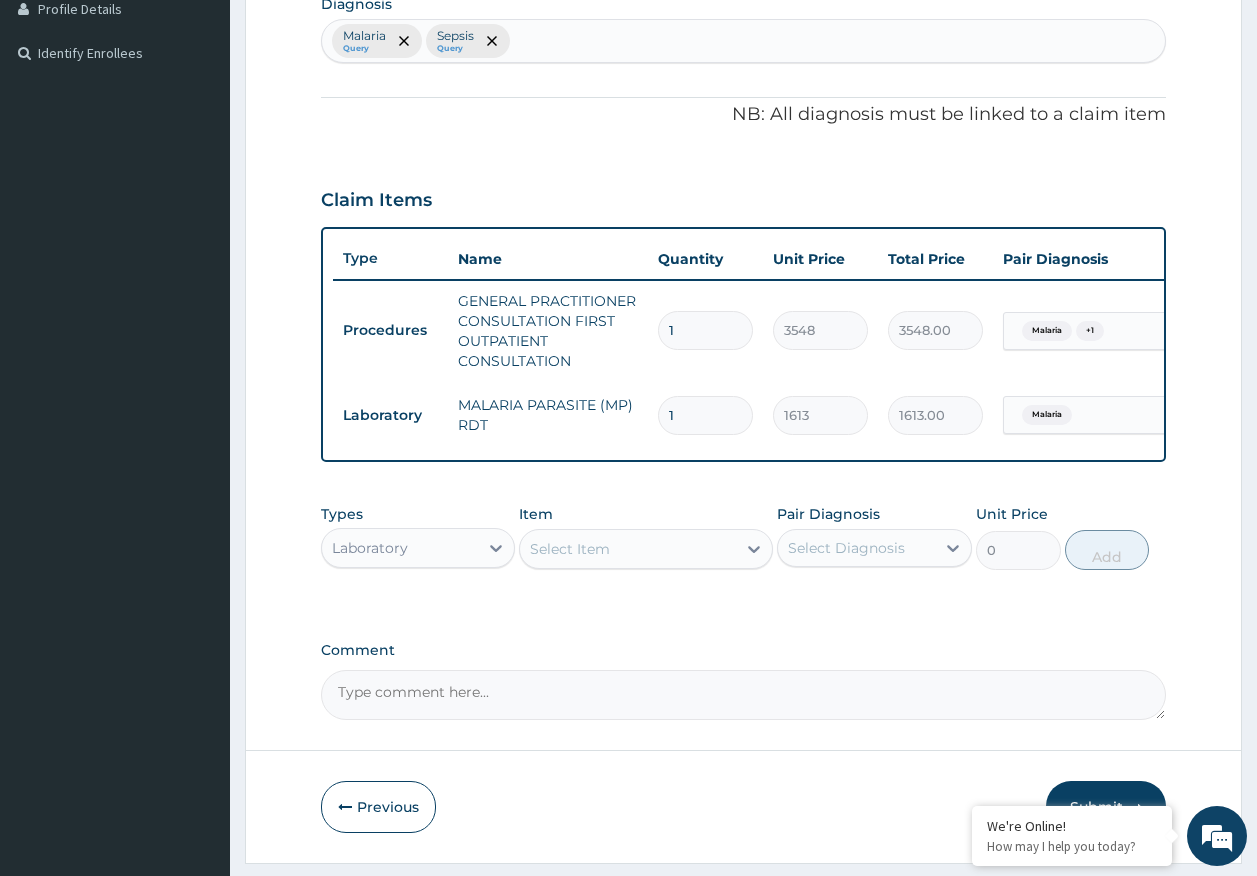 click on "Select Item" at bounding box center [628, 549] 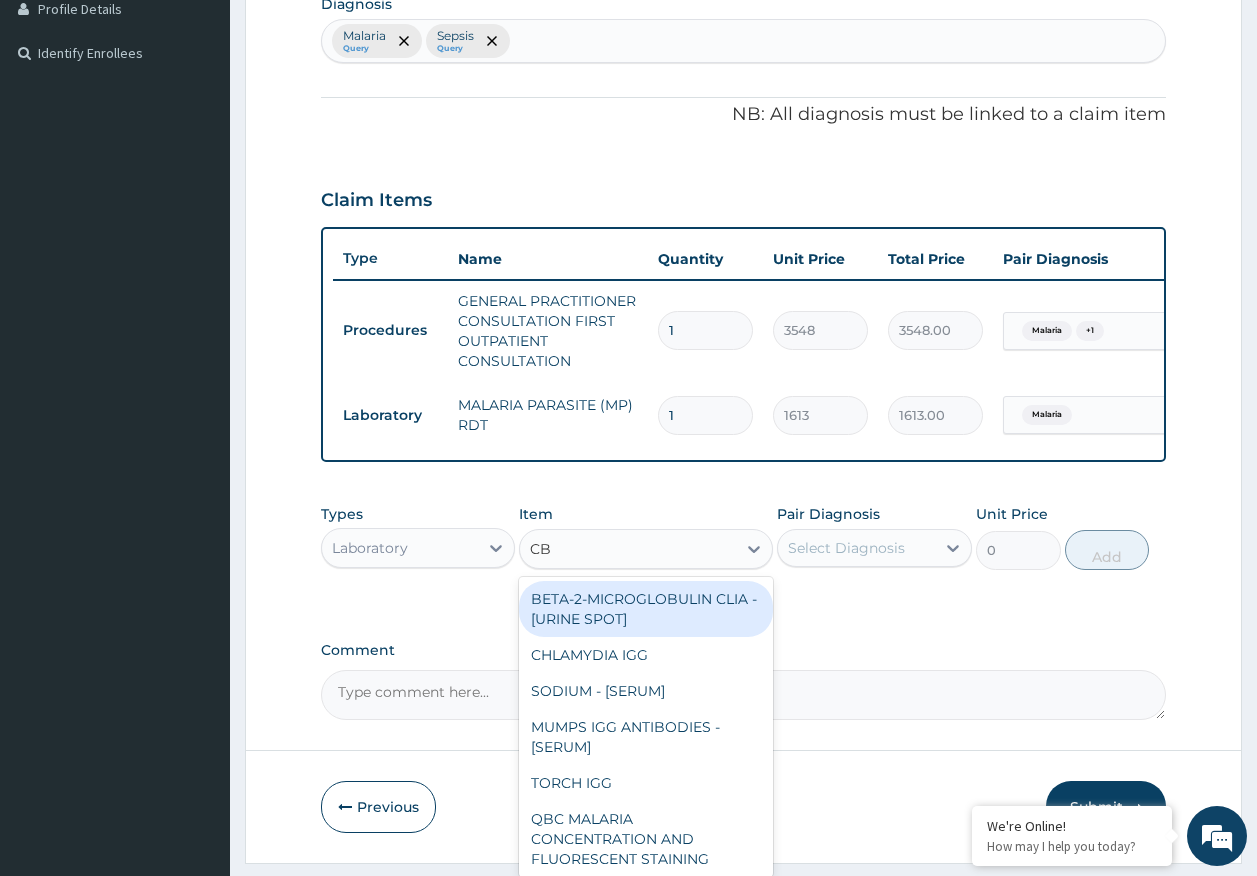 type on "CBC" 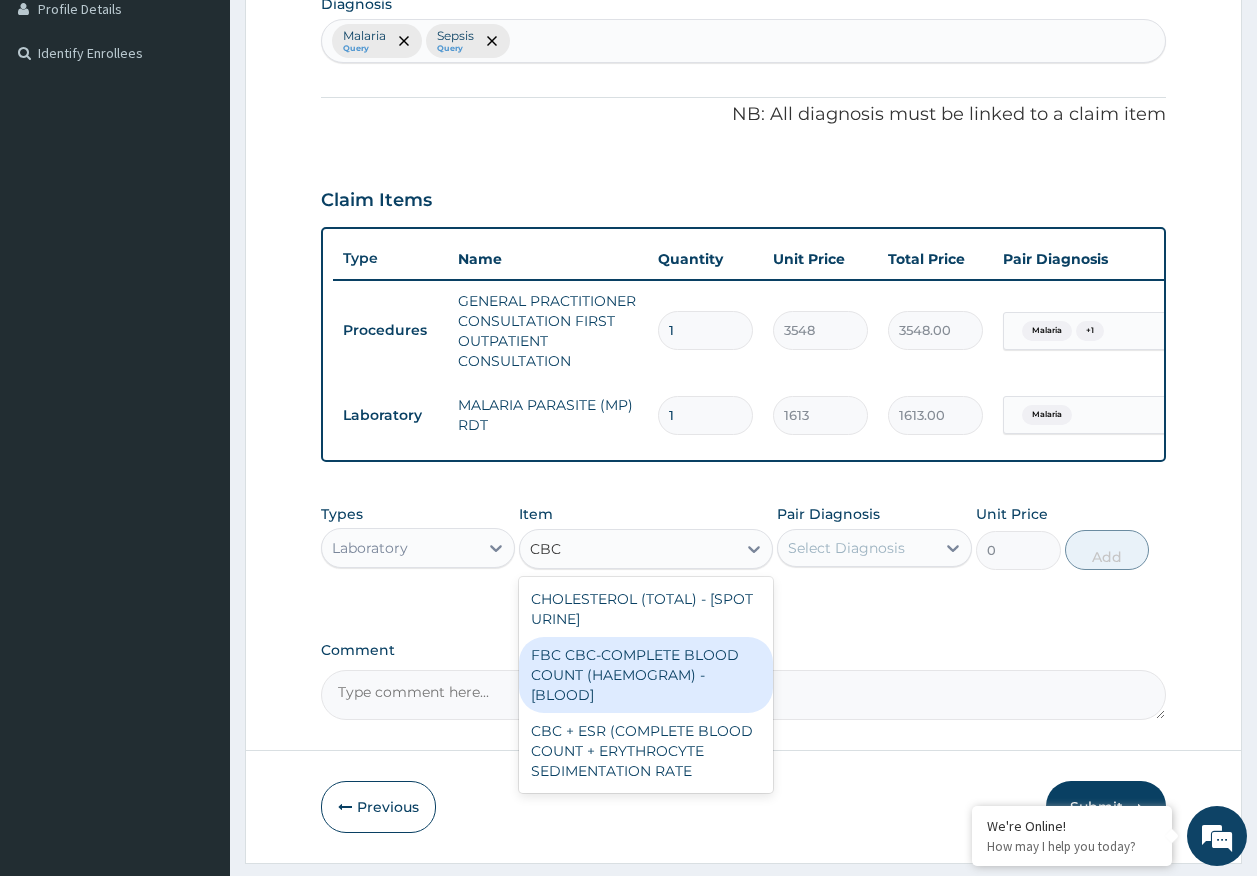 drag, startPoint x: 723, startPoint y: 705, endPoint x: 728, endPoint y: 689, distance: 16.763054 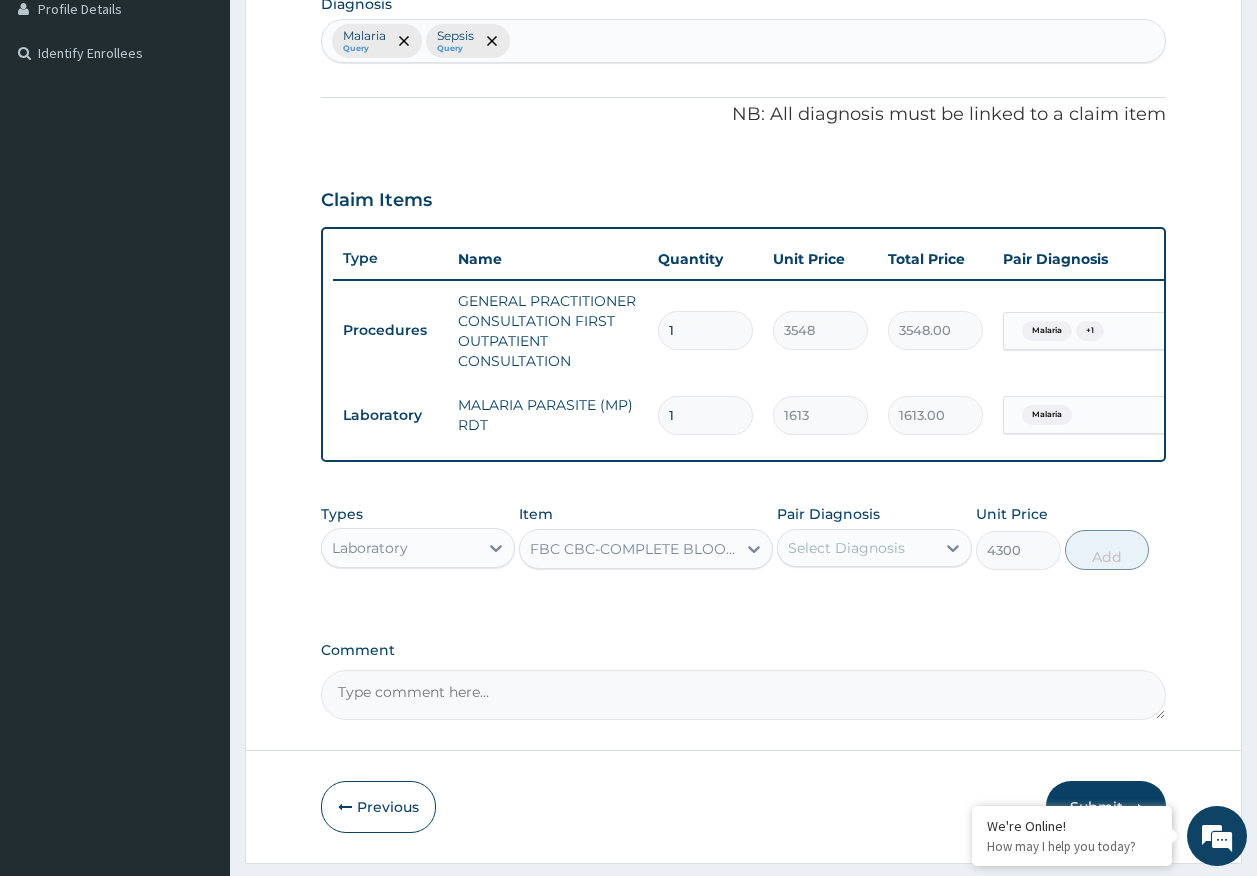 click on "Select Diagnosis" at bounding box center [856, 548] 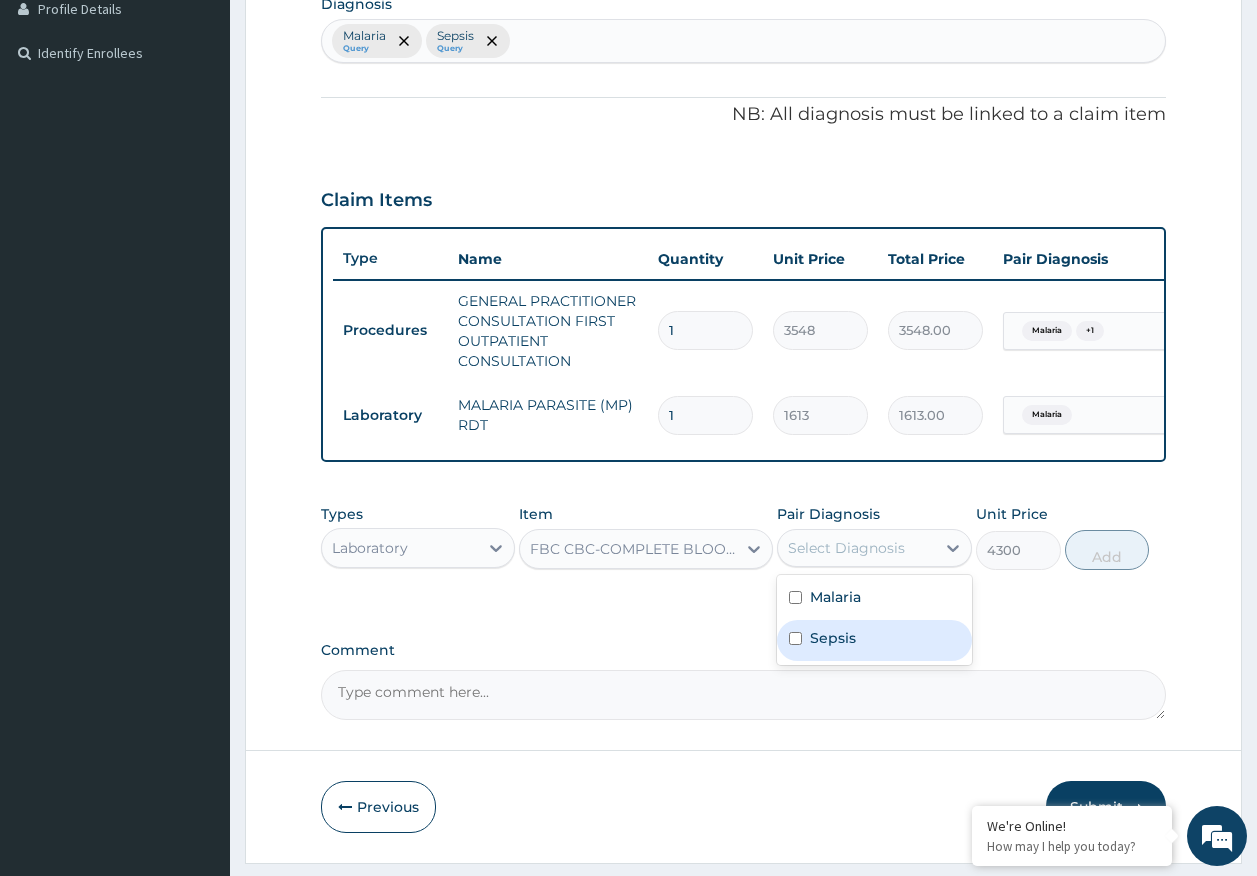 click on "Sepsis" at bounding box center [833, 638] 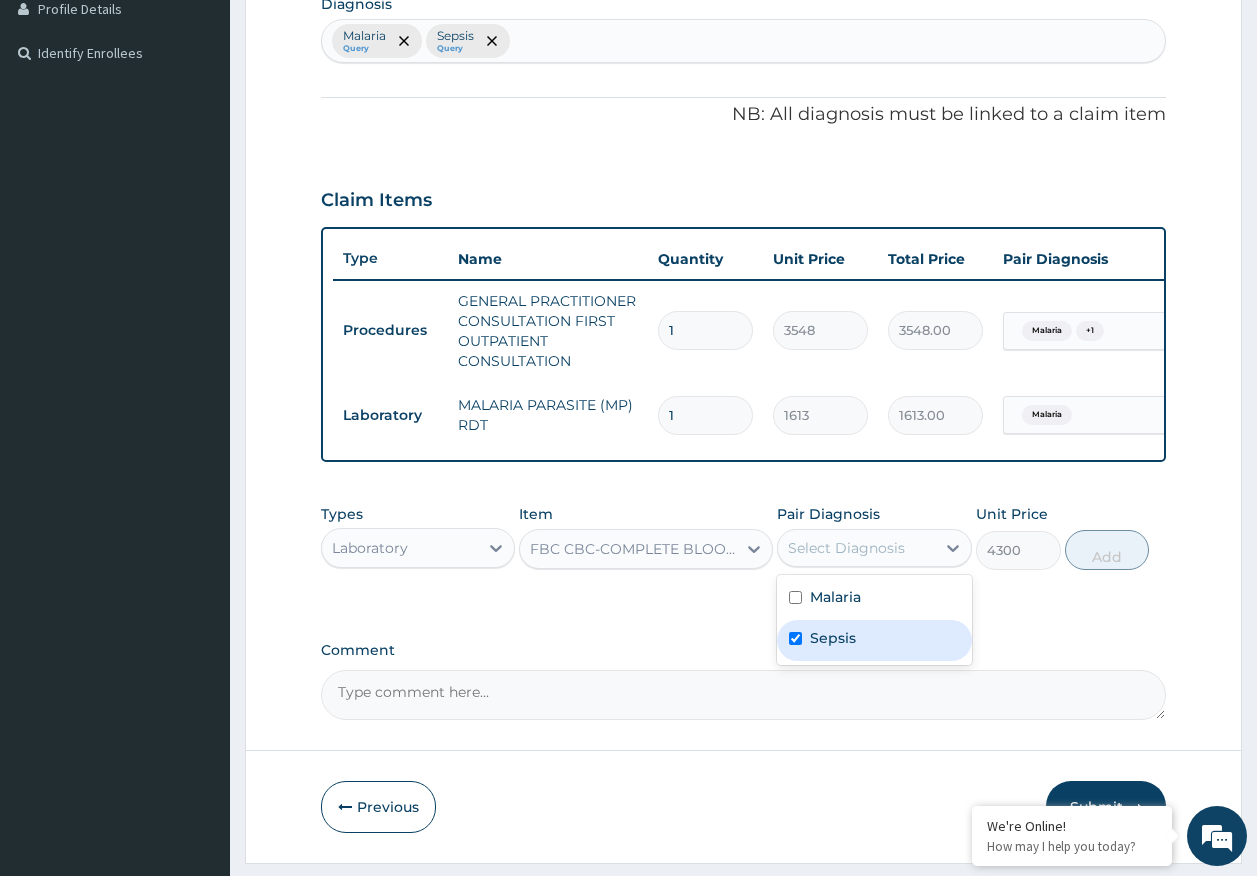 checkbox on "true" 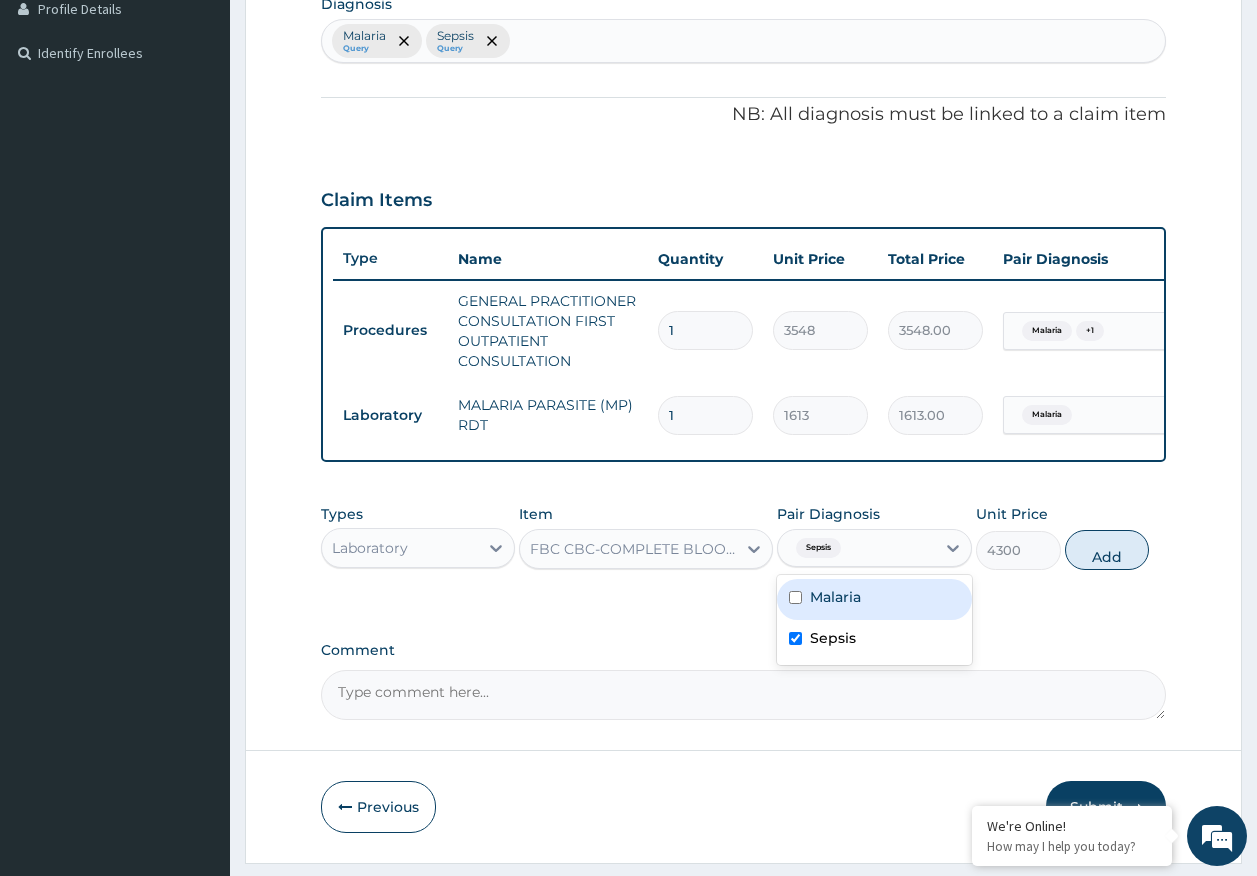 click on "Add" at bounding box center [1107, 550] 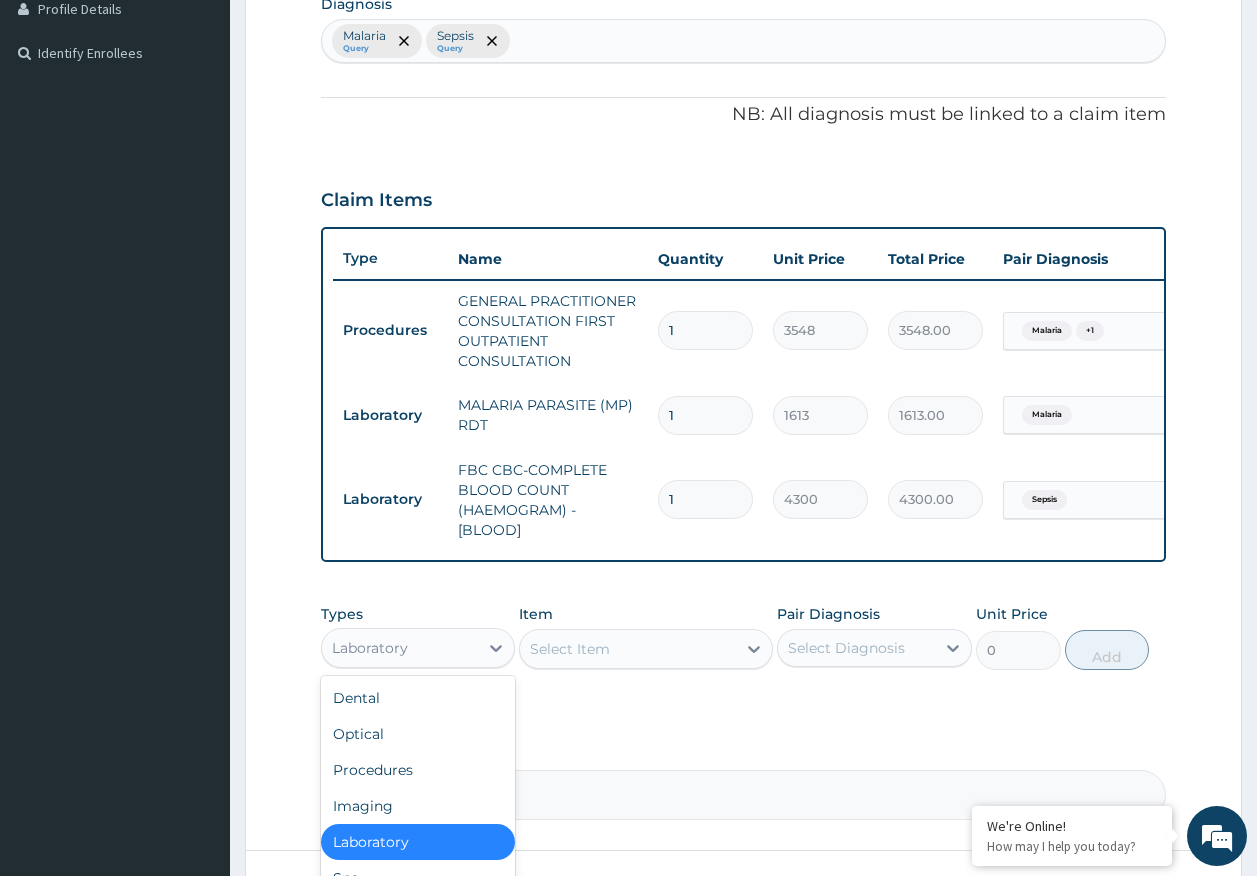 drag, startPoint x: 426, startPoint y: 671, endPoint x: 437, endPoint y: 657, distance: 17.804493 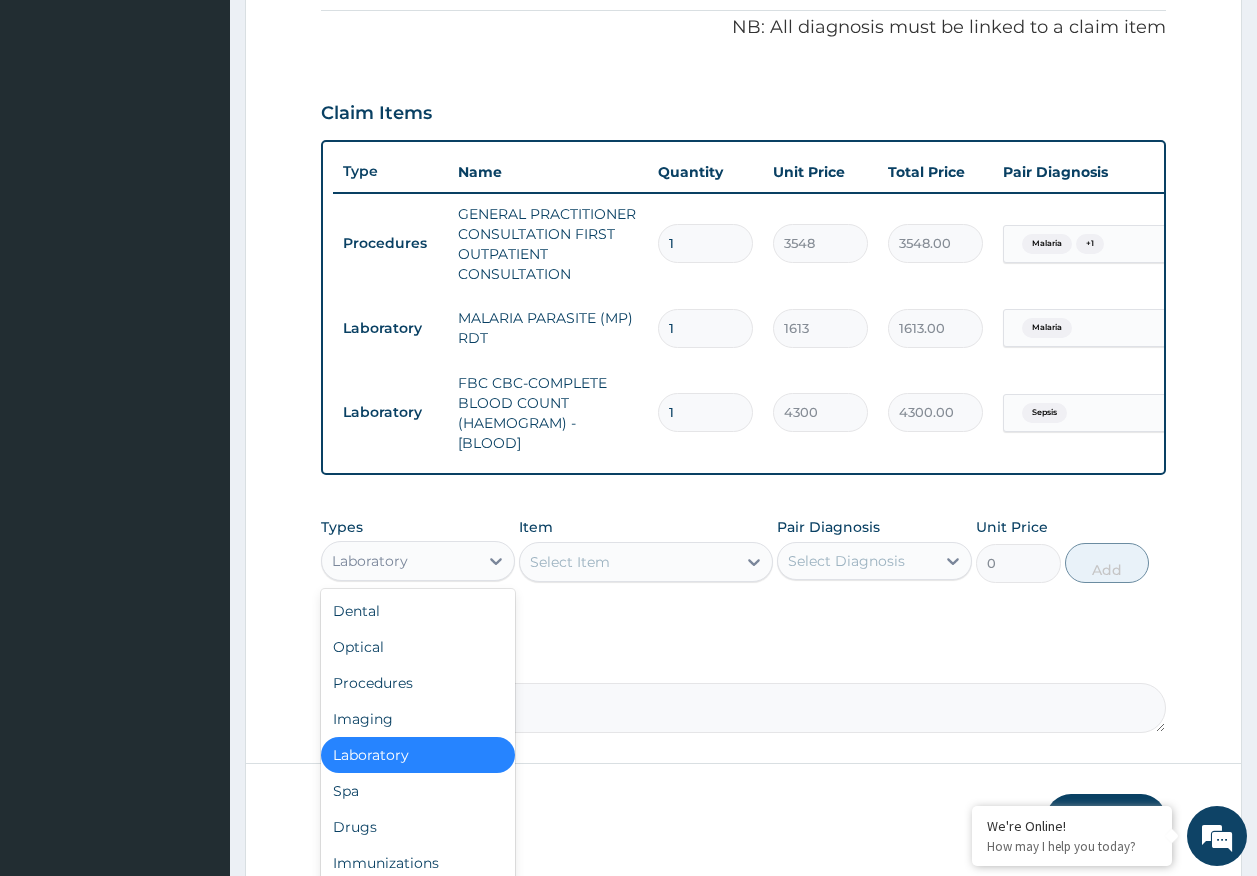 scroll, scrollTop: 686, scrollLeft: 0, axis: vertical 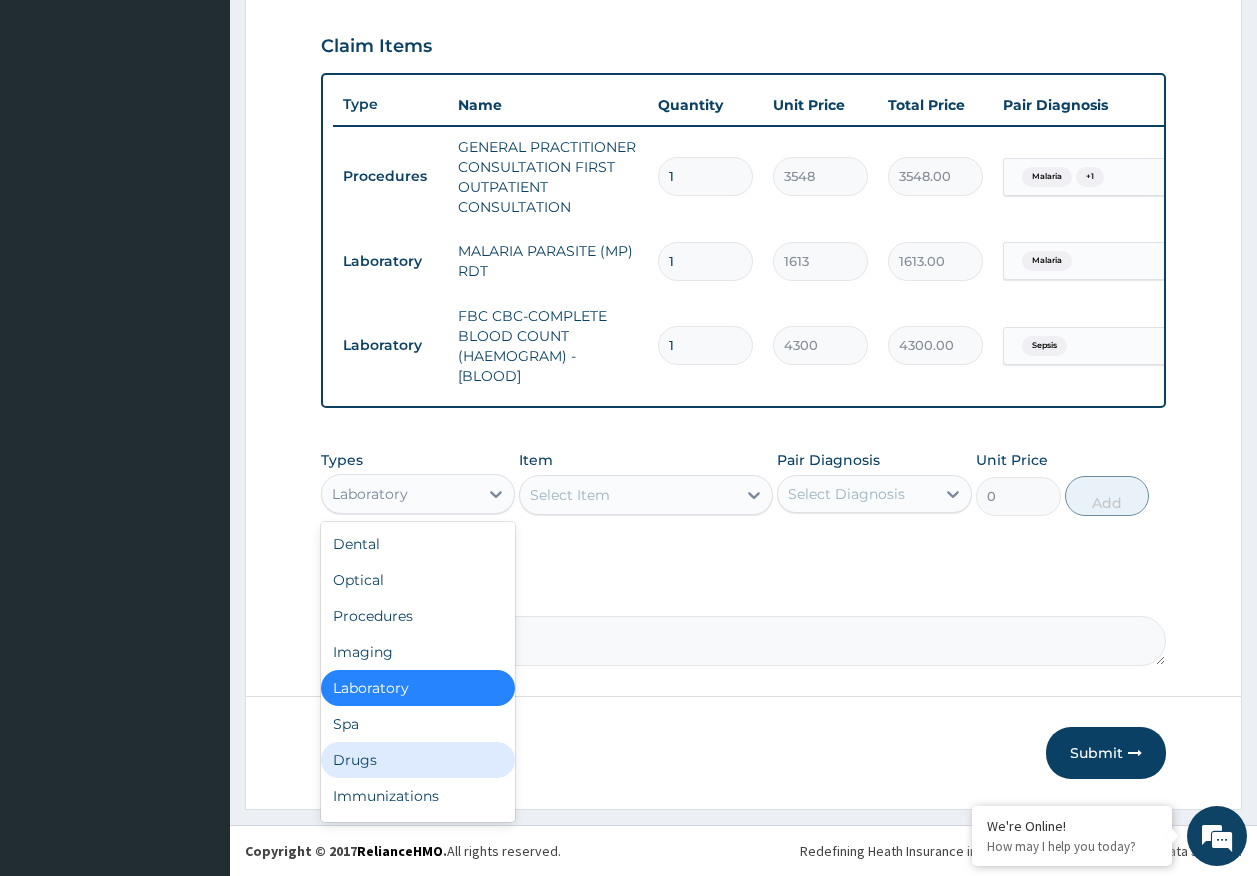 click on "Drugs" at bounding box center (418, 760) 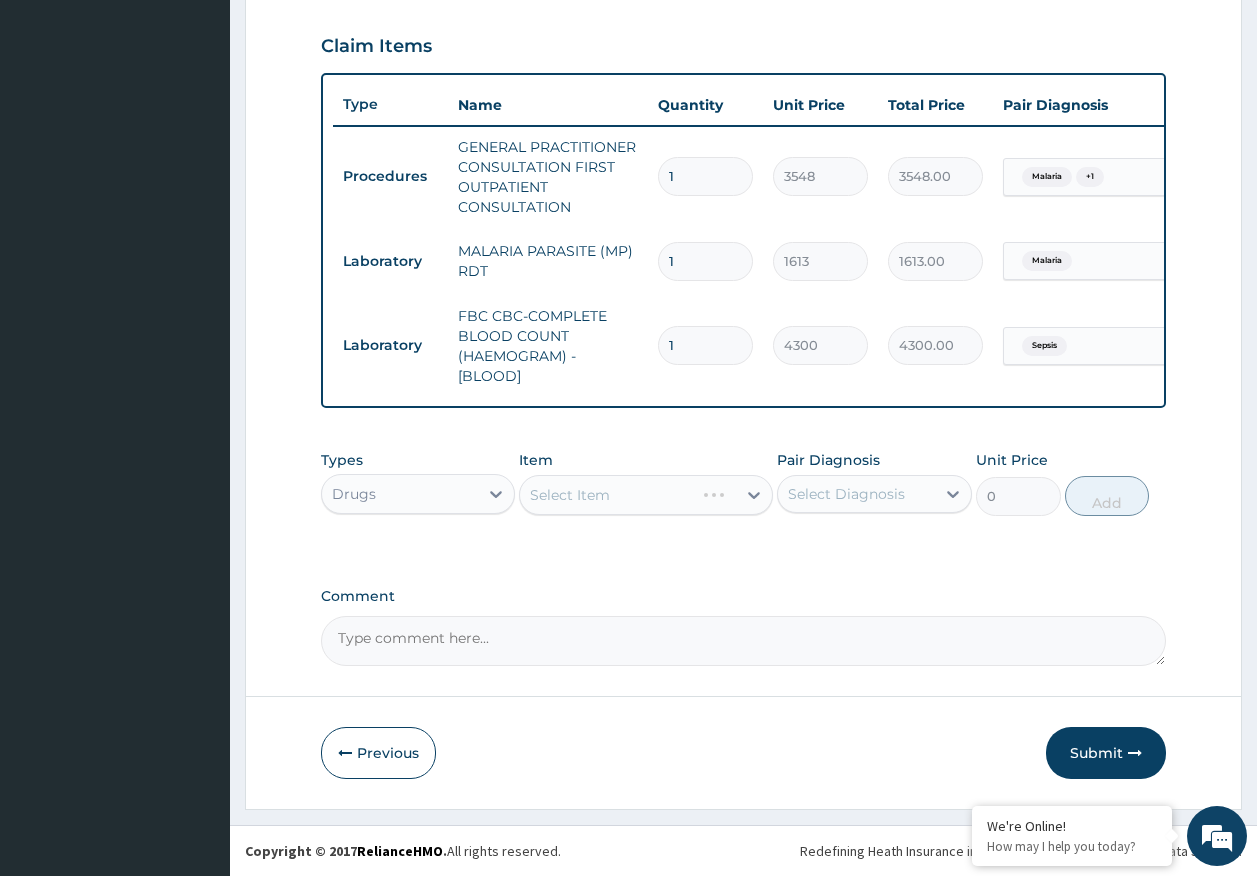 click on "Select Diagnosis" at bounding box center [846, 494] 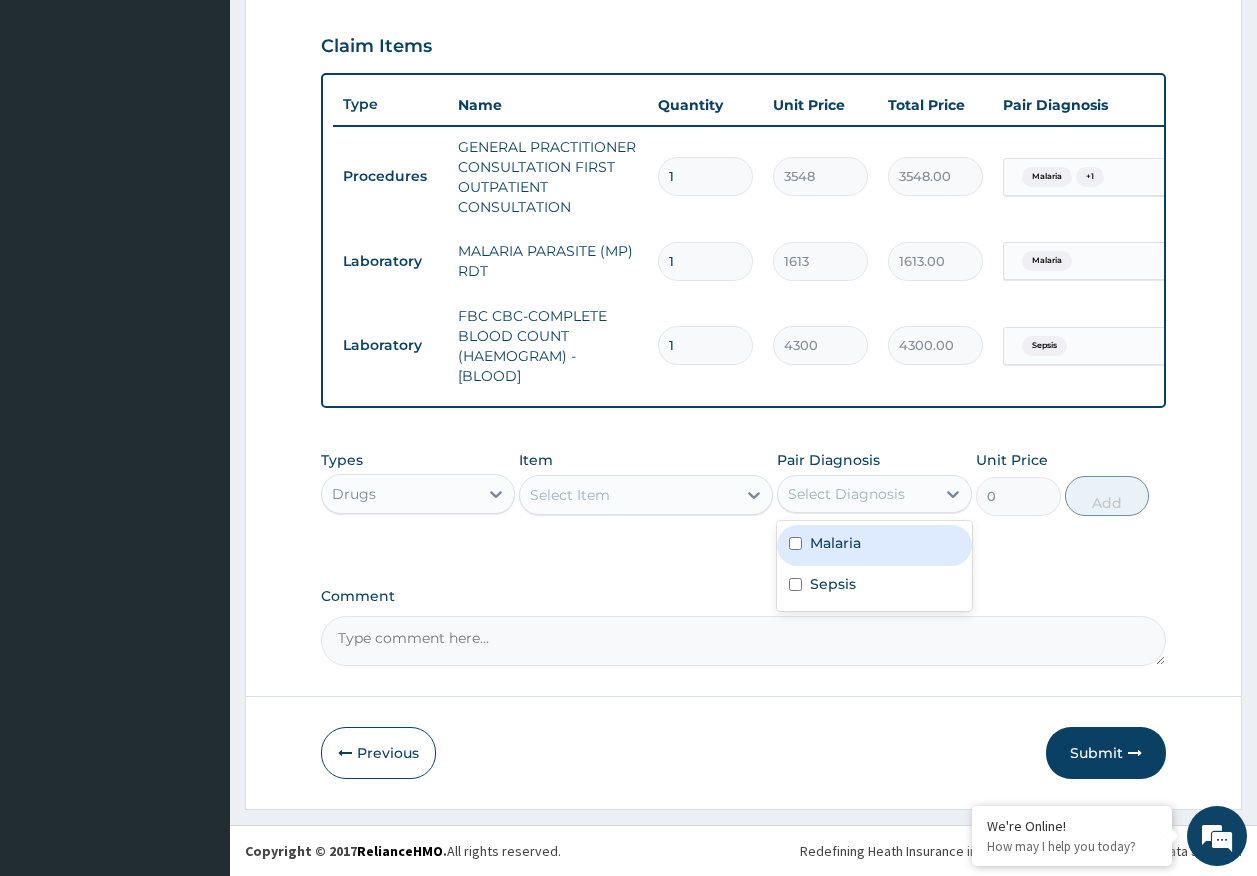 click on "Select Item" at bounding box center (570, 495) 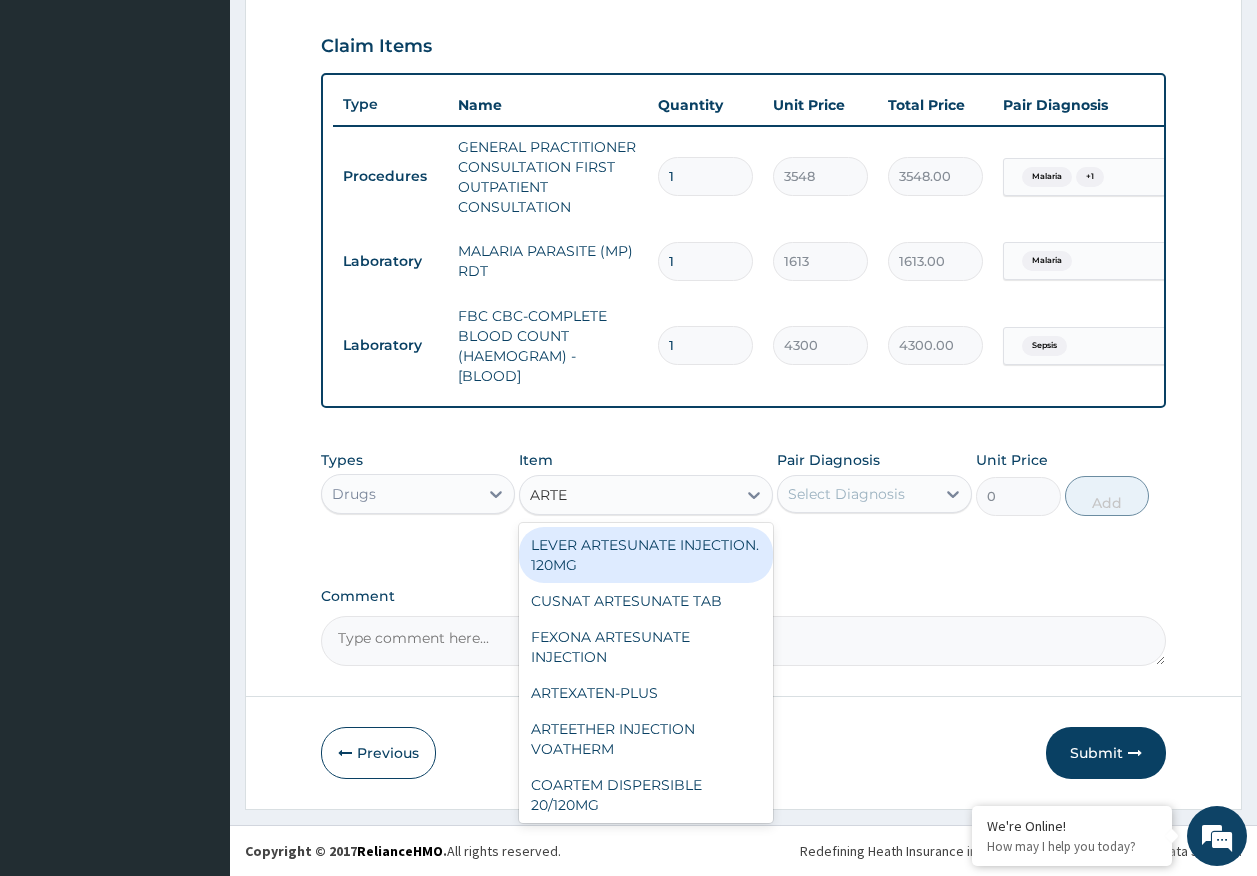 type on "ARTEM" 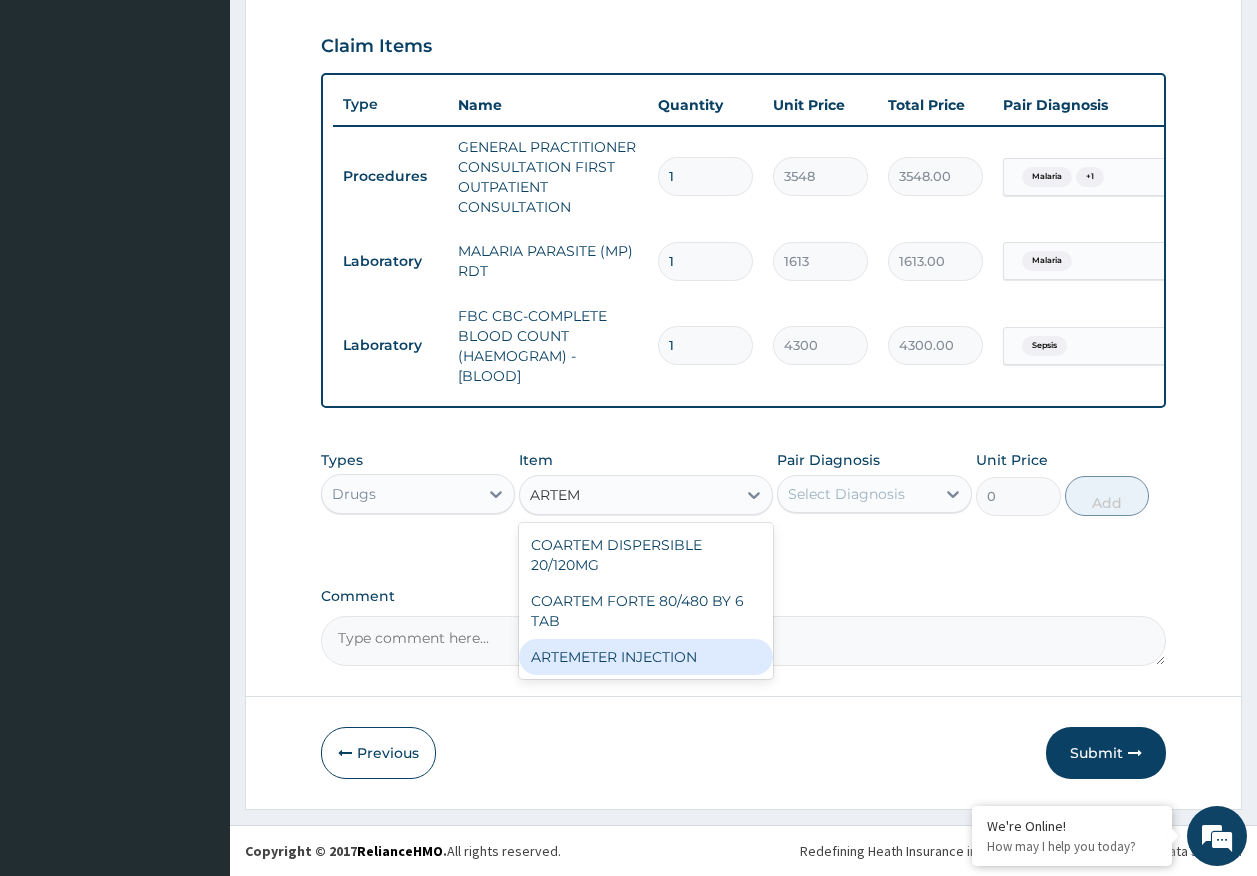 click on "ARTEMETER INJECTION" at bounding box center (646, 657) 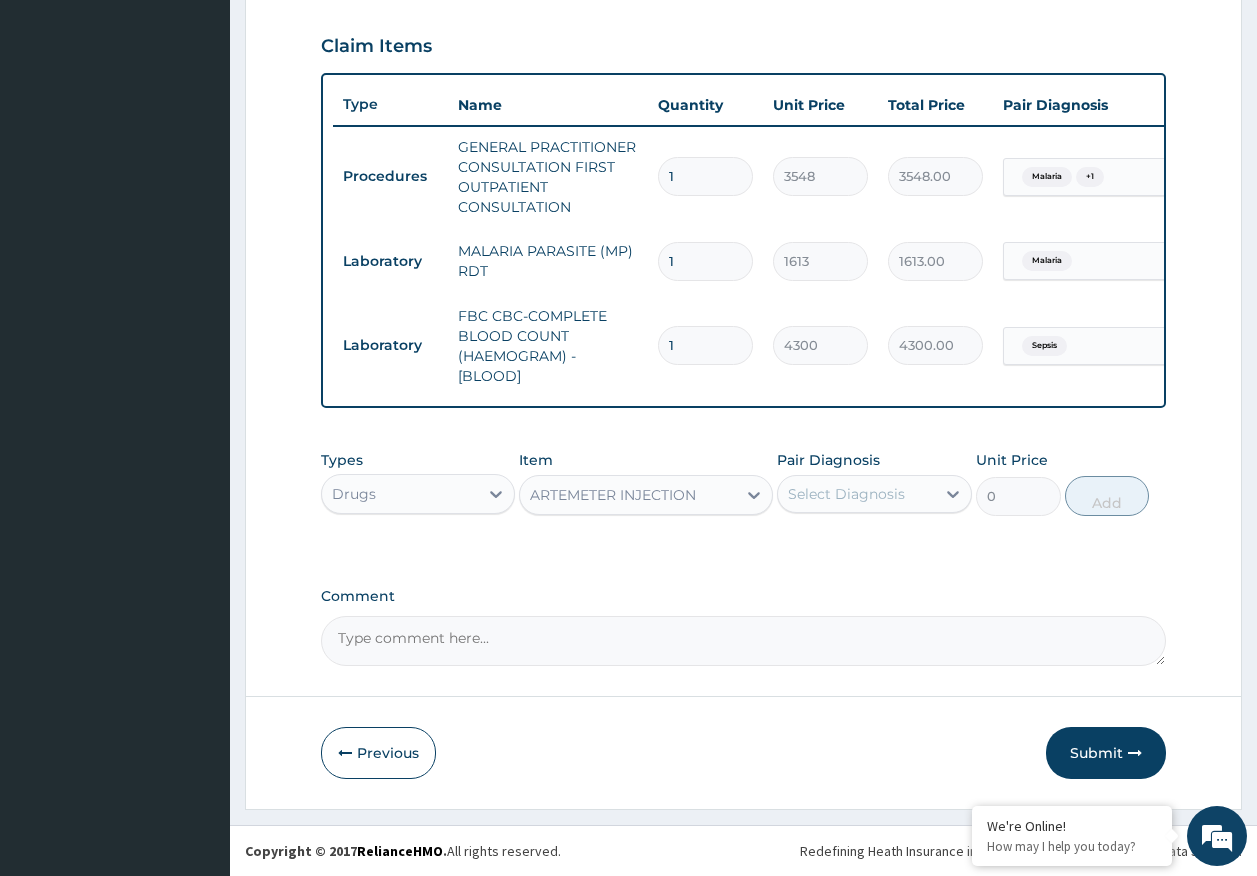 type 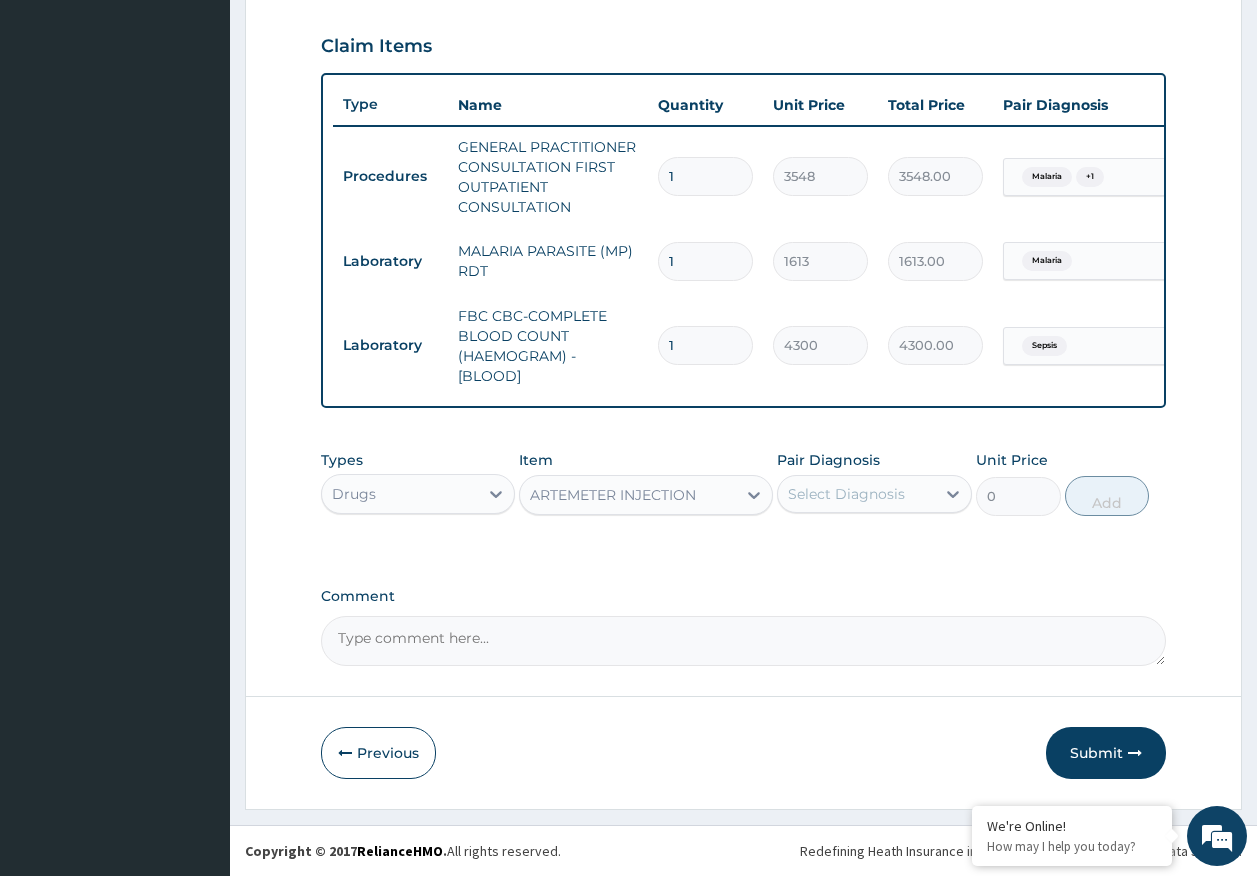 type on "946" 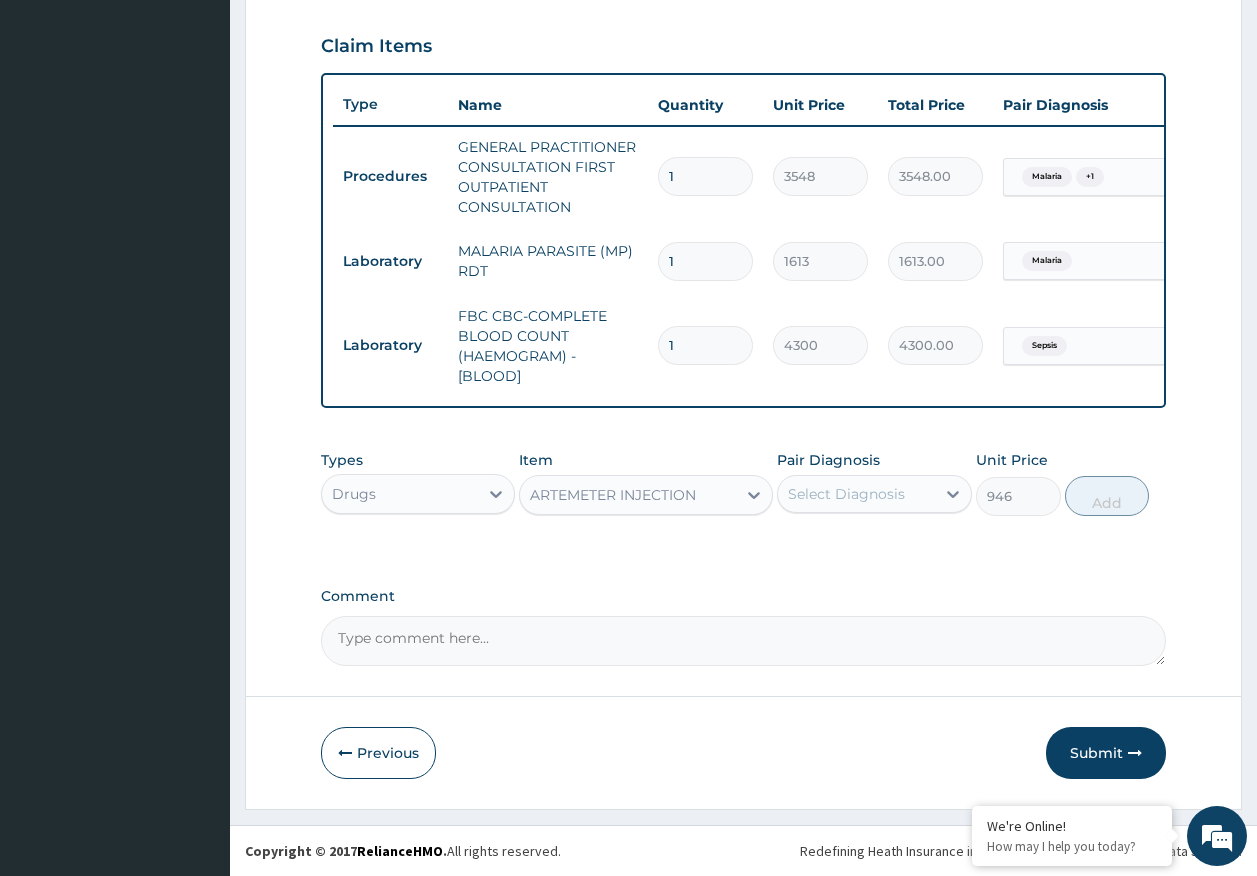 click on "Select Diagnosis" at bounding box center (846, 494) 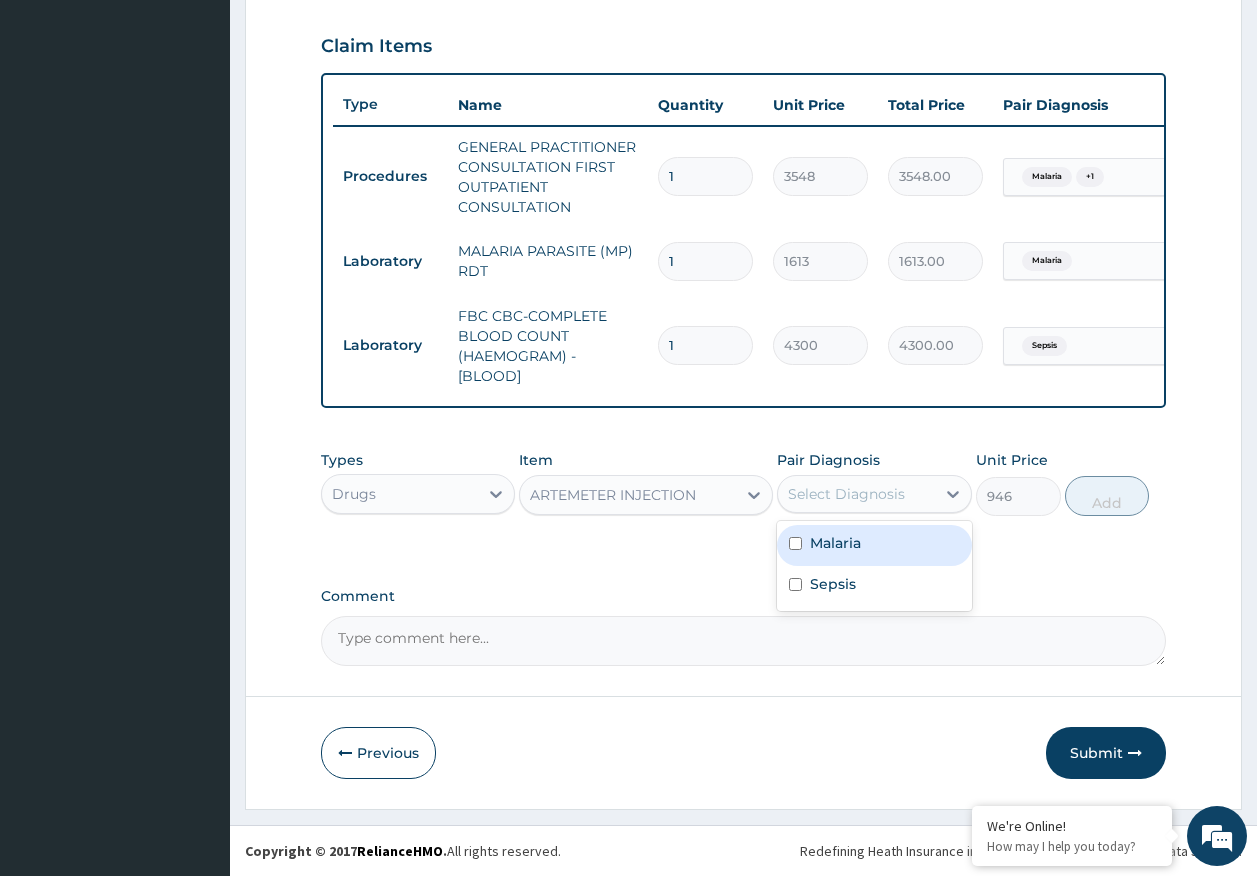 click on "Malaria" at bounding box center (835, 543) 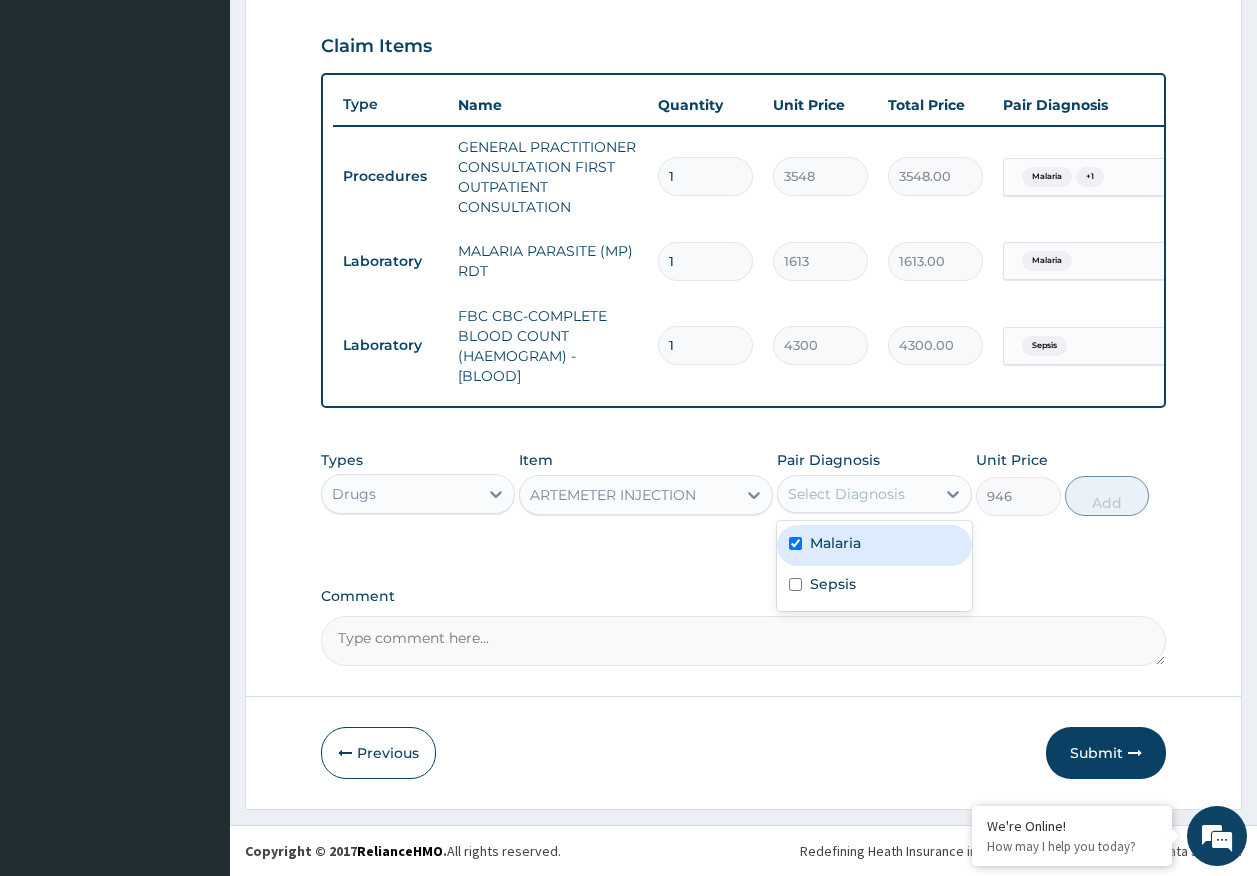 checkbox on "true" 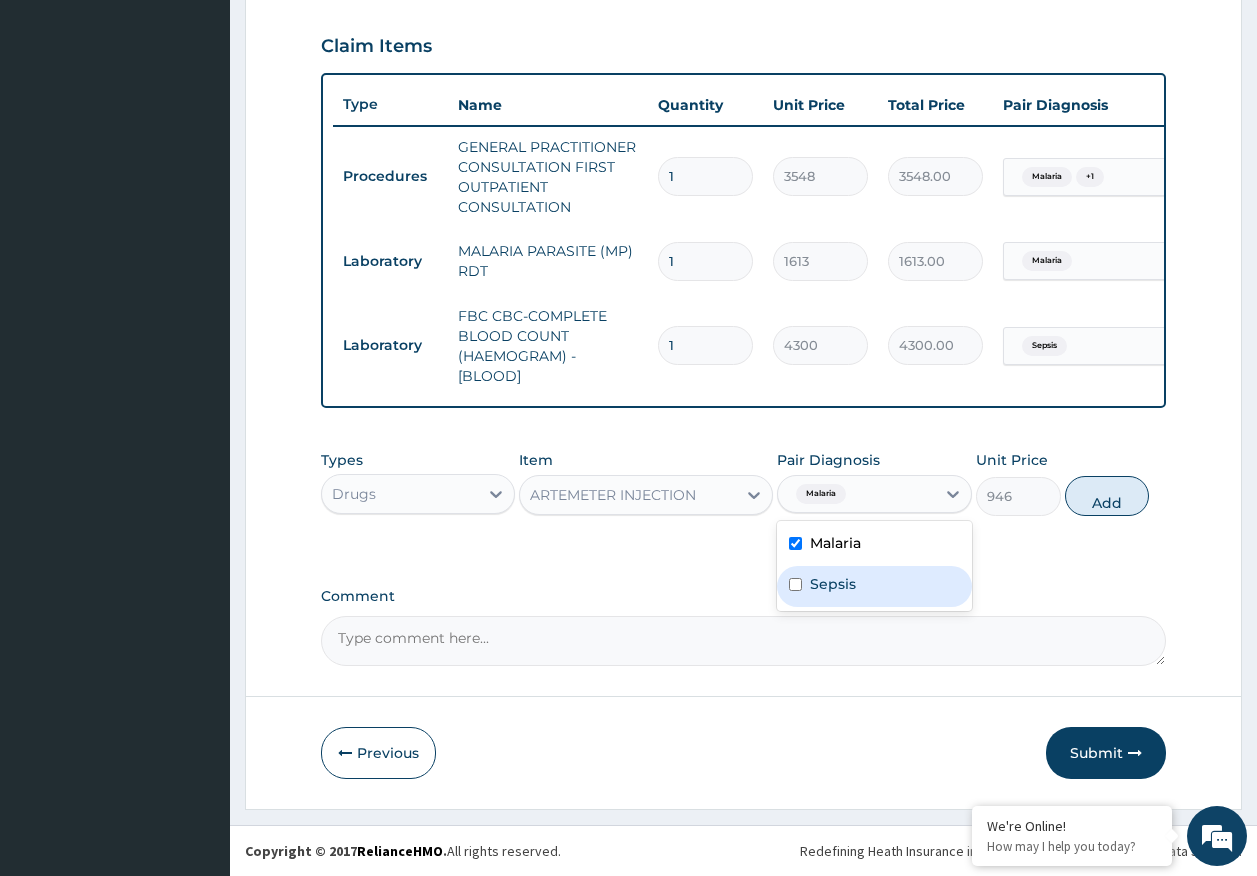 drag, startPoint x: 827, startPoint y: 584, endPoint x: 846, endPoint y: 581, distance: 19.235384 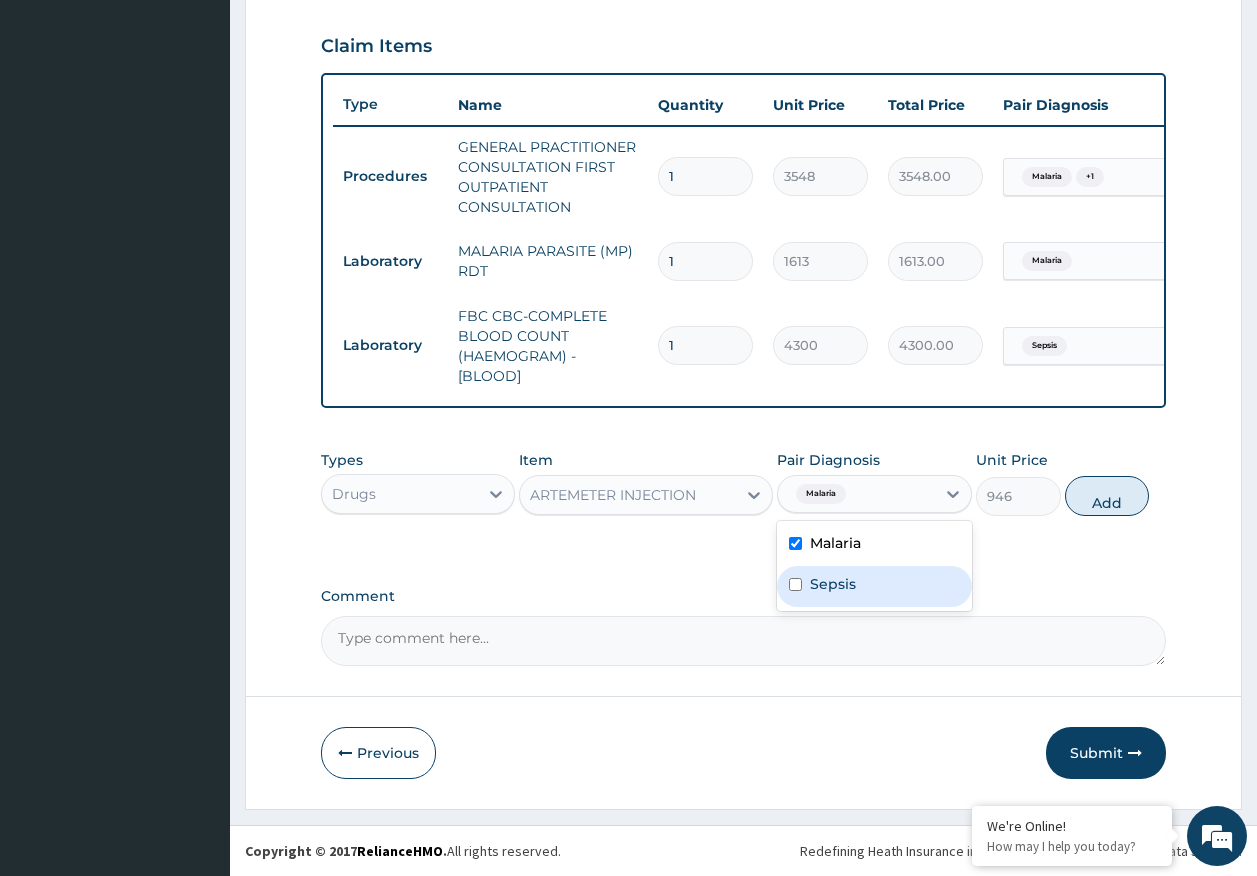 click on "Sepsis" at bounding box center (833, 584) 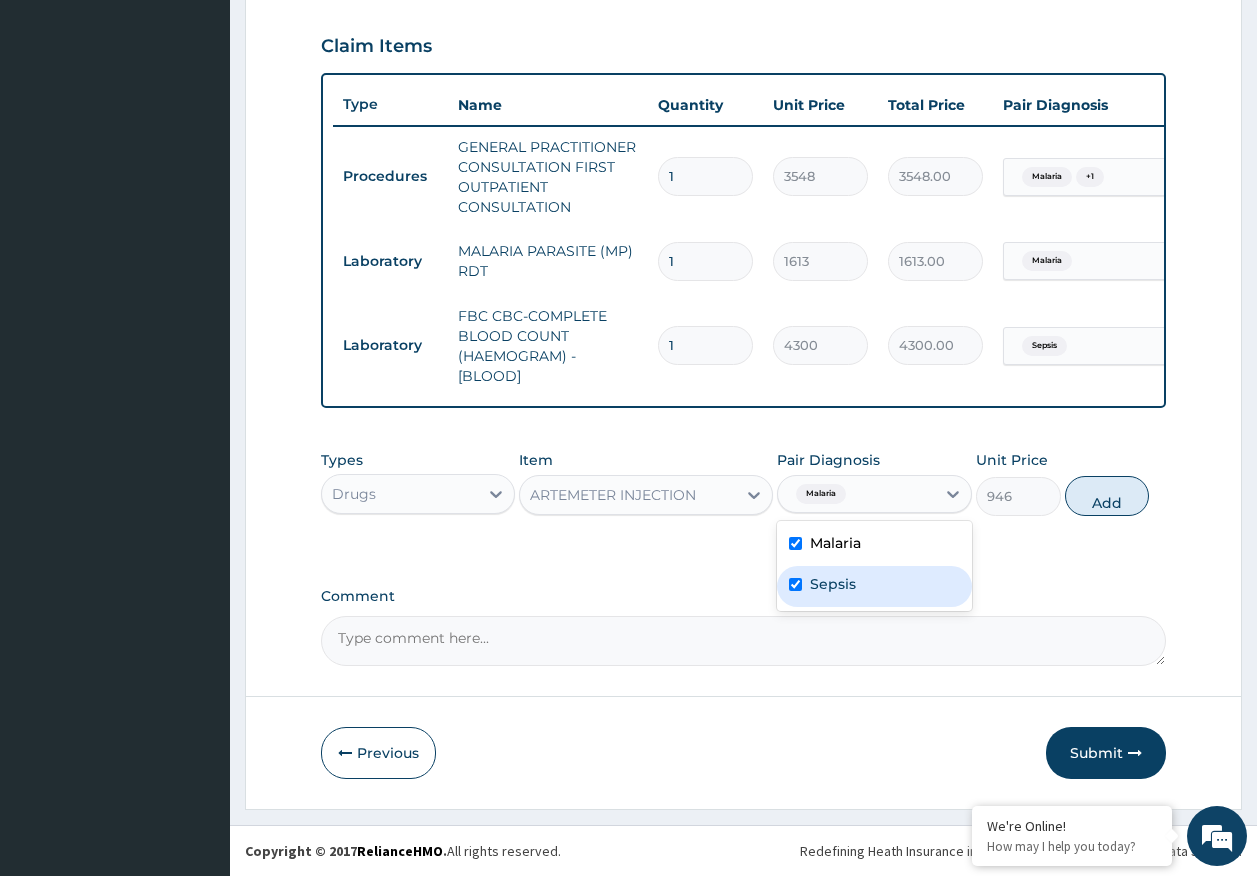 checkbox on "true" 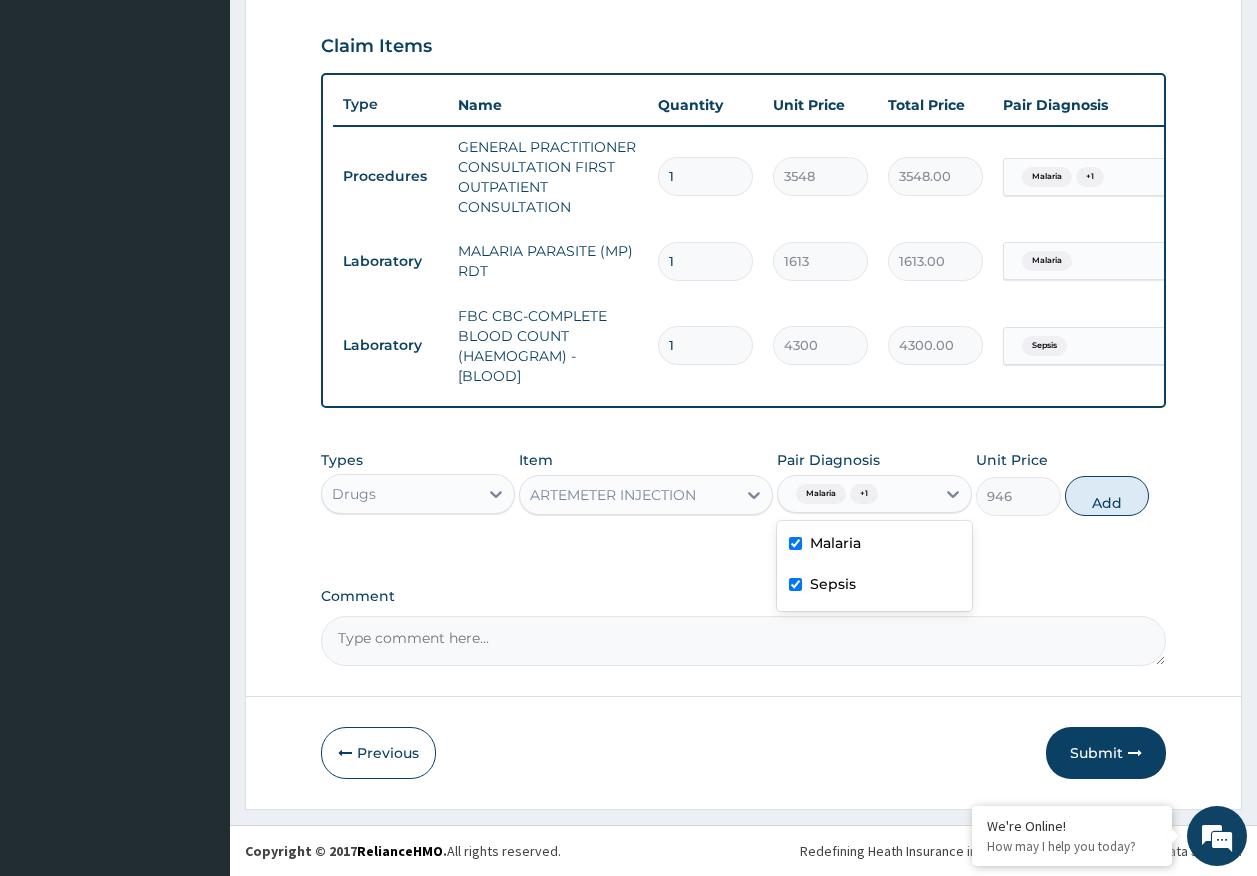 drag, startPoint x: 1117, startPoint y: 501, endPoint x: 885, endPoint y: 508, distance: 232.10558 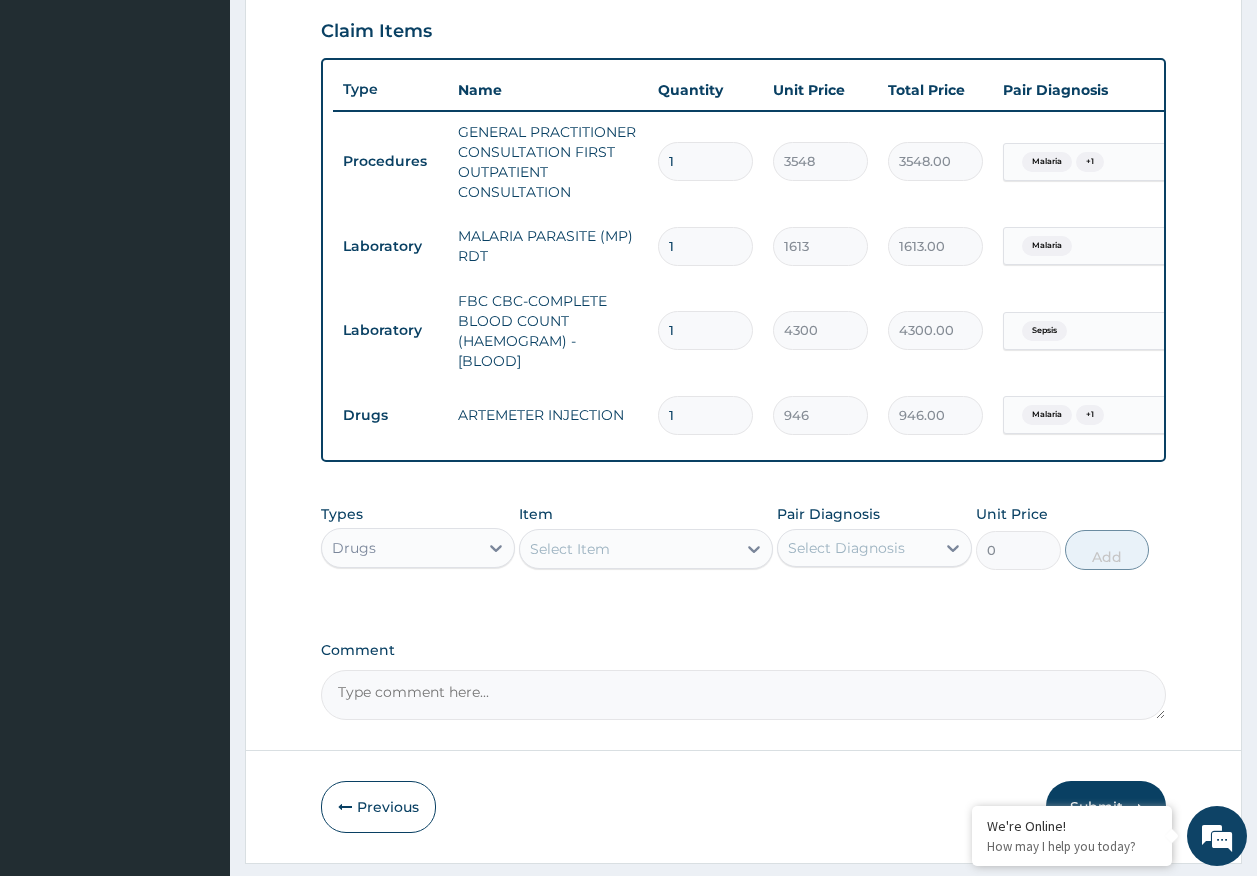 click on "Select Item" at bounding box center [628, 549] 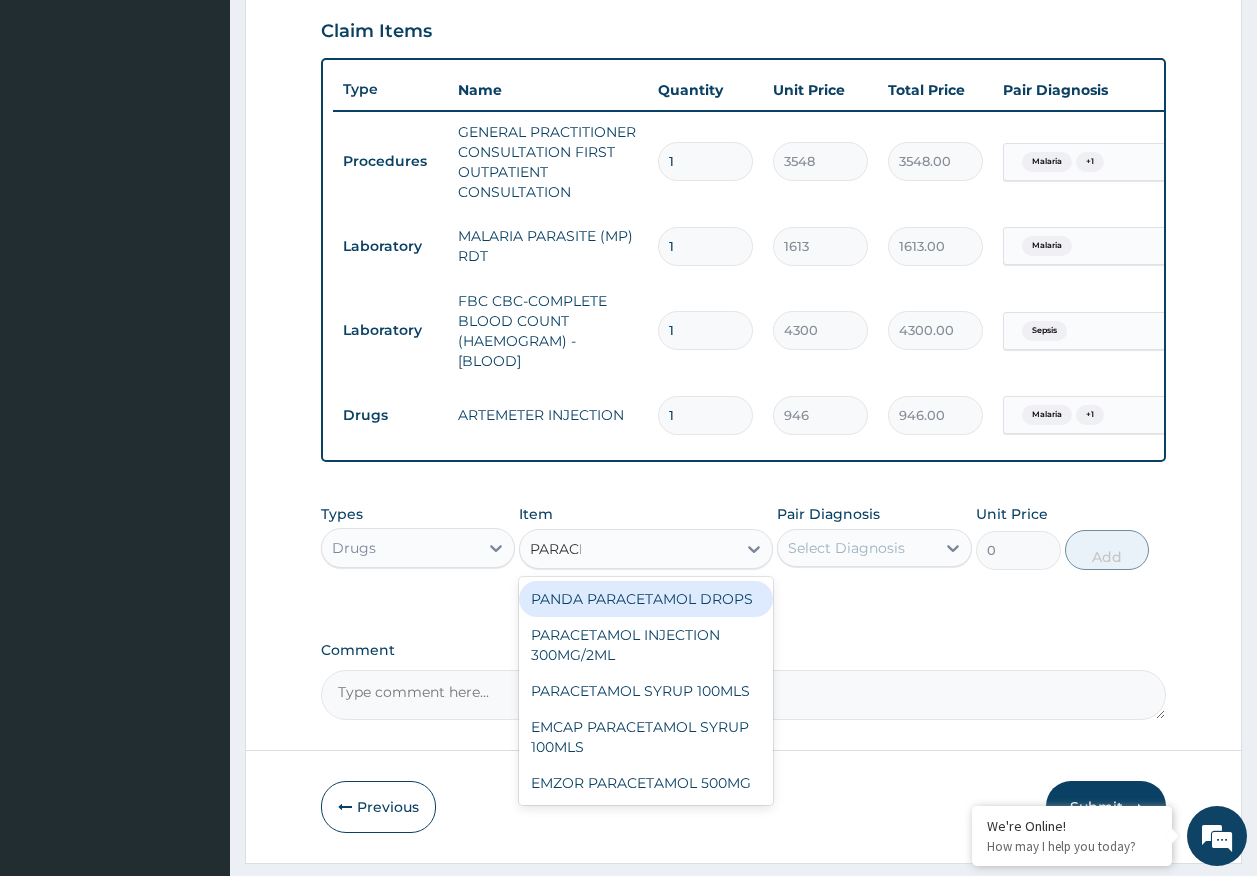 type on "PARACET" 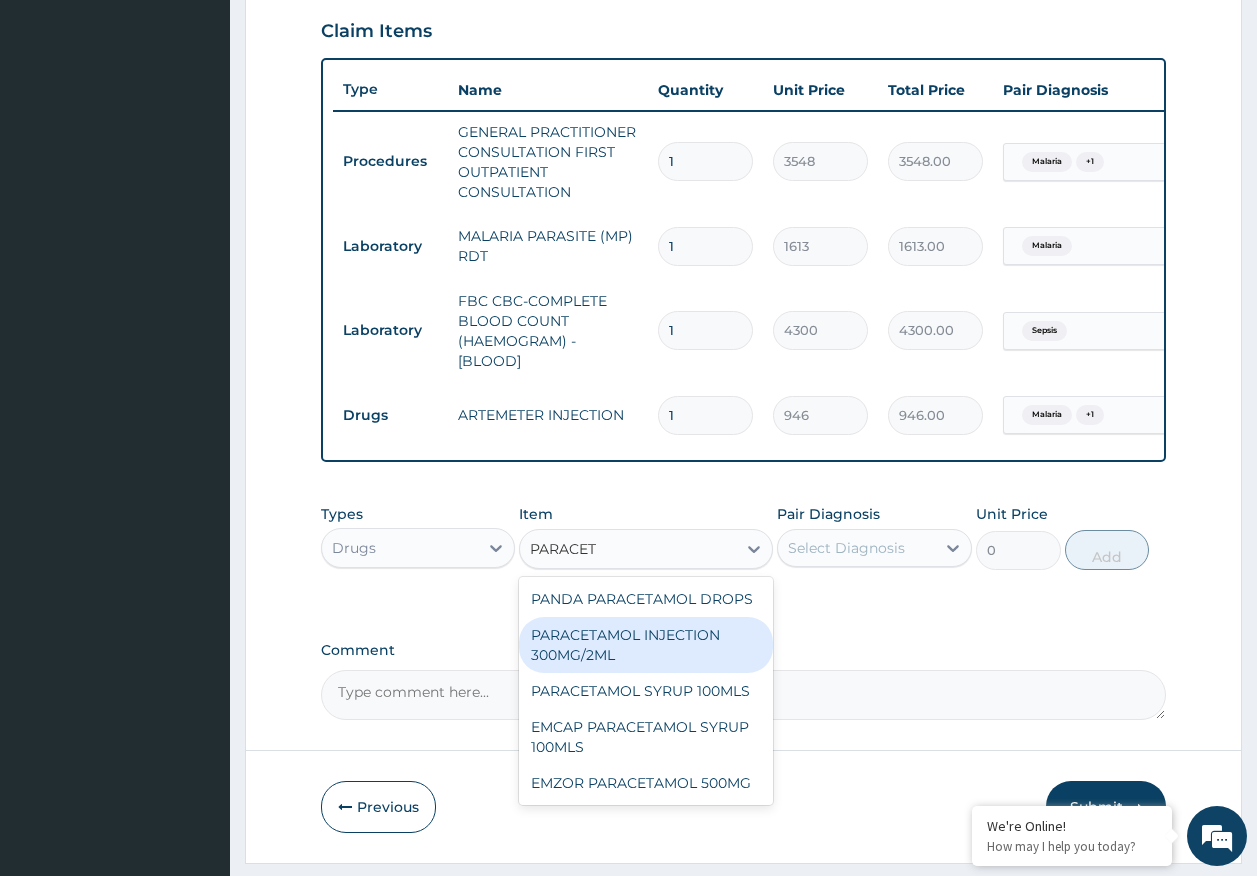 click on "PARACETAMOL INJECTION 300MG/2ML" at bounding box center (646, 645) 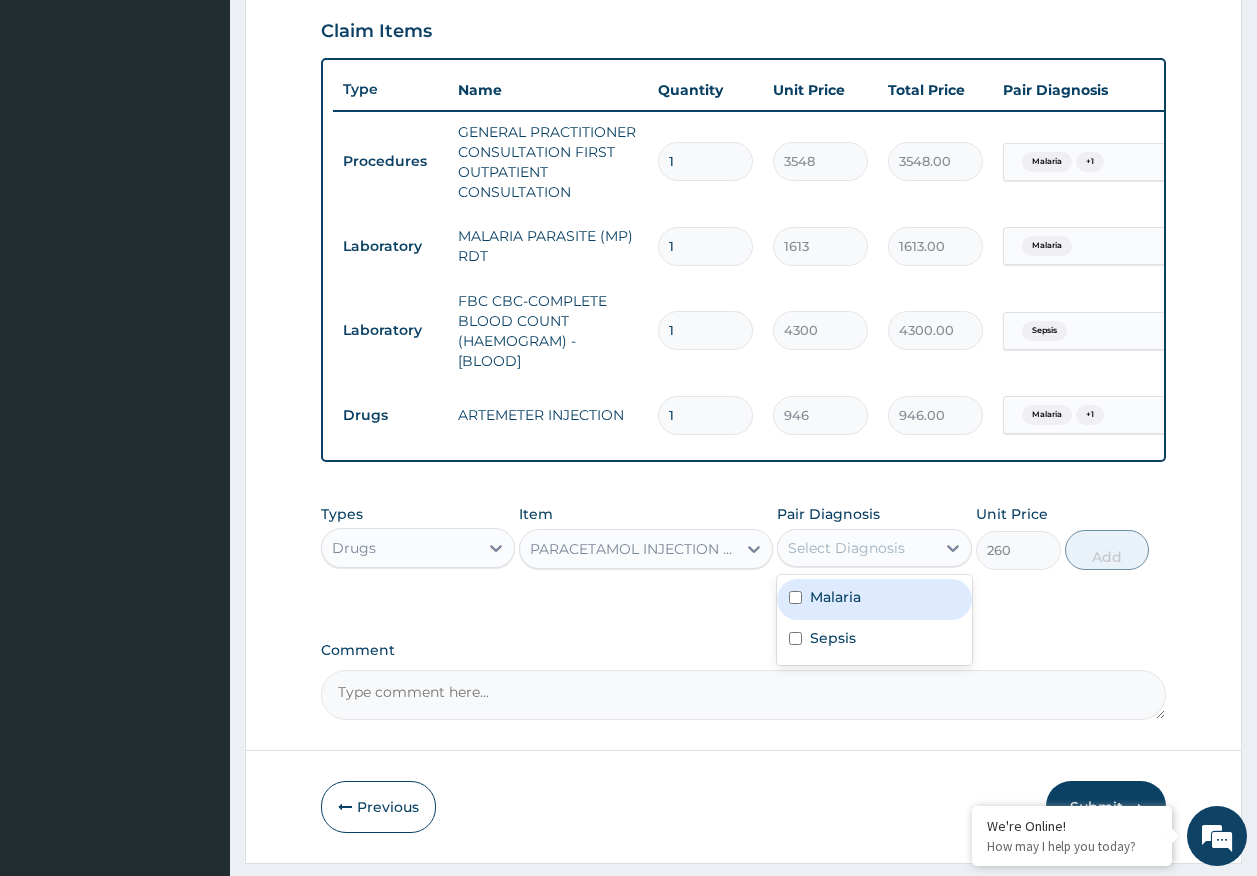 drag, startPoint x: 830, startPoint y: 568, endPoint x: 853, endPoint y: 619, distance: 55.946404 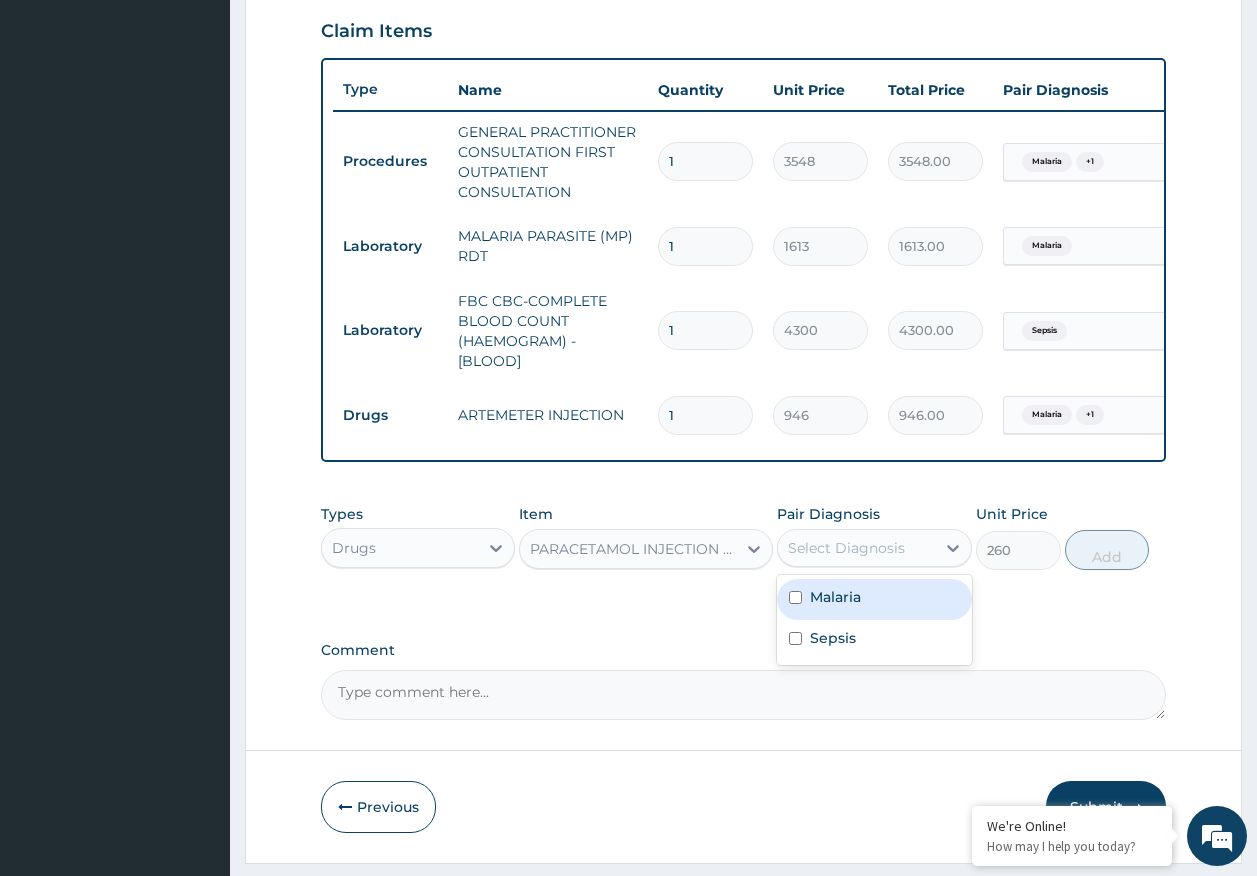 click on "Select Diagnosis" at bounding box center (846, 548) 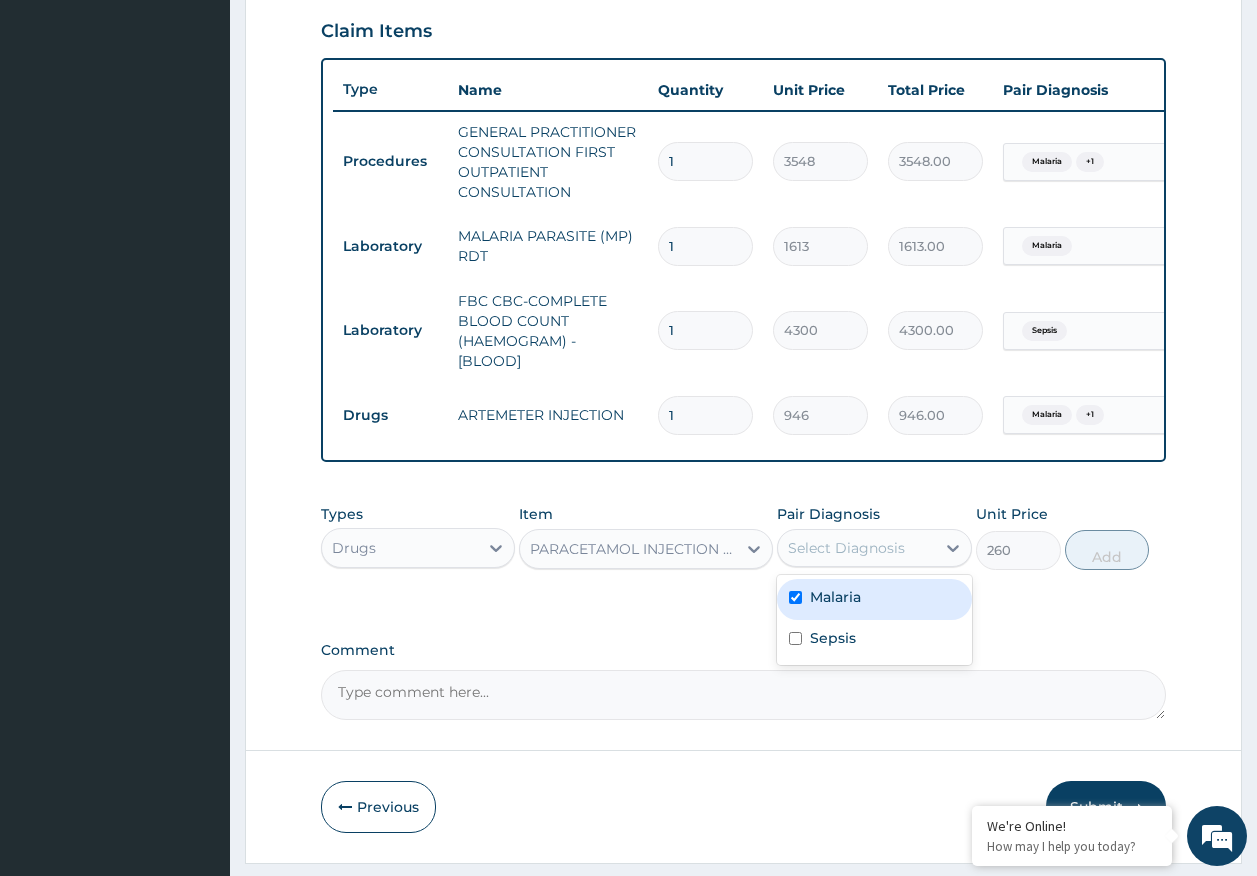 checkbox on "true" 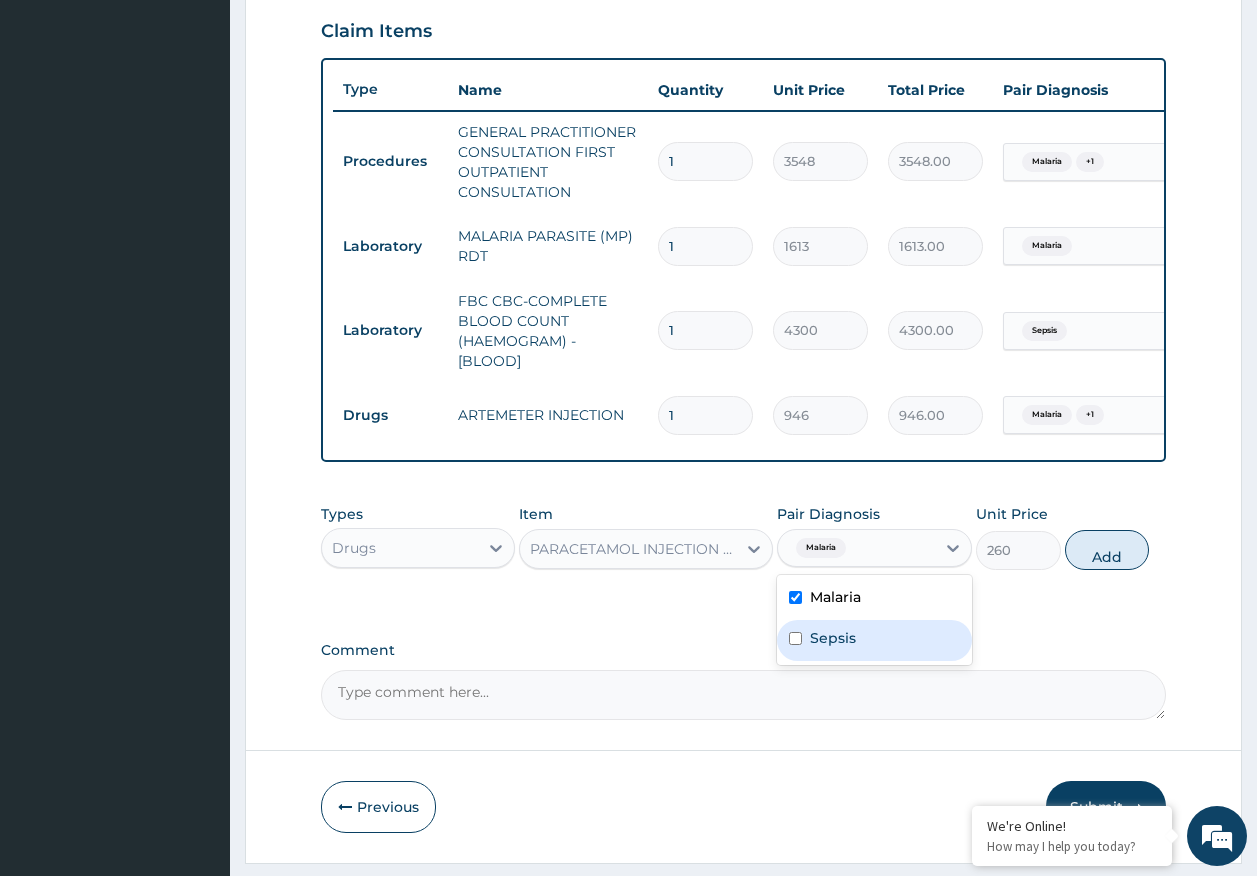 click on "Sepsis" at bounding box center [833, 638] 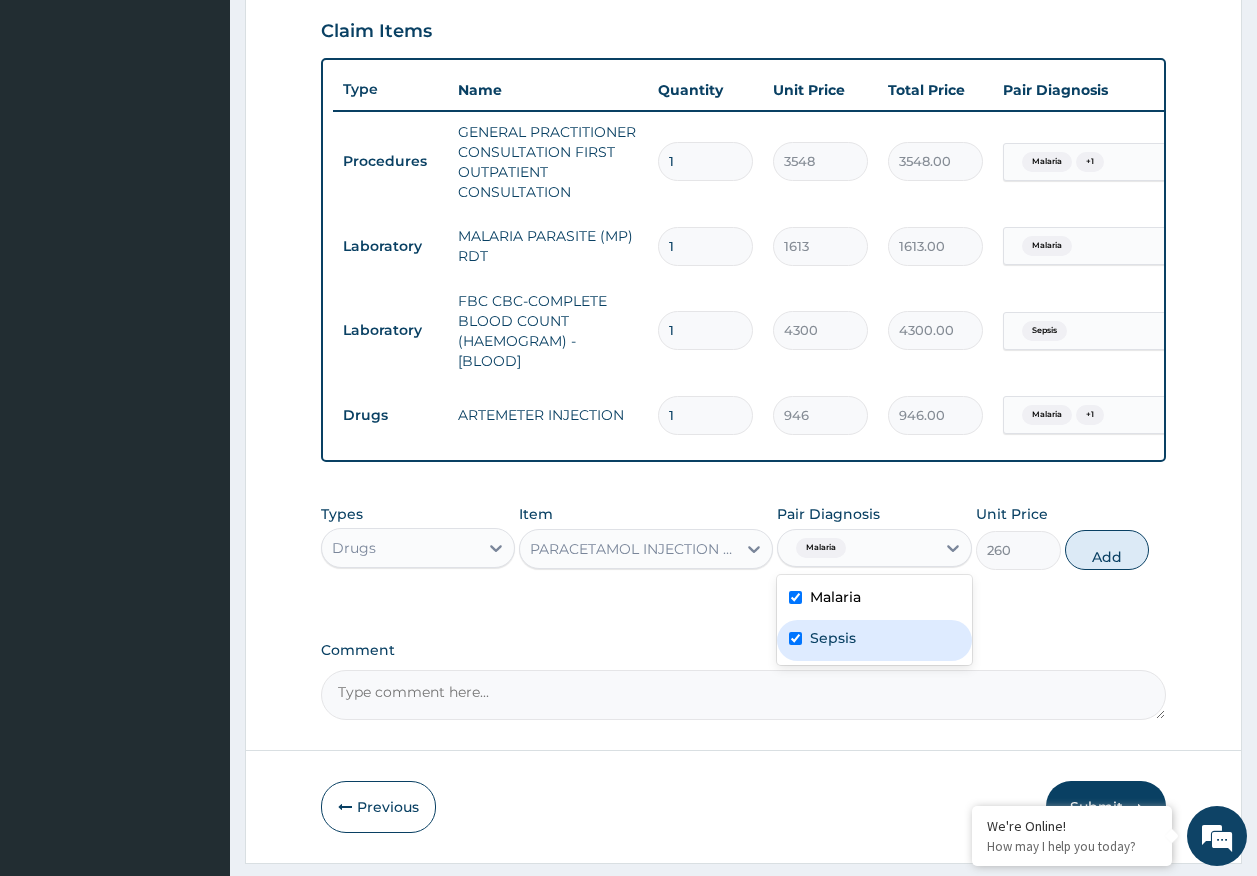 checkbox on "true" 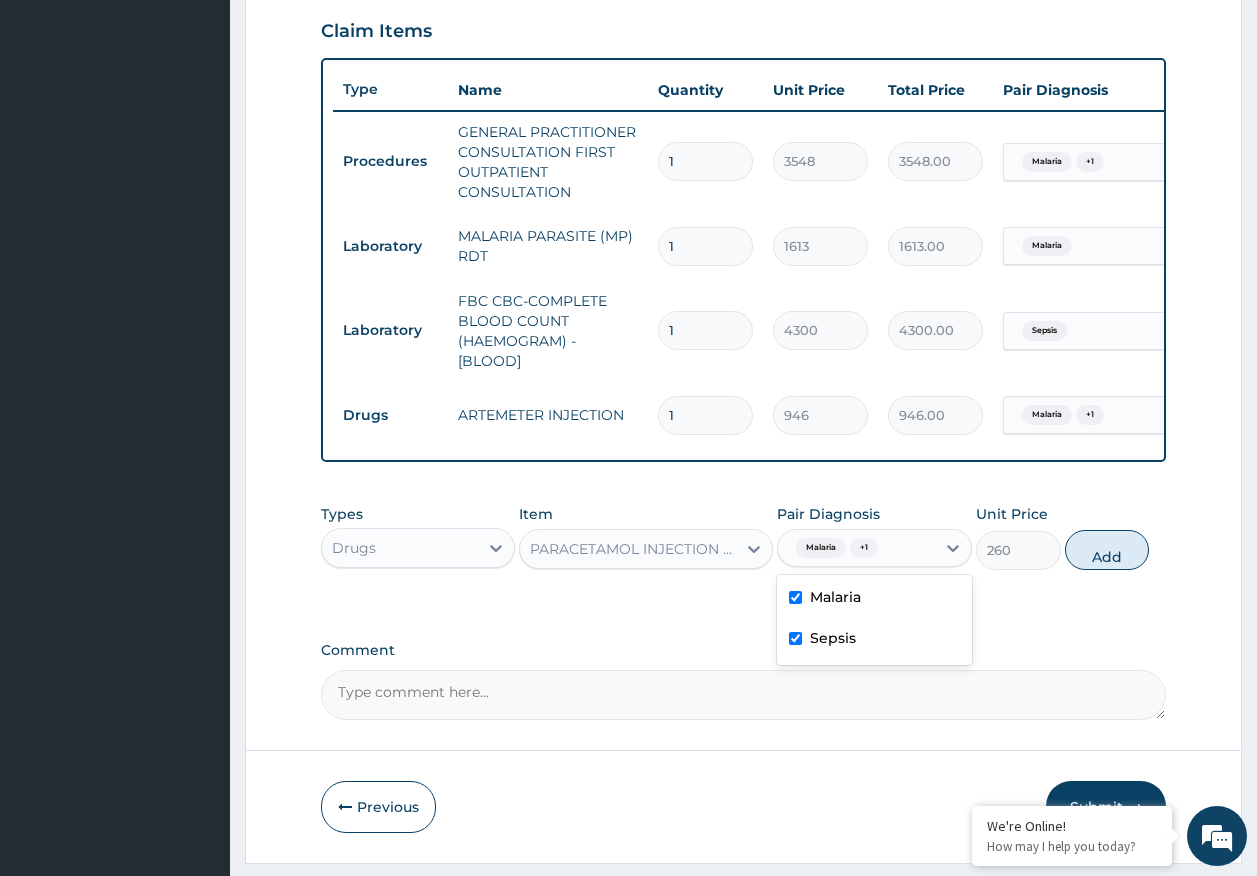 click on "Add" at bounding box center (1107, 550) 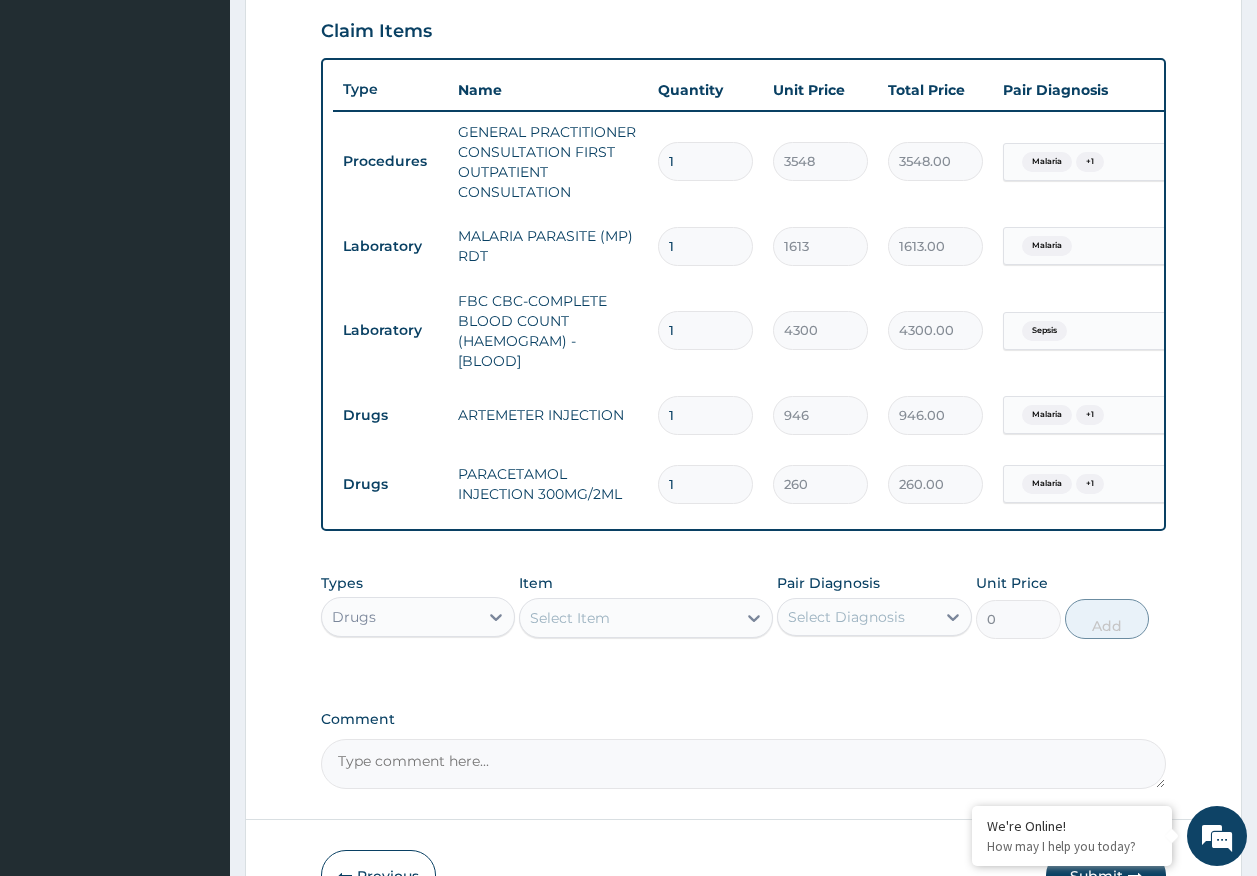 click on "Select Item" at bounding box center (628, 618) 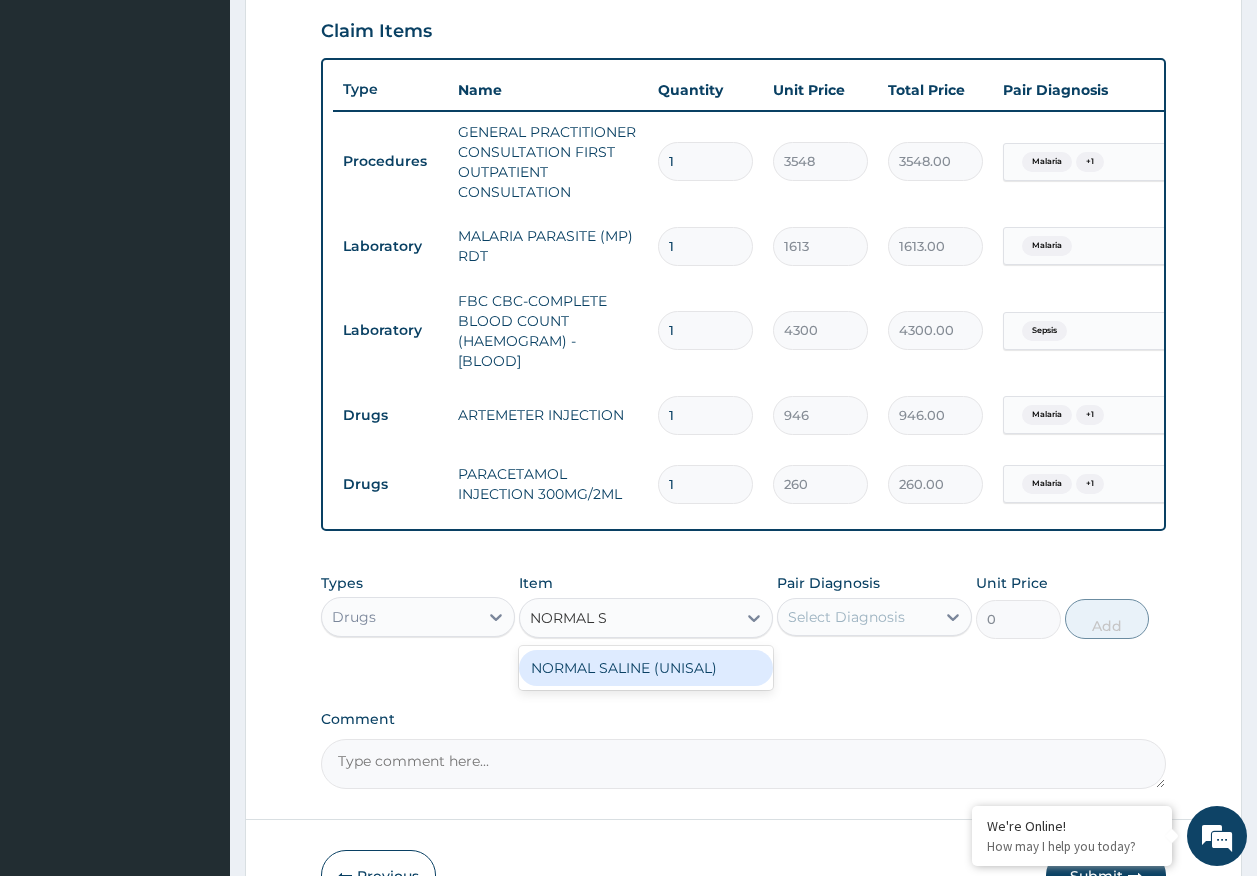 type on "NORMAL SA" 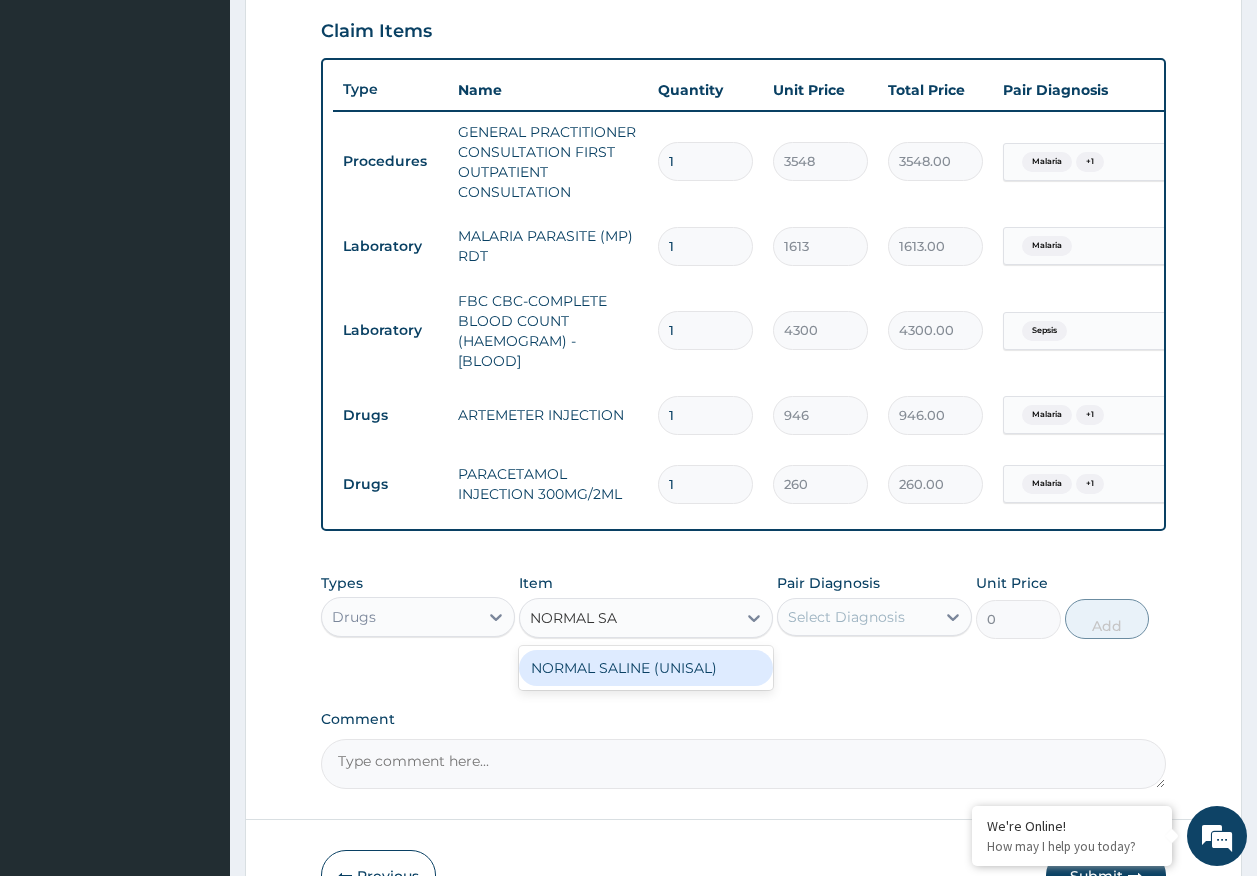 drag, startPoint x: 696, startPoint y: 678, endPoint x: 799, endPoint y: 646, distance: 107.856384 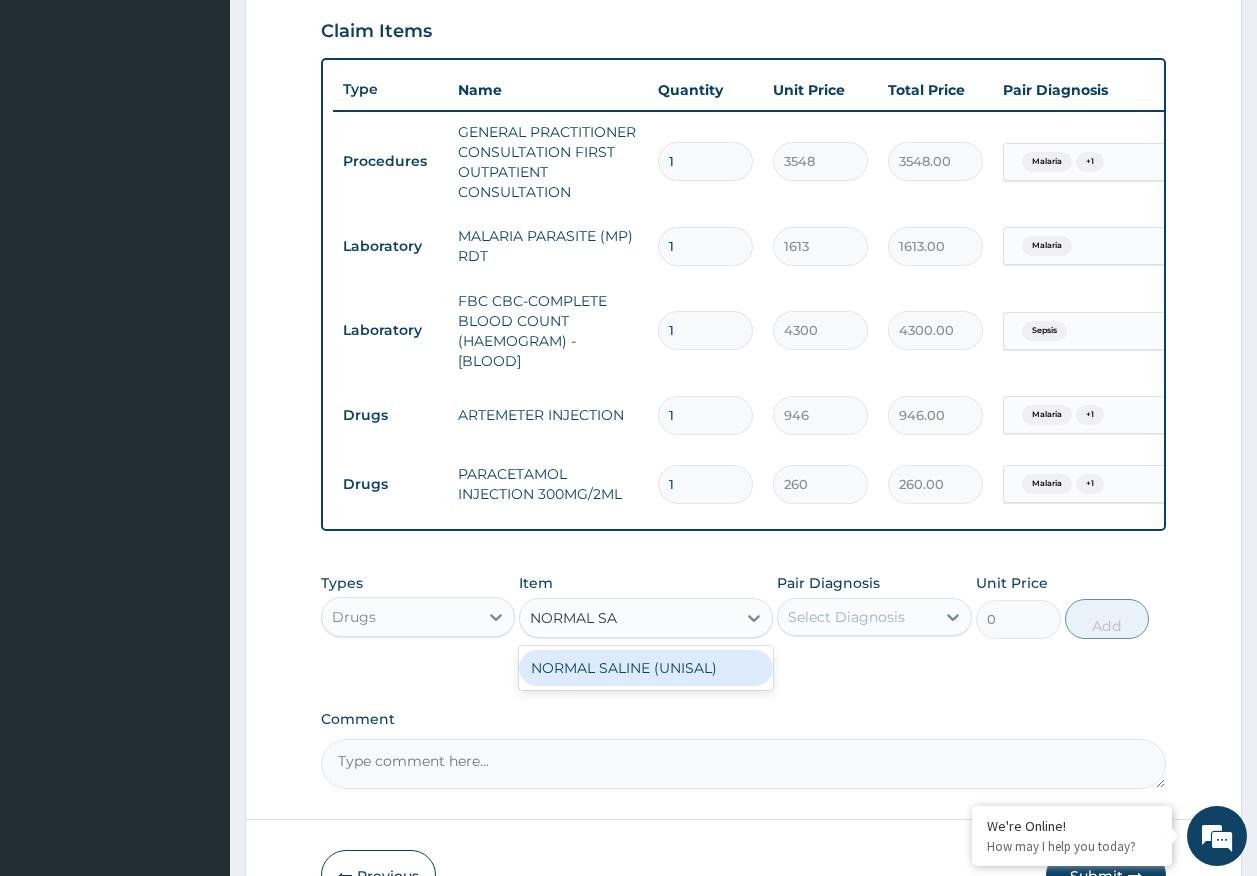 click on "NORMAL SALINE (UNISAL)" at bounding box center (646, 668) 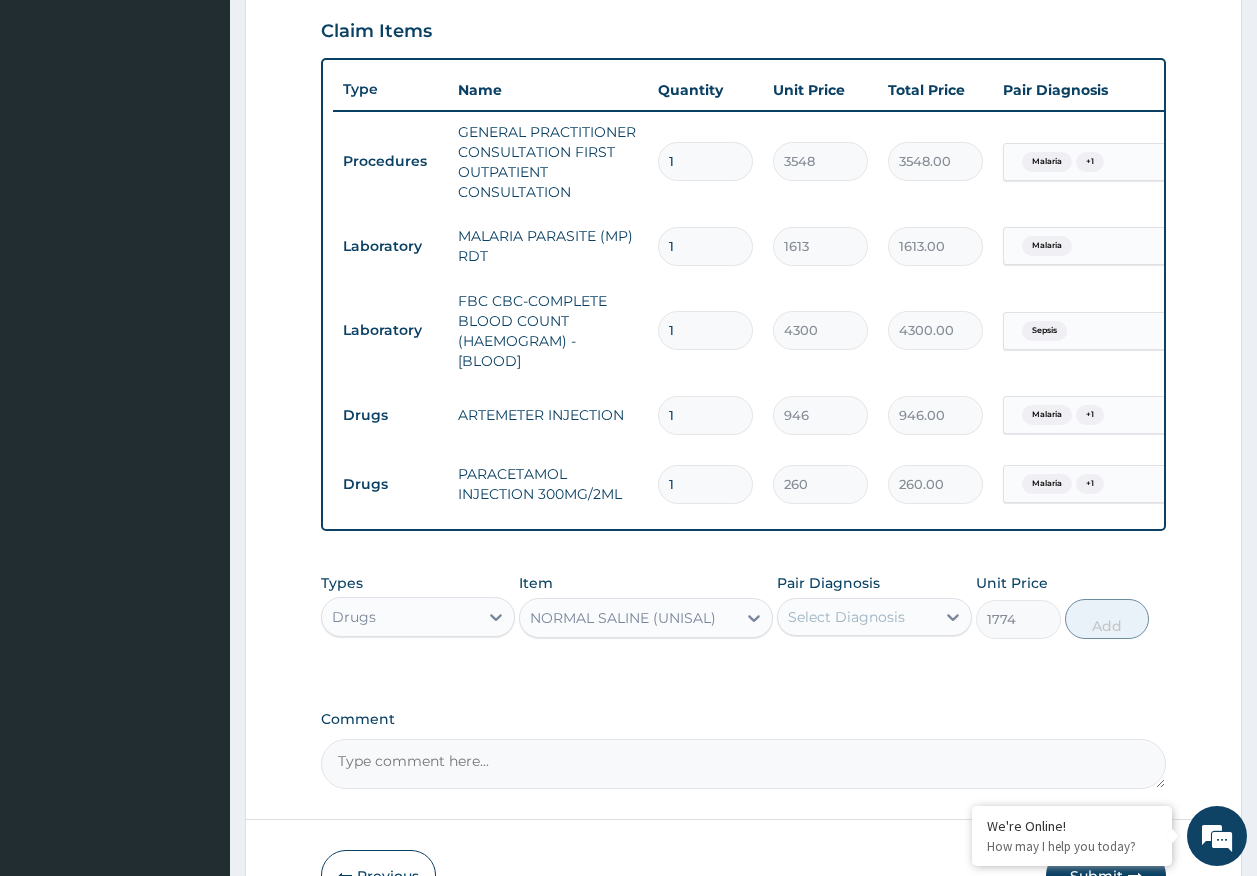 drag, startPoint x: 802, startPoint y: 640, endPoint x: 822, endPoint y: 650, distance: 22.36068 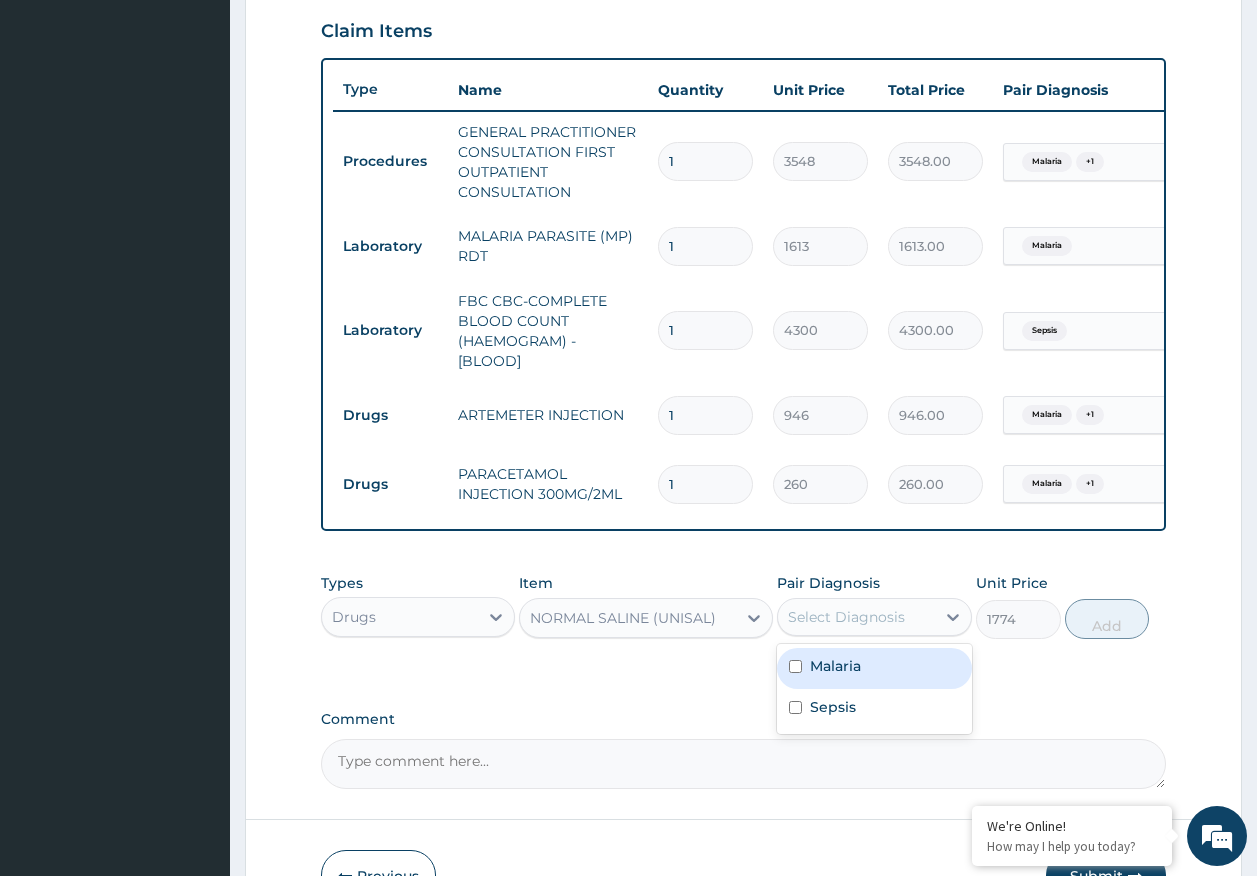 drag, startPoint x: 835, startPoint y: 683, endPoint x: 845, endPoint y: 725, distance: 43.174065 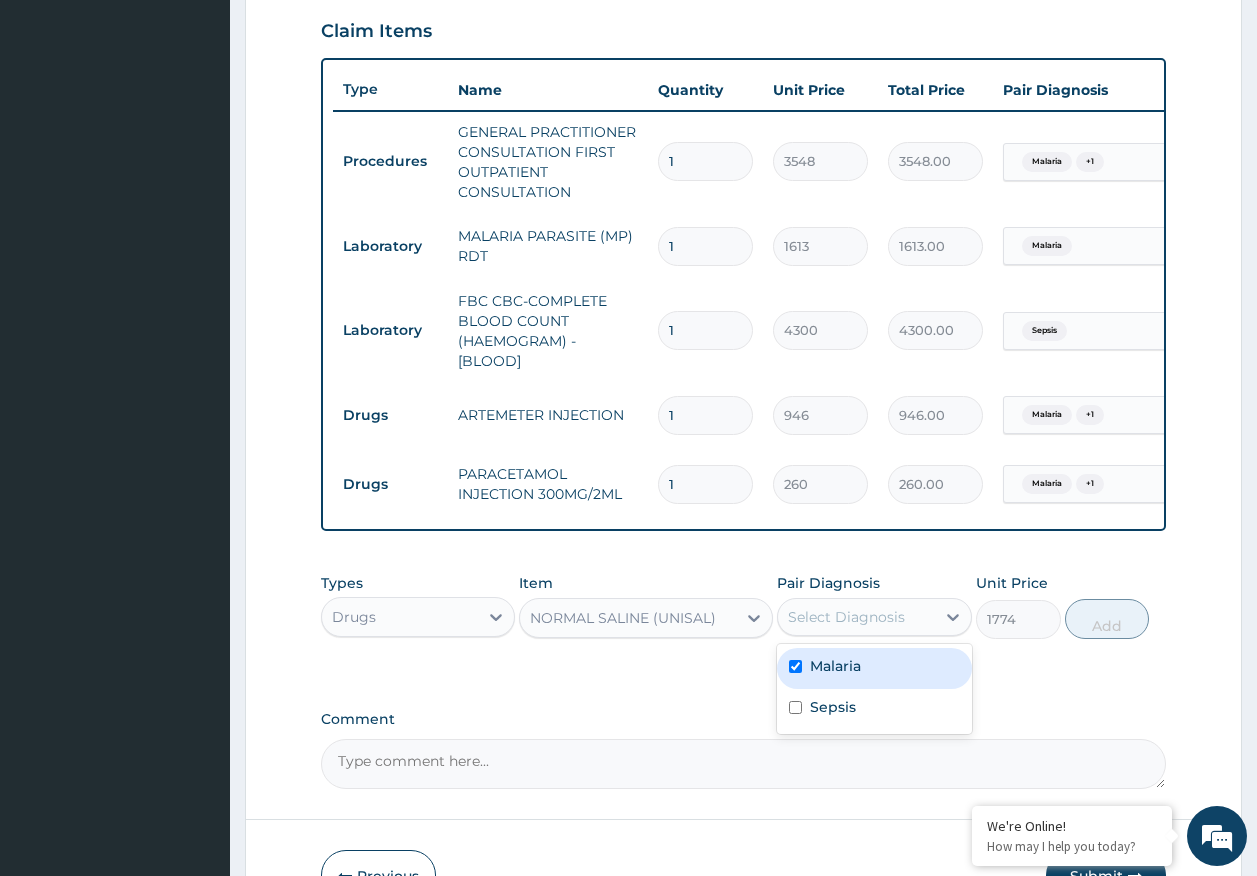 checkbox on "true" 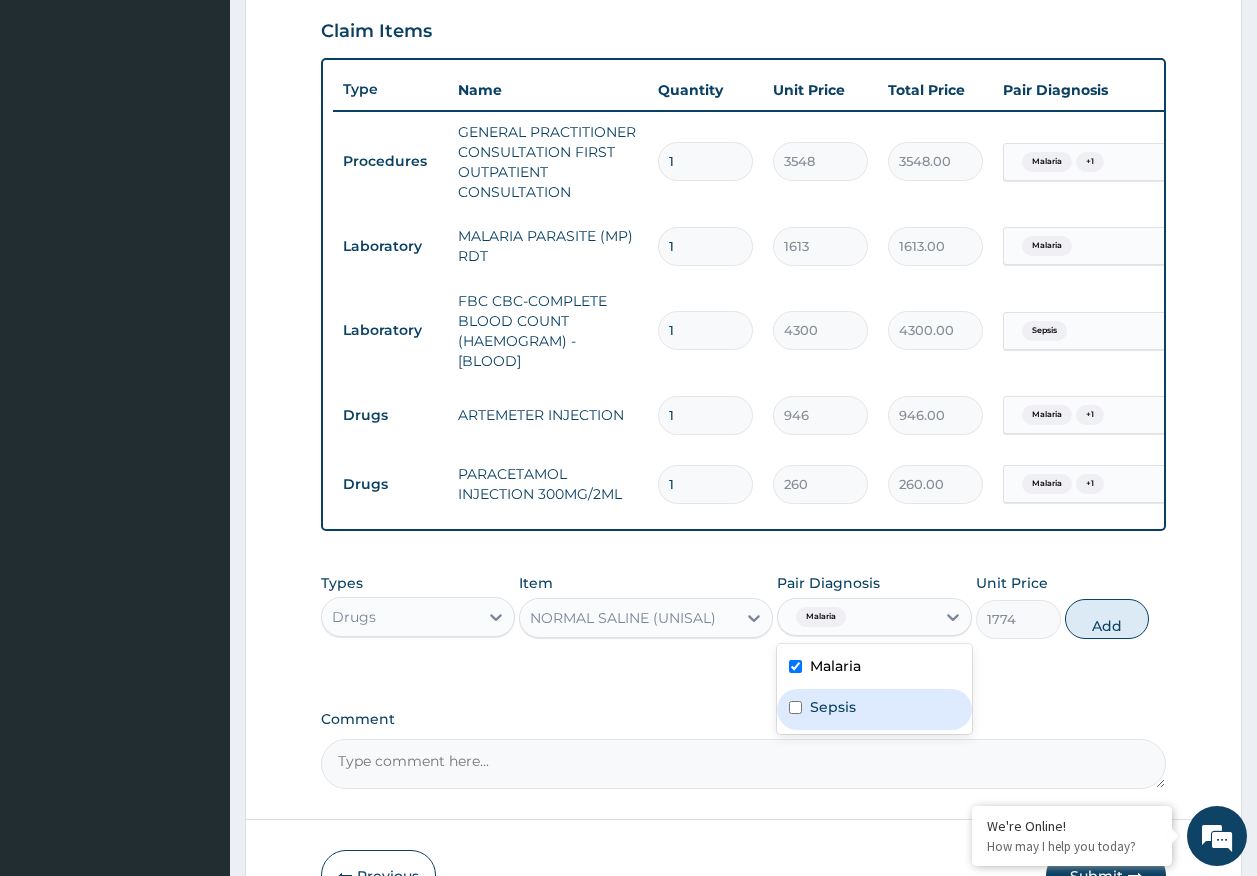 click on "Sepsis" at bounding box center (833, 707) 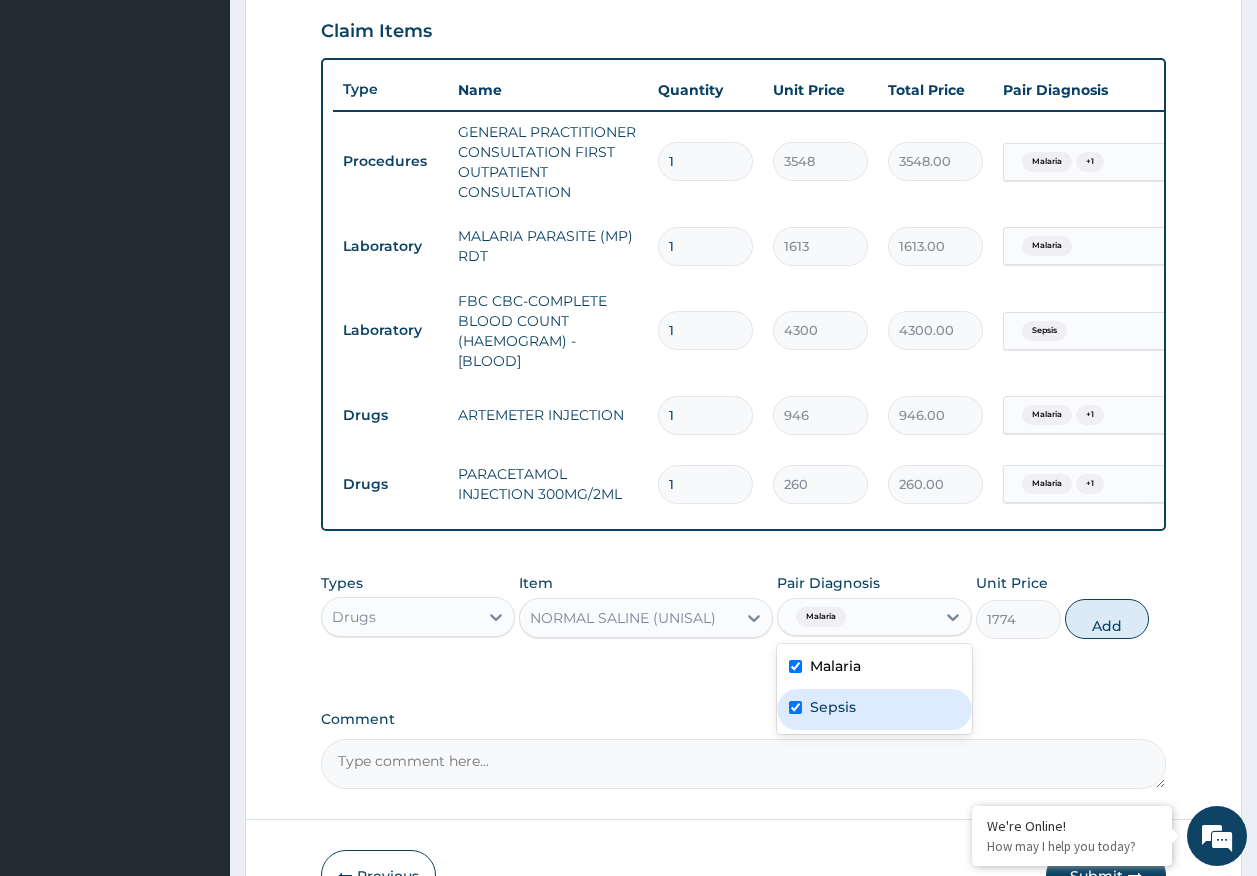 checkbox on "true" 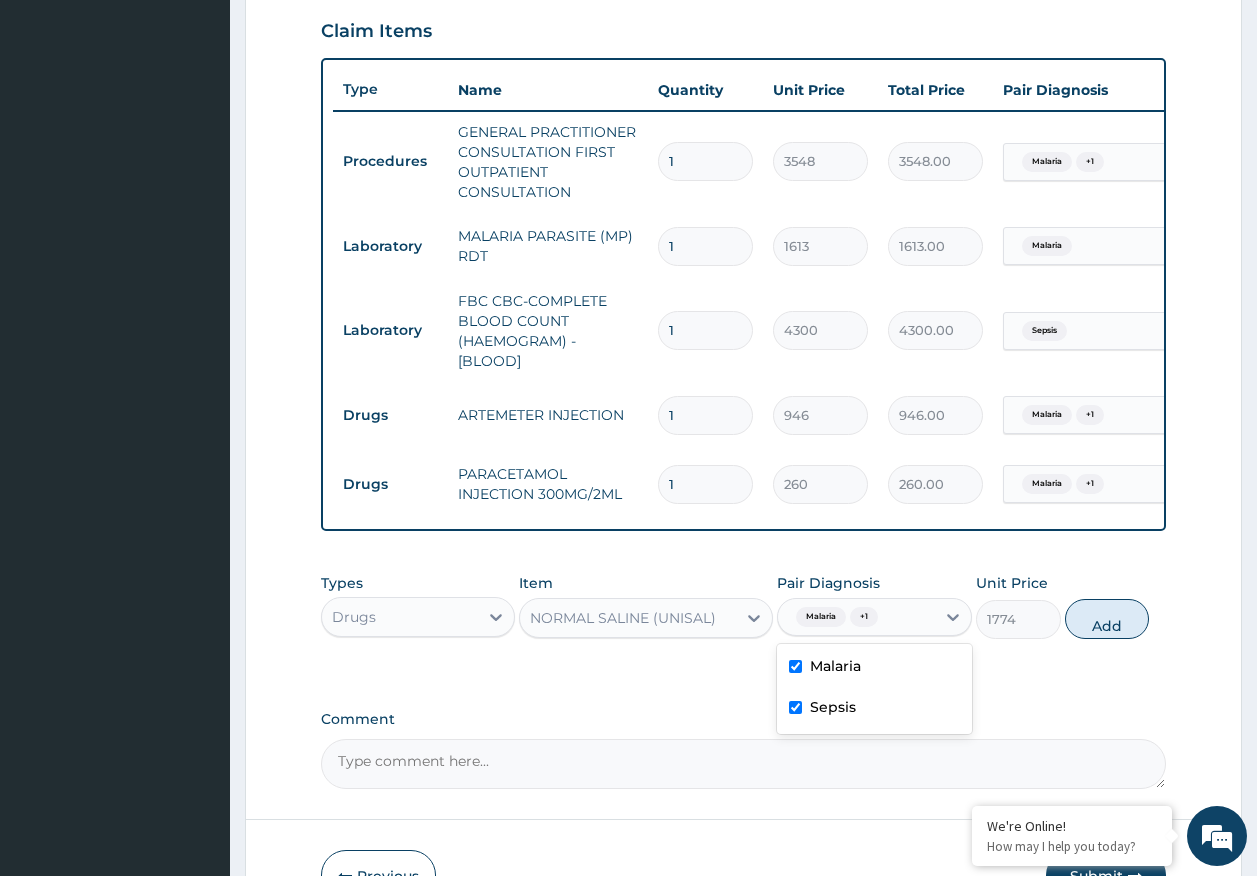 click on "Add" at bounding box center (1107, 619) 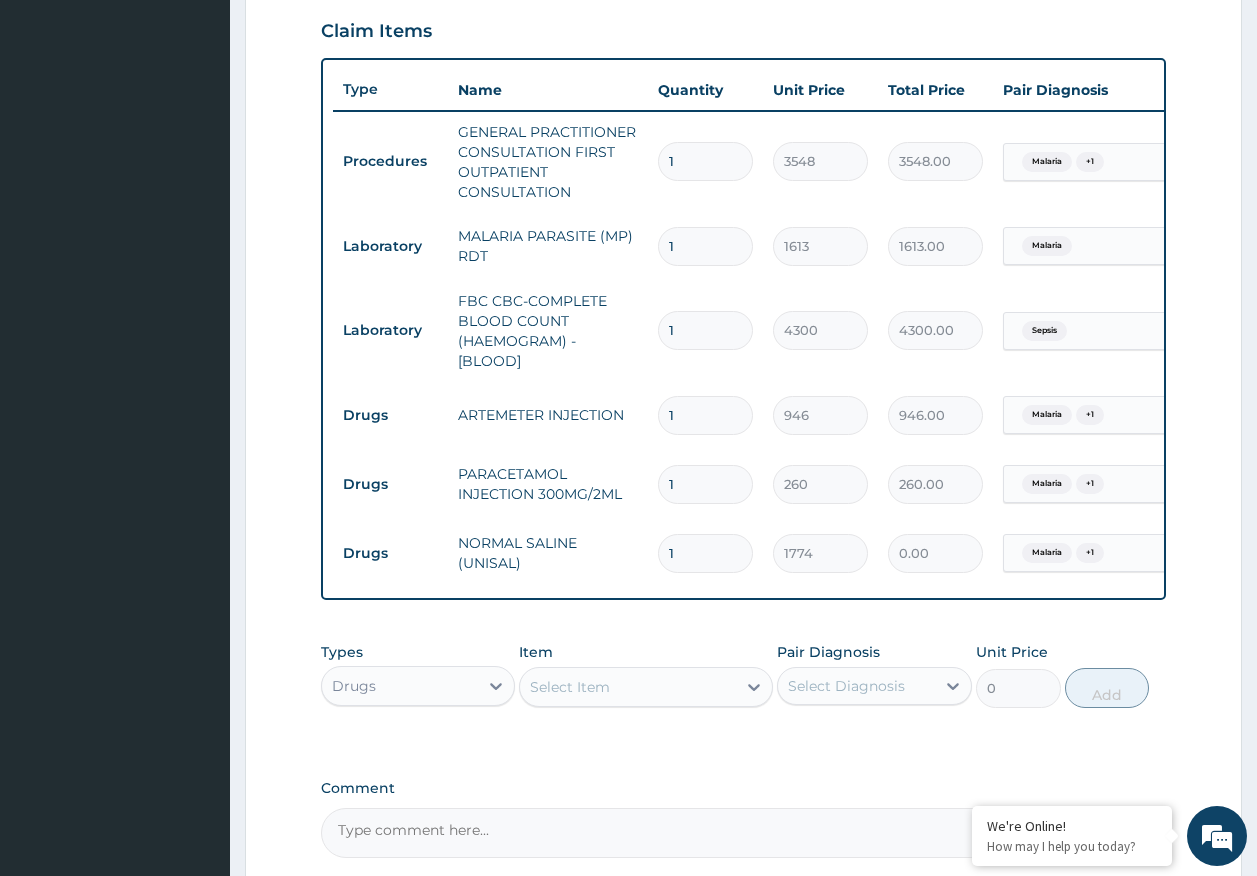 type 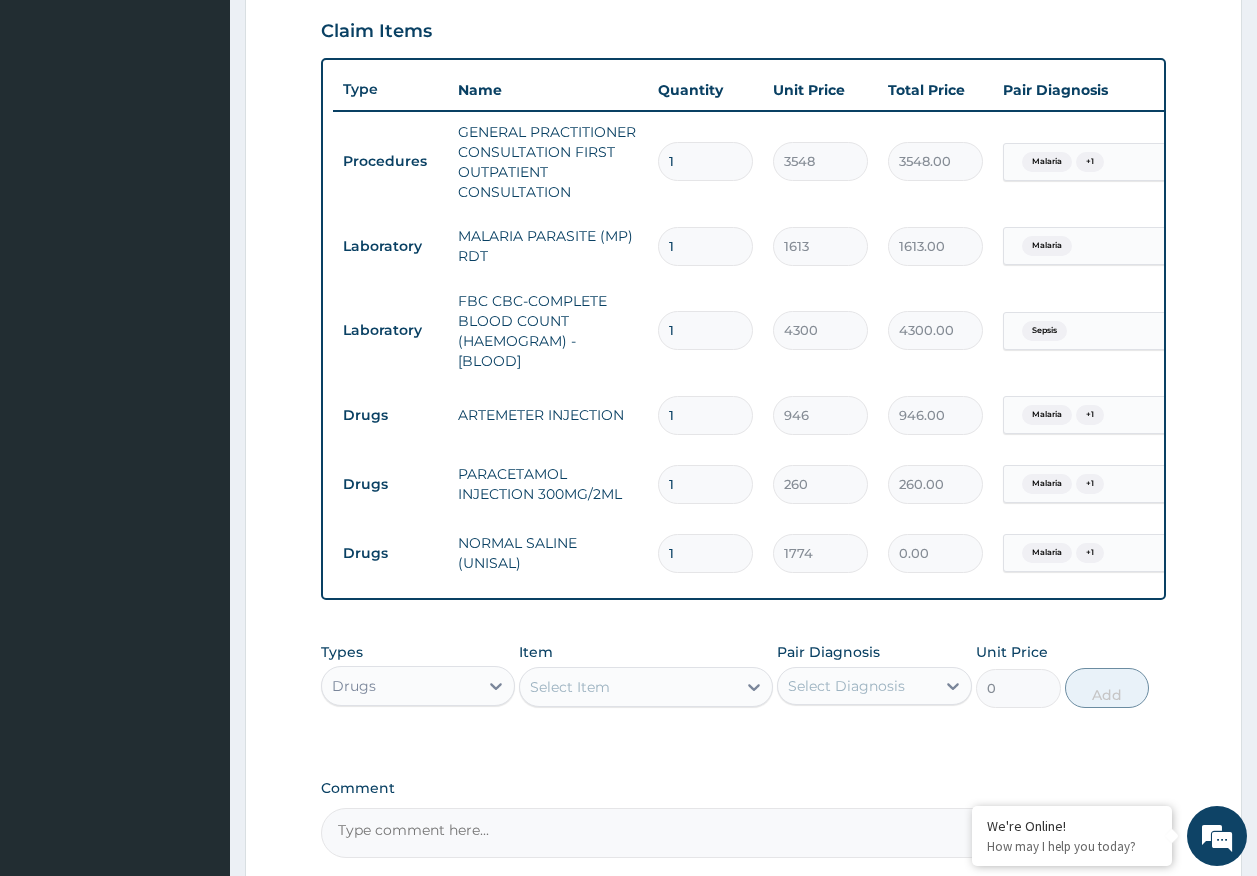 type on "0.00" 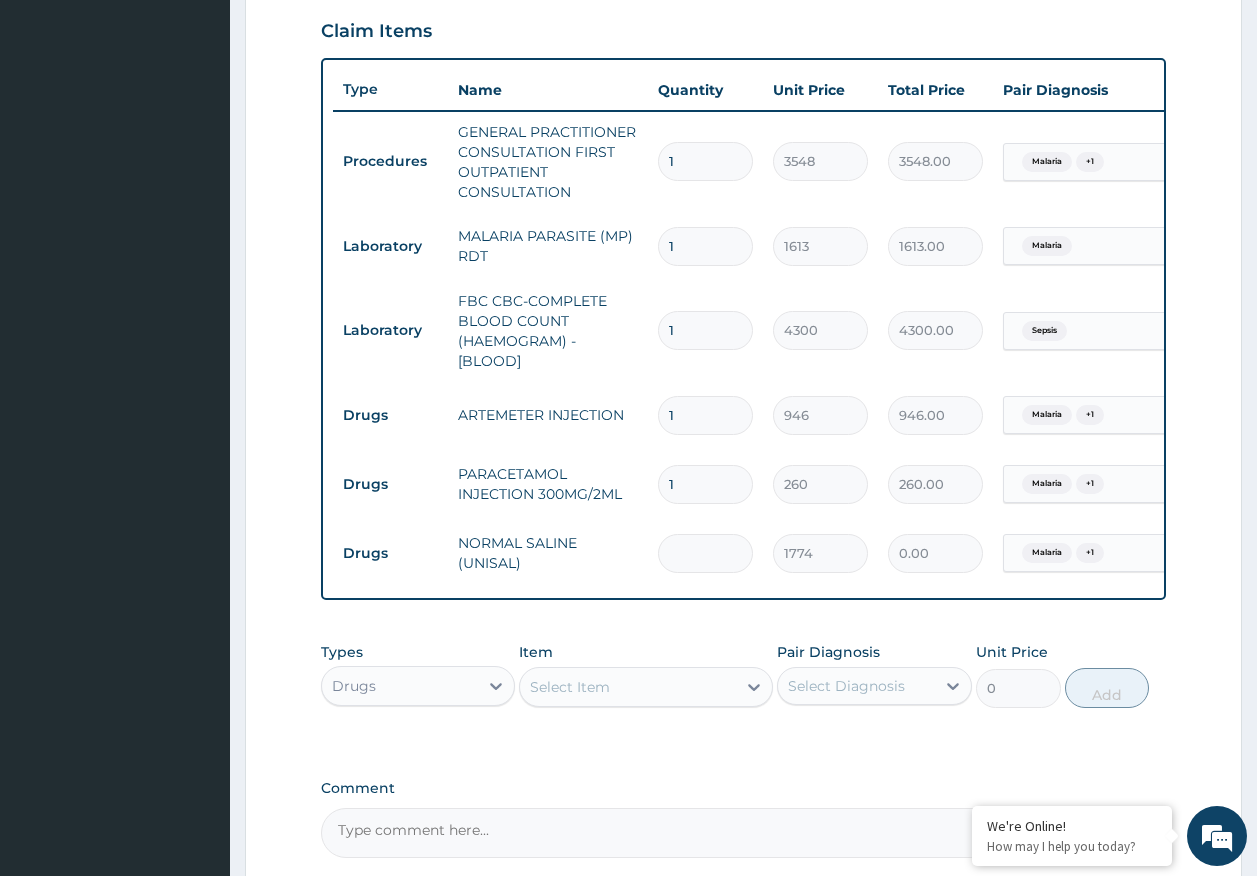 type on "2" 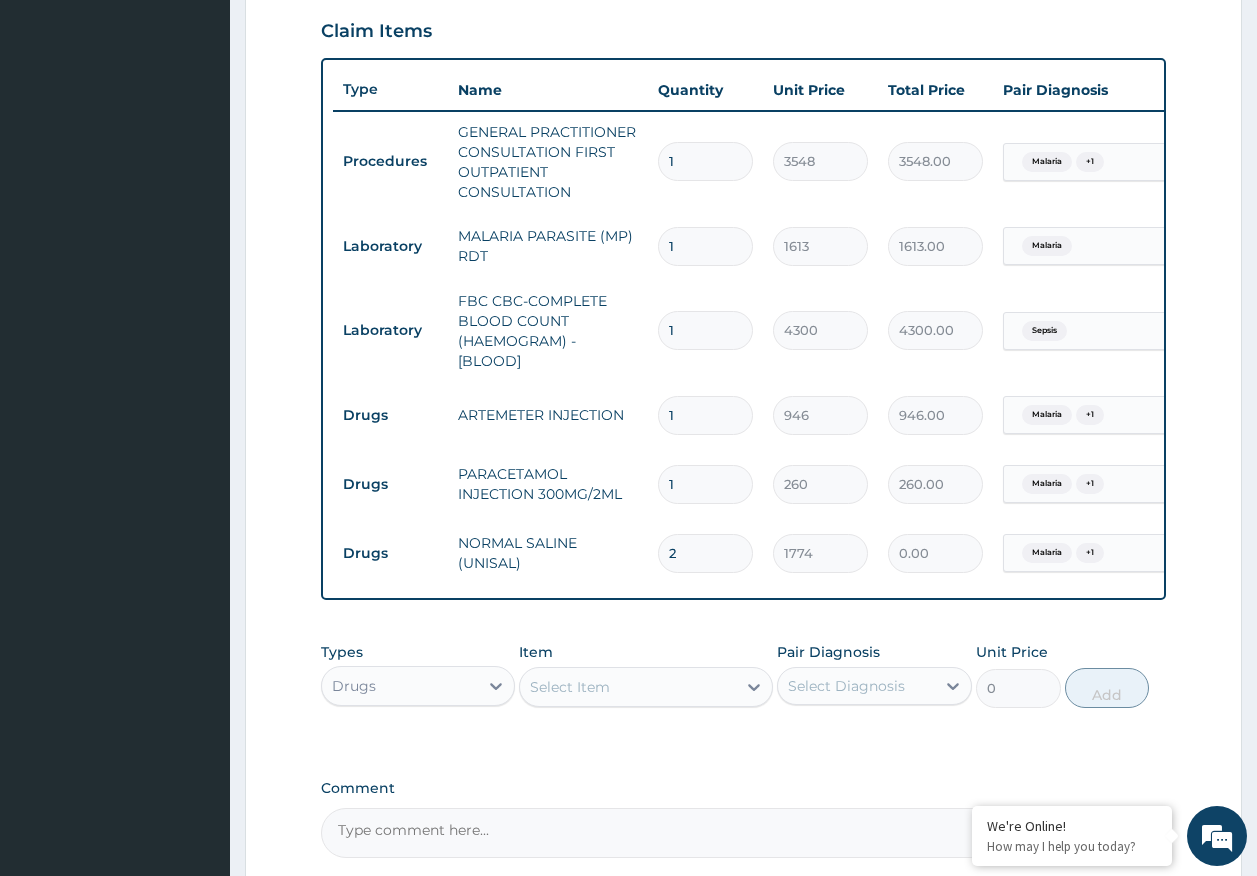 type on "3548.00" 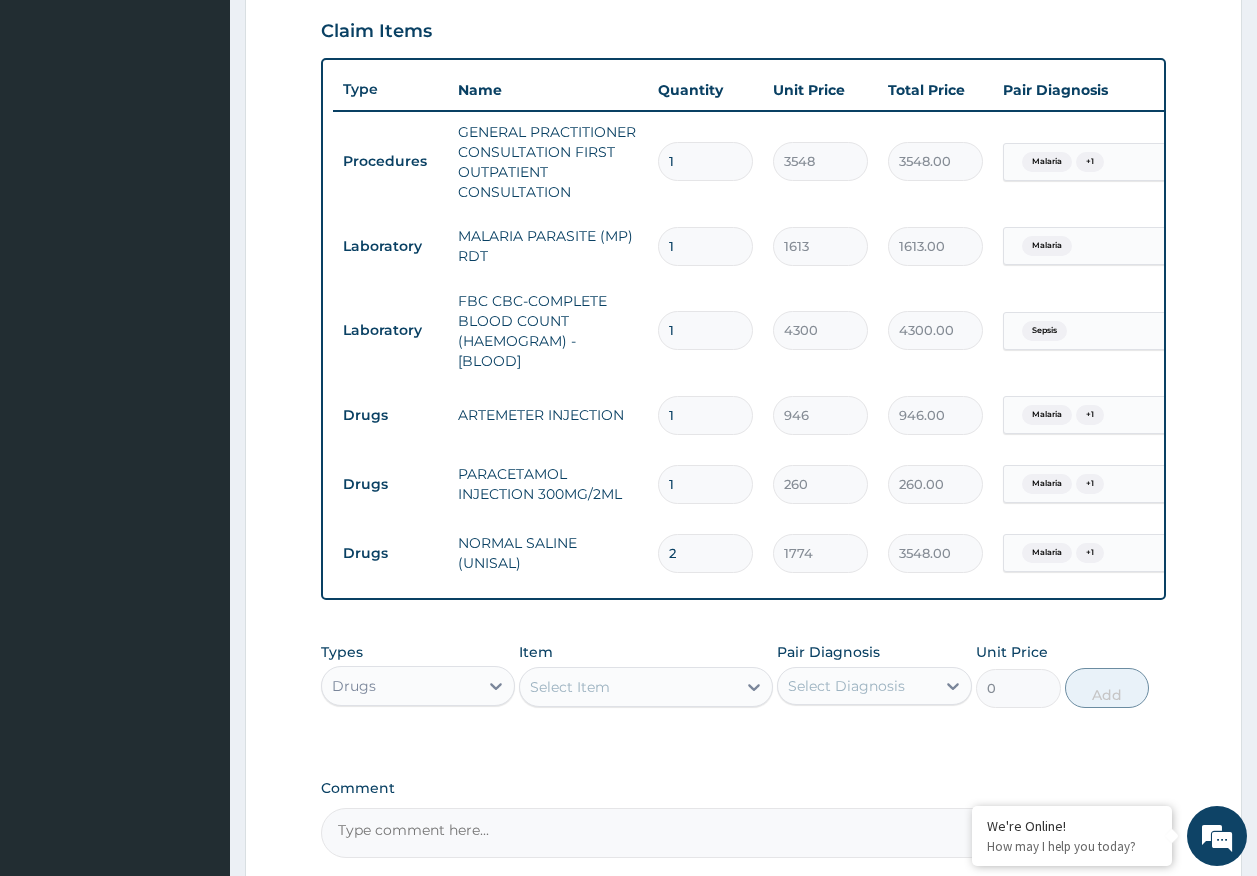 type on "2" 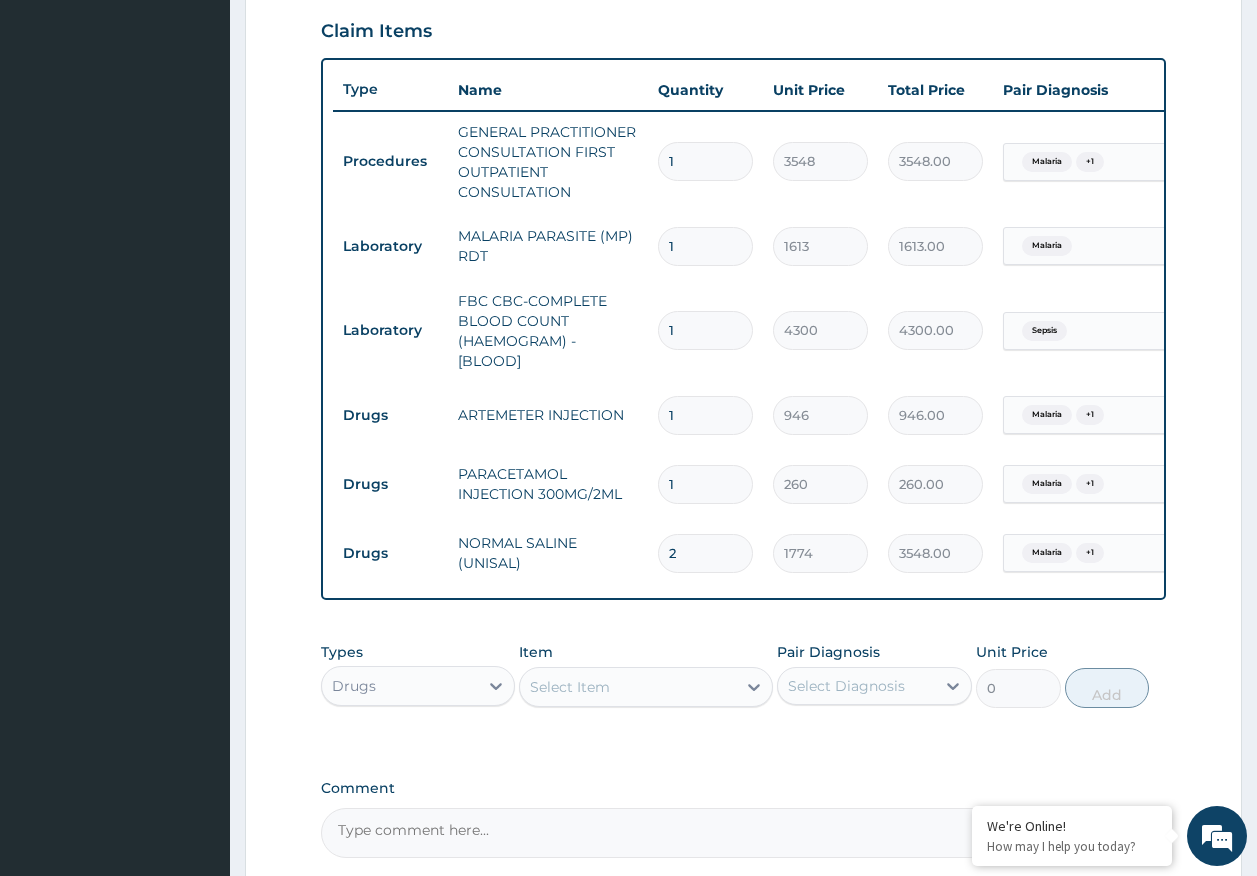 click on "1" at bounding box center (705, 484) 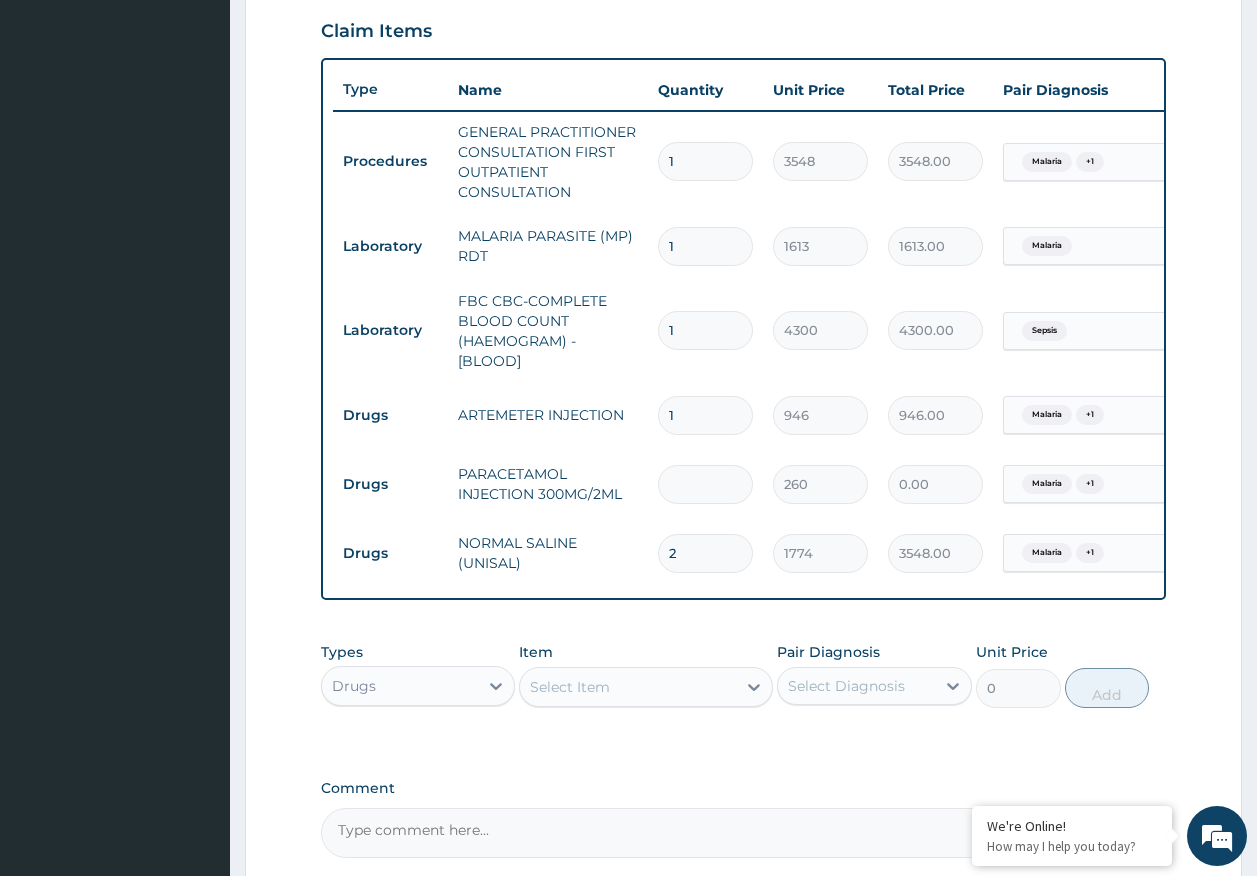 type on "2" 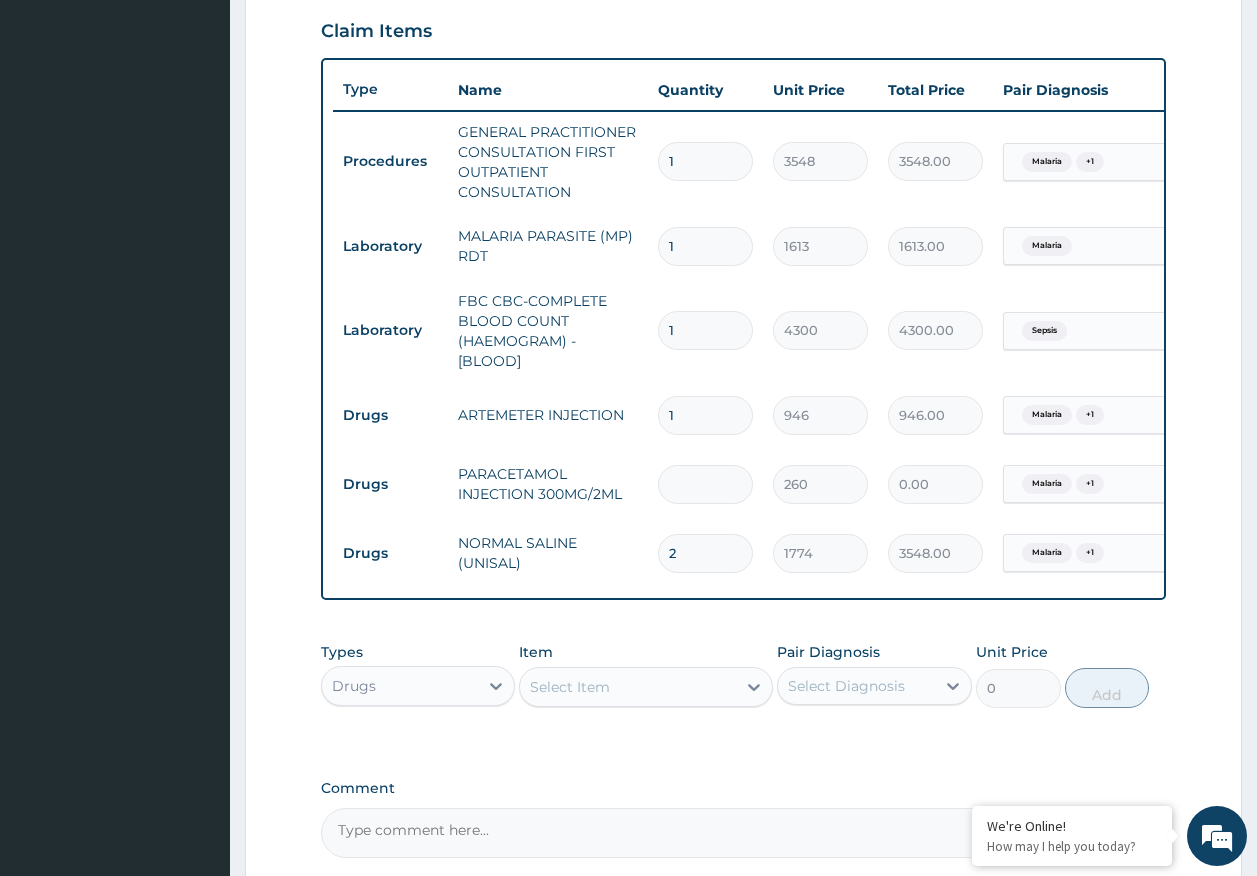 type on "520.00" 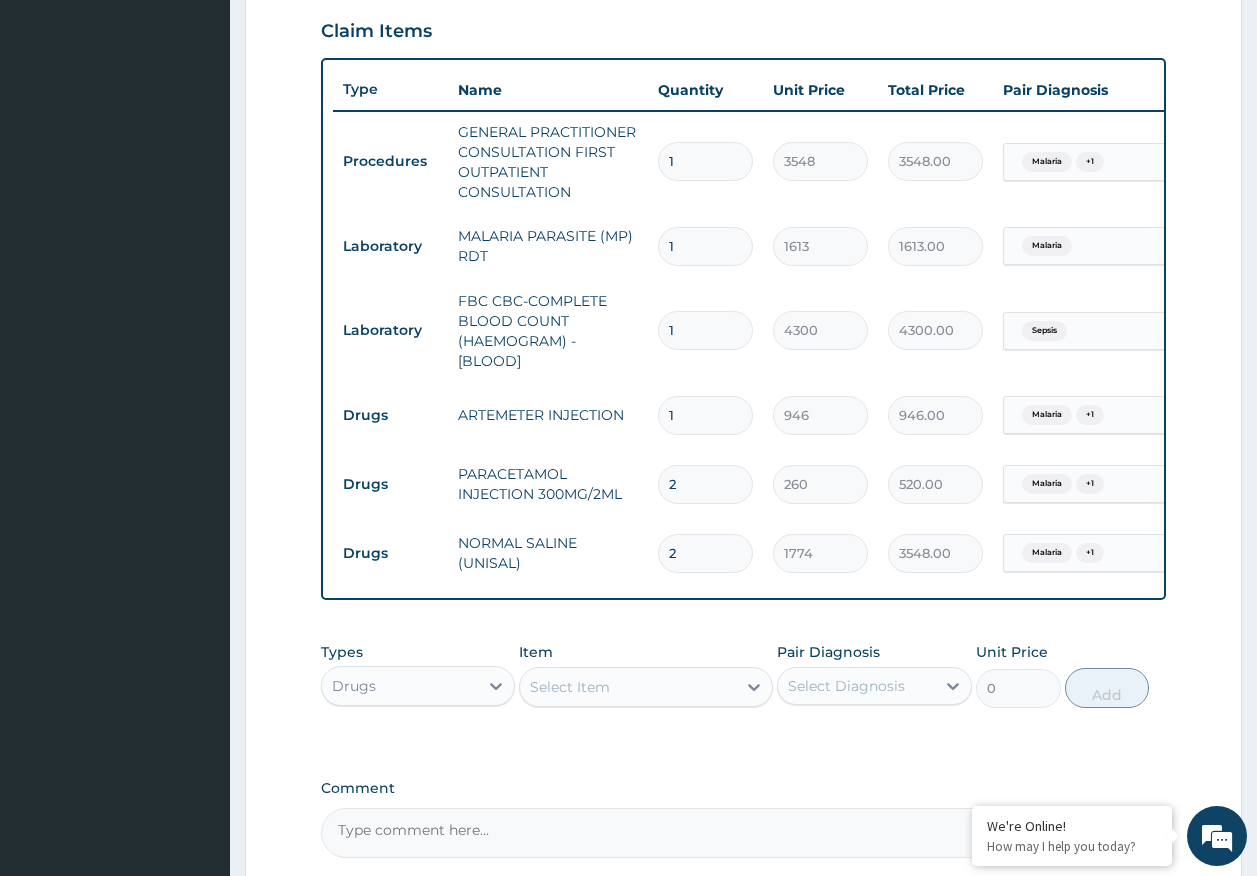 type on "3" 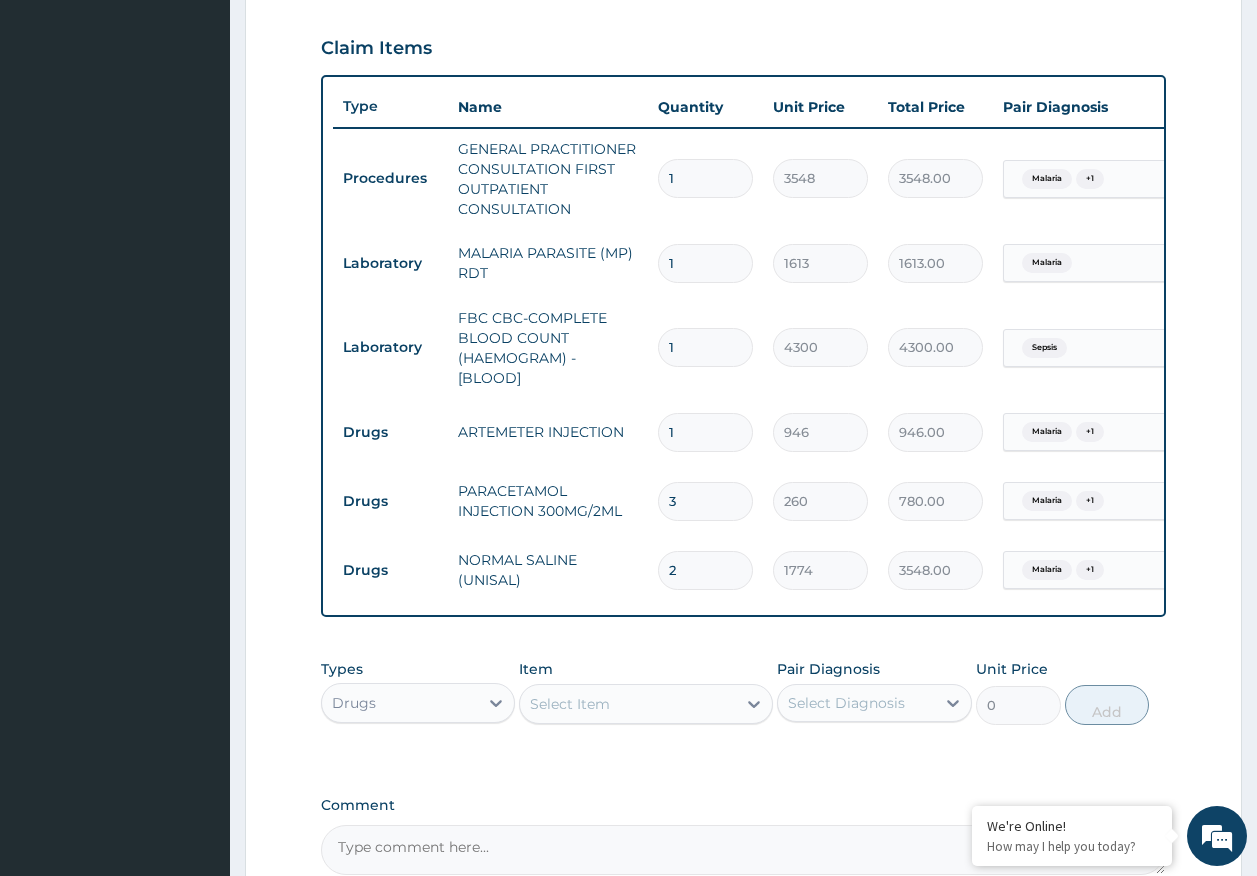 type on "4" 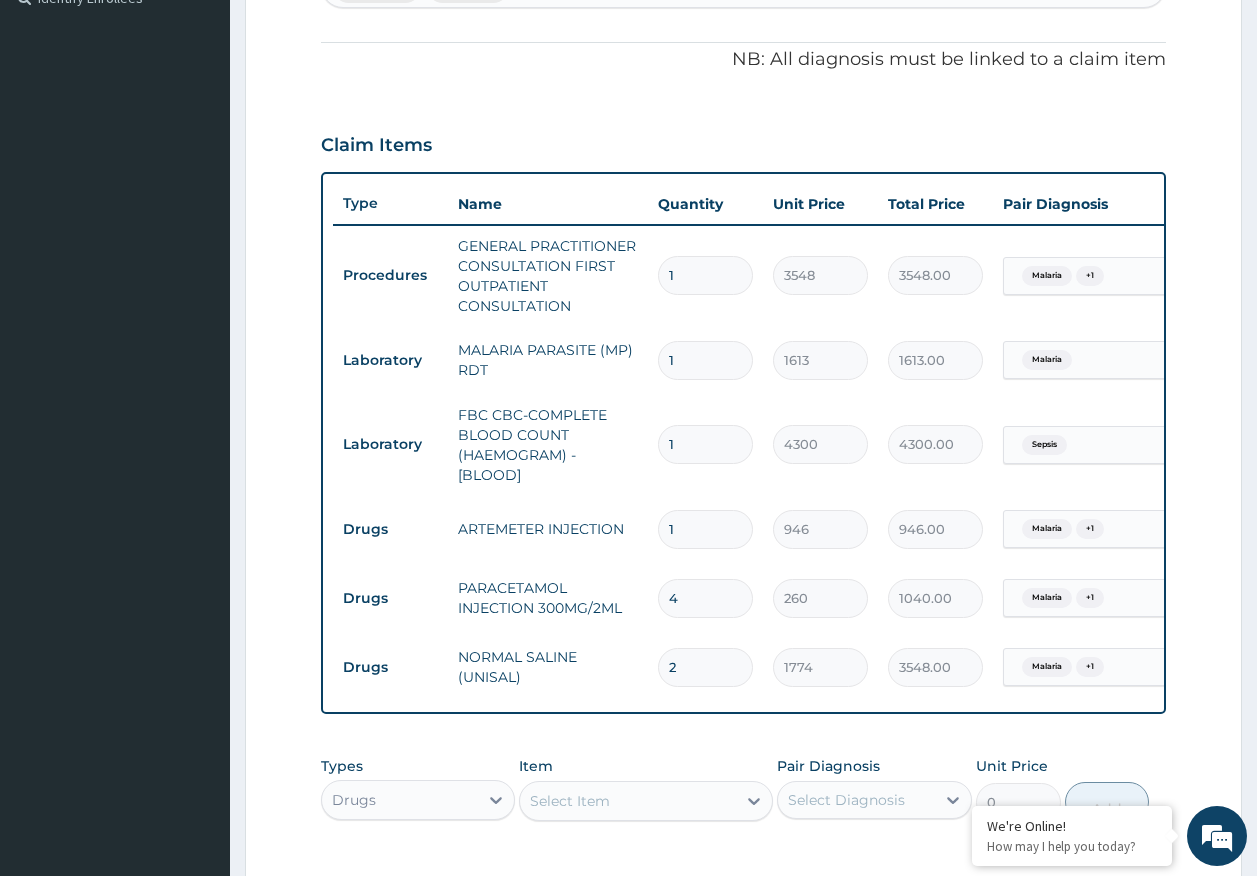 scroll, scrollTop: 486, scrollLeft: 0, axis: vertical 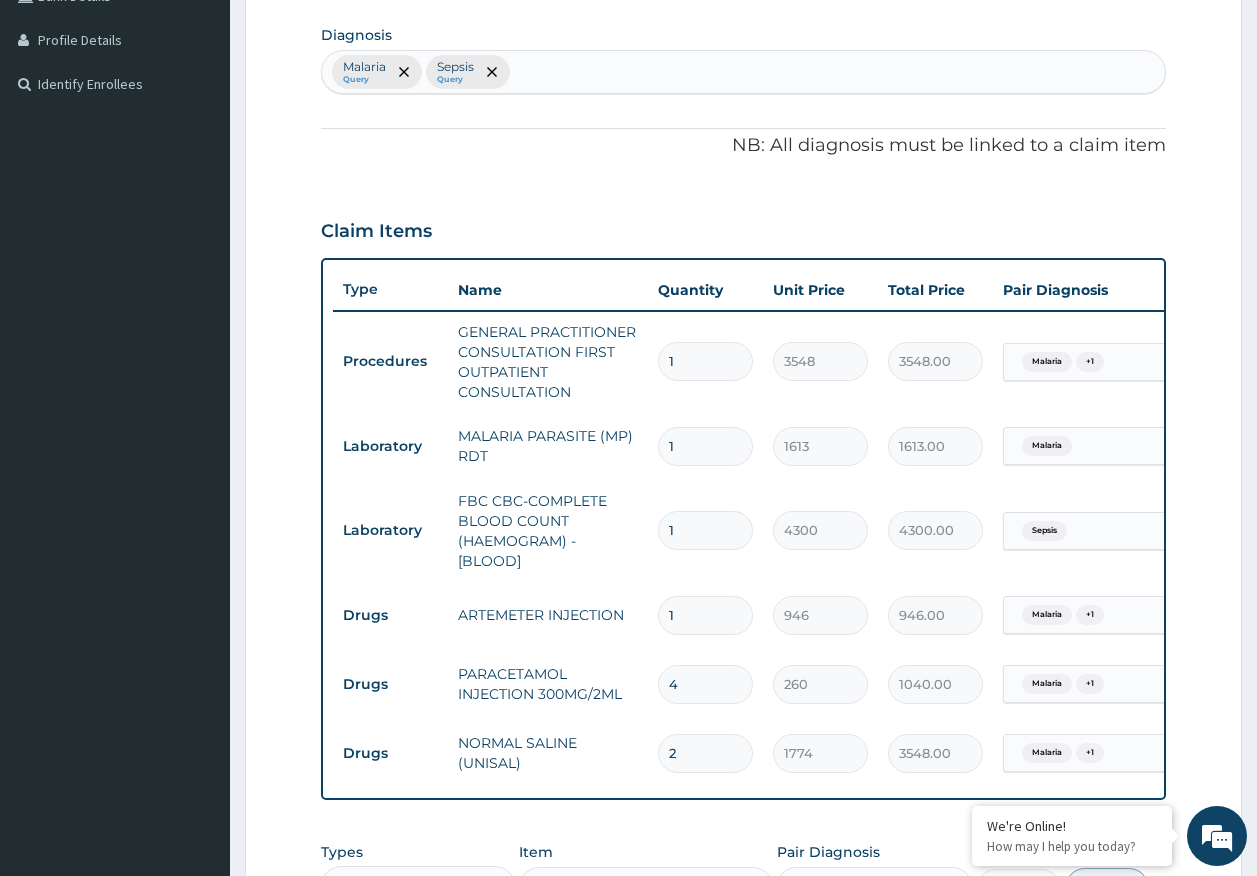 type 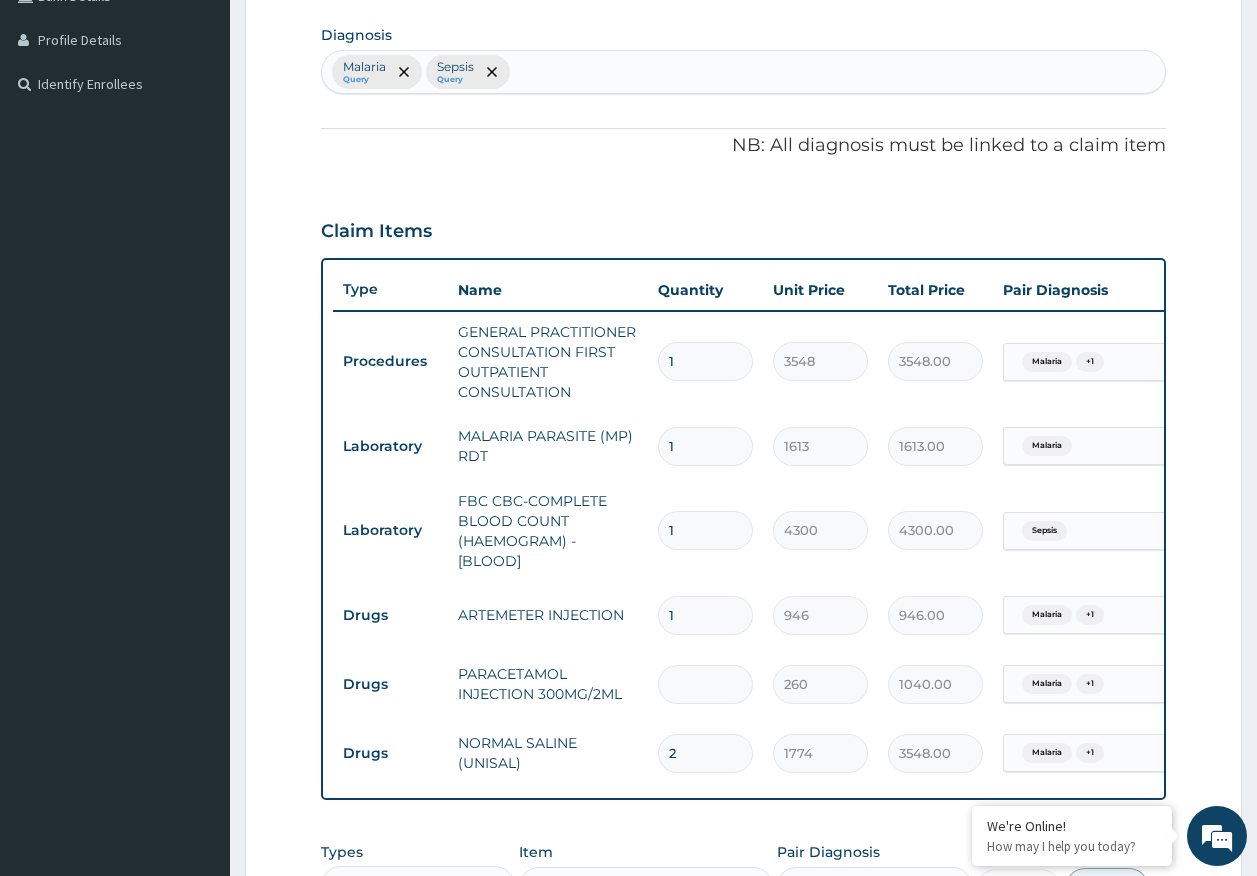 type on "0.00" 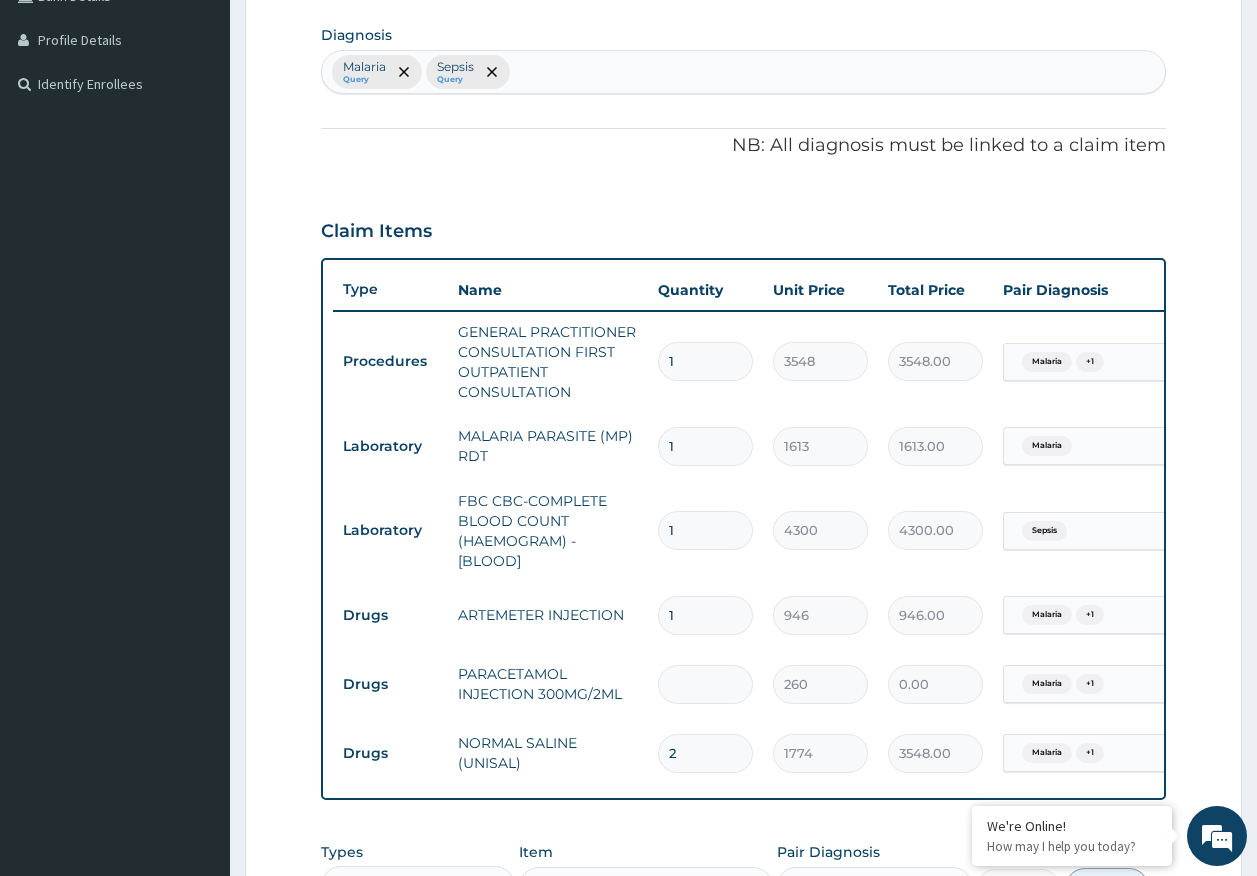 type on "2" 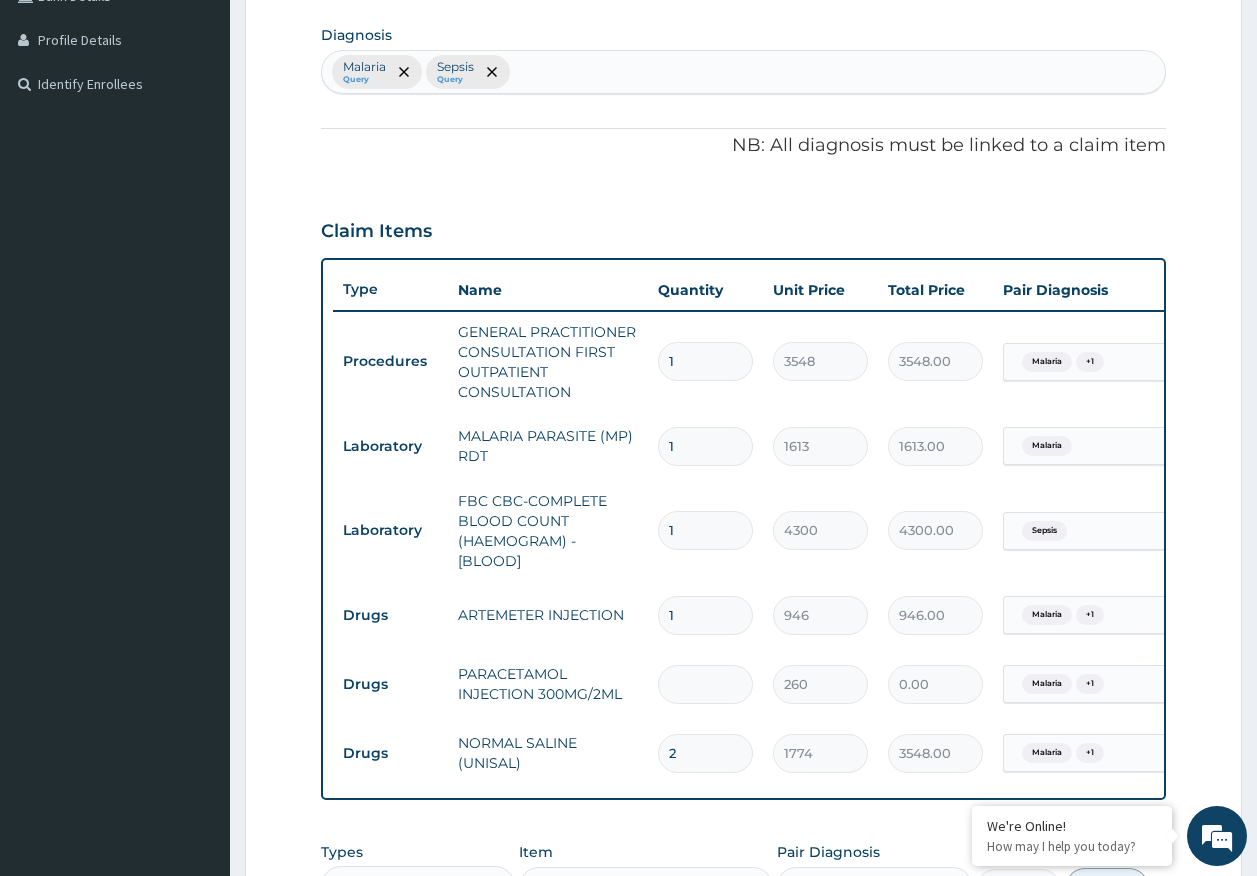type on "520.00" 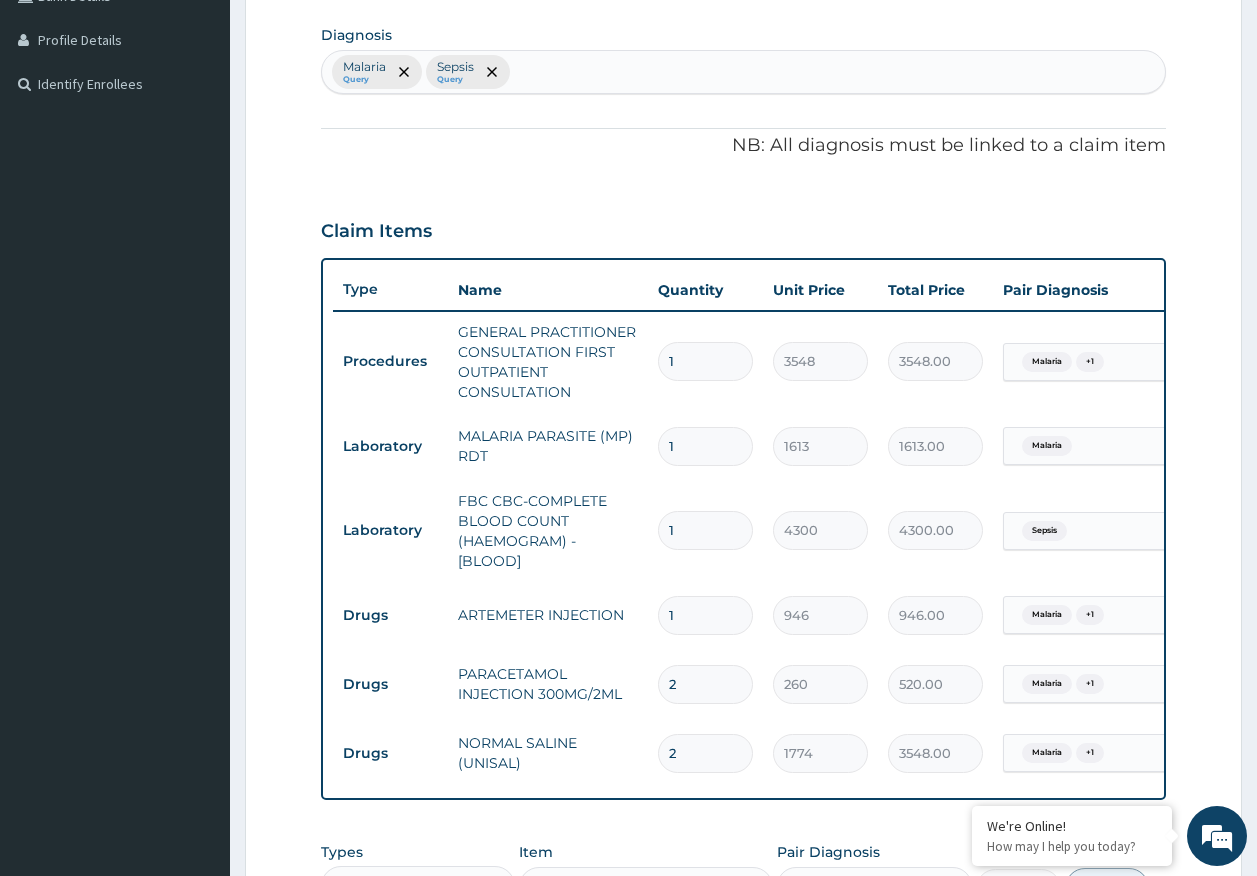 type on "2" 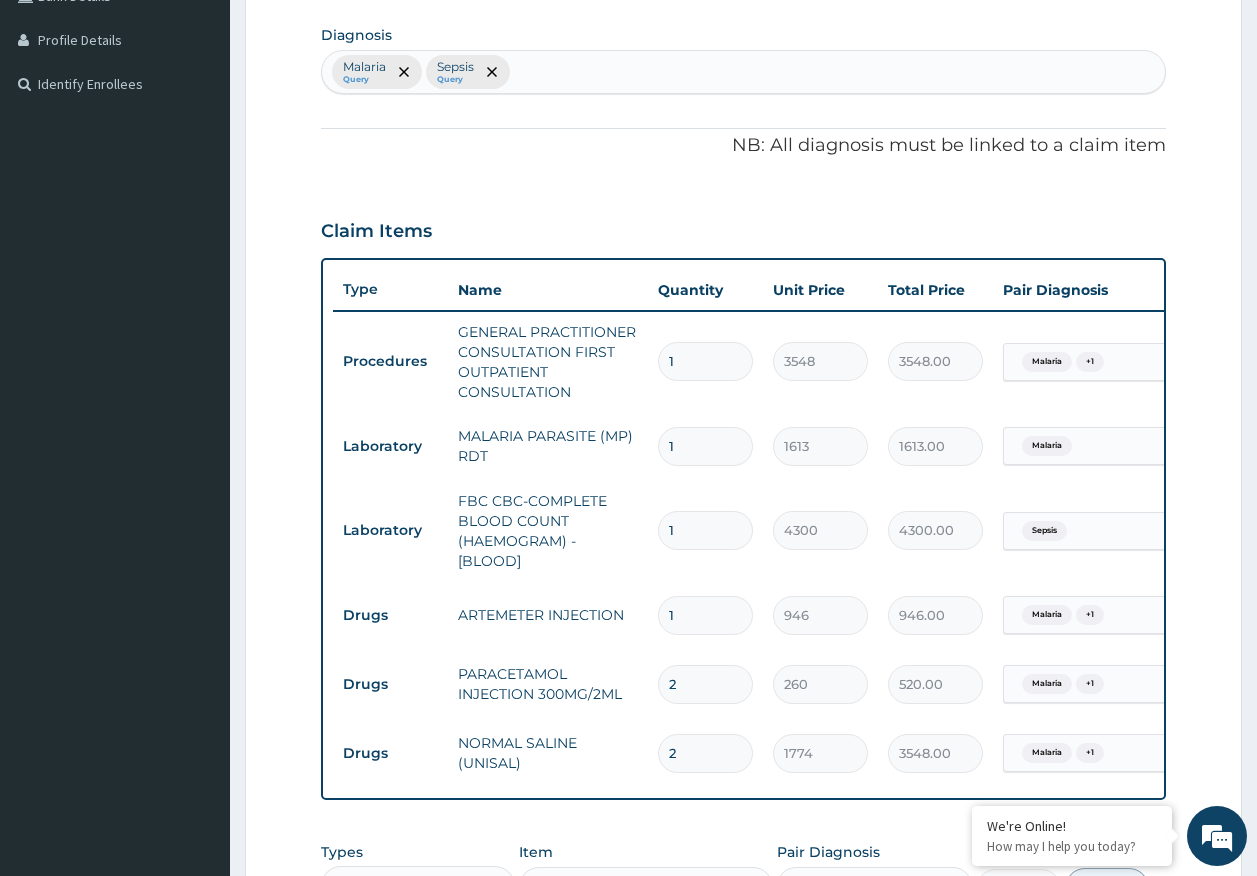 click on "1" at bounding box center (705, 615) 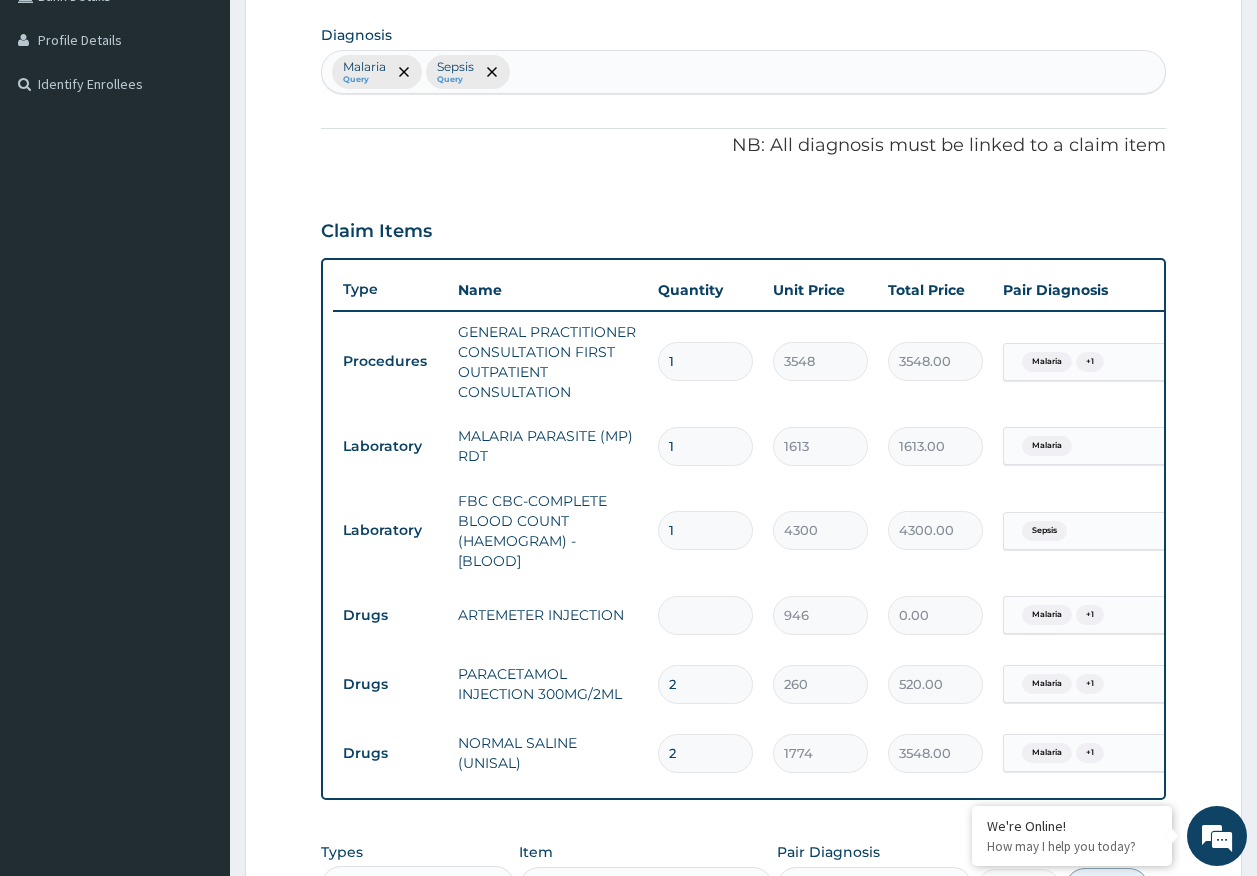 type on "6" 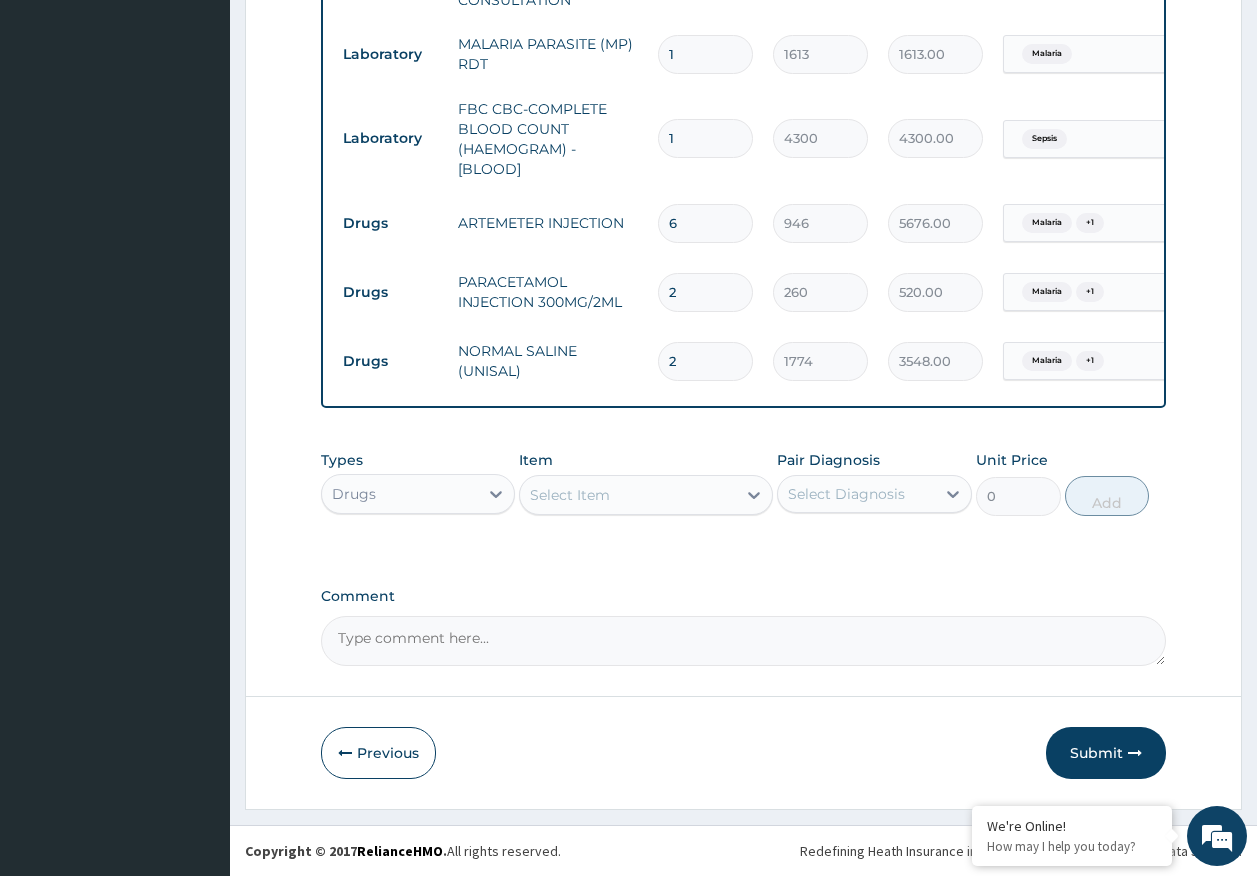 scroll, scrollTop: 893, scrollLeft: 0, axis: vertical 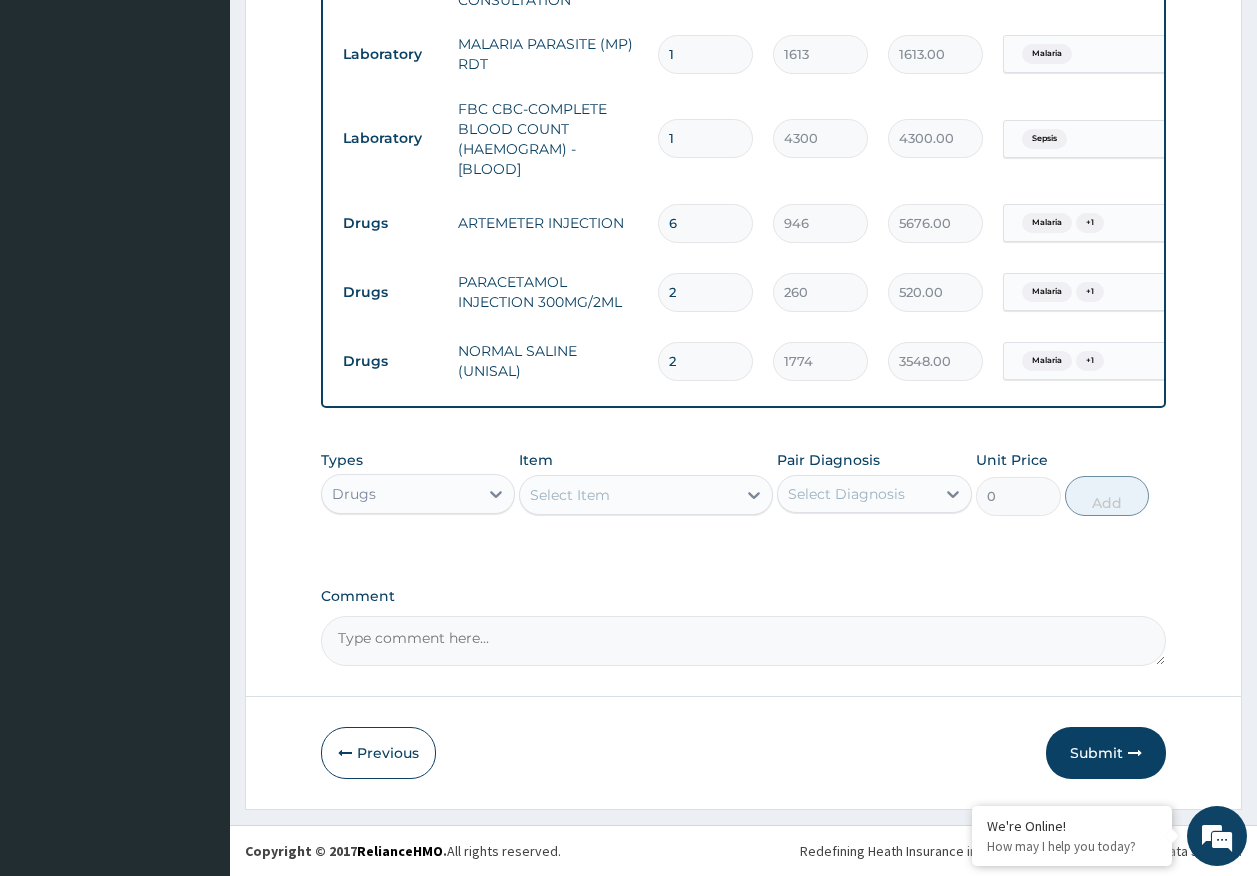 click on "Submit" at bounding box center [1106, 753] 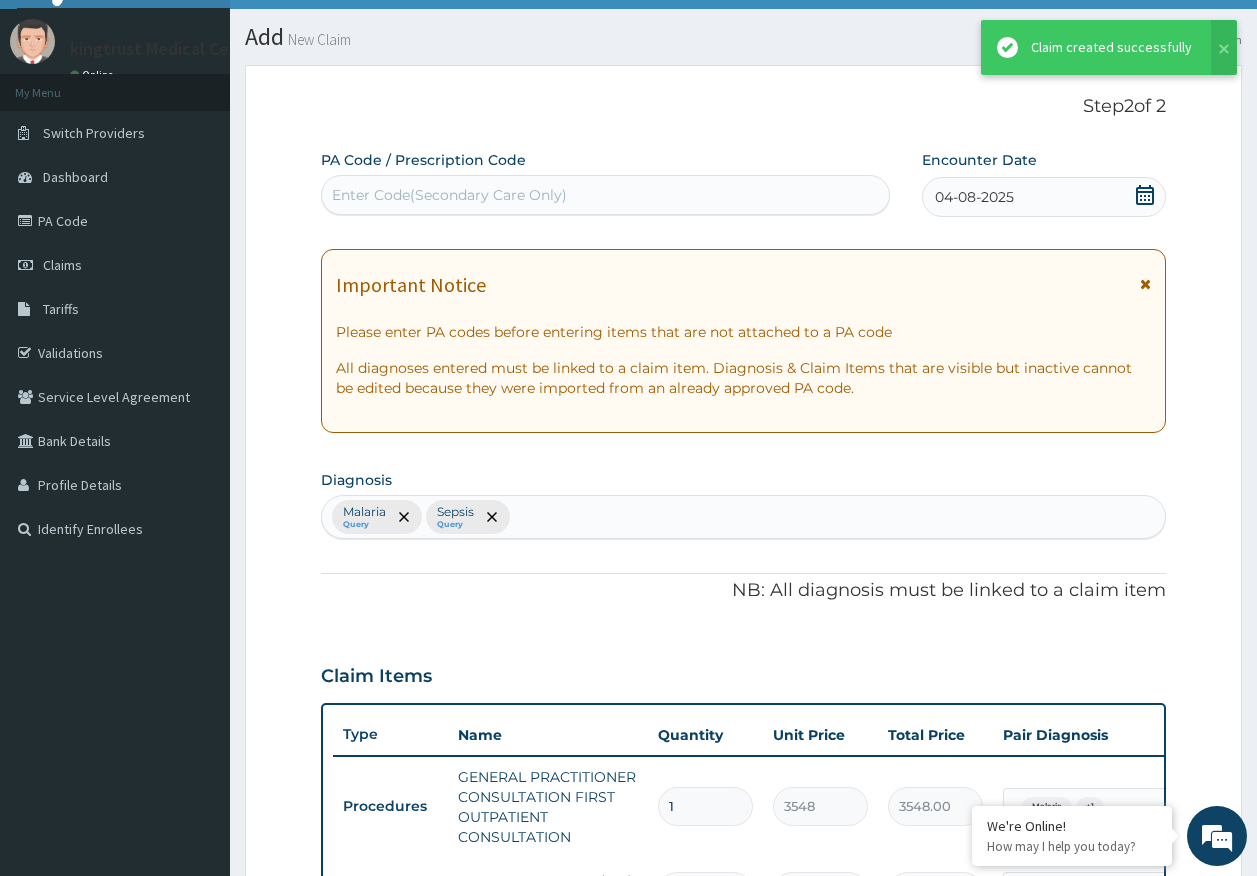 scroll, scrollTop: 893, scrollLeft: 0, axis: vertical 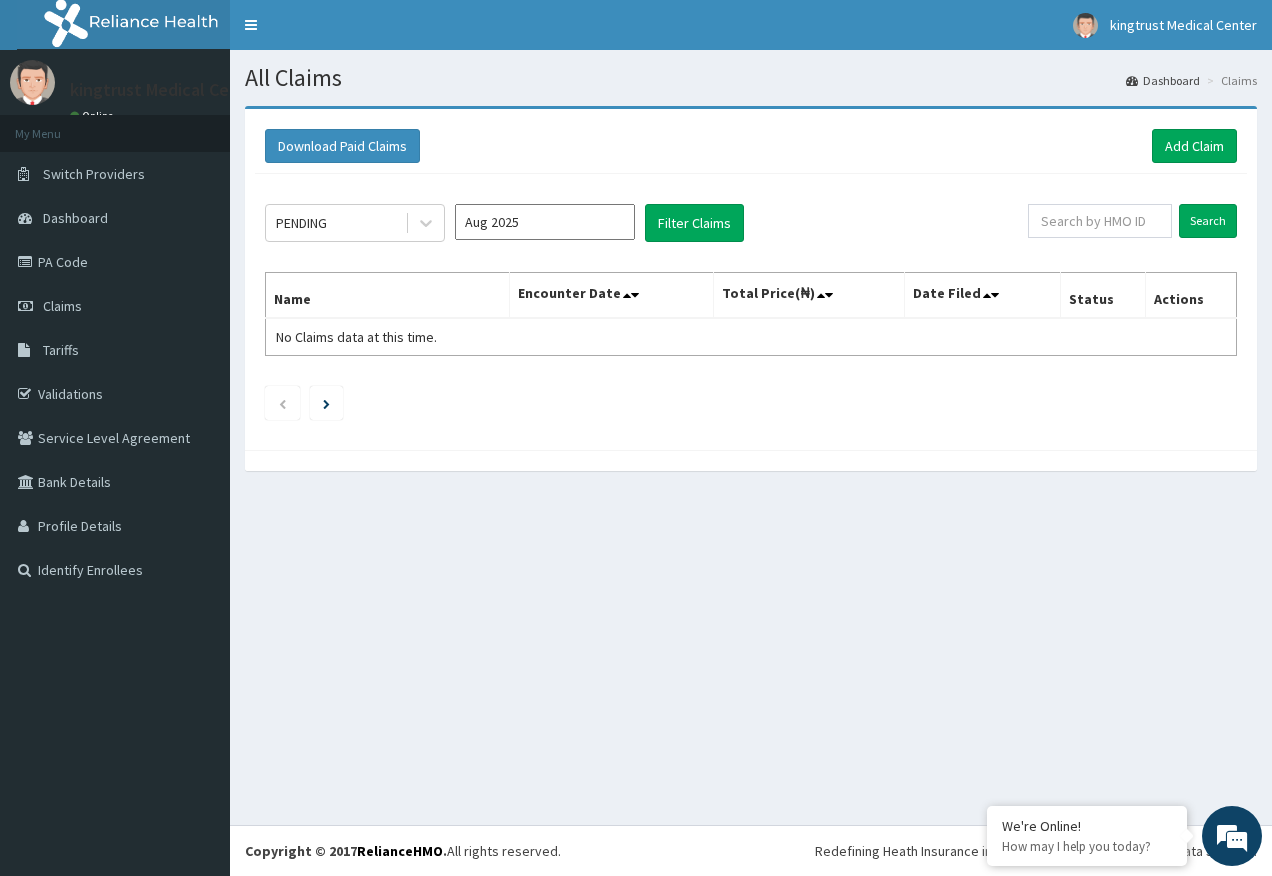 click on "PENDING" at bounding box center (301, 223) 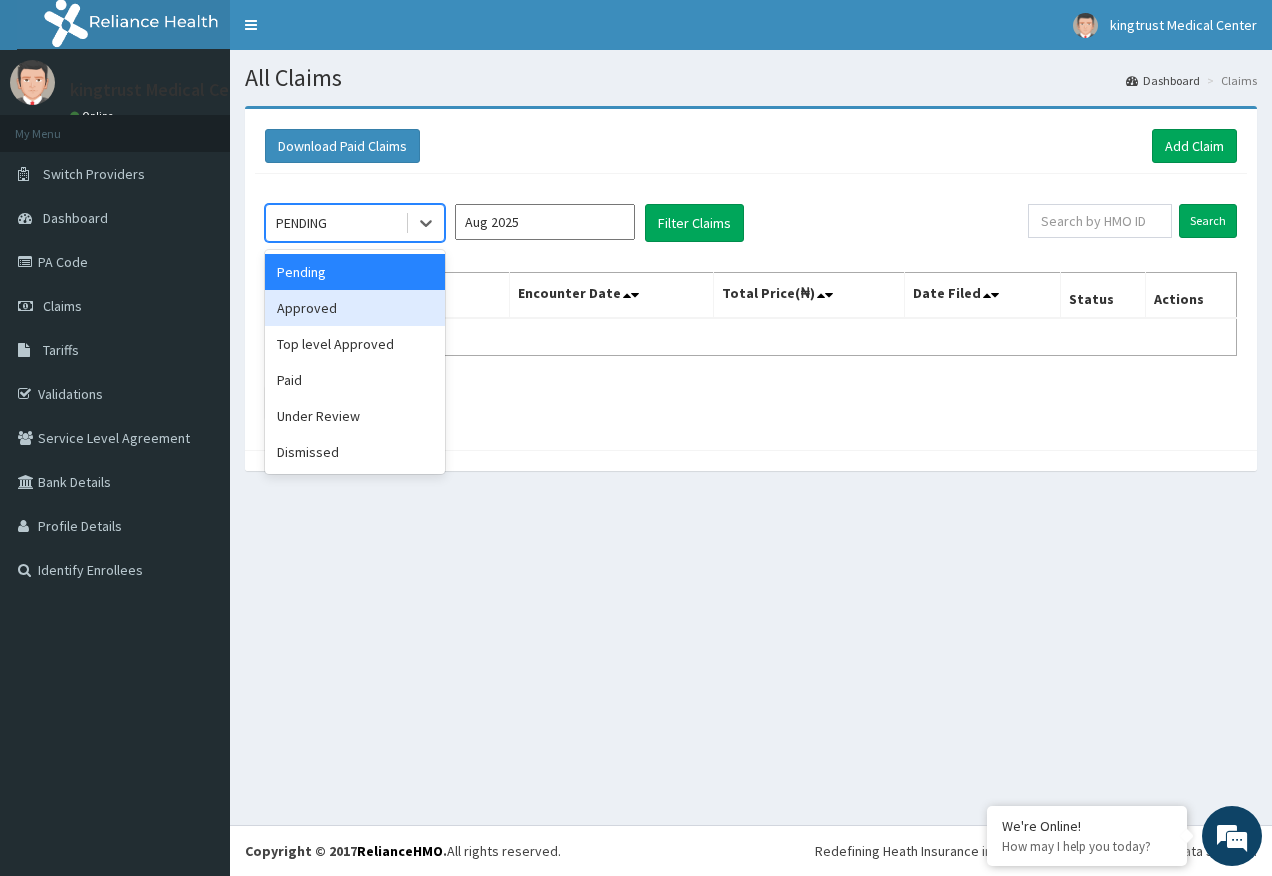 click on "Approved" at bounding box center (355, 308) 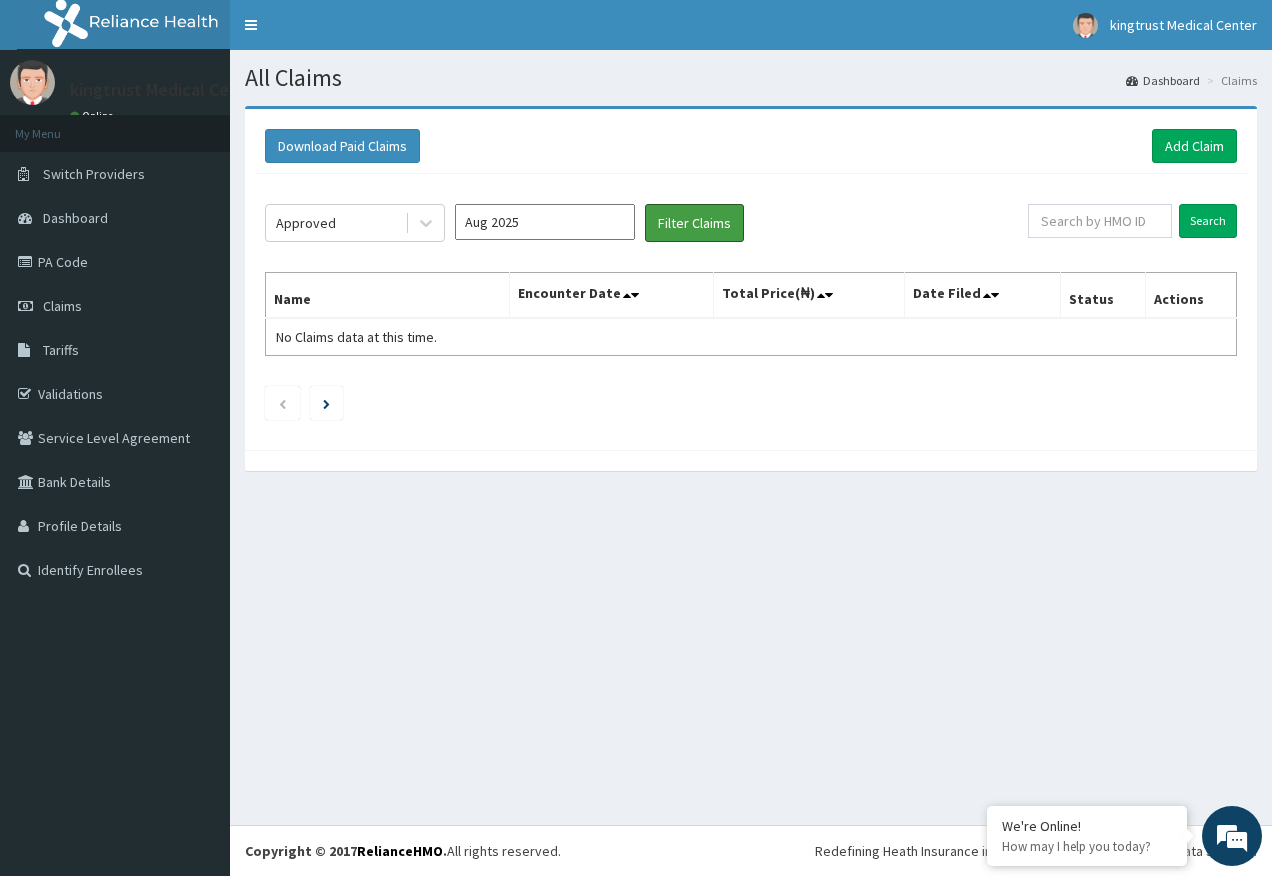 click on "Filter Claims" at bounding box center (694, 223) 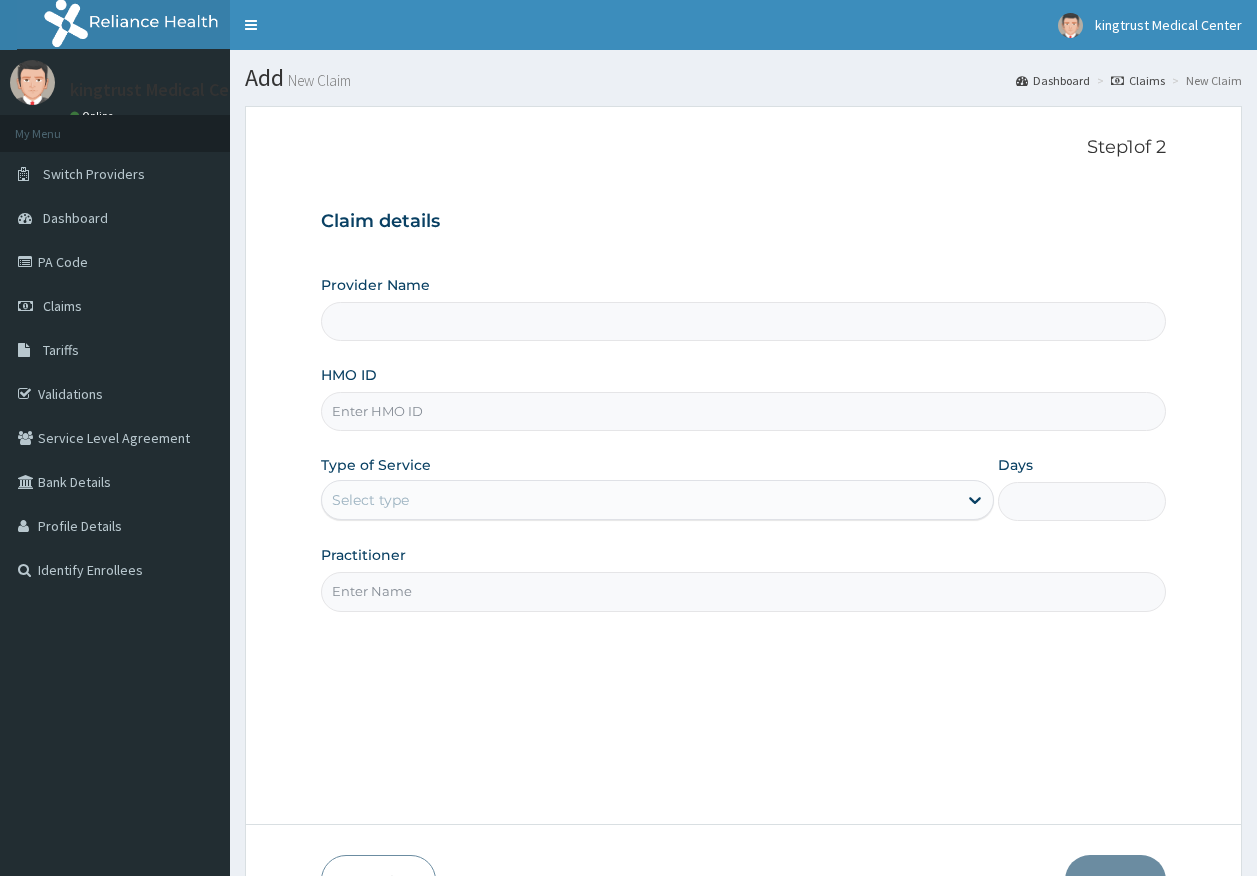 scroll, scrollTop: 0, scrollLeft: 0, axis: both 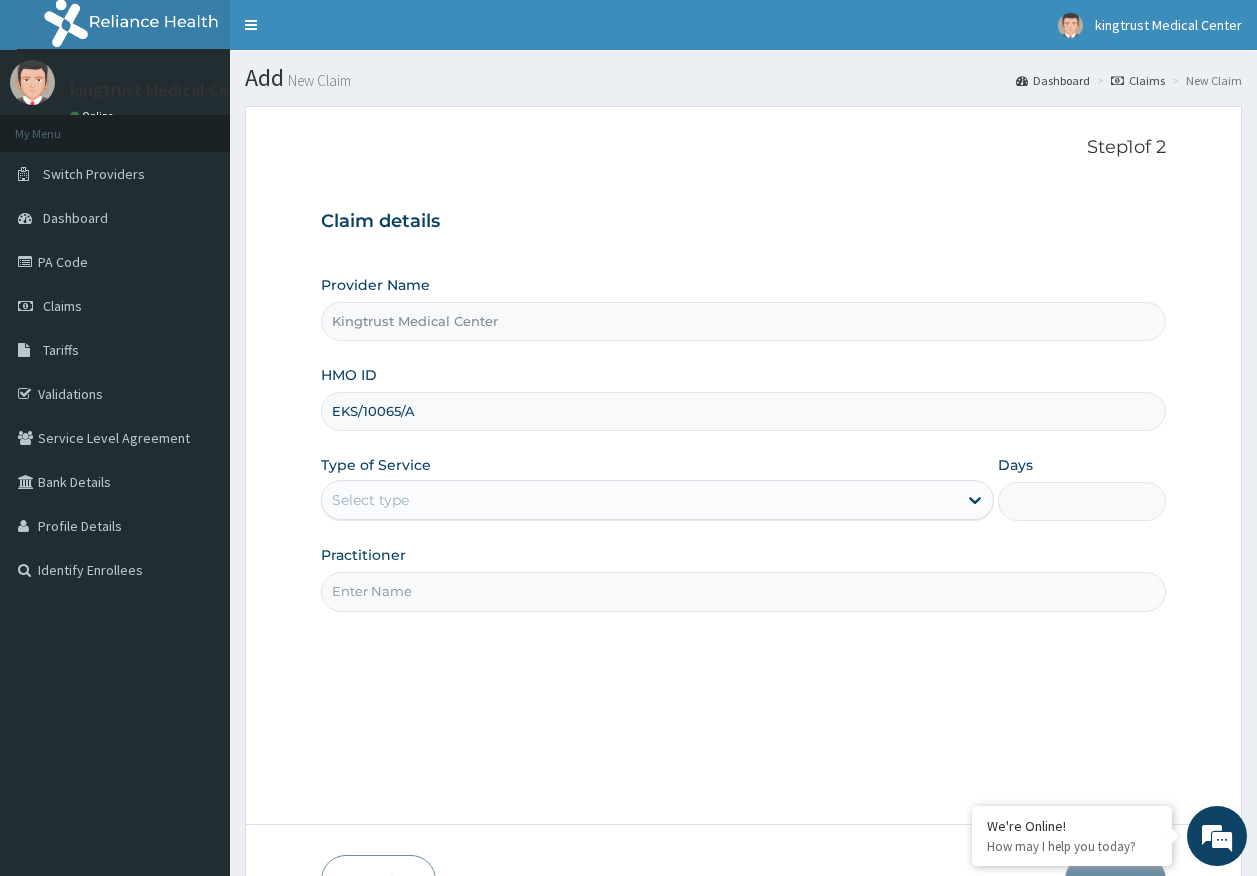 type on "EKS/10065/A" 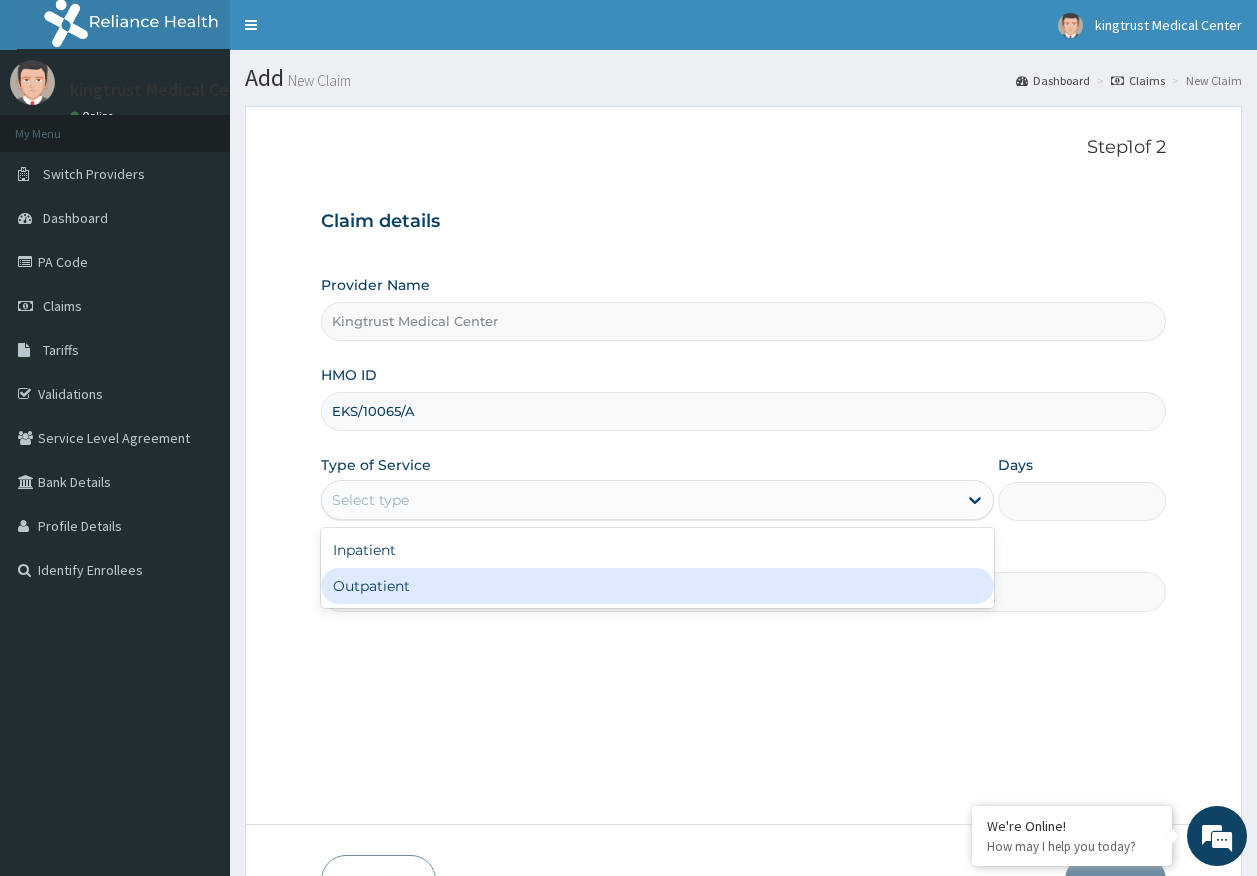 click on "Outpatient" at bounding box center (657, 586) 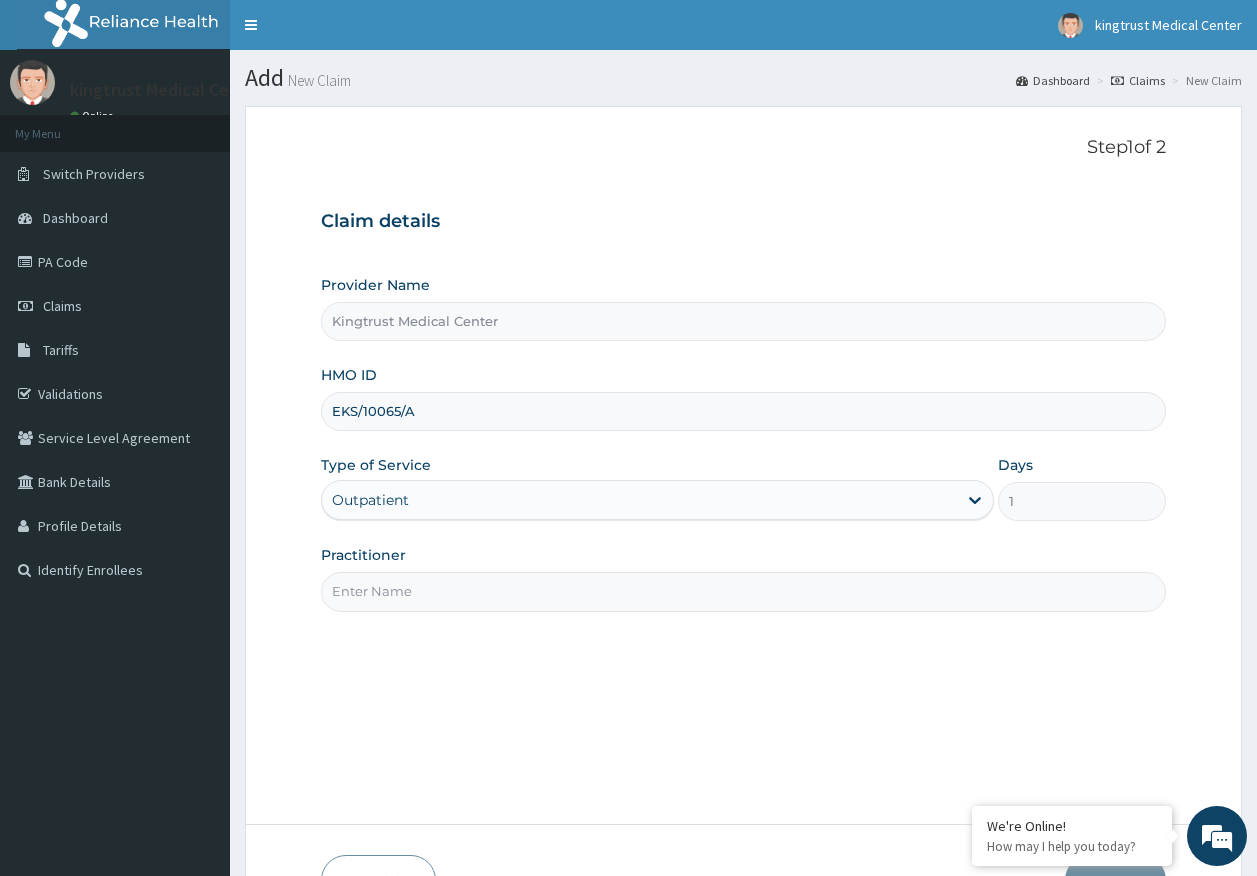 click on "Practitioner" at bounding box center [744, 591] 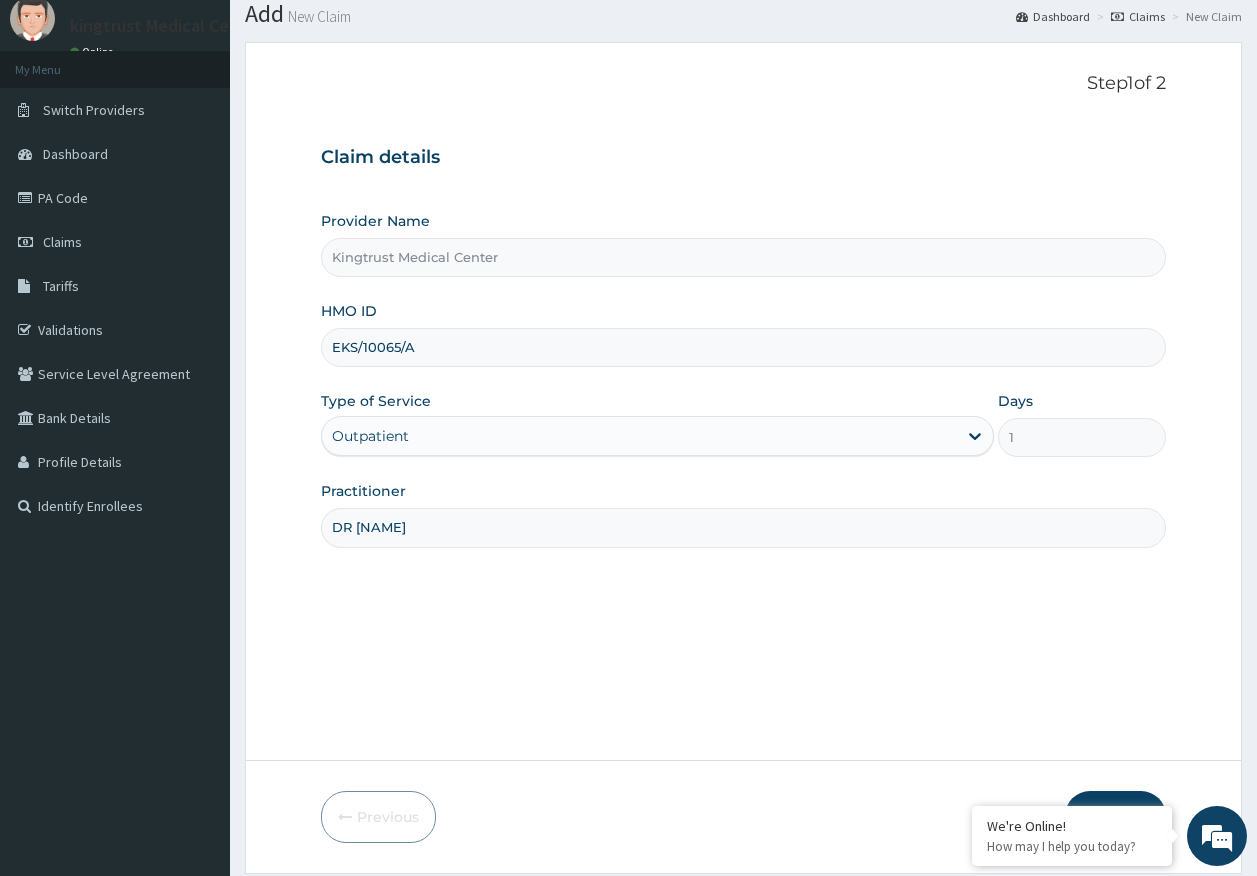 scroll, scrollTop: 128, scrollLeft: 0, axis: vertical 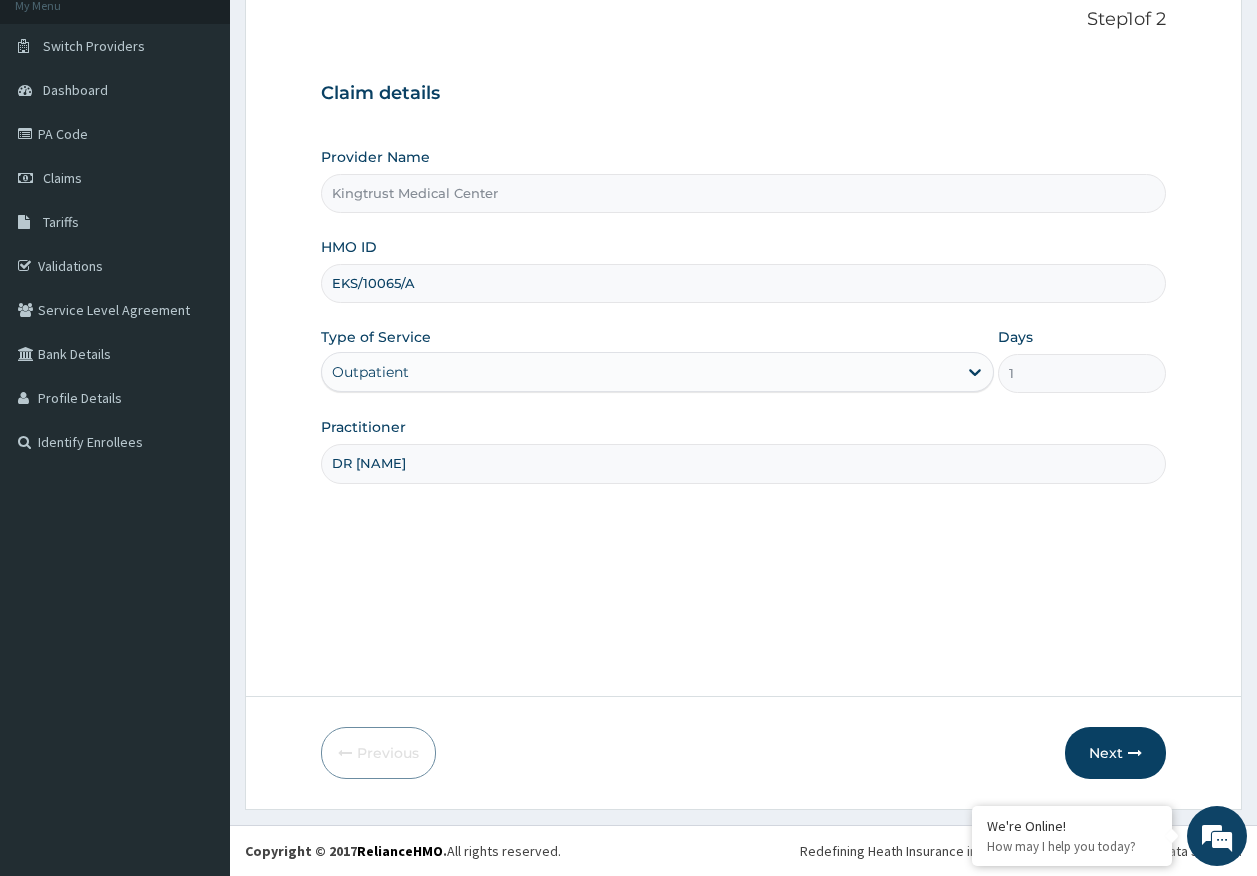 click on "Next" at bounding box center [1115, 753] 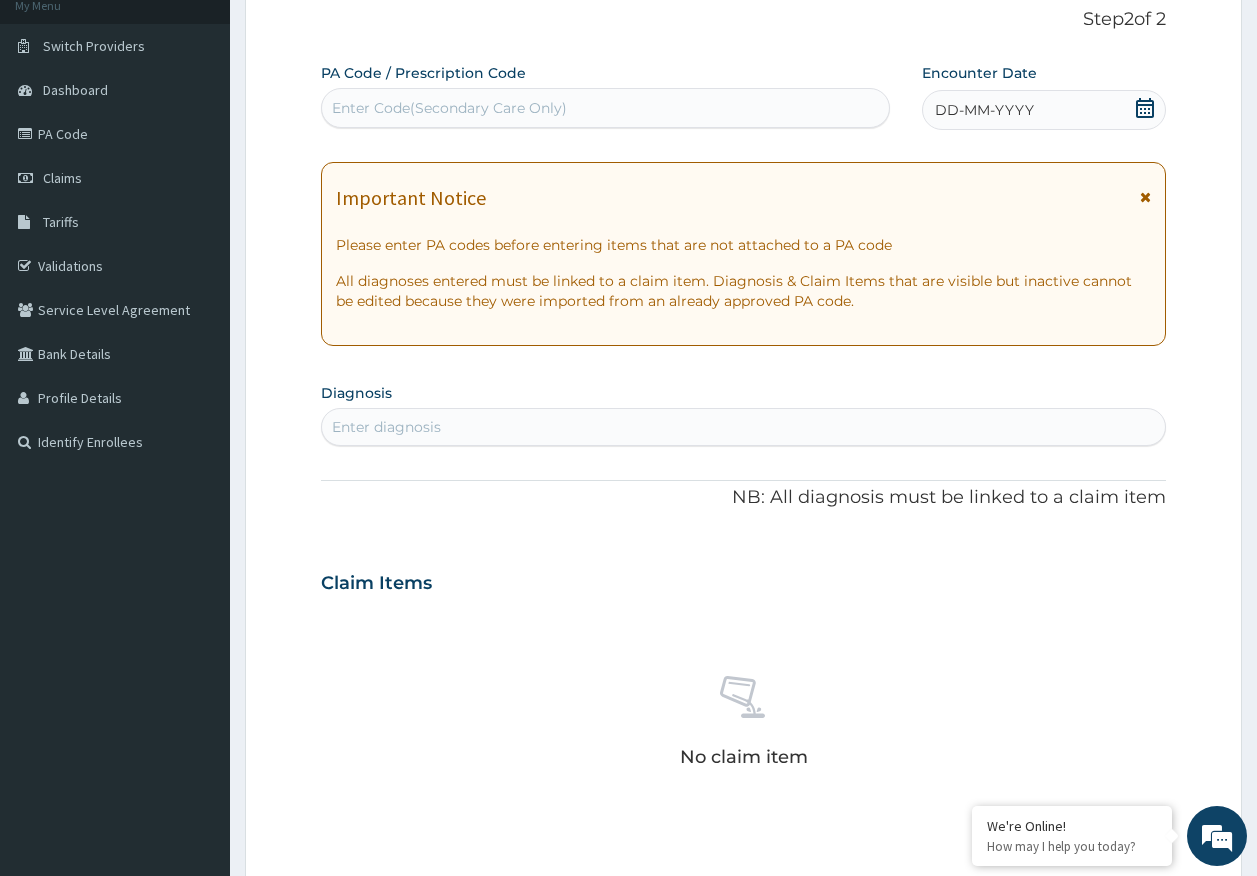 click on "Enter Code(Secondary Care Only)" at bounding box center [606, 108] 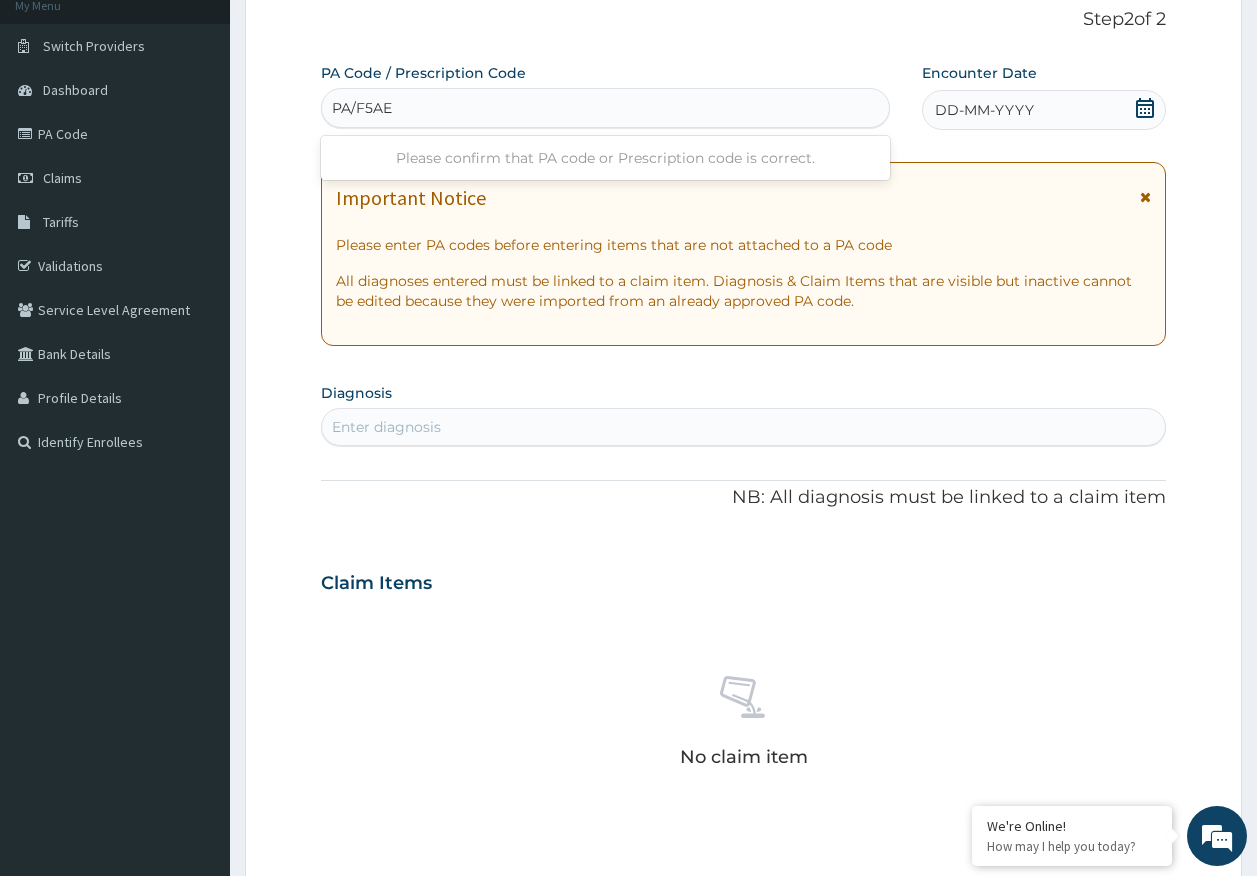 scroll, scrollTop: 0, scrollLeft: 0, axis: both 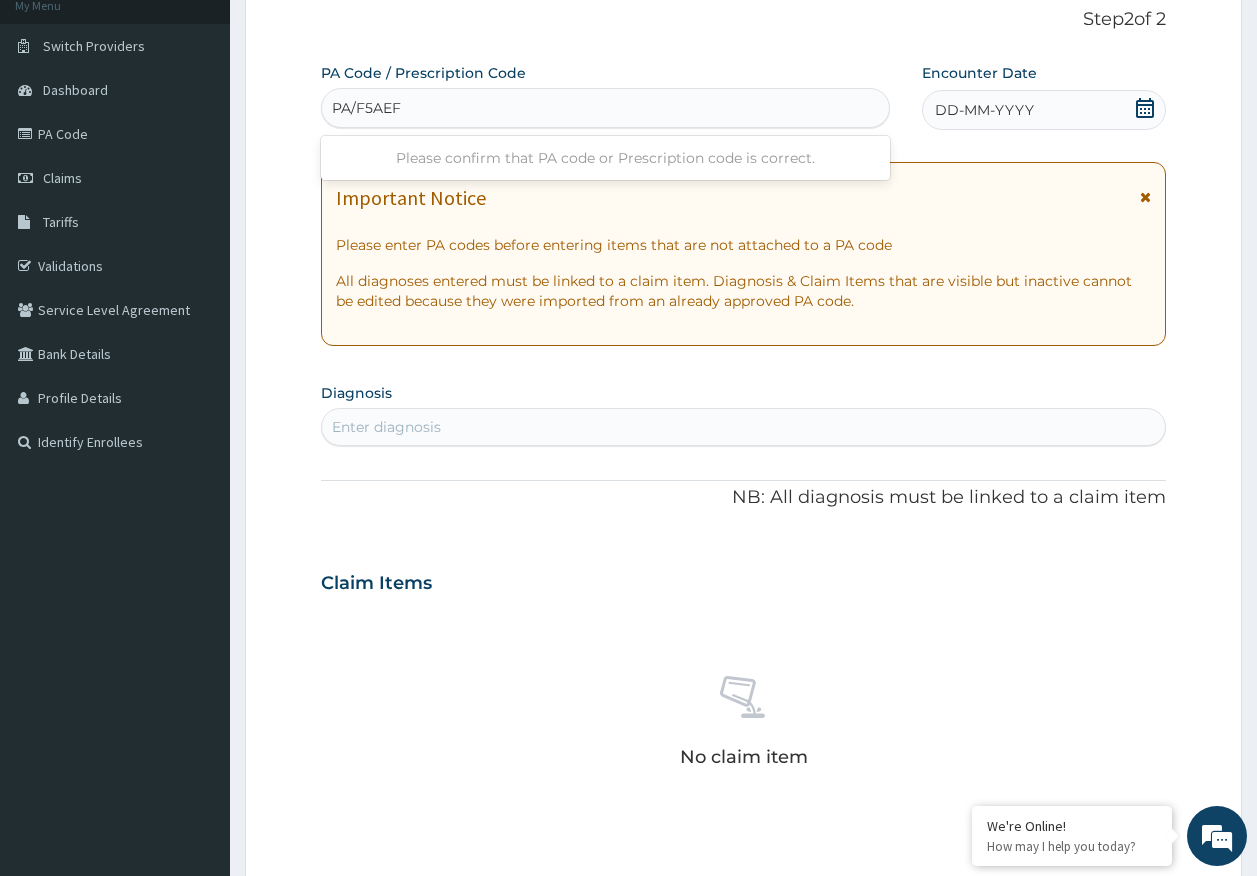 type on "PA/F5AEF2" 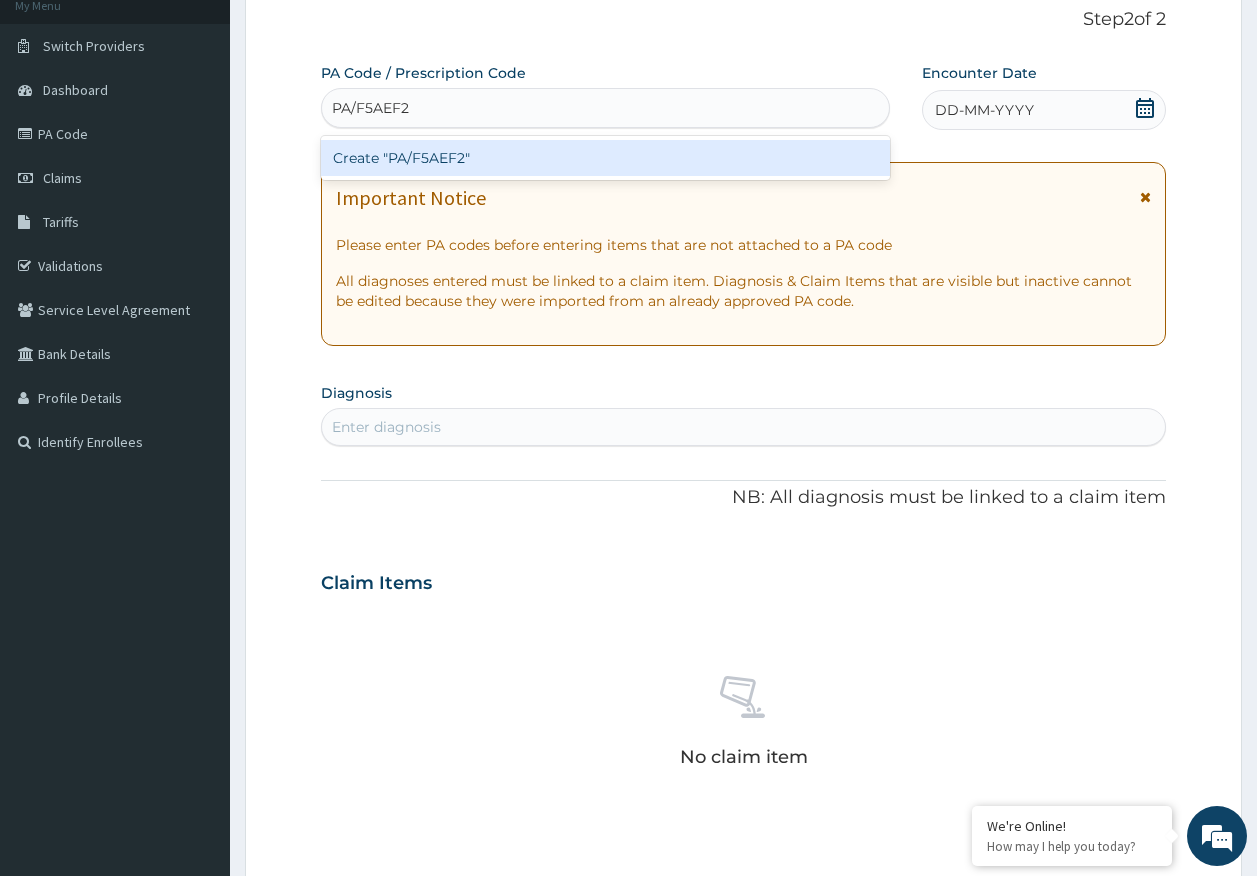 click on "Create "PA/F5AEF2"" at bounding box center (606, 158) 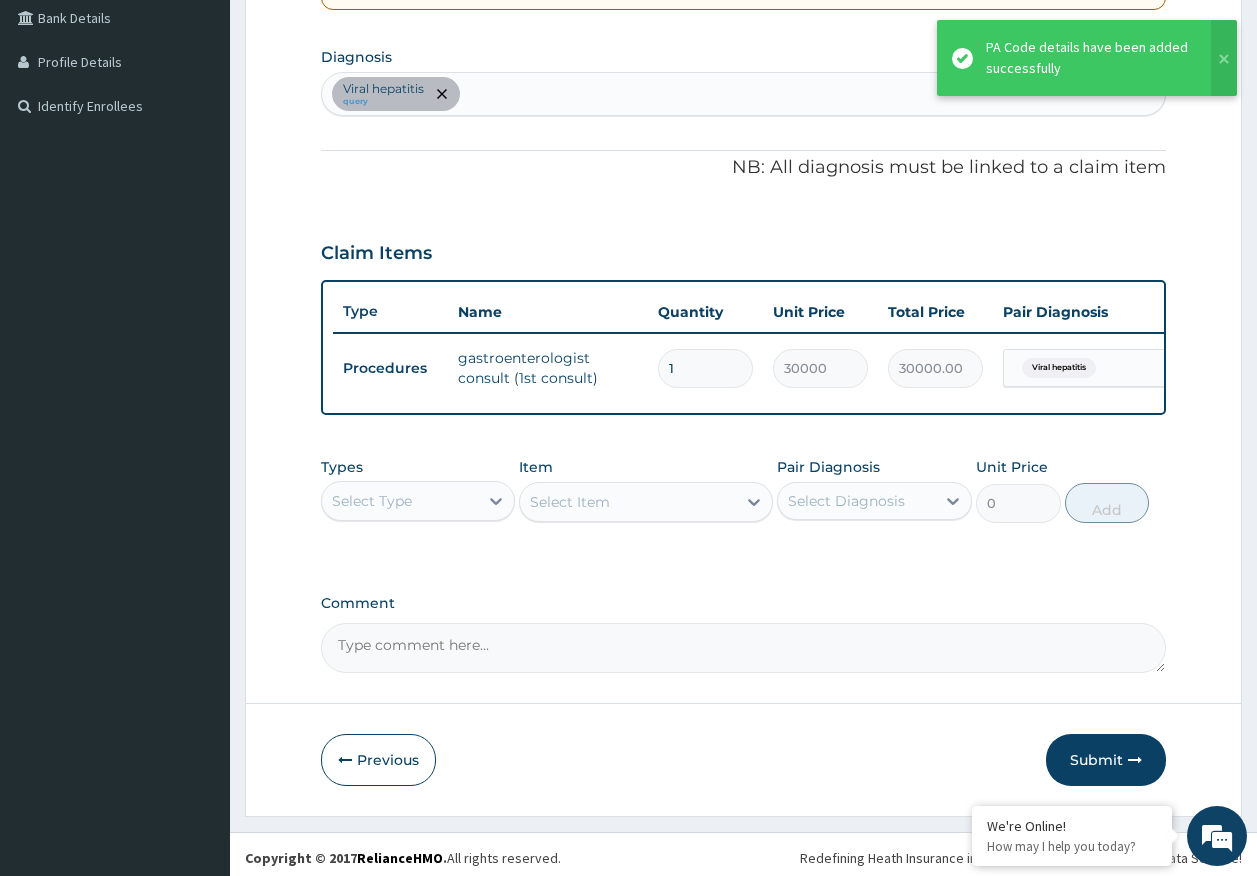 scroll, scrollTop: 486, scrollLeft: 0, axis: vertical 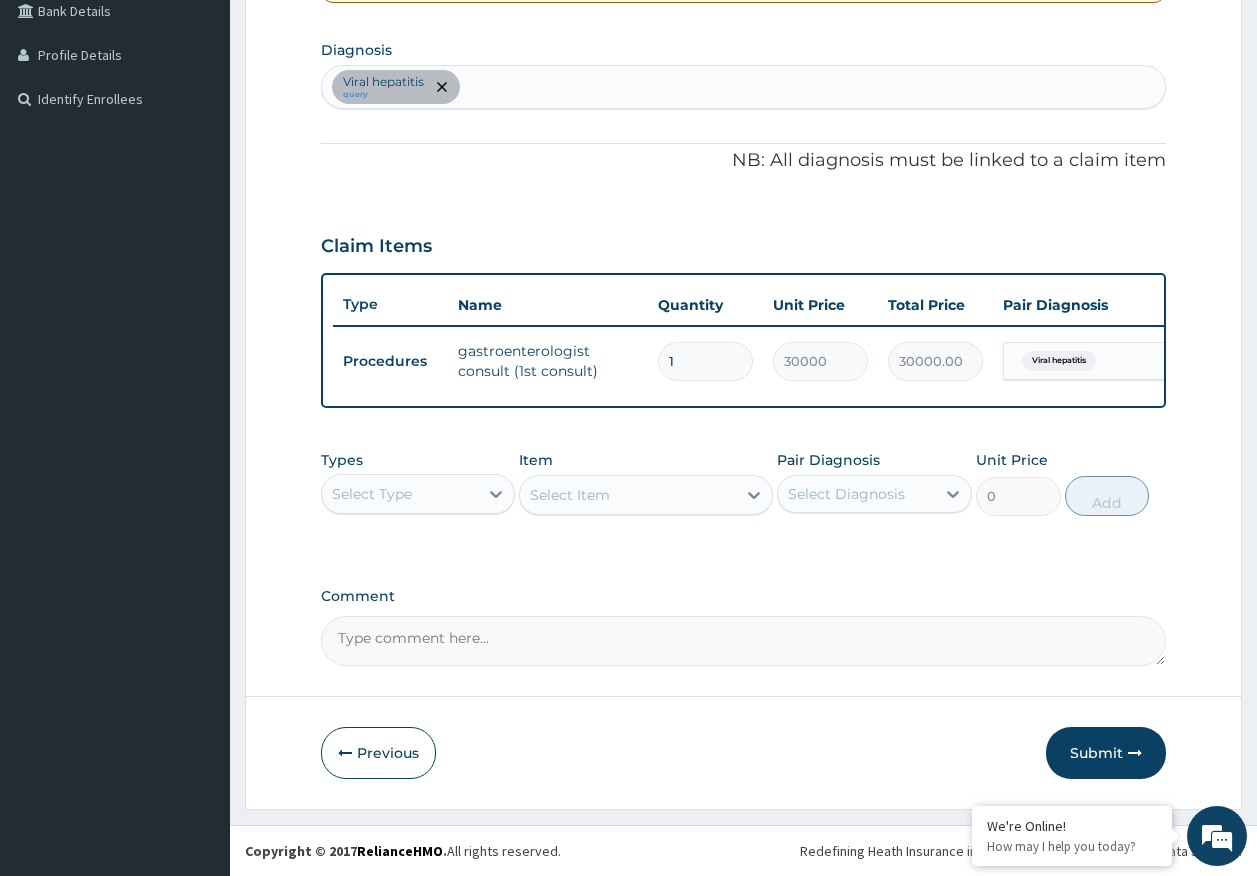 click on "Submit" at bounding box center [1106, 753] 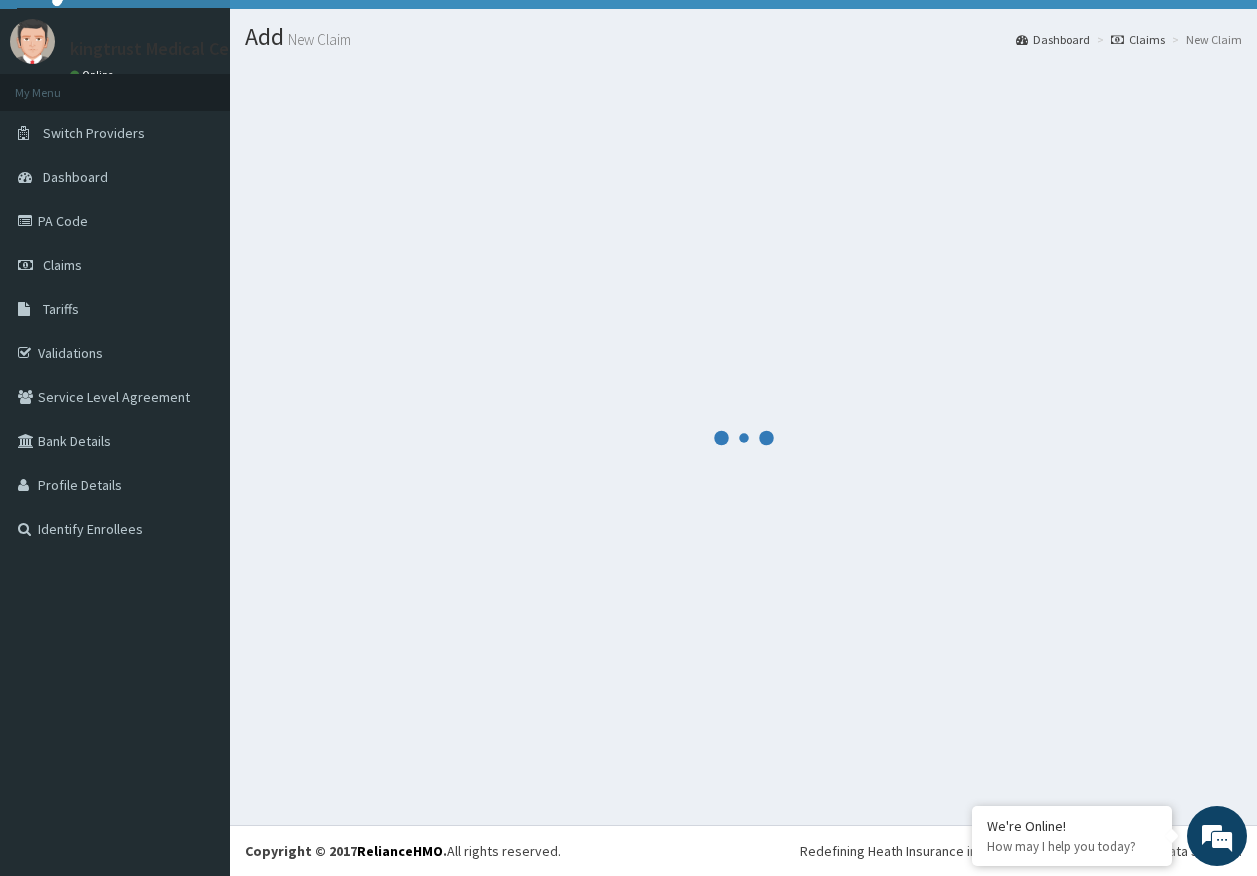 scroll, scrollTop: 41, scrollLeft: 0, axis: vertical 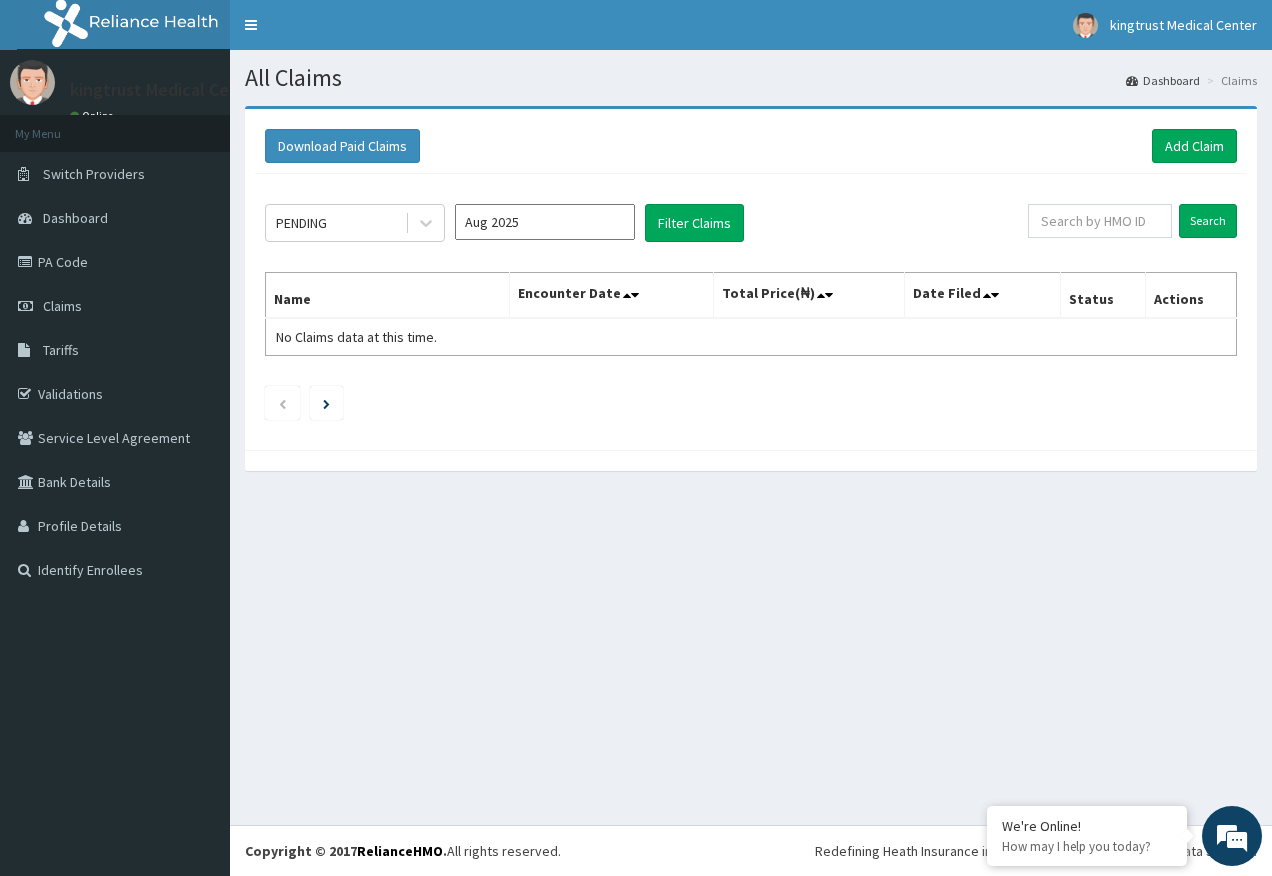 click on "PENDING" at bounding box center (335, 223) 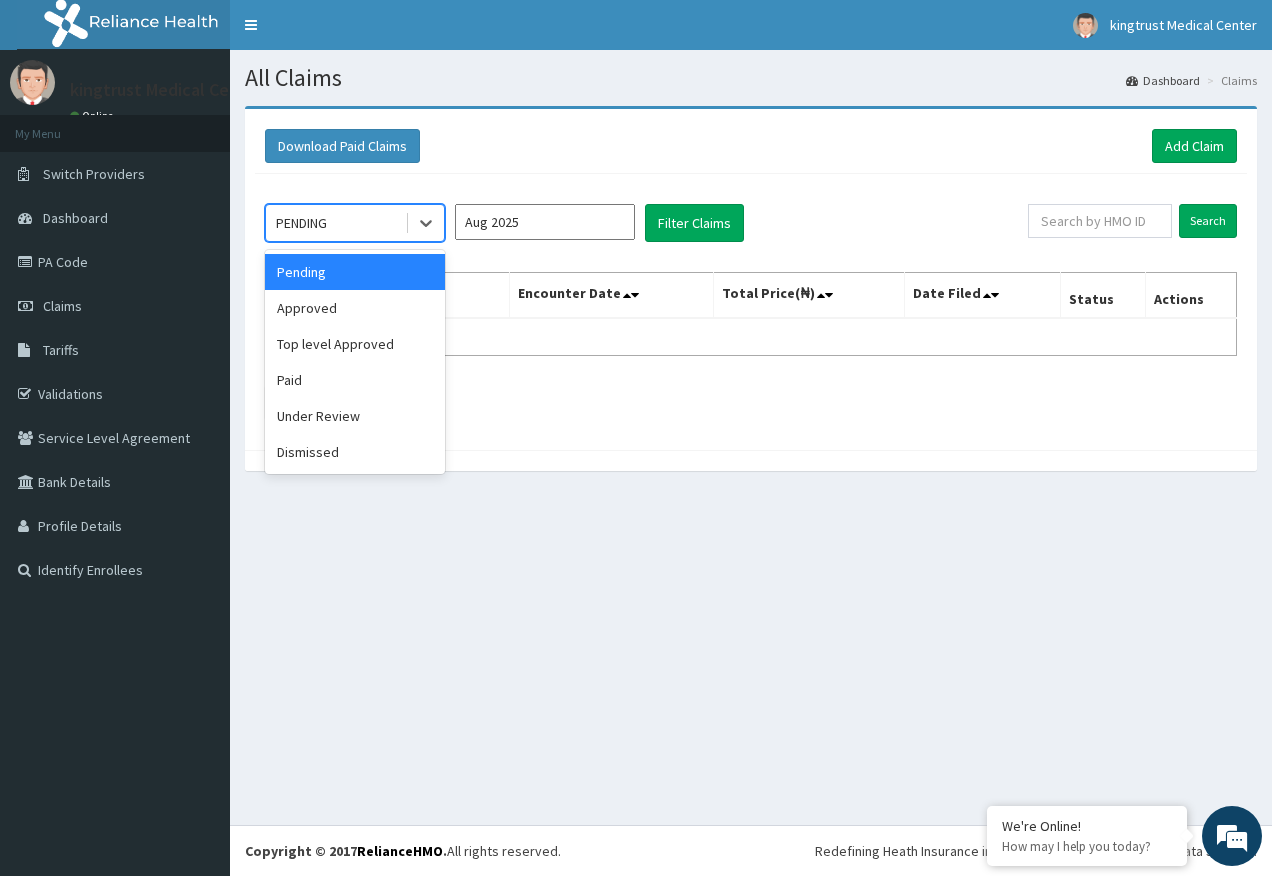 click on "Aug 2025" at bounding box center [545, 222] 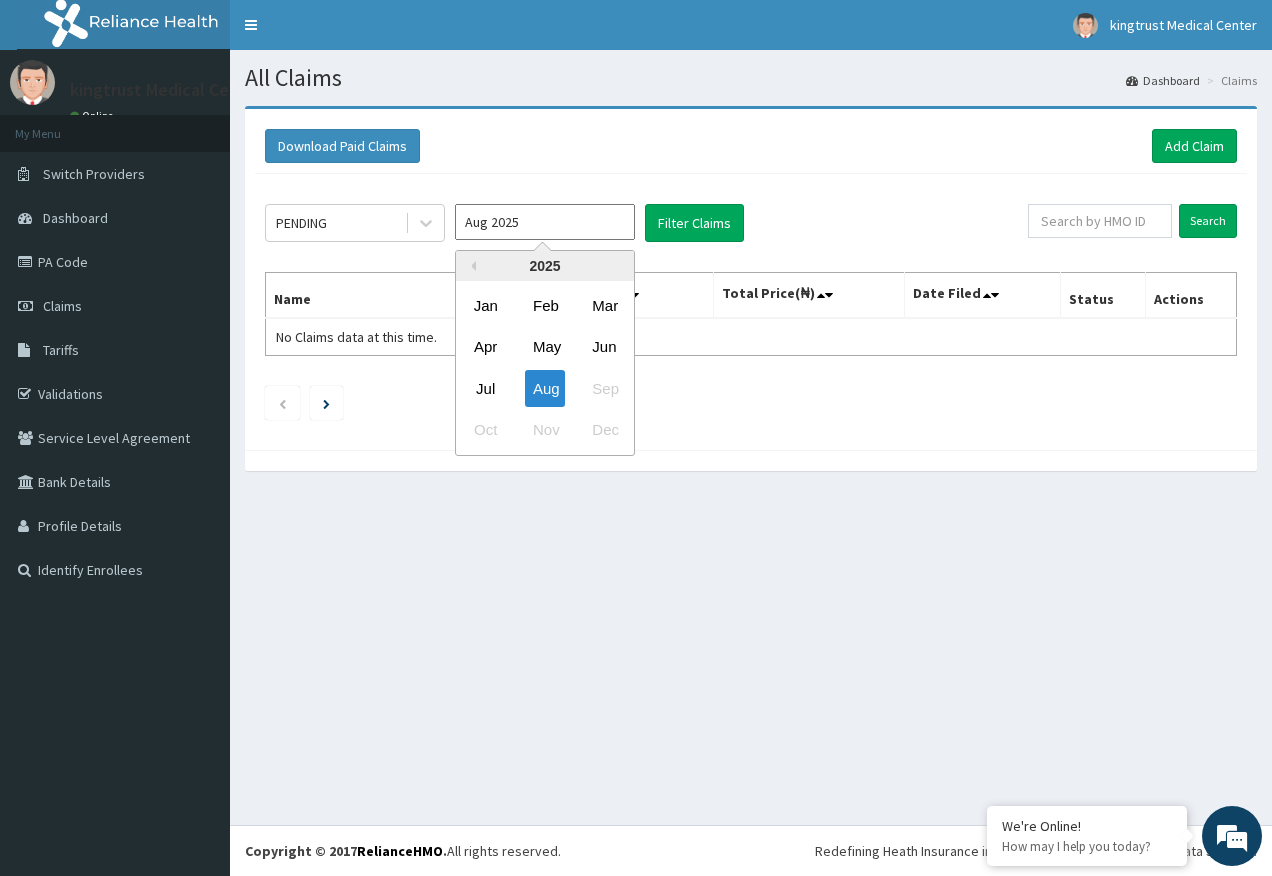 scroll, scrollTop: 0, scrollLeft: 0, axis: both 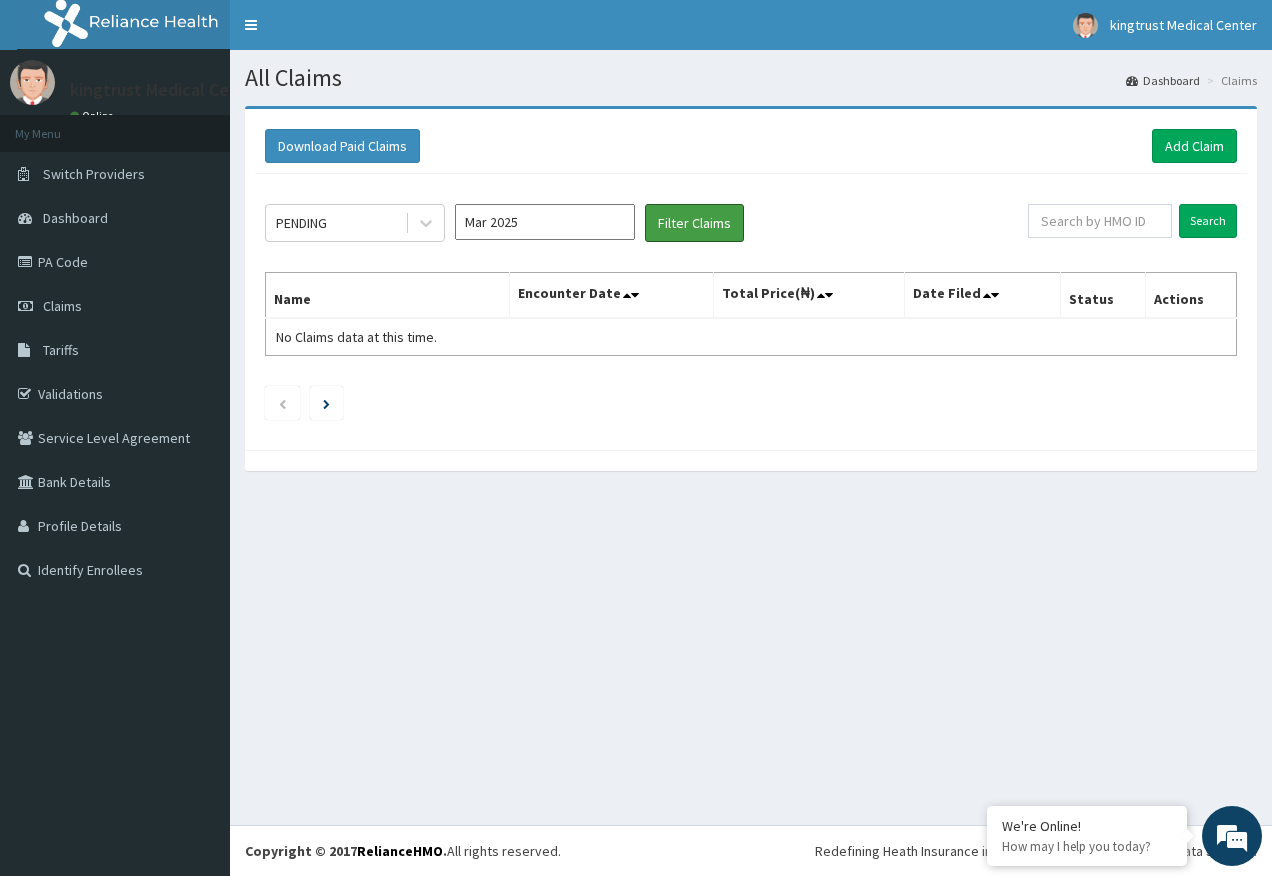 click on "Filter Claims" at bounding box center (694, 223) 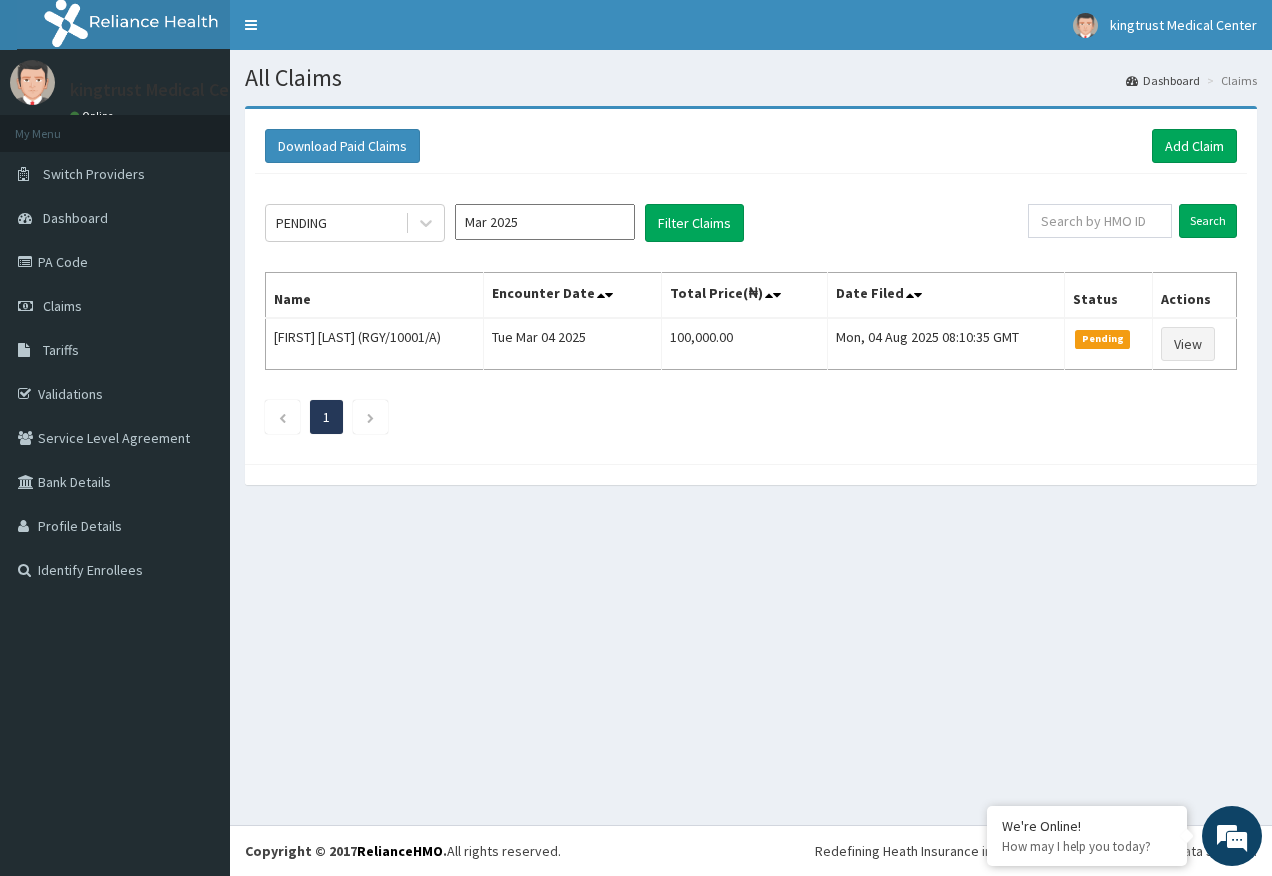 click on "Mar 2025" at bounding box center [545, 222] 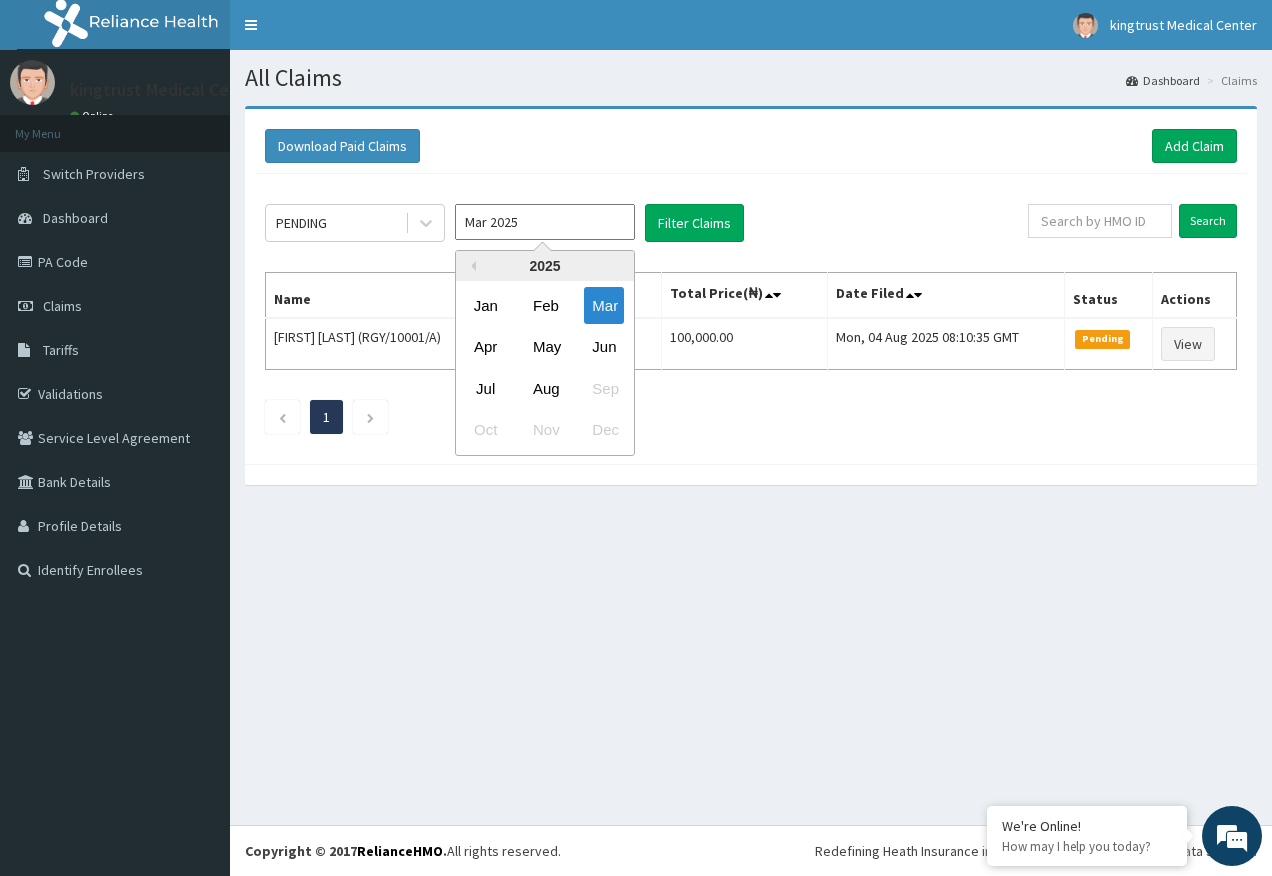 click on "May" at bounding box center [545, 347] 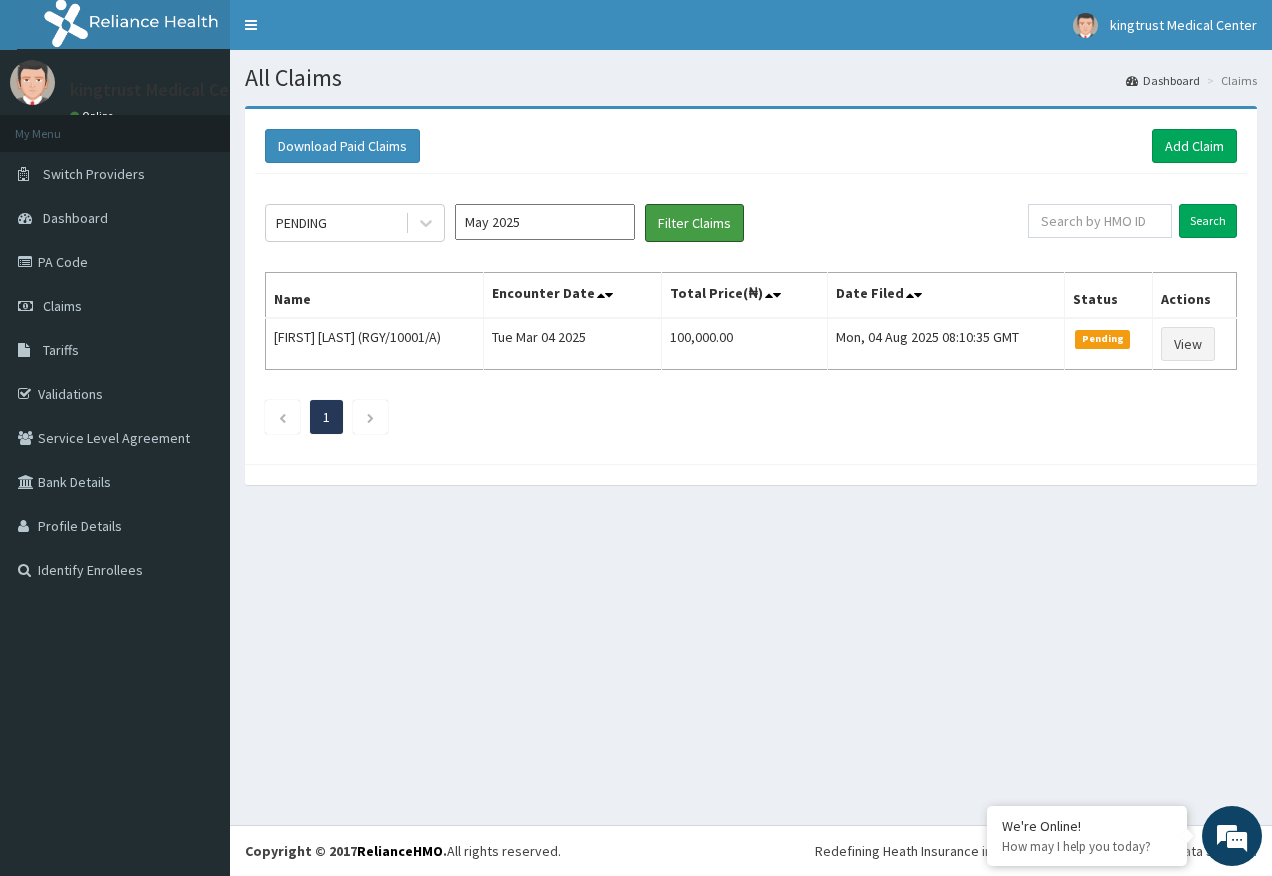 click on "Filter Claims" at bounding box center (694, 223) 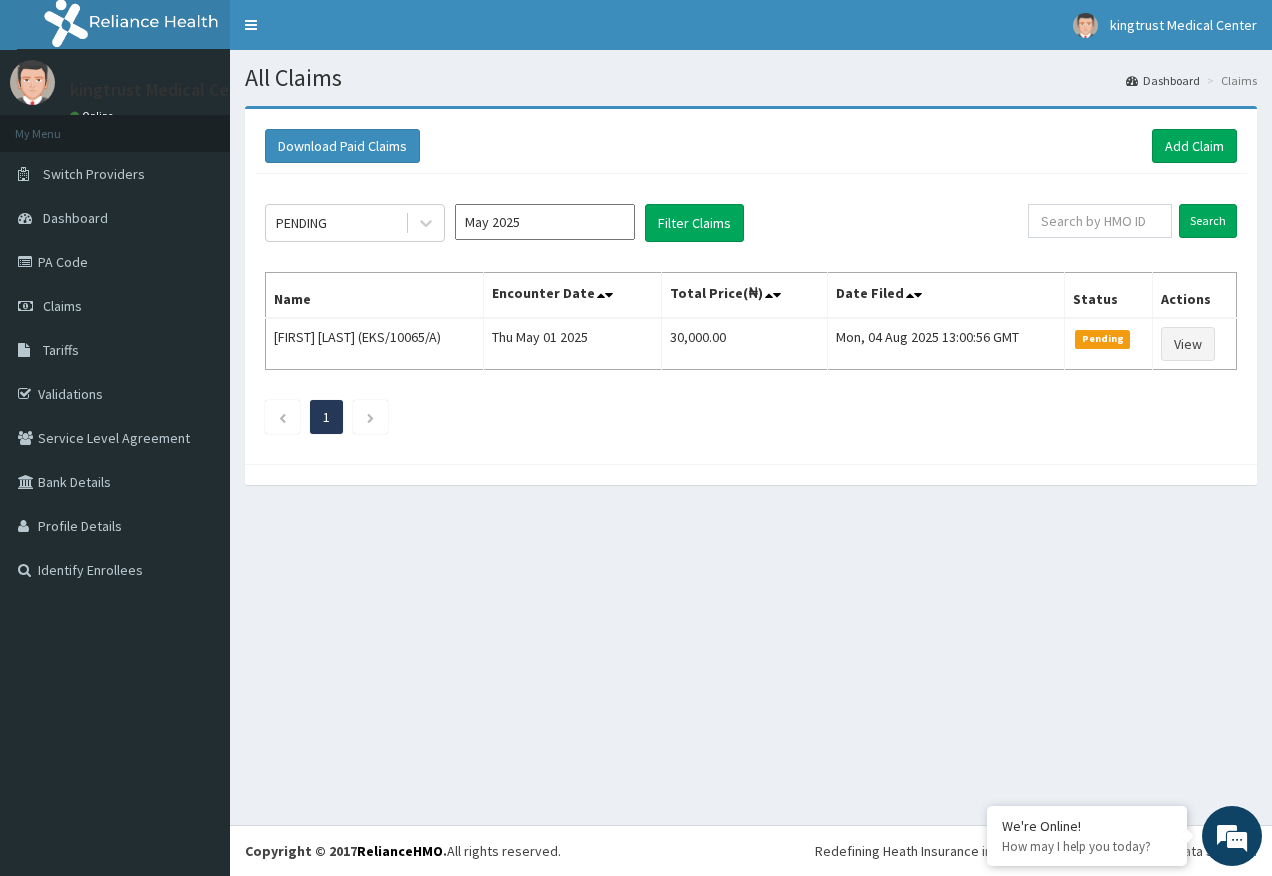 click on "PA Code" at bounding box center (115, 262) 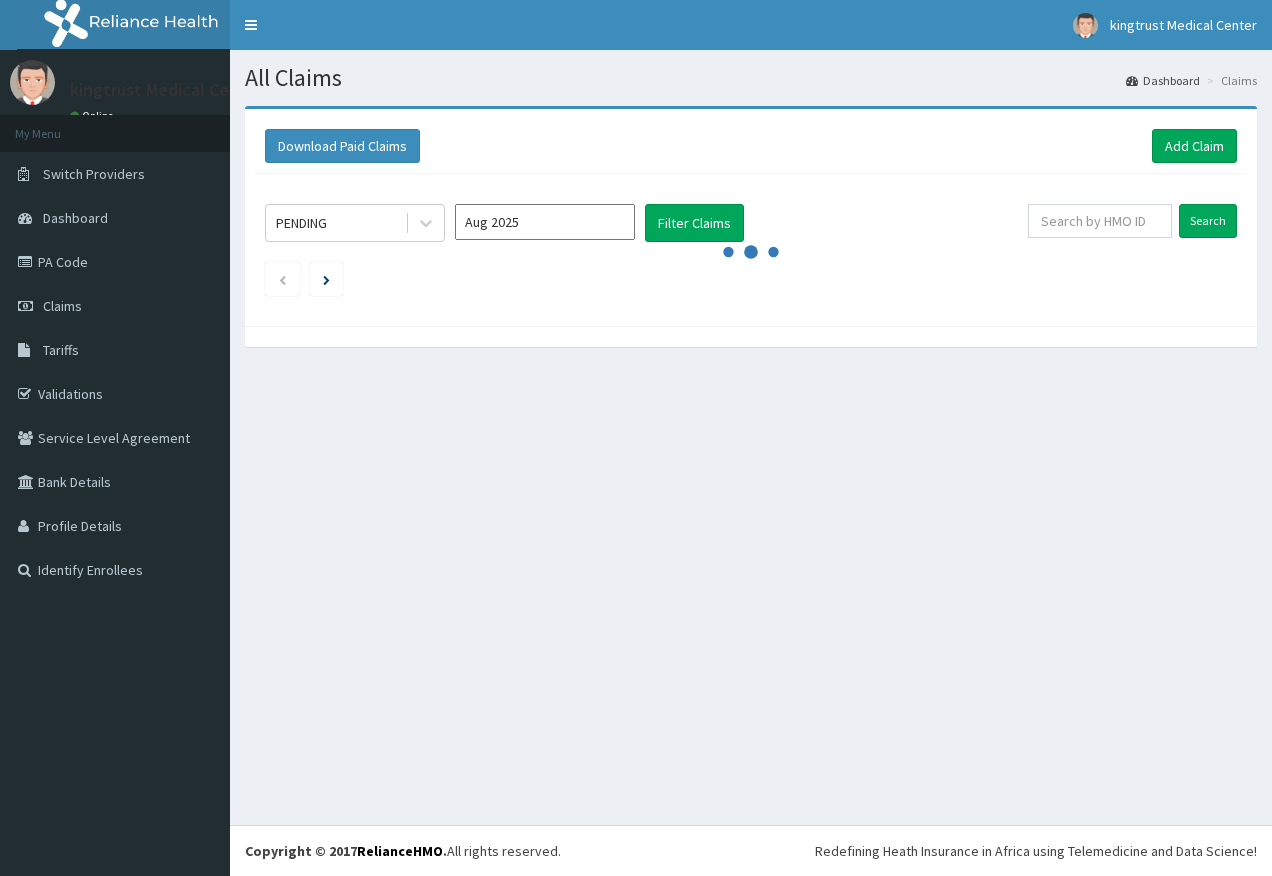 scroll, scrollTop: 0, scrollLeft: 0, axis: both 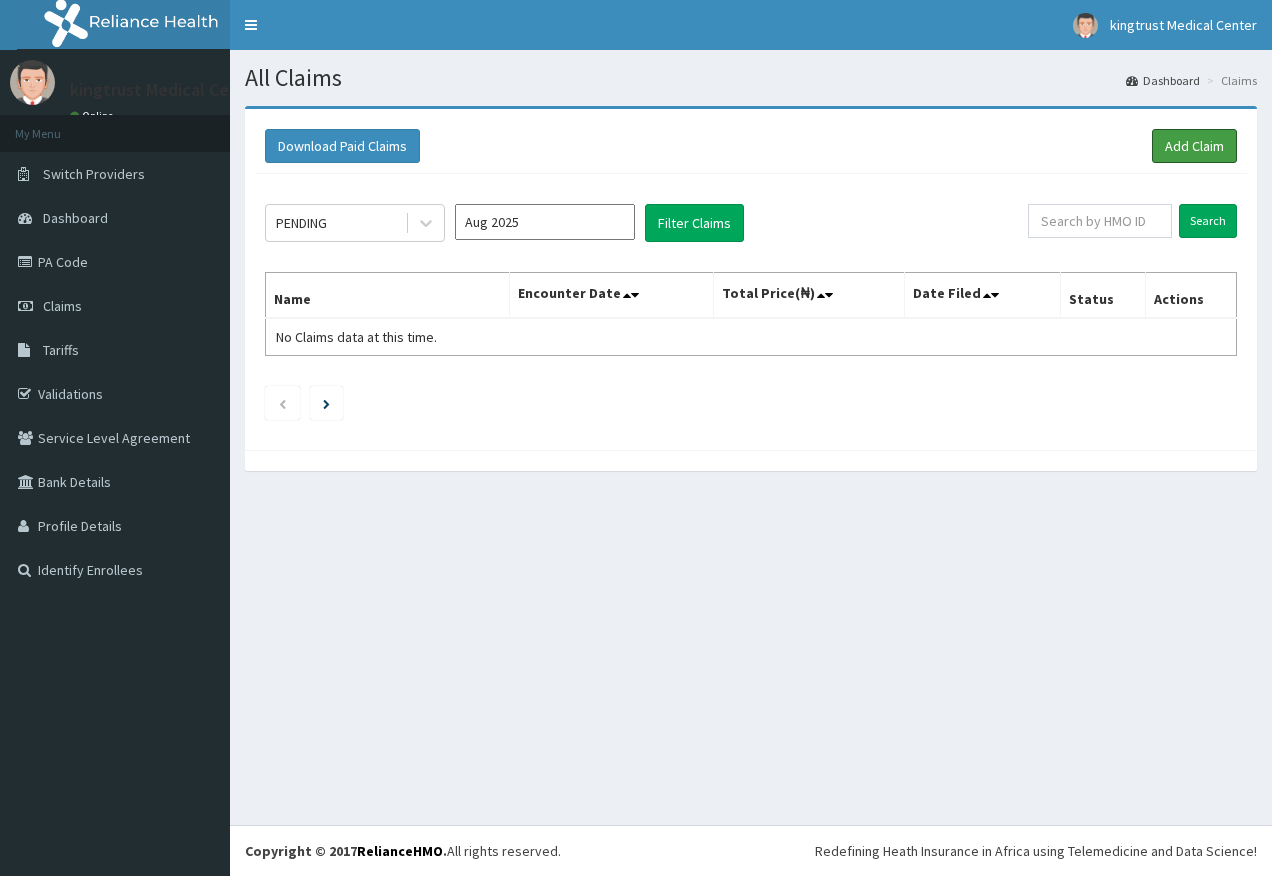 click on "Add Claim" at bounding box center [1194, 146] 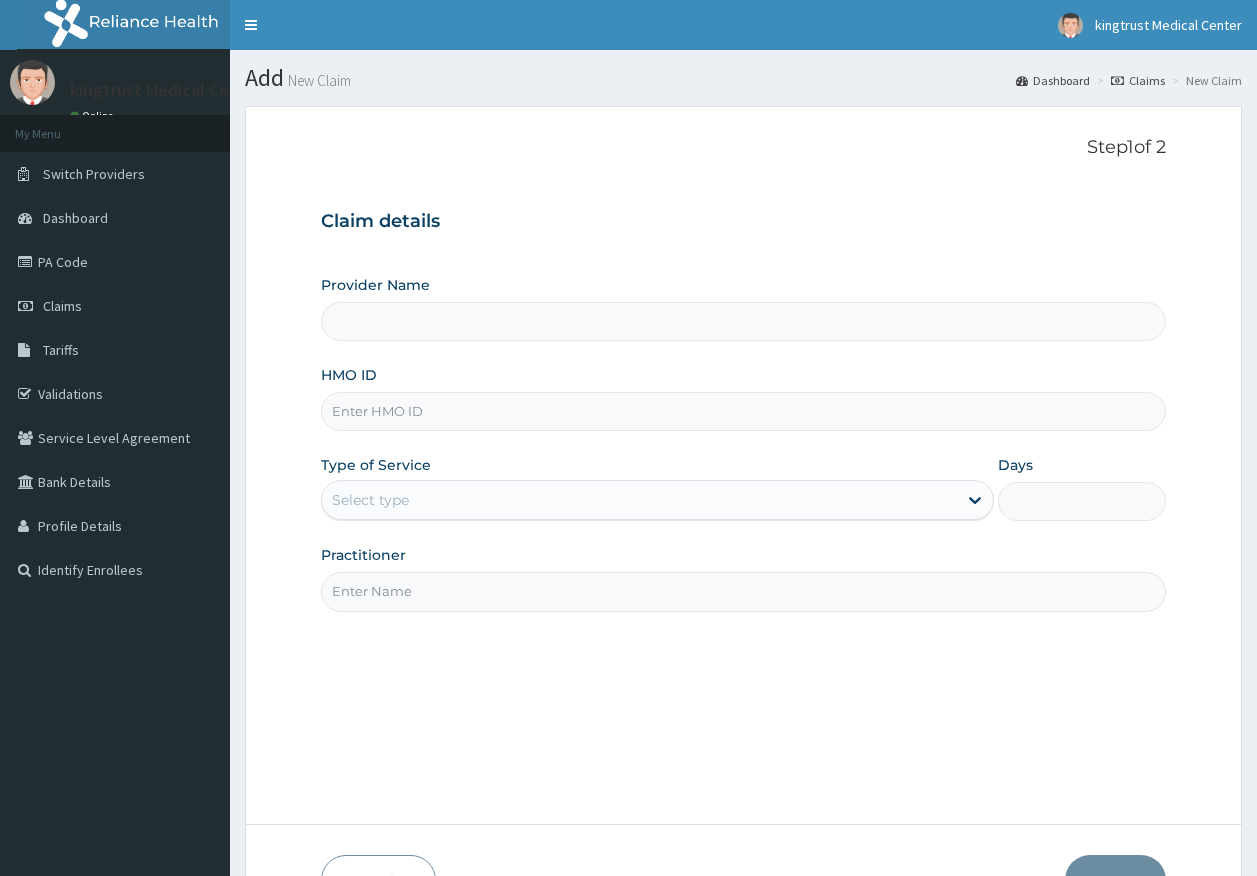 scroll, scrollTop: 0, scrollLeft: 0, axis: both 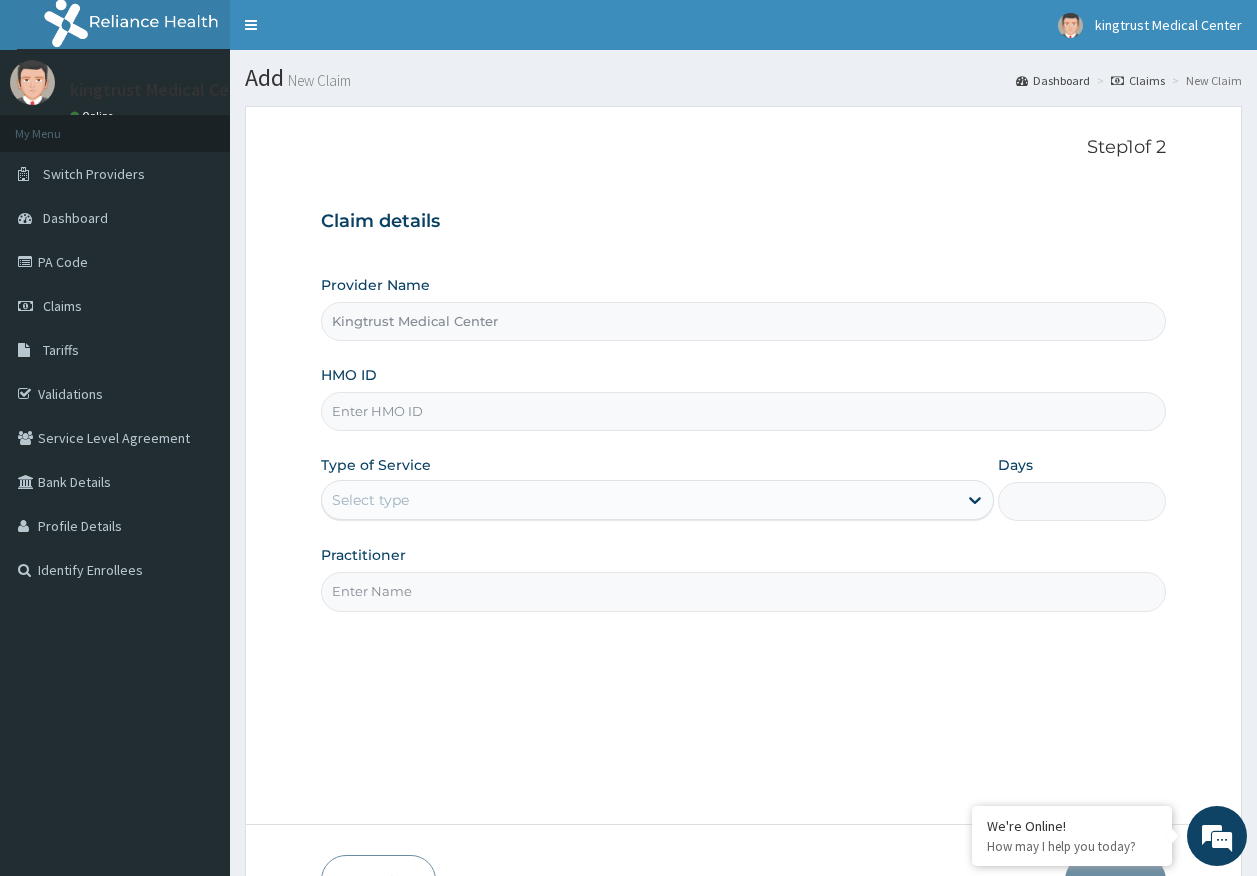 click on "HMO ID" at bounding box center (744, 411) 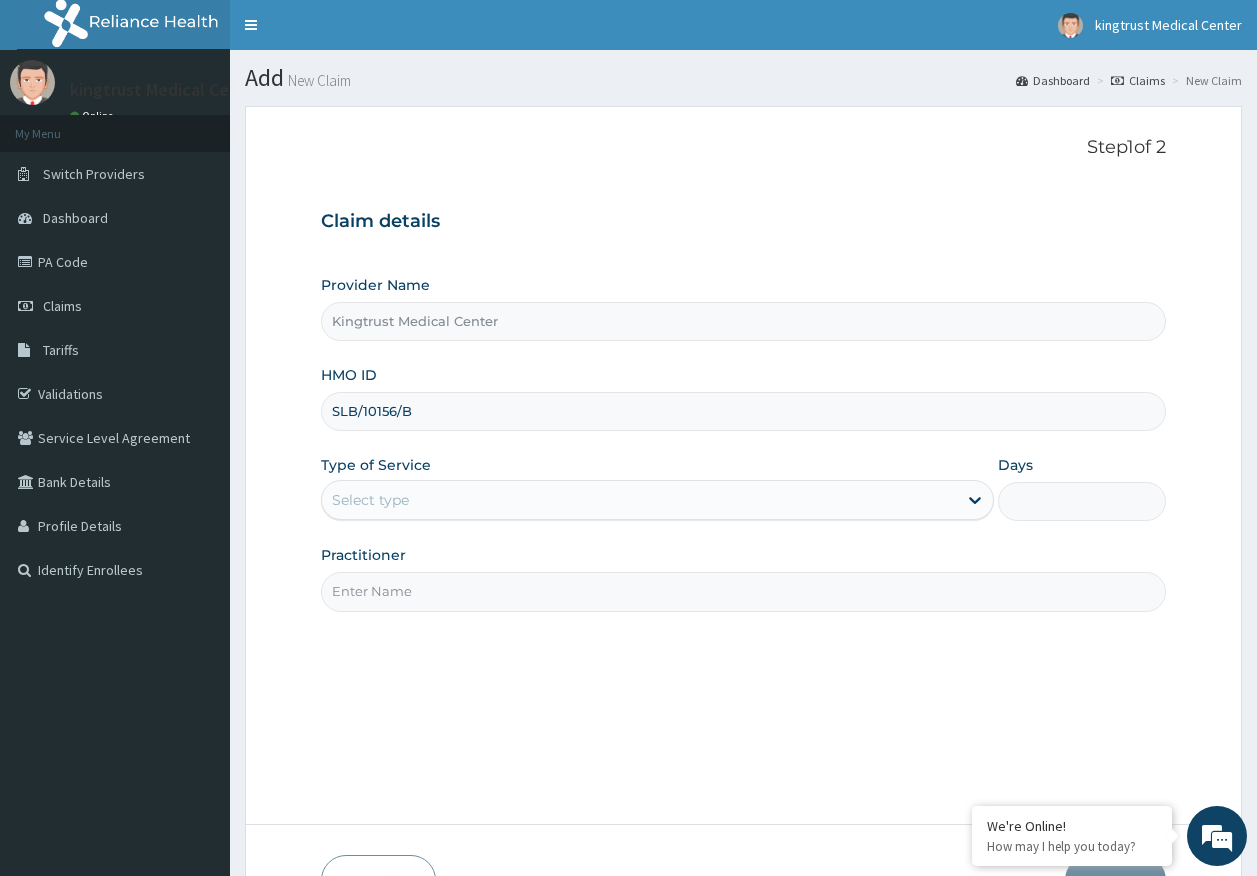 type on "SLB/10156/B" 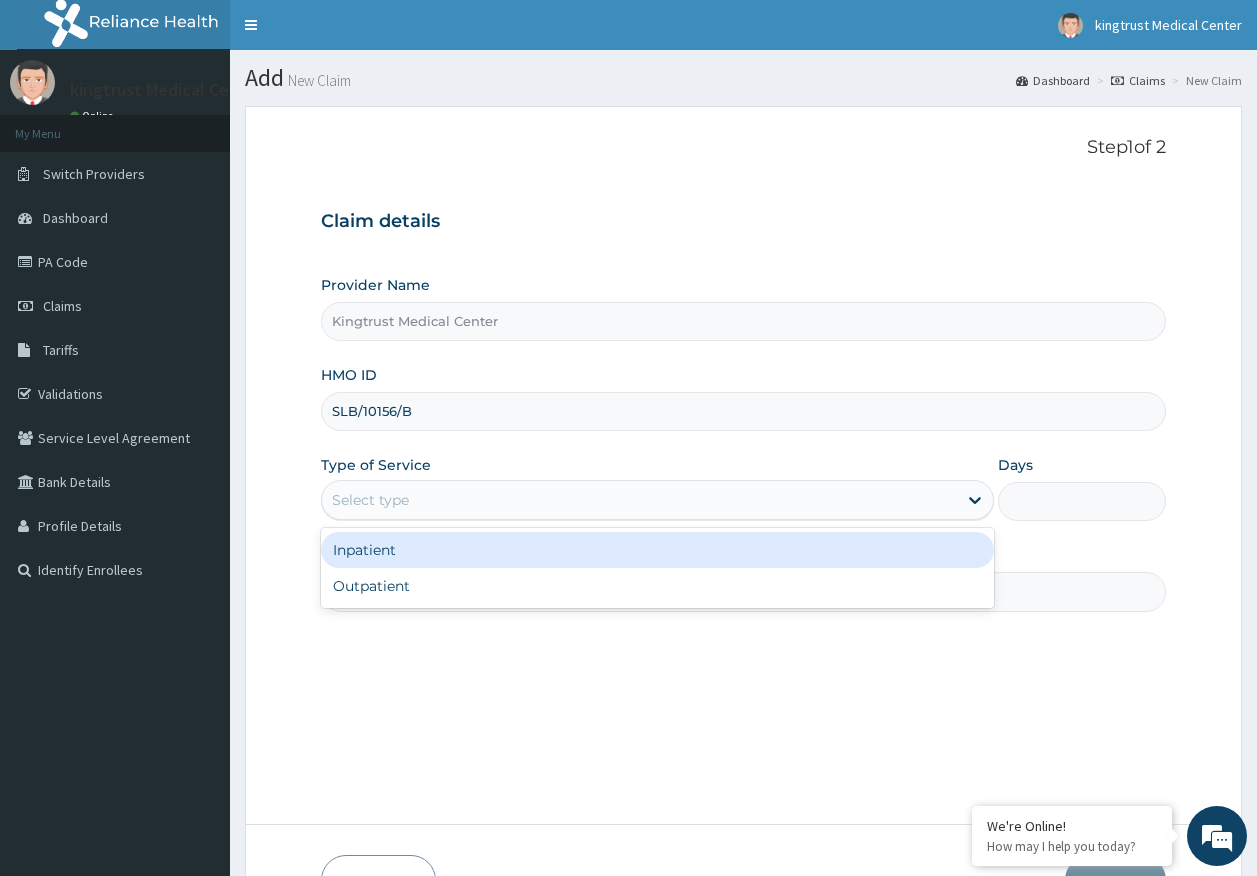 click on "Select type" at bounding box center [370, 500] 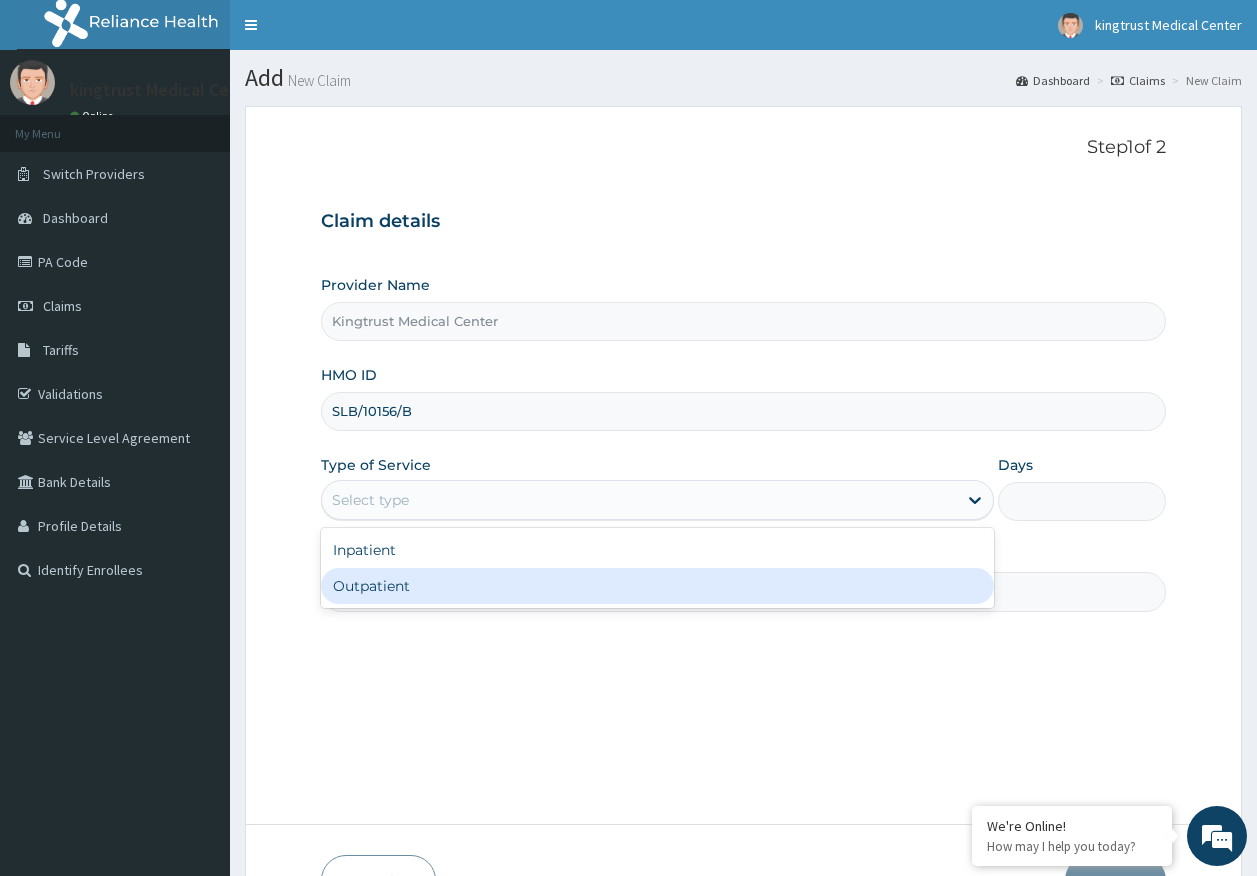 click on "Outpatient" at bounding box center (657, 586) 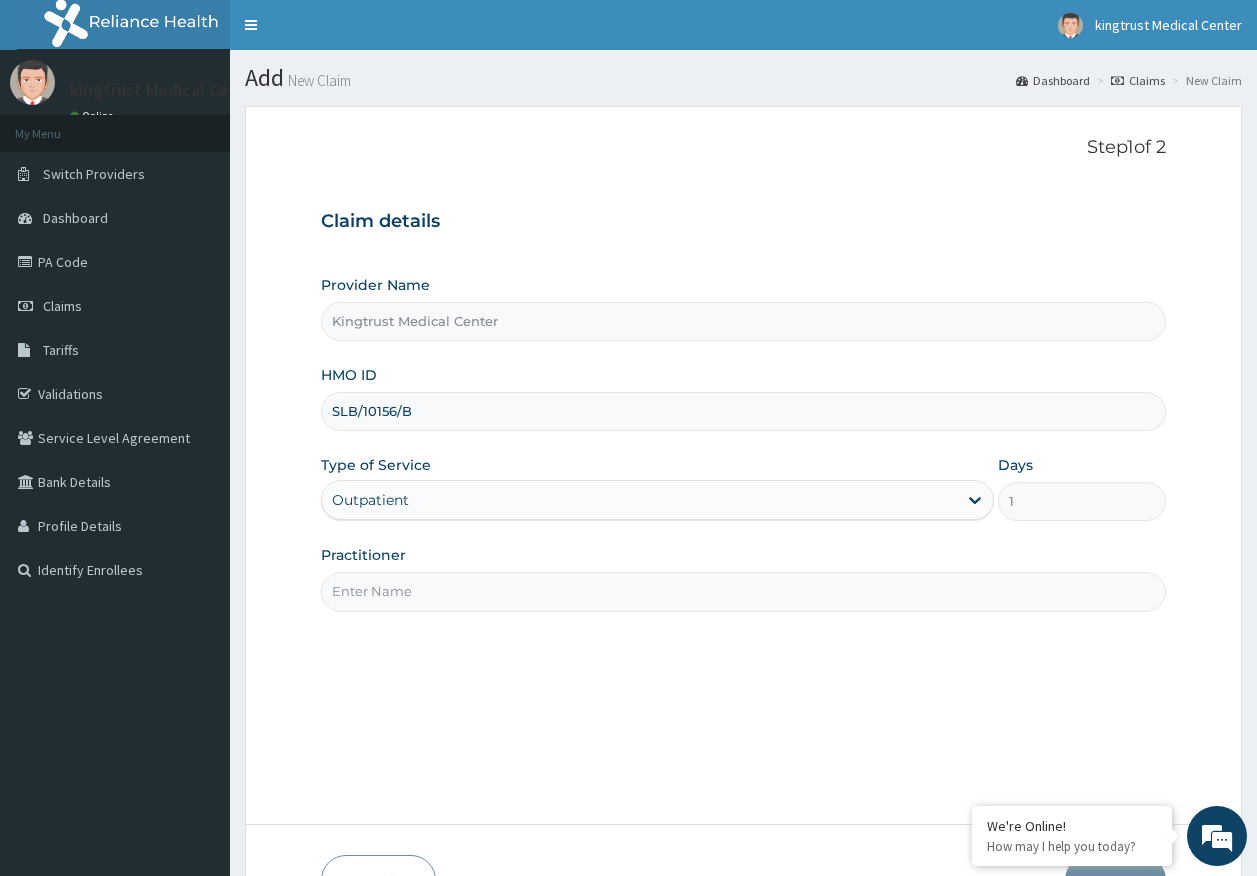 drag, startPoint x: 414, startPoint y: 591, endPoint x: 415, endPoint y: 602, distance: 11.045361 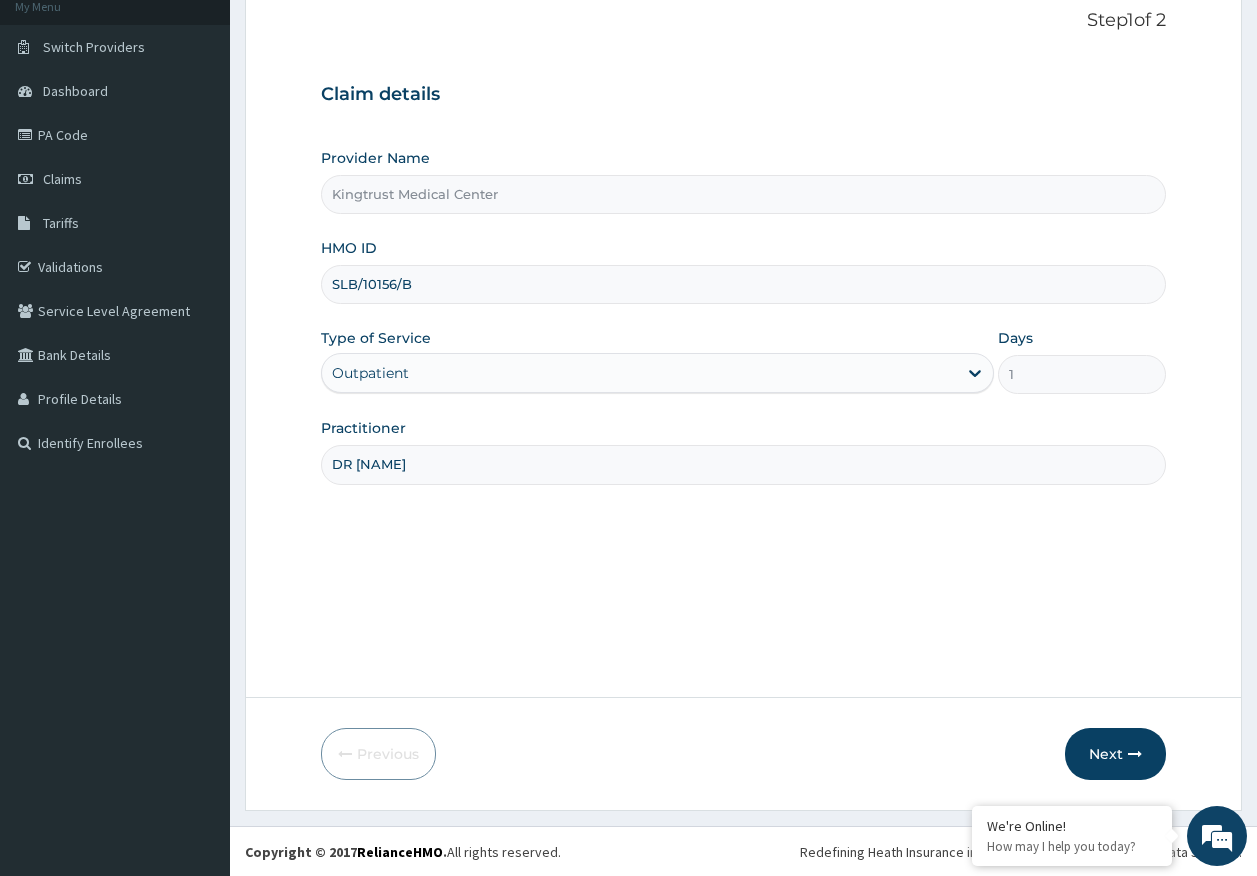 scroll, scrollTop: 128, scrollLeft: 0, axis: vertical 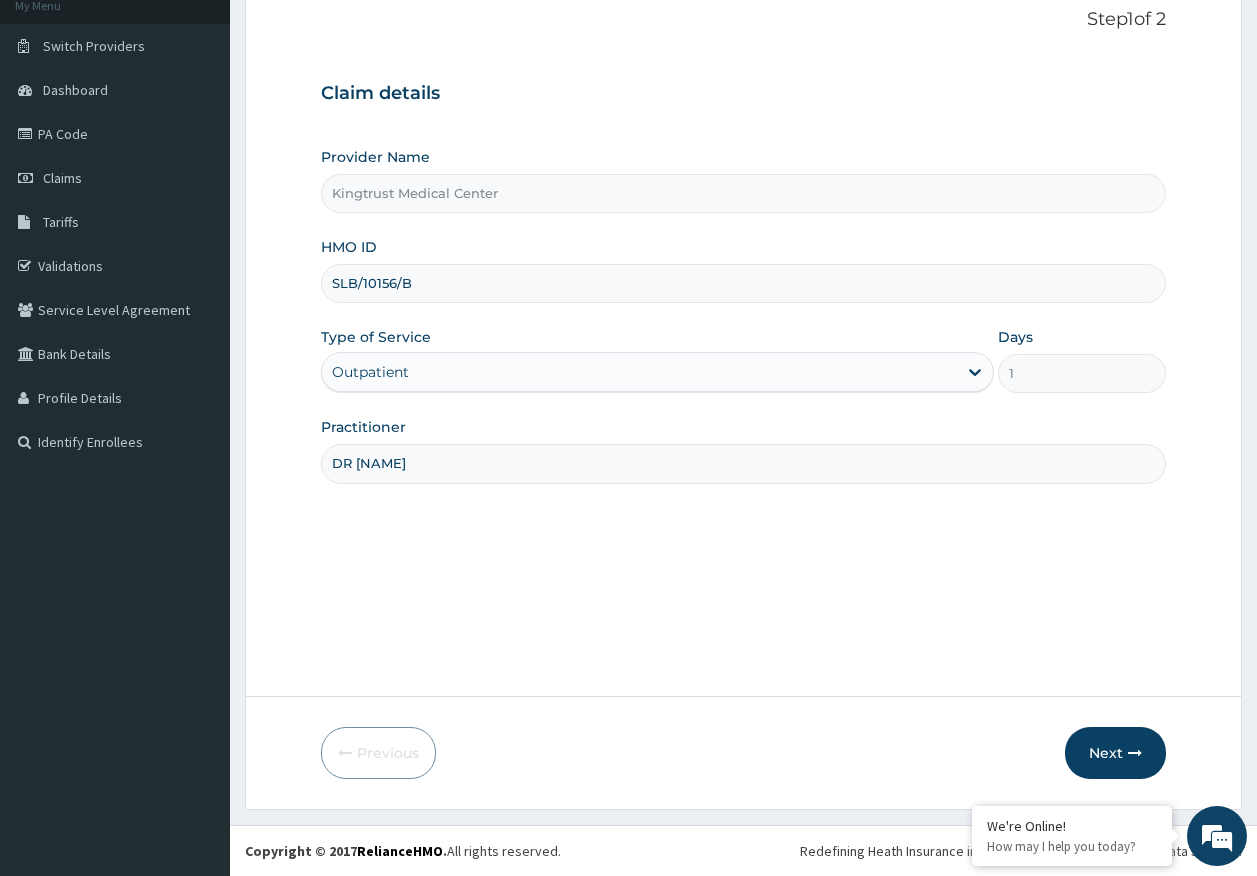 click on "Next" at bounding box center [1115, 753] 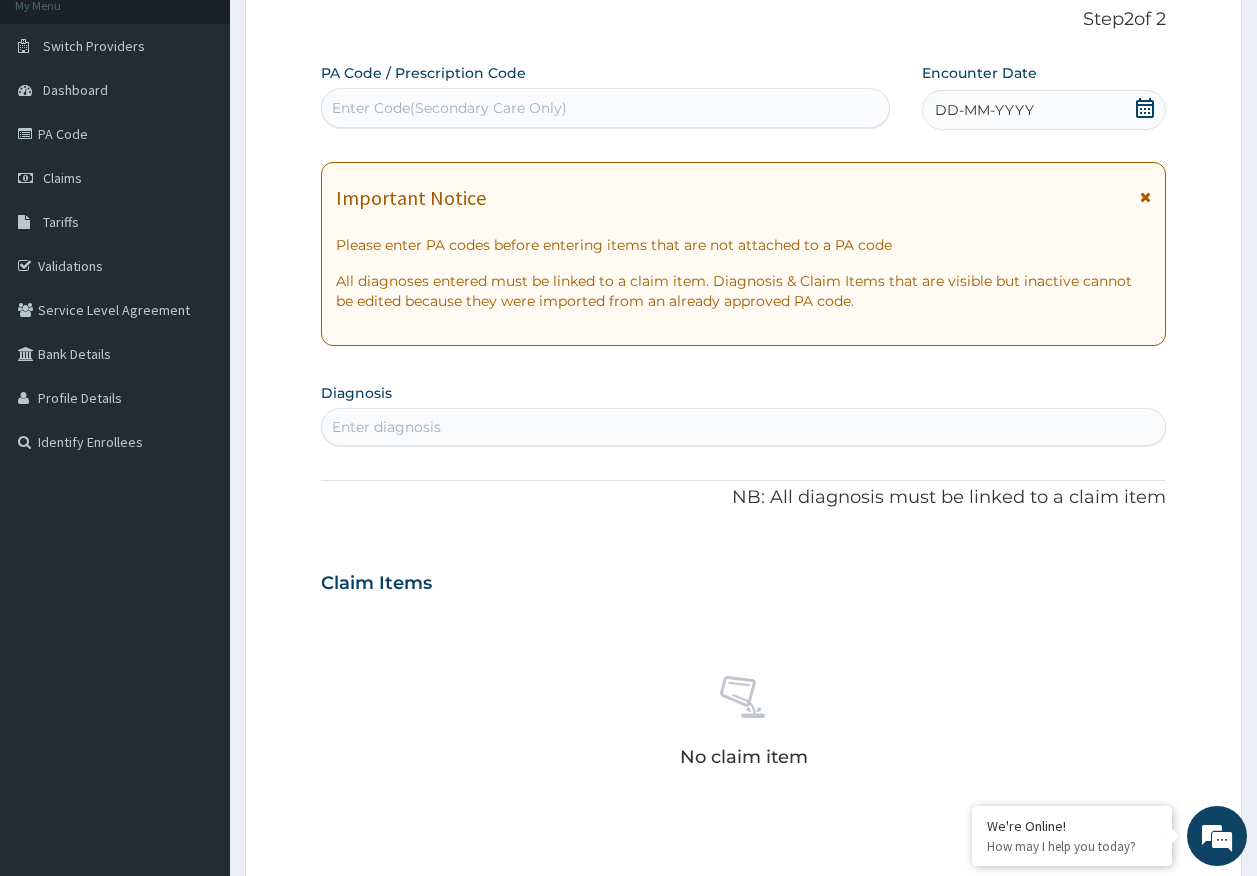 click on "Enter Code(Secondary Care Only)" at bounding box center (606, 108) 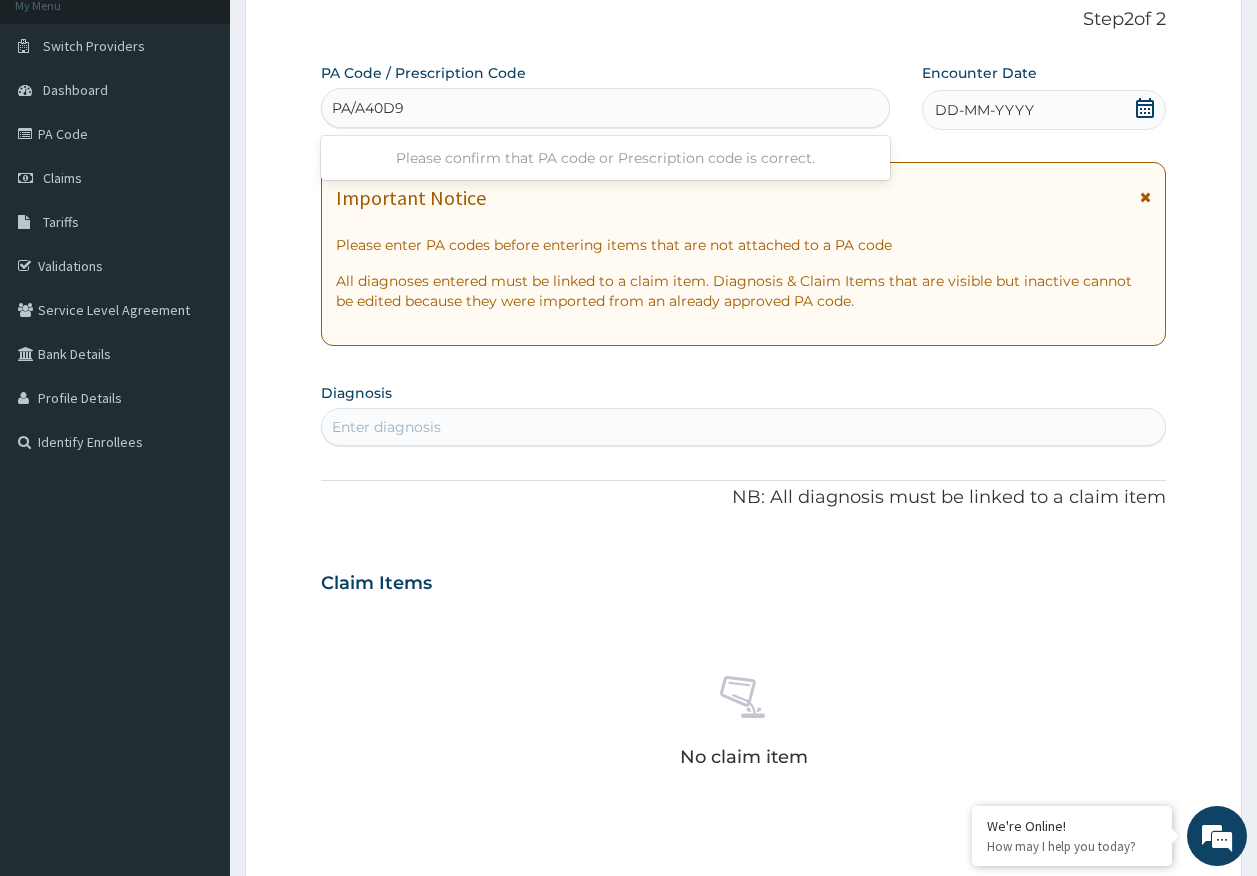 type on "PA/A40D9E" 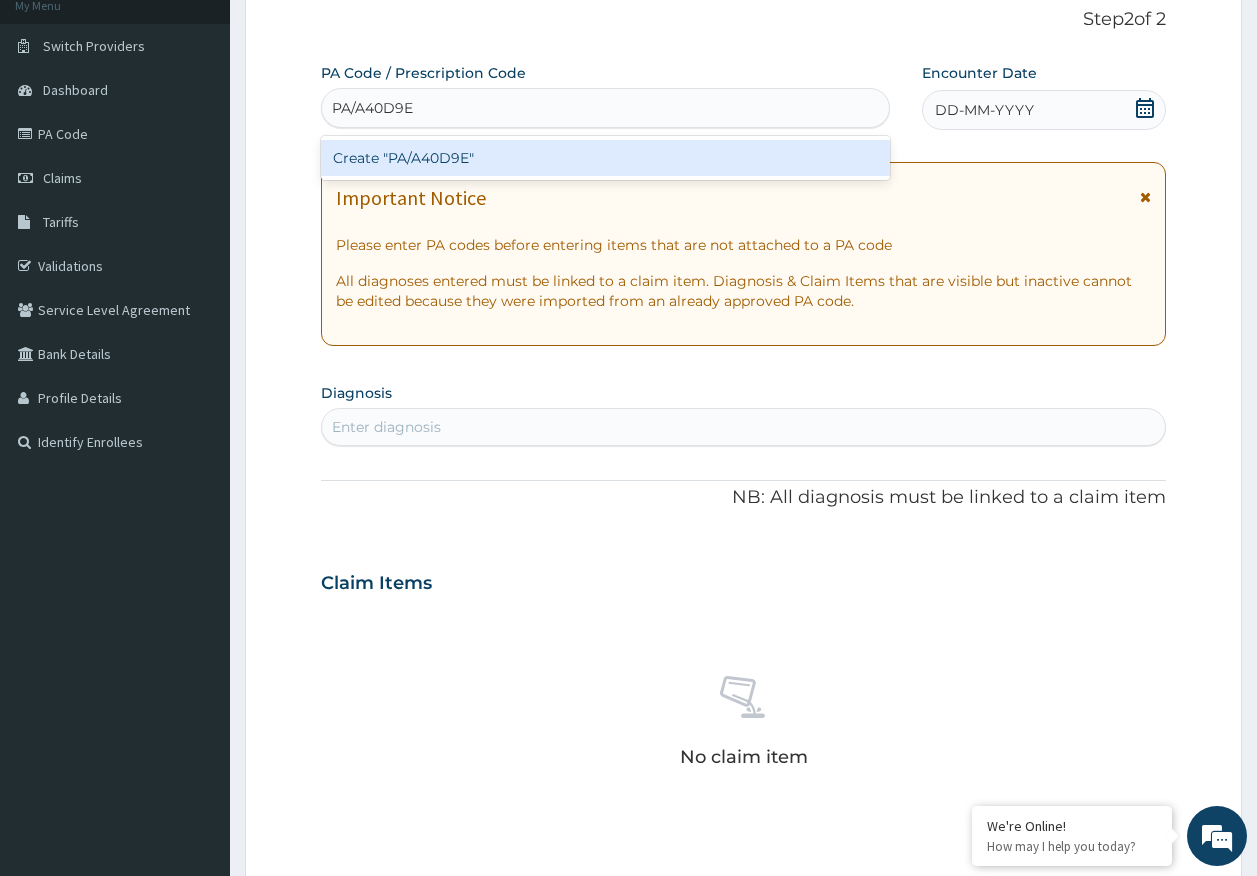 click on "Create "PA/A40D9E"" at bounding box center [606, 158] 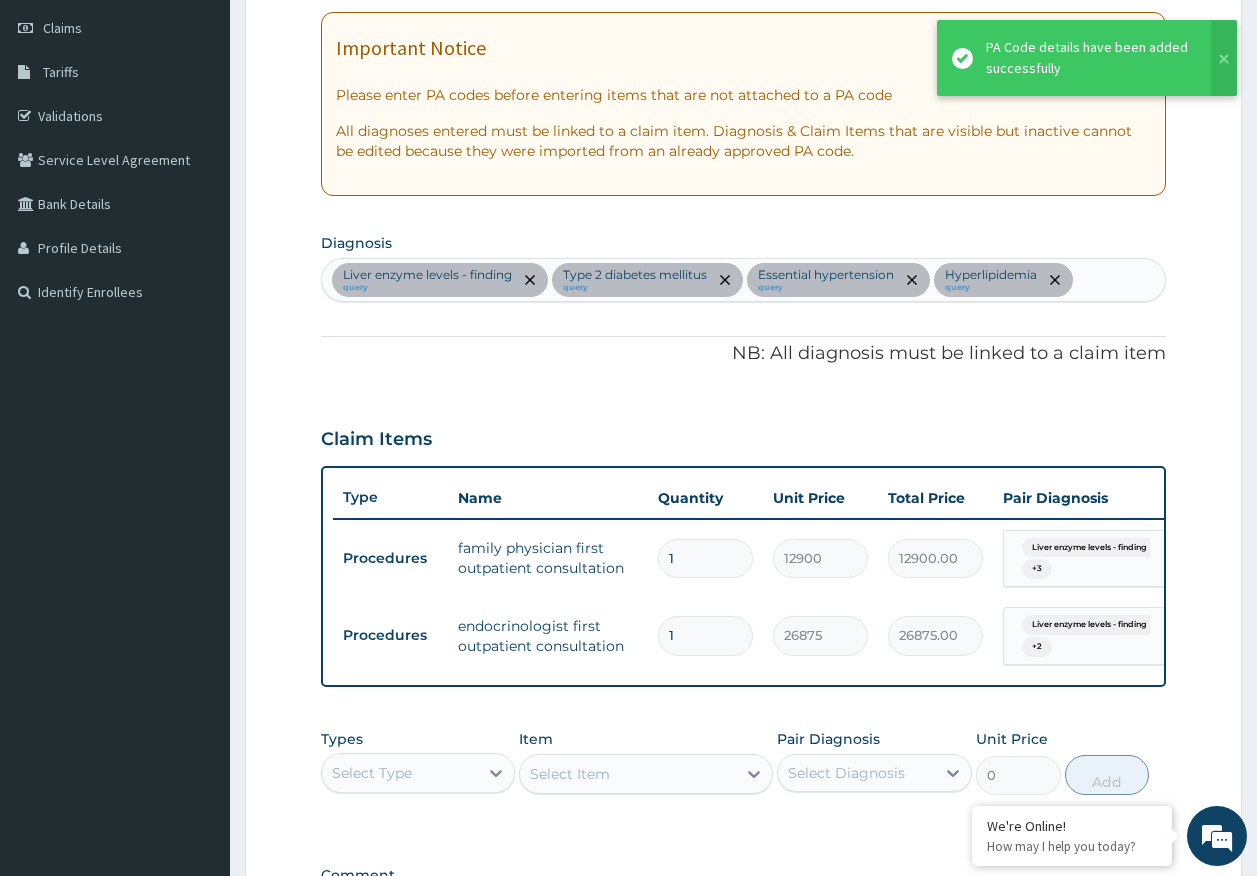 scroll, scrollTop: 328, scrollLeft: 0, axis: vertical 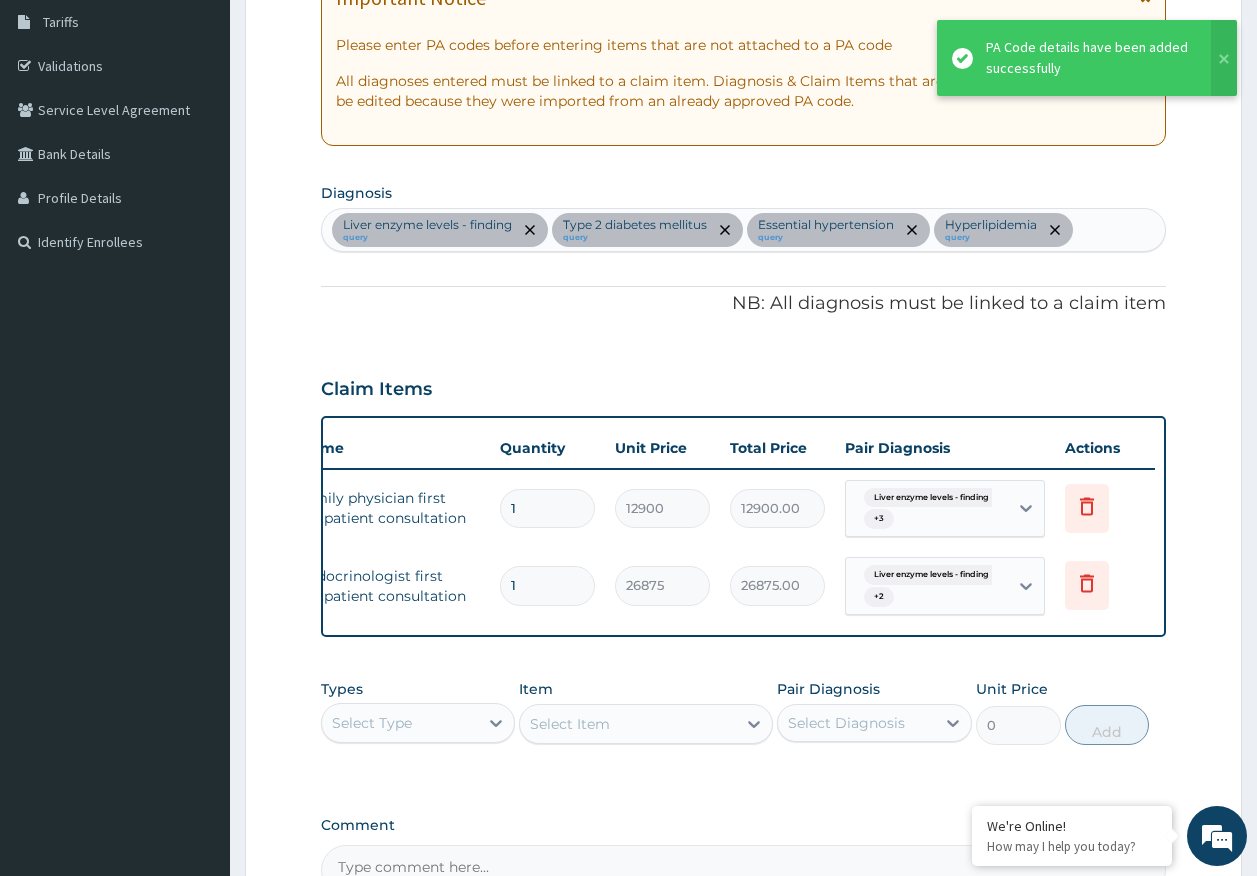 click 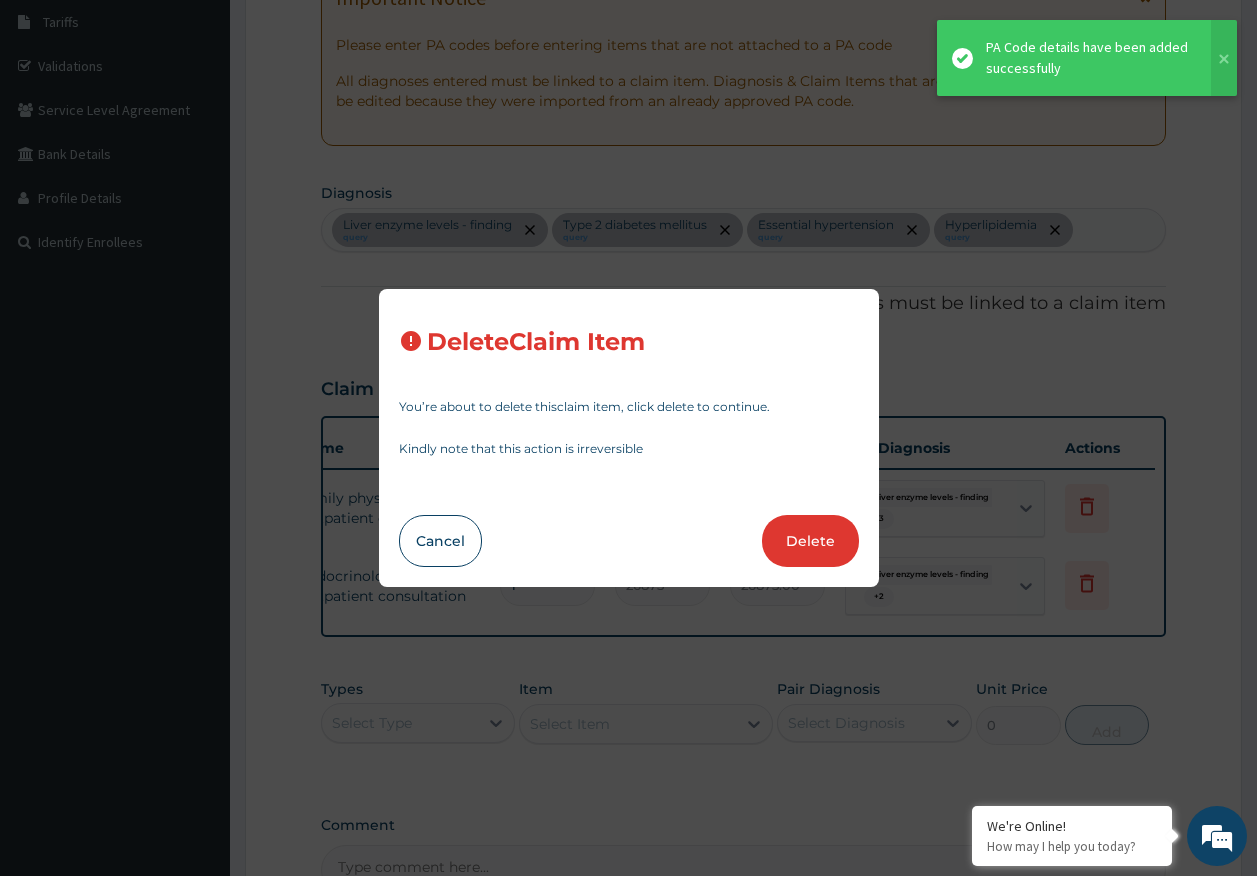 click on "Delete" at bounding box center [810, 541] 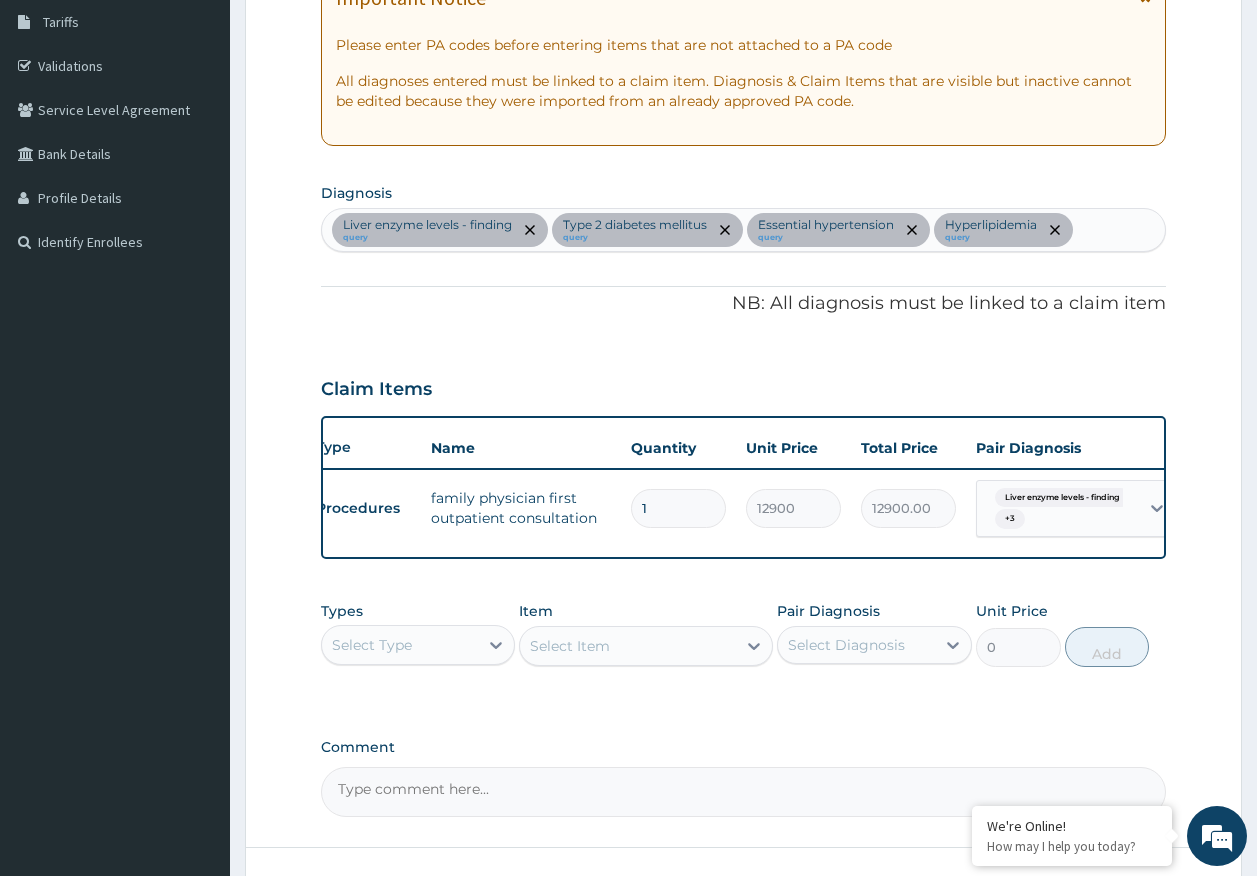 scroll, scrollTop: 0, scrollLeft: 0, axis: both 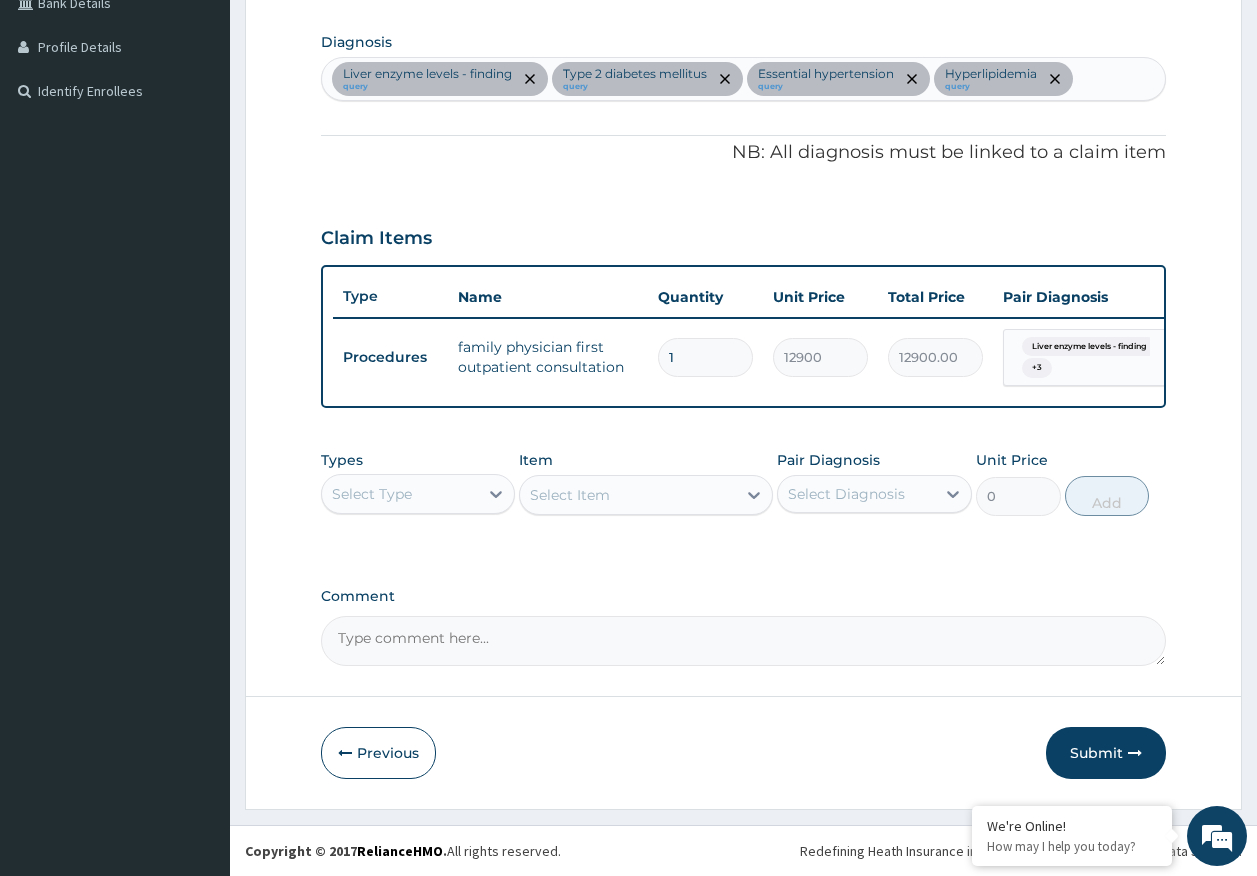click on "Submit" at bounding box center [1106, 753] 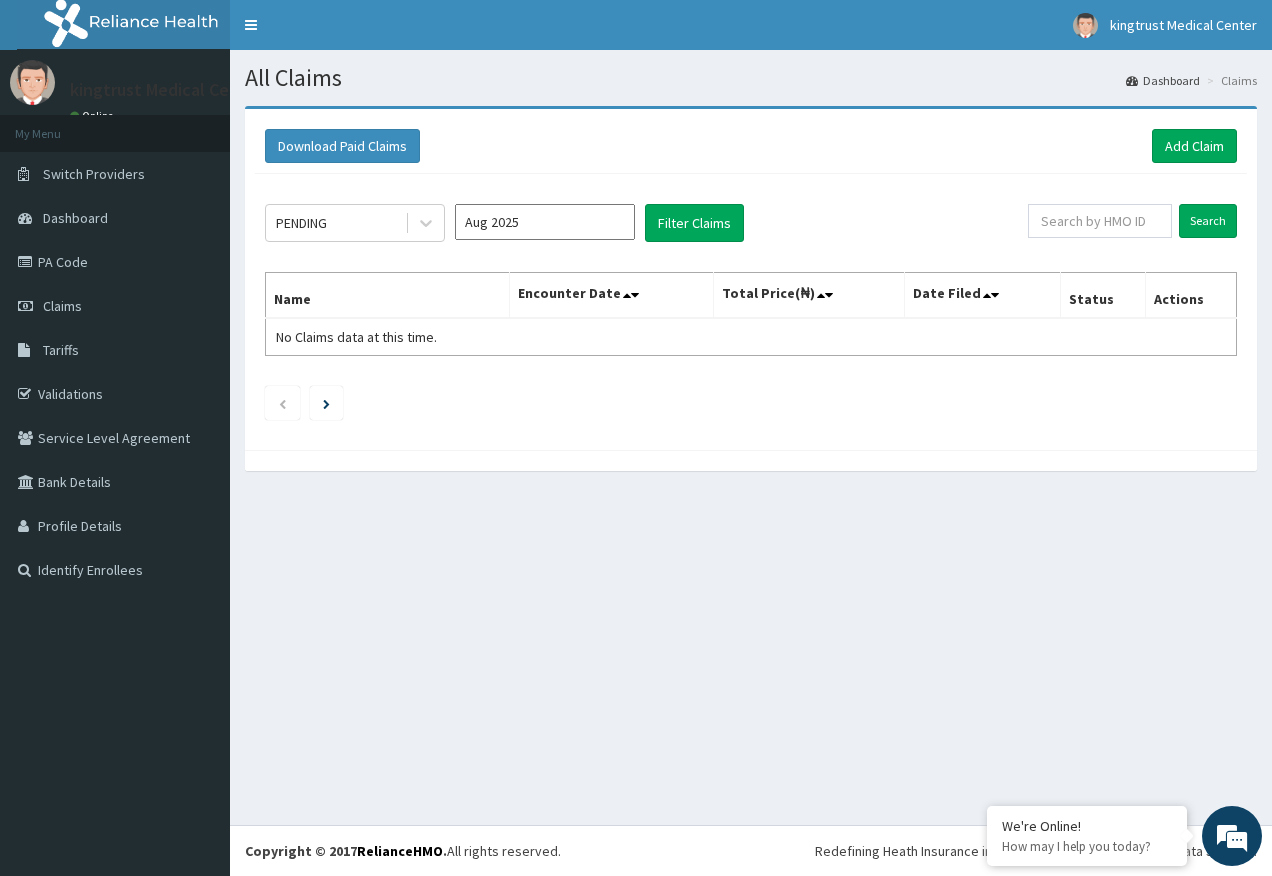 scroll, scrollTop: 0, scrollLeft: 0, axis: both 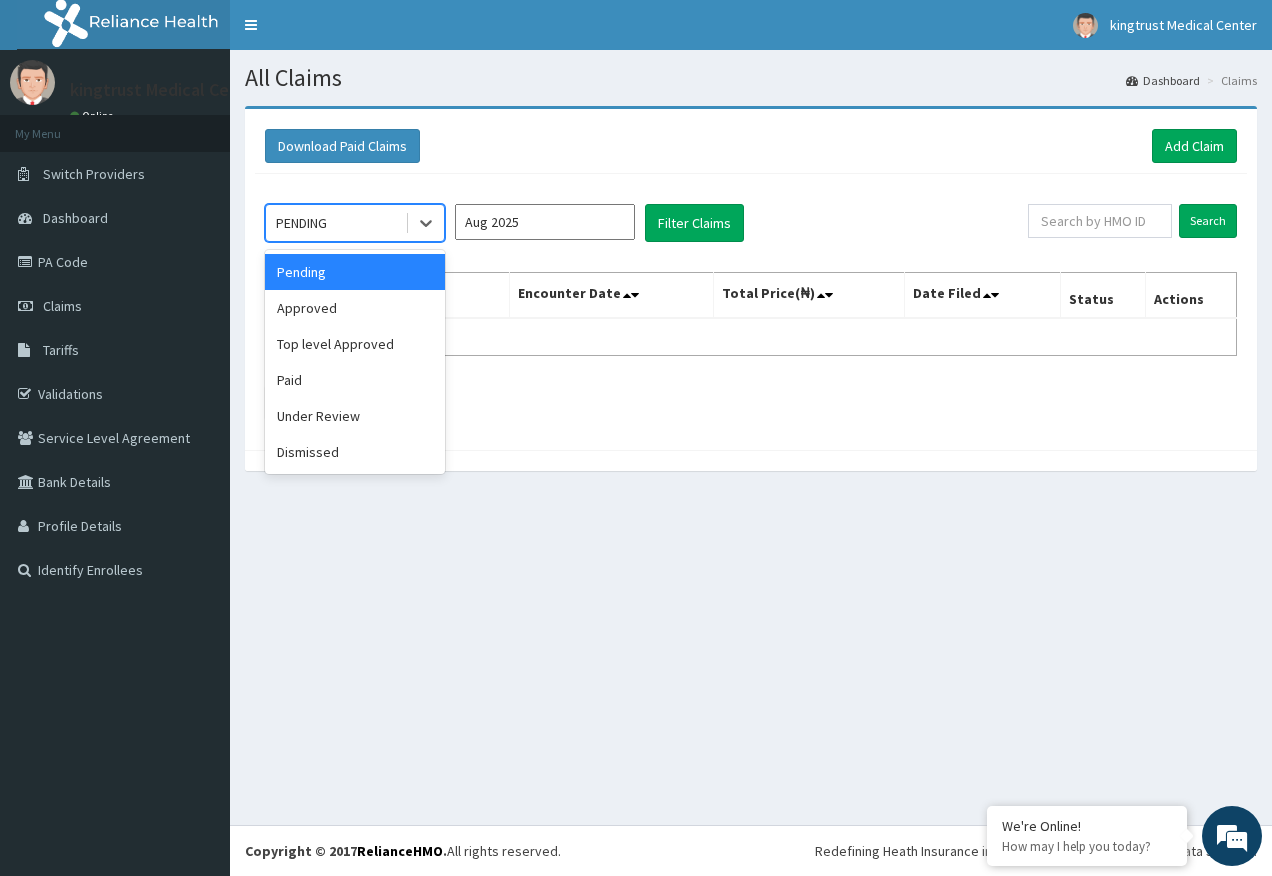 click on "Aug 2025" at bounding box center [545, 222] 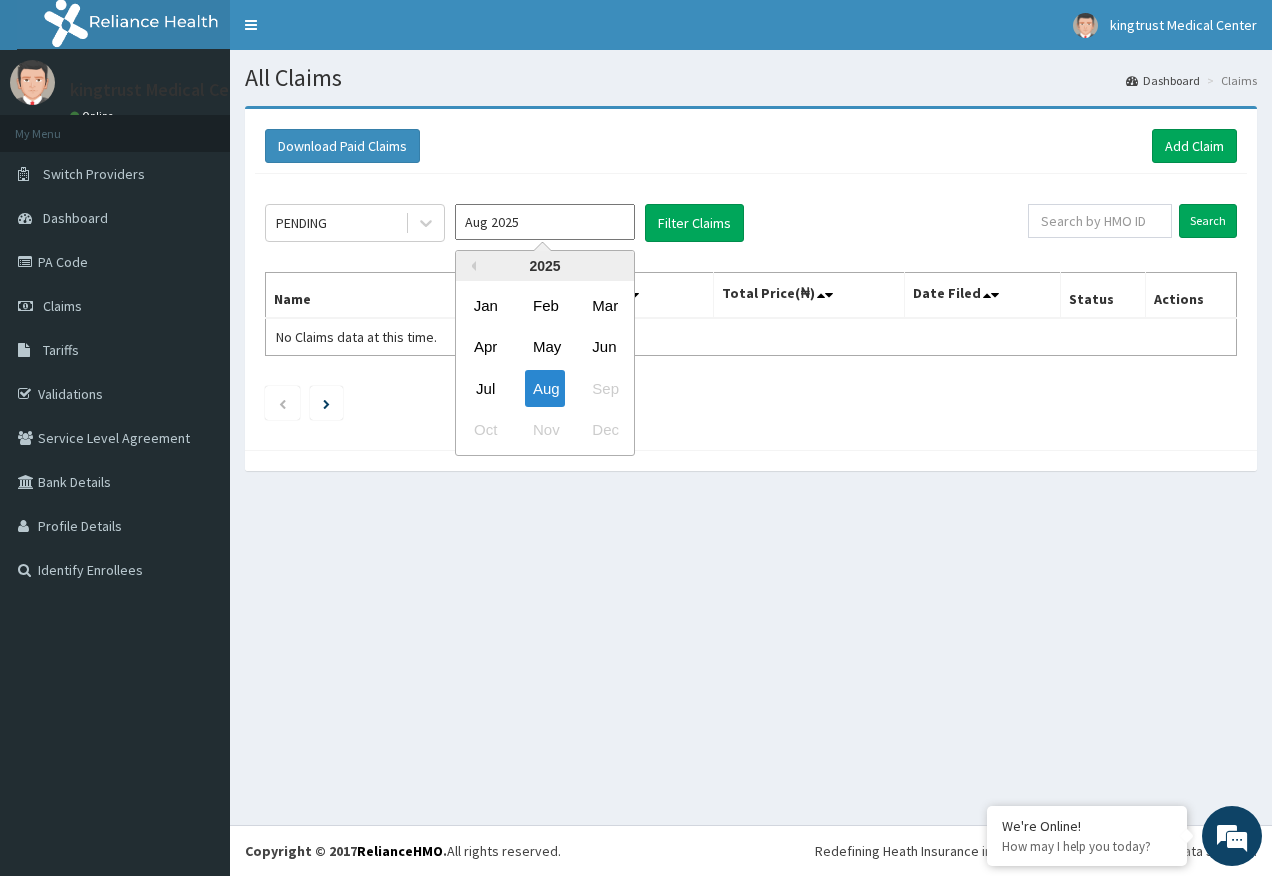click on "Jul" at bounding box center [486, 388] 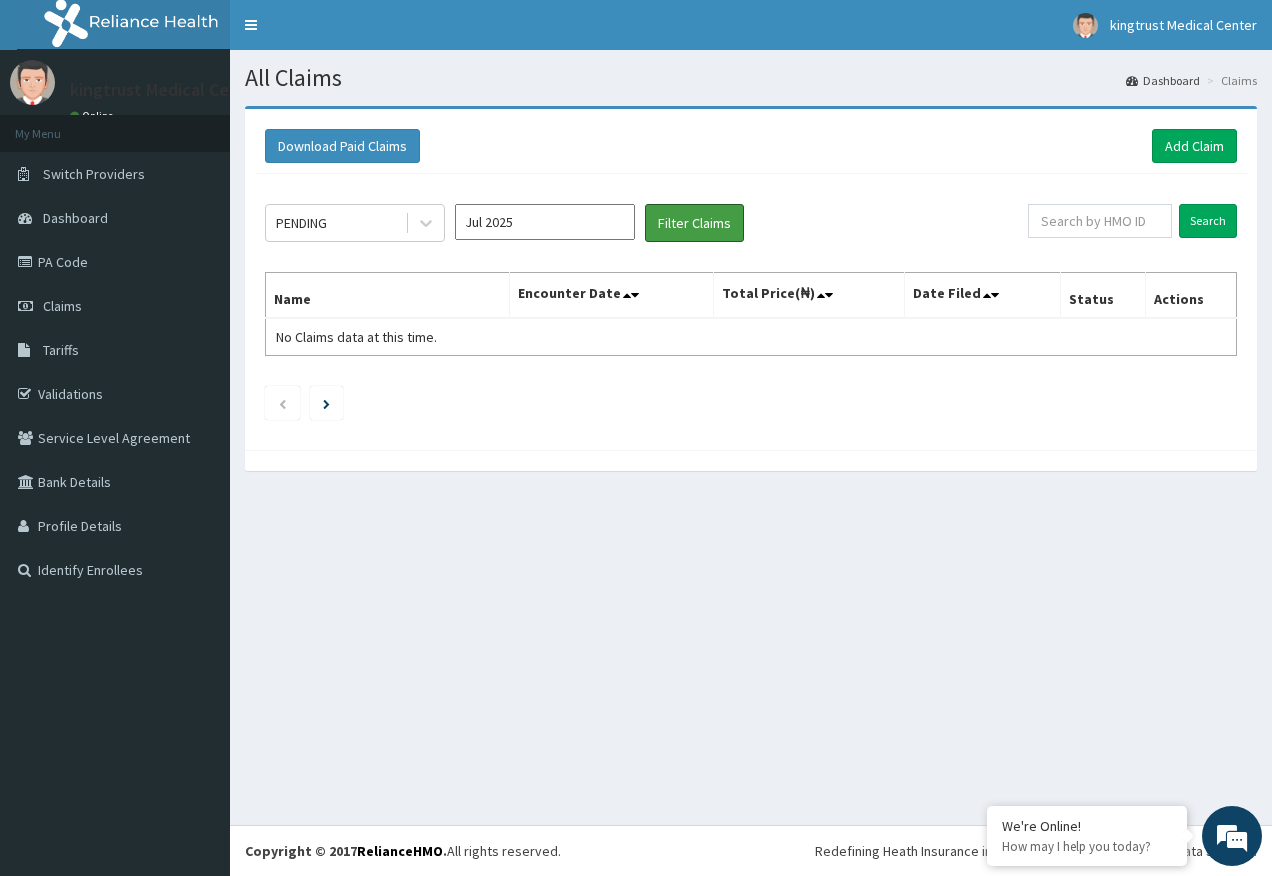 click on "Filter Claims" at bounding box center (694, 223) 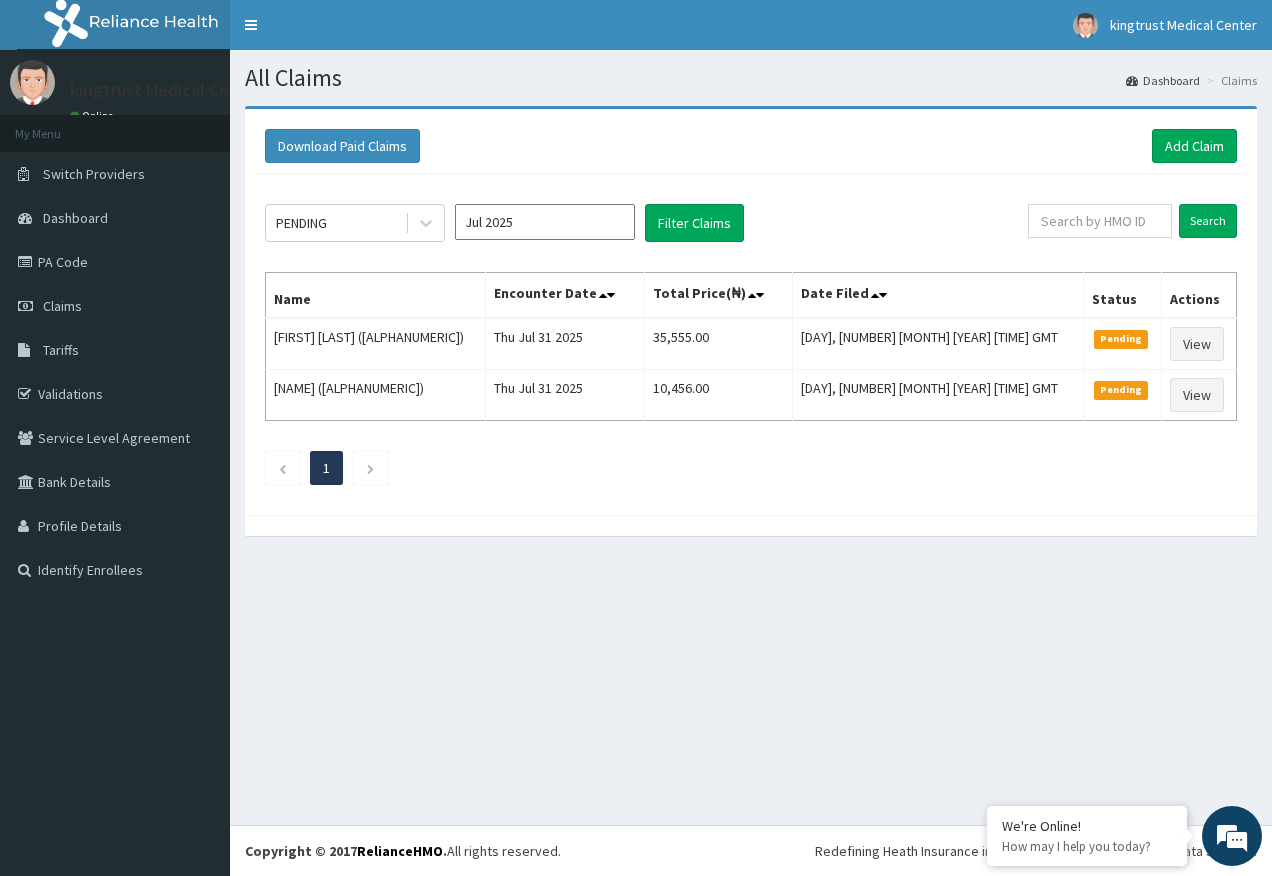 click on "PENDING" at bounding box center (335, 223) 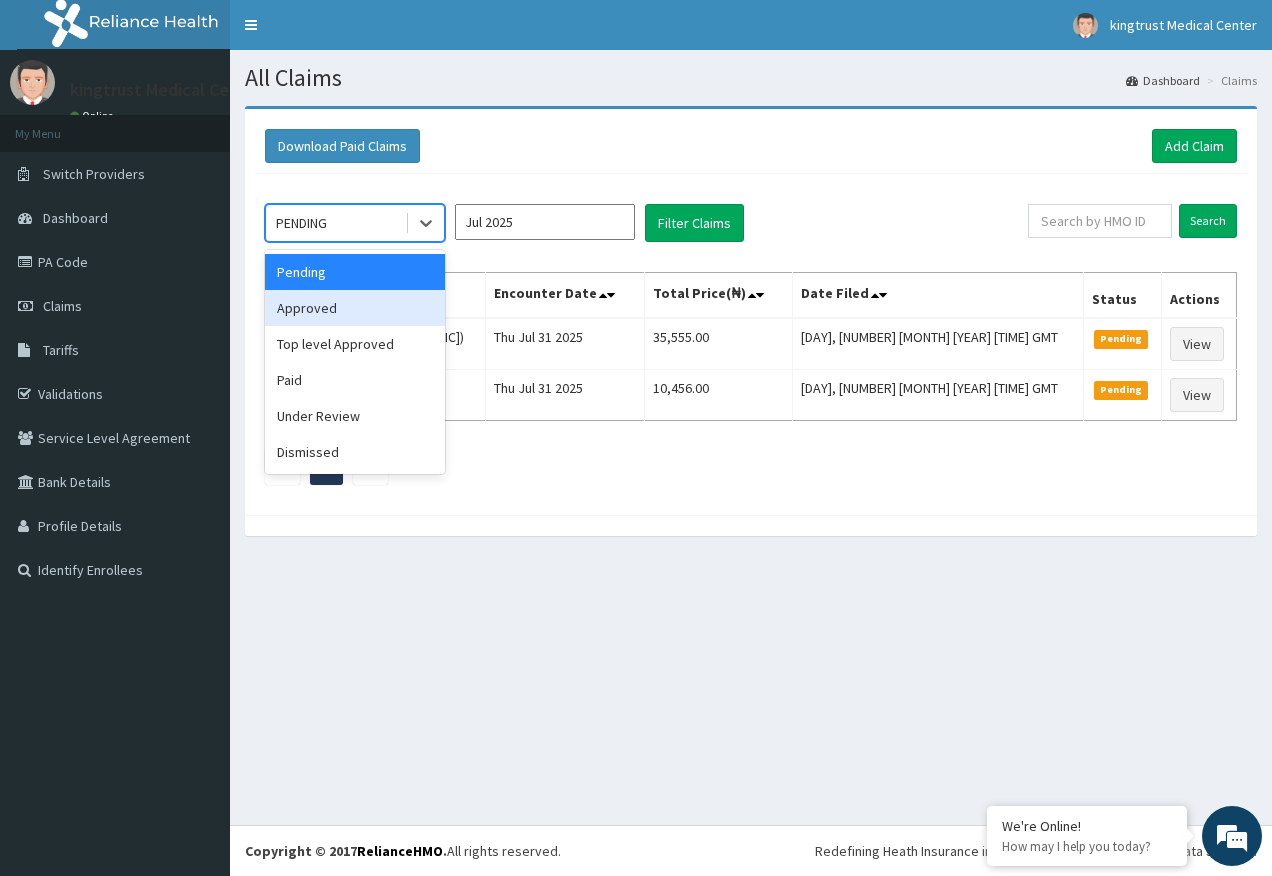 drag, startPoint x: 324, startPoint y: 304, endPoint x: 746, endPoint y: 269, distance: 423.44894 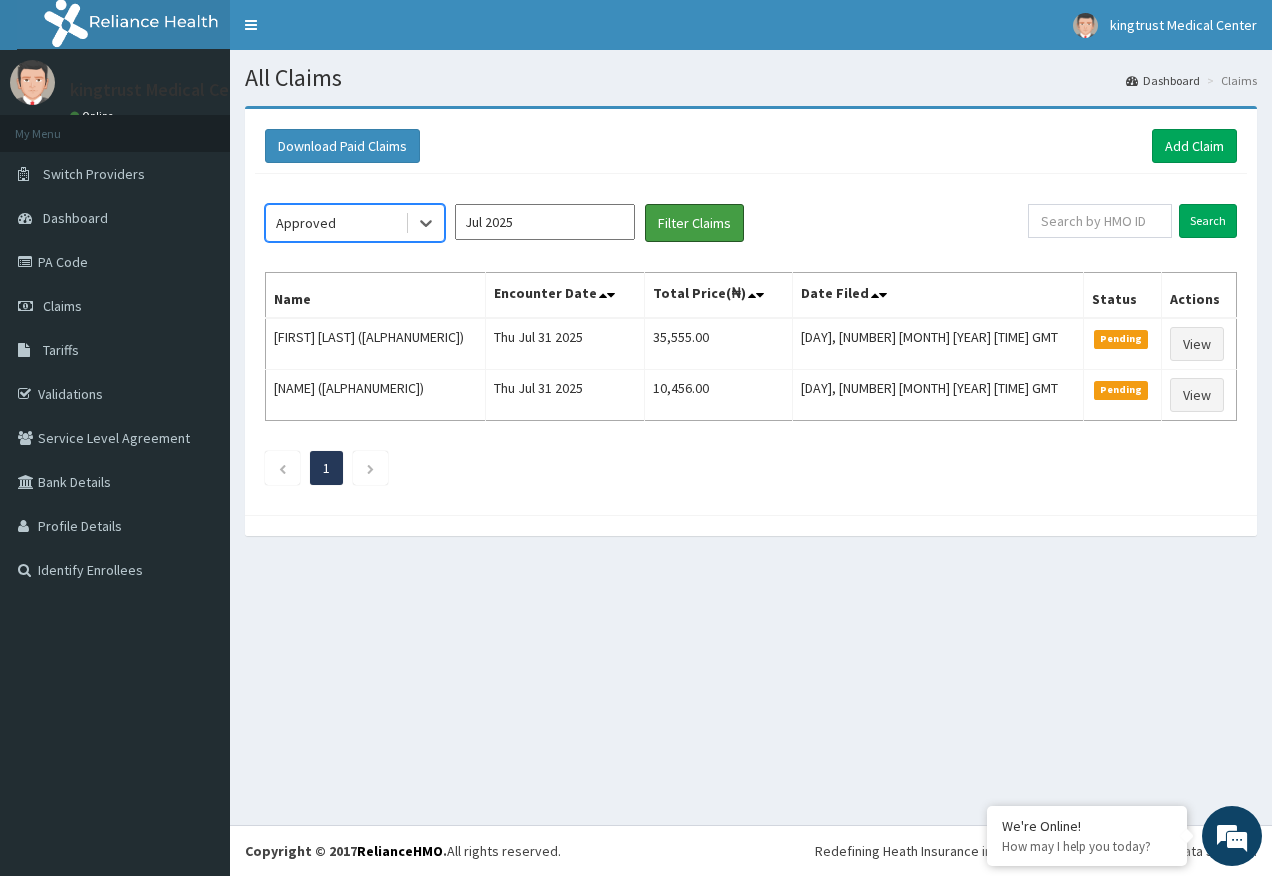 click on "Filter Claims" at bounding box center [694, 223] 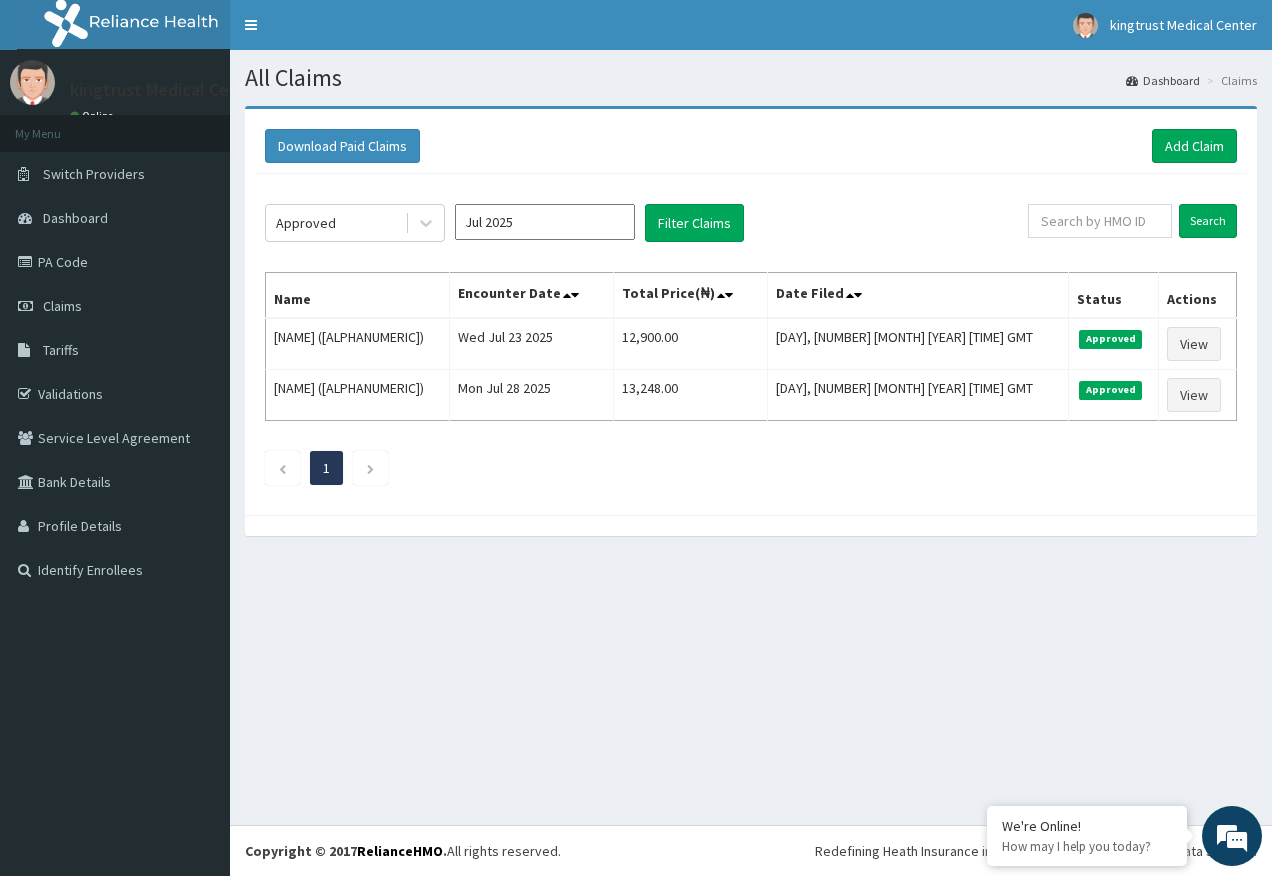 click on "Claims" at bounding box center [115, 306] 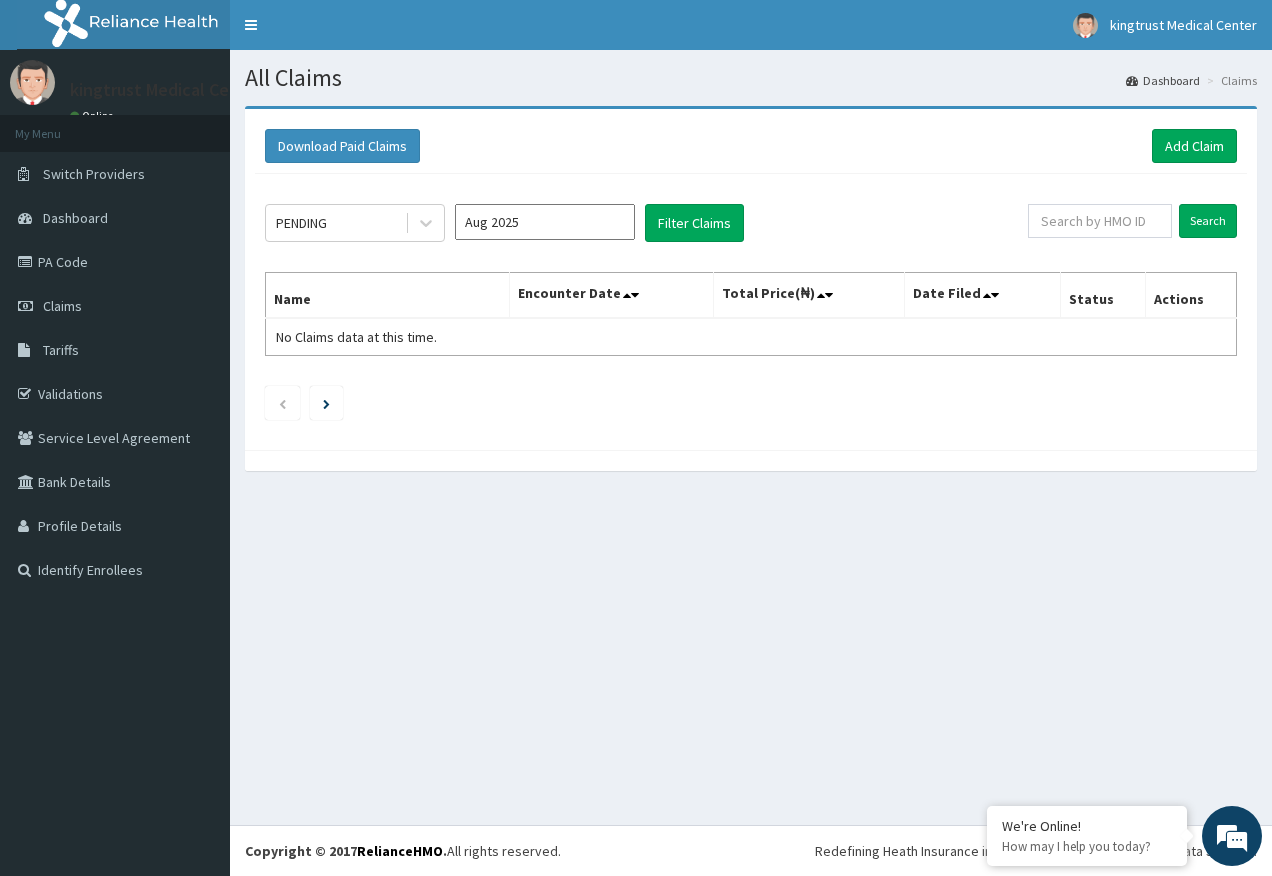 scroll, scrollTop: 0, scrollLeft: 0, axis: both 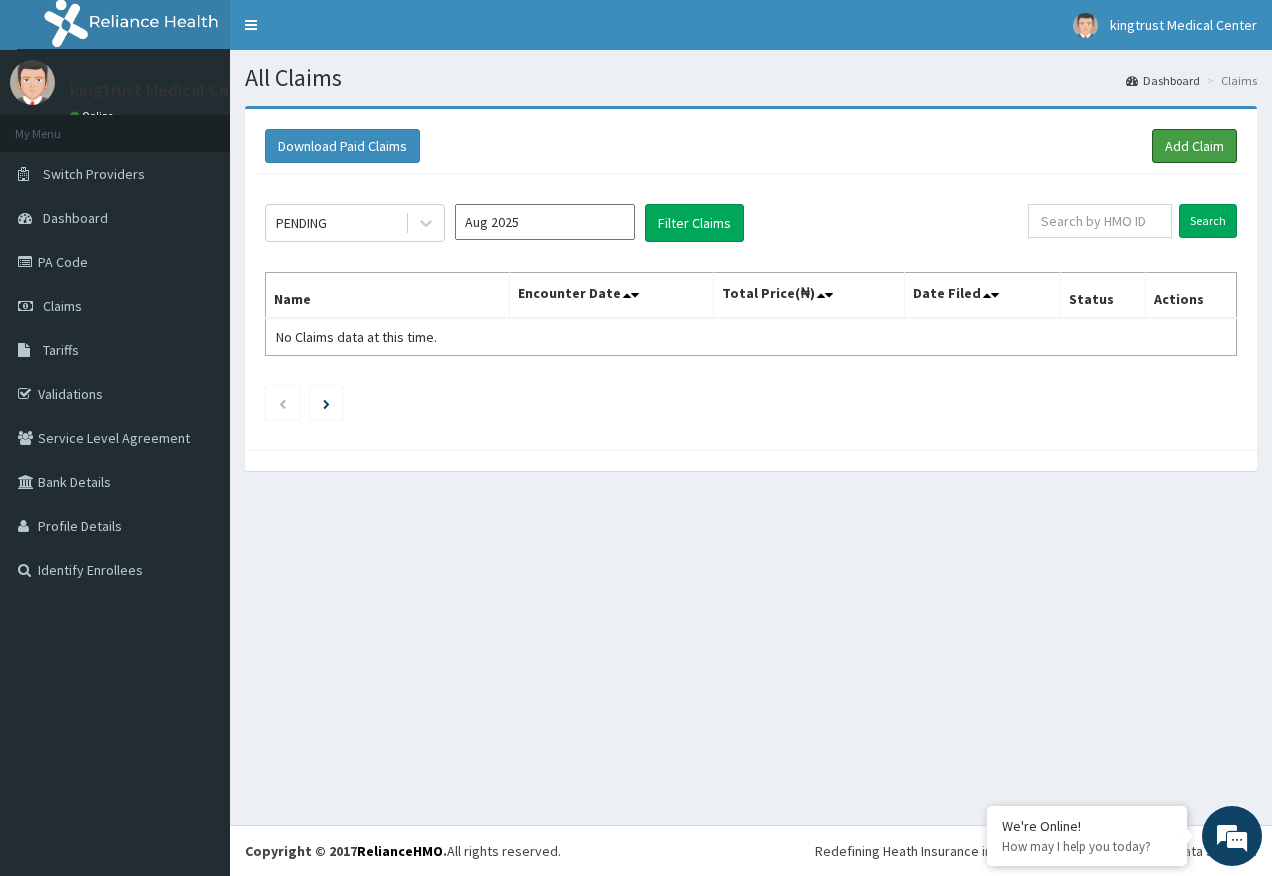 click on "Add Claim" at bounding box center [1194, 146] 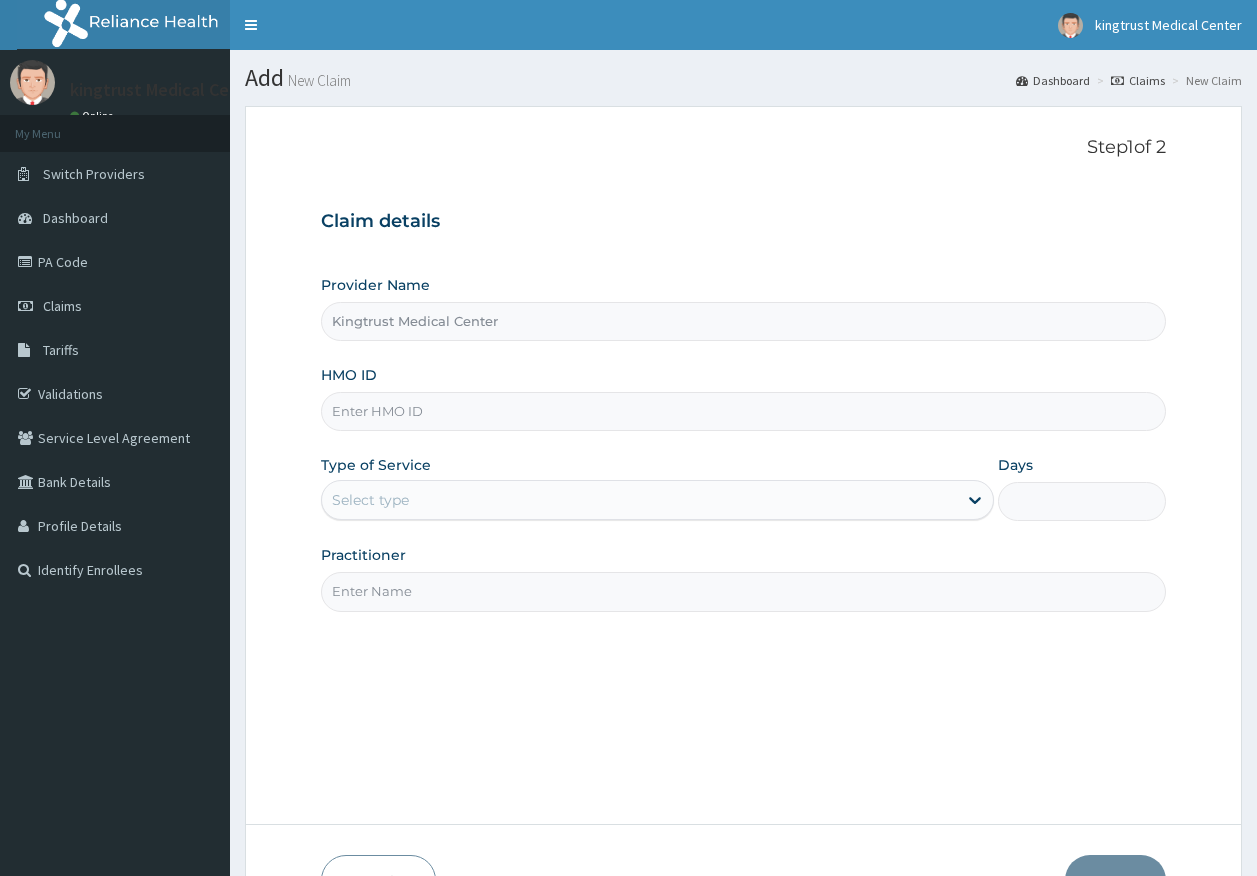 scroll, scrollTop: 0, scrollLeft: 0, axis: both 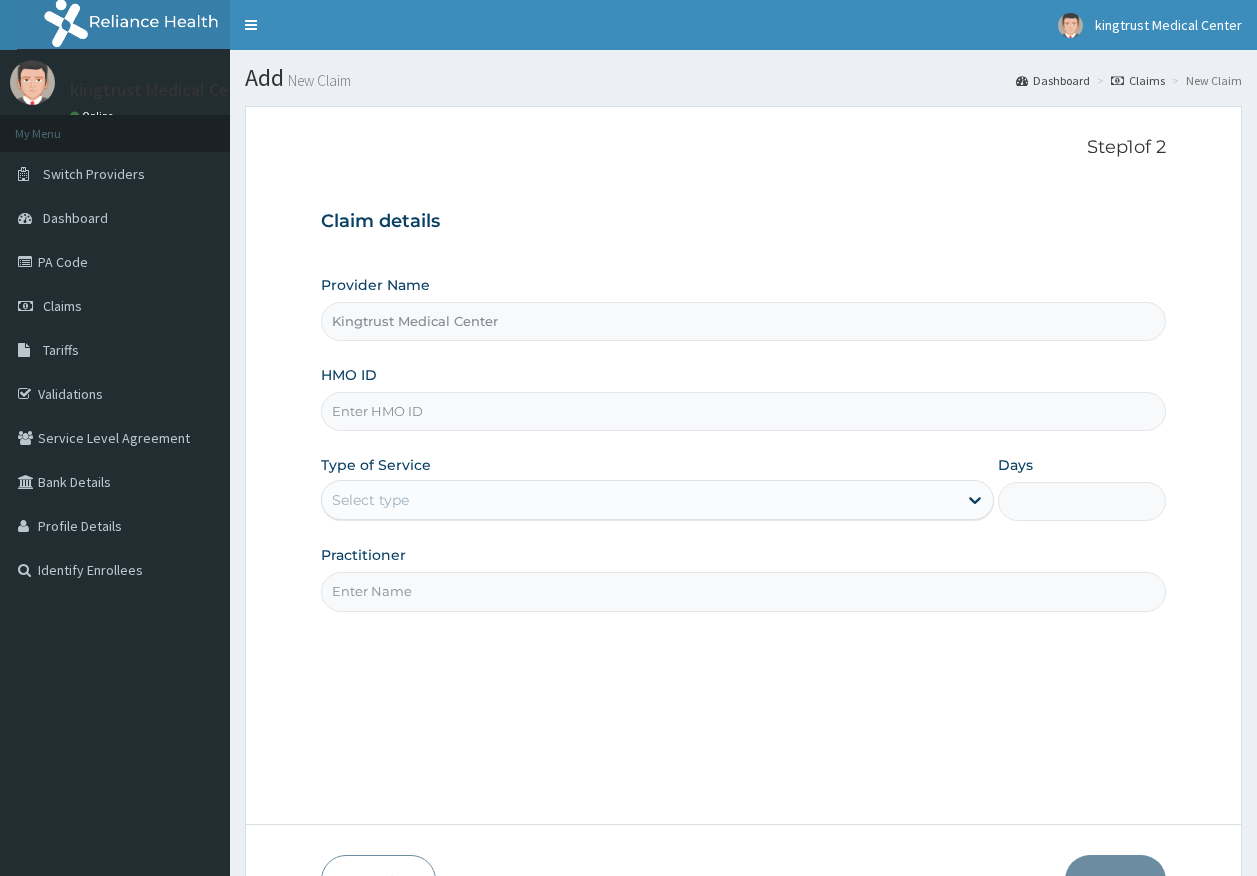click on "HMO ID" at bounding box center (744, 411) 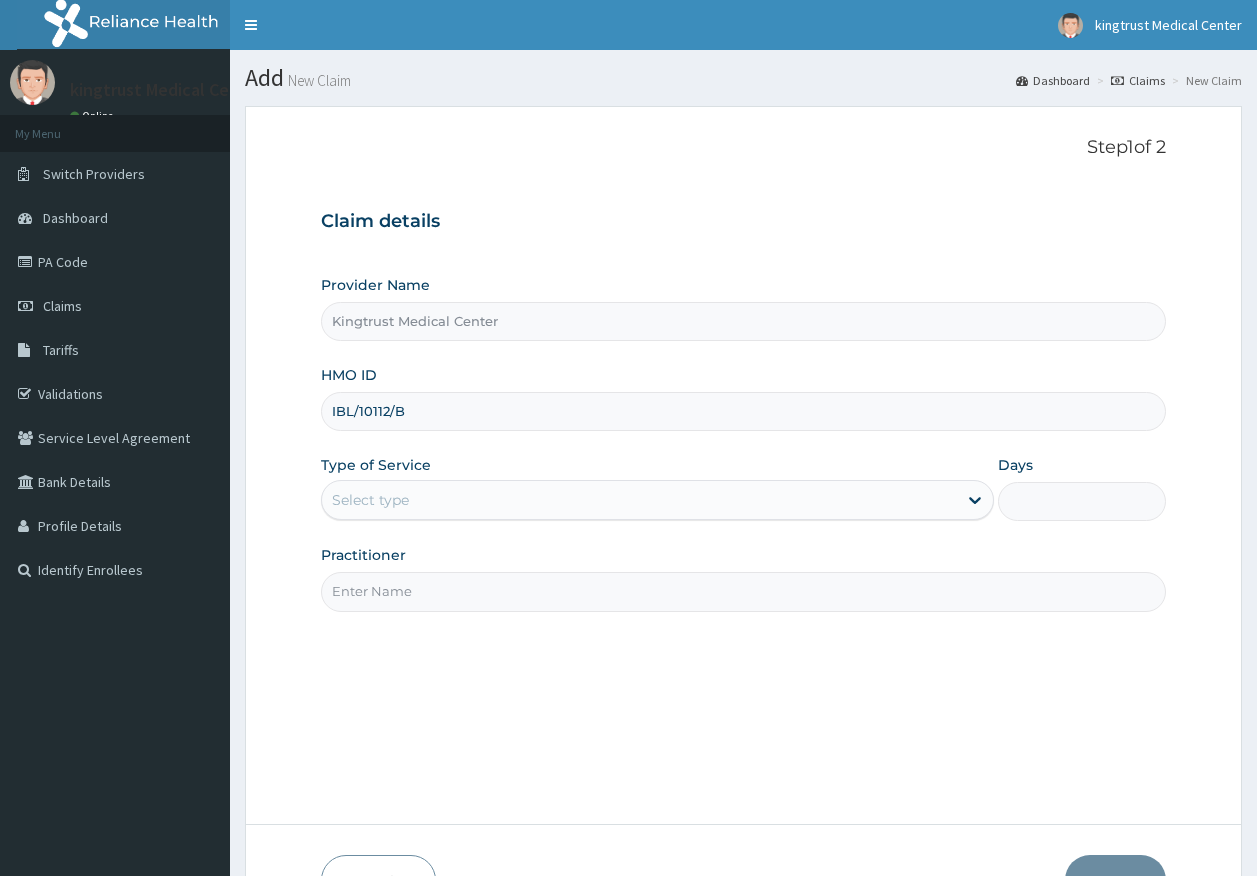 type on "IBL/10112/B" 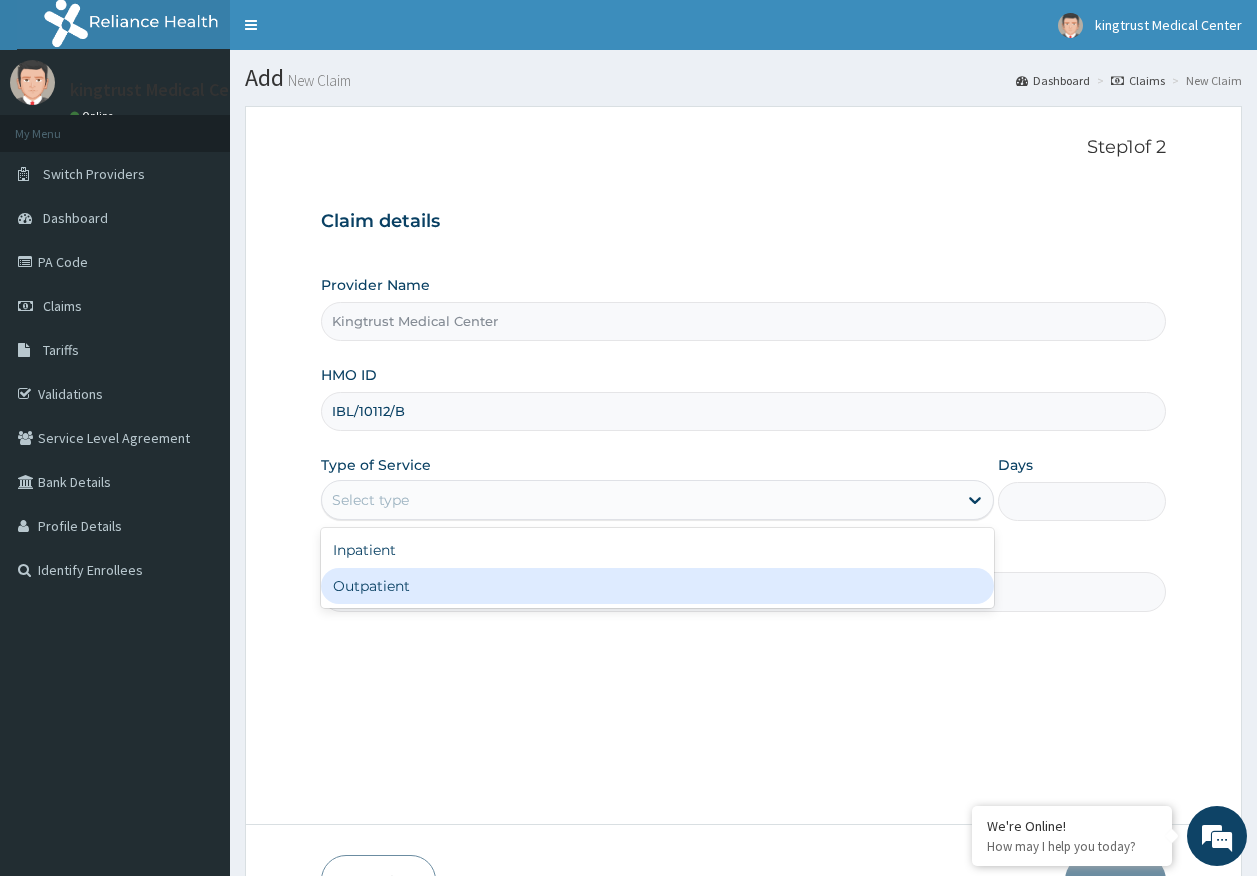 click on "Outpatient" at bounding box center [657, 586] 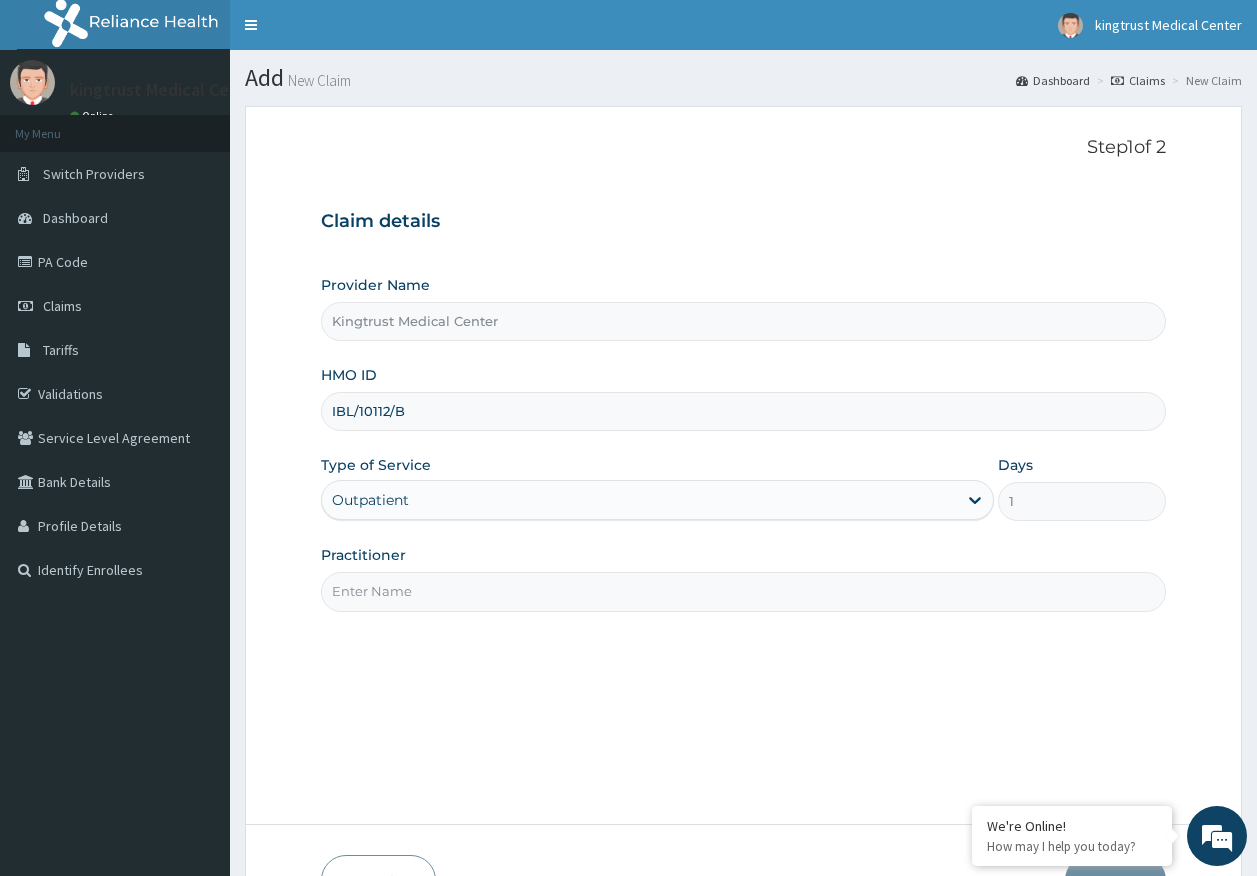 drag, startPoint x: 397, startPoint y: 585, endPoint x: 400, endPoint y: 604, distance: 19.235384 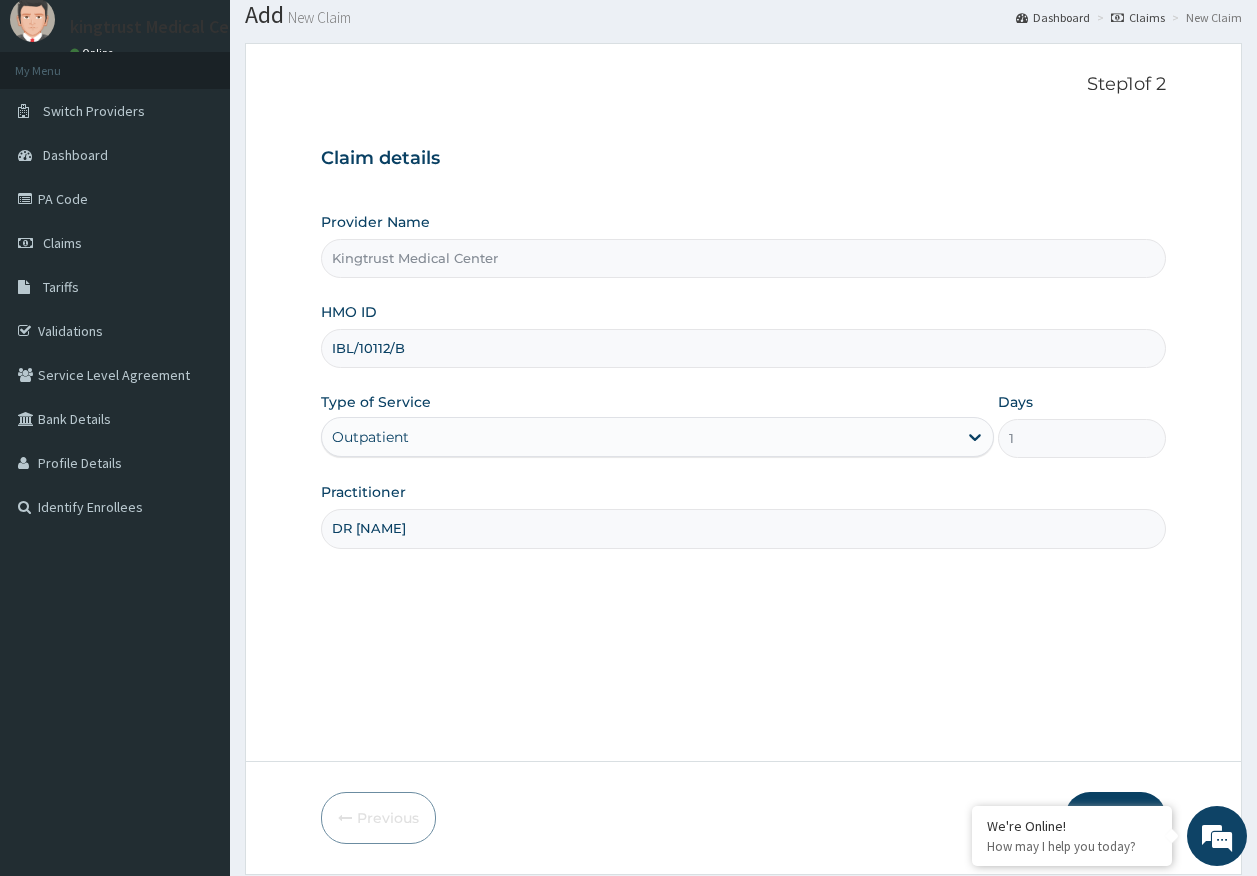 scroll, scrollTop: 128, scrollLeft: 0, axis: vertical 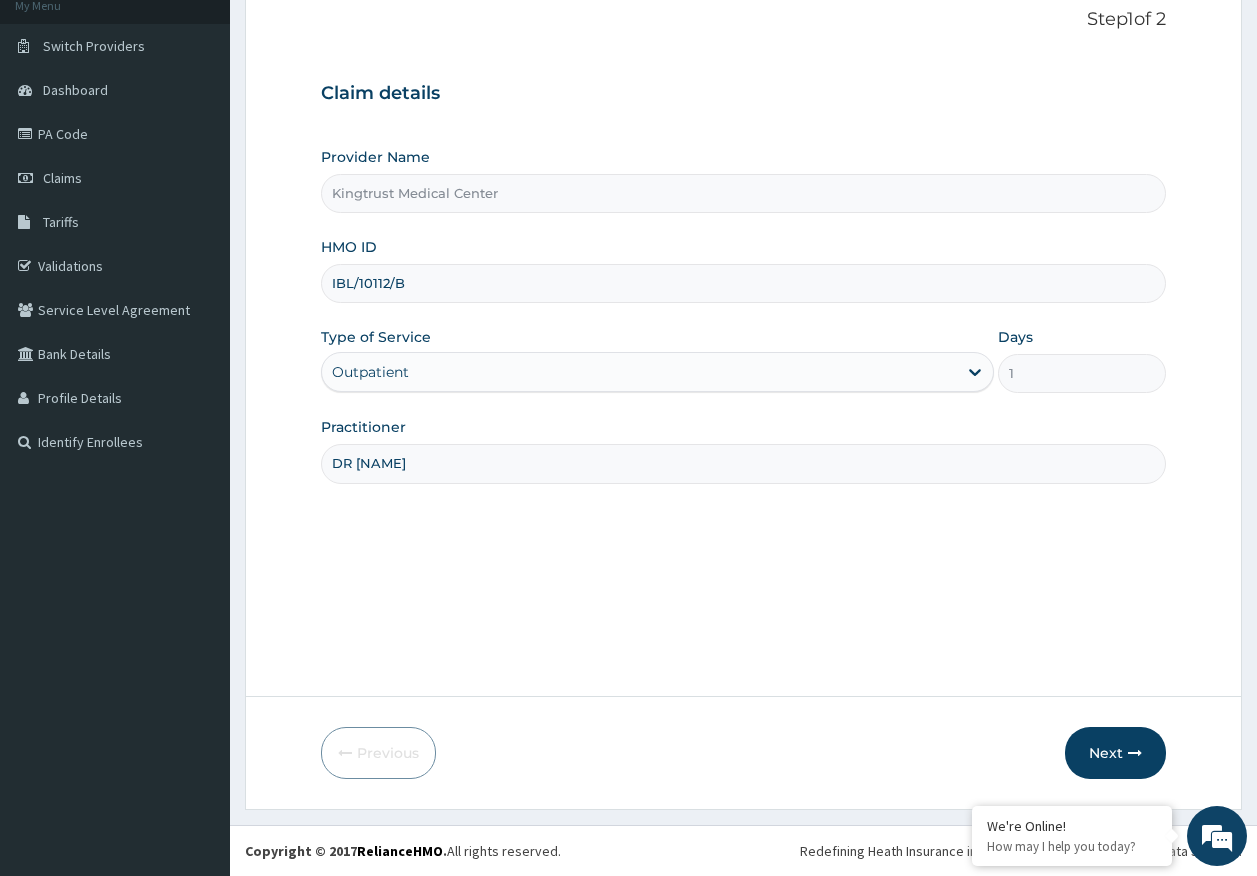 click at bounding box center (1135, 753) 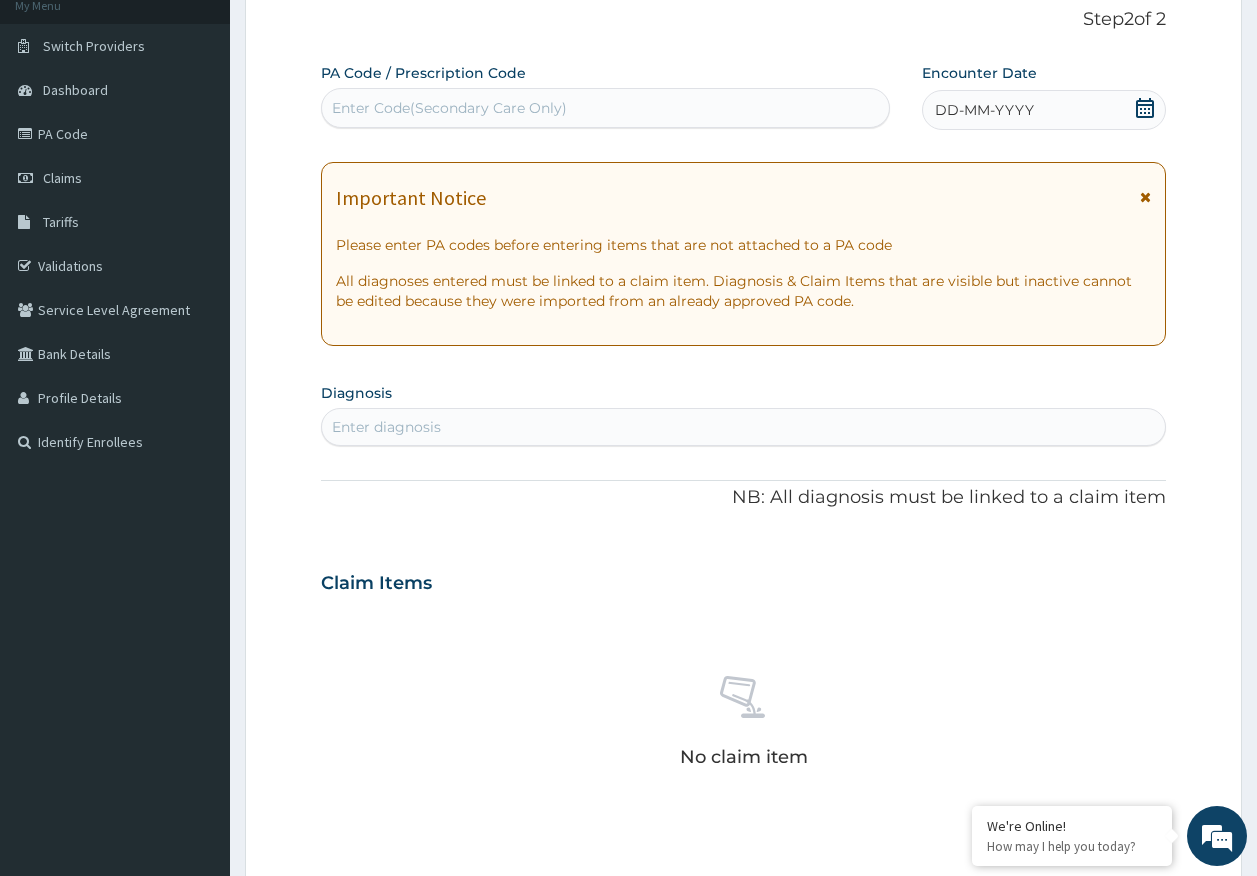 click on "DD-MM-YYYY" at bounding box center (984, 110) 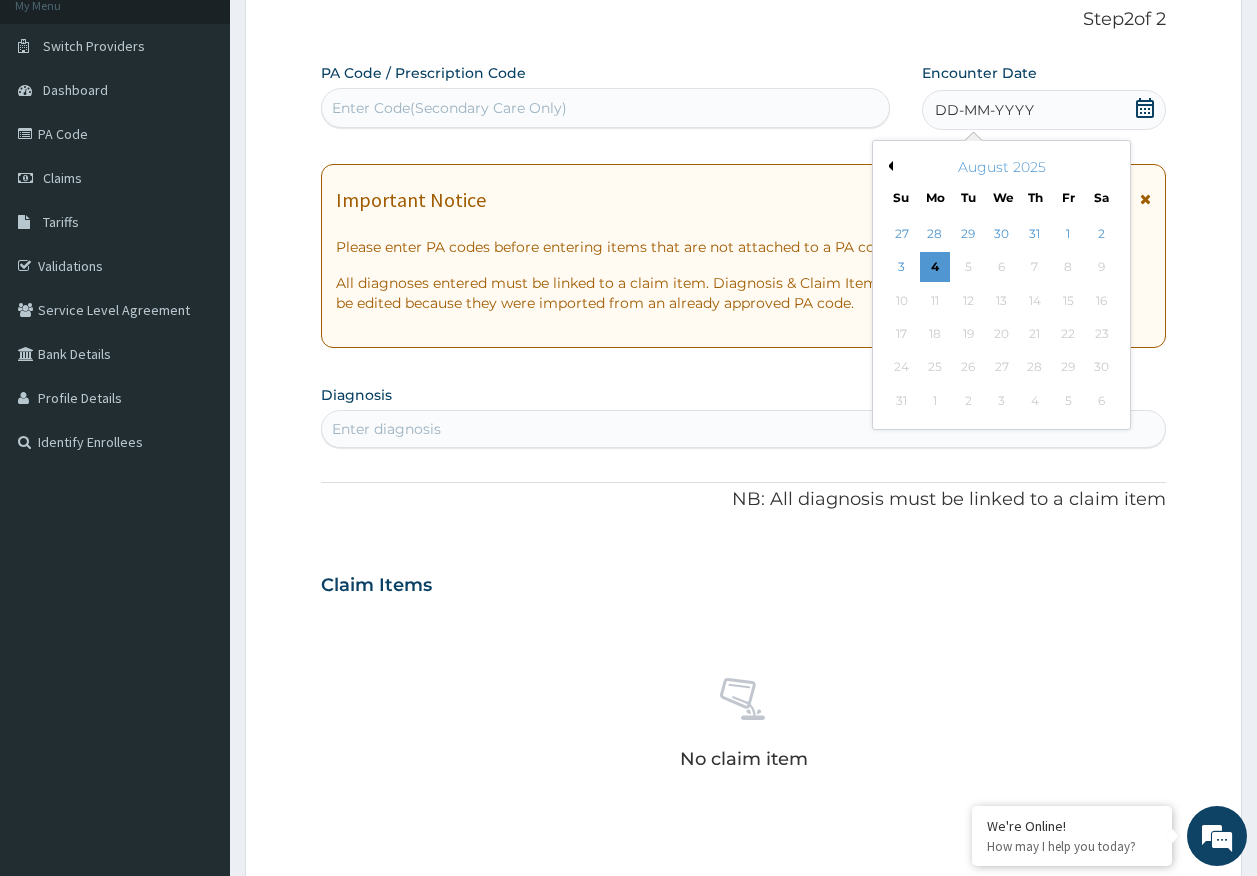 click on "2" at bounding box center (1102, 234) 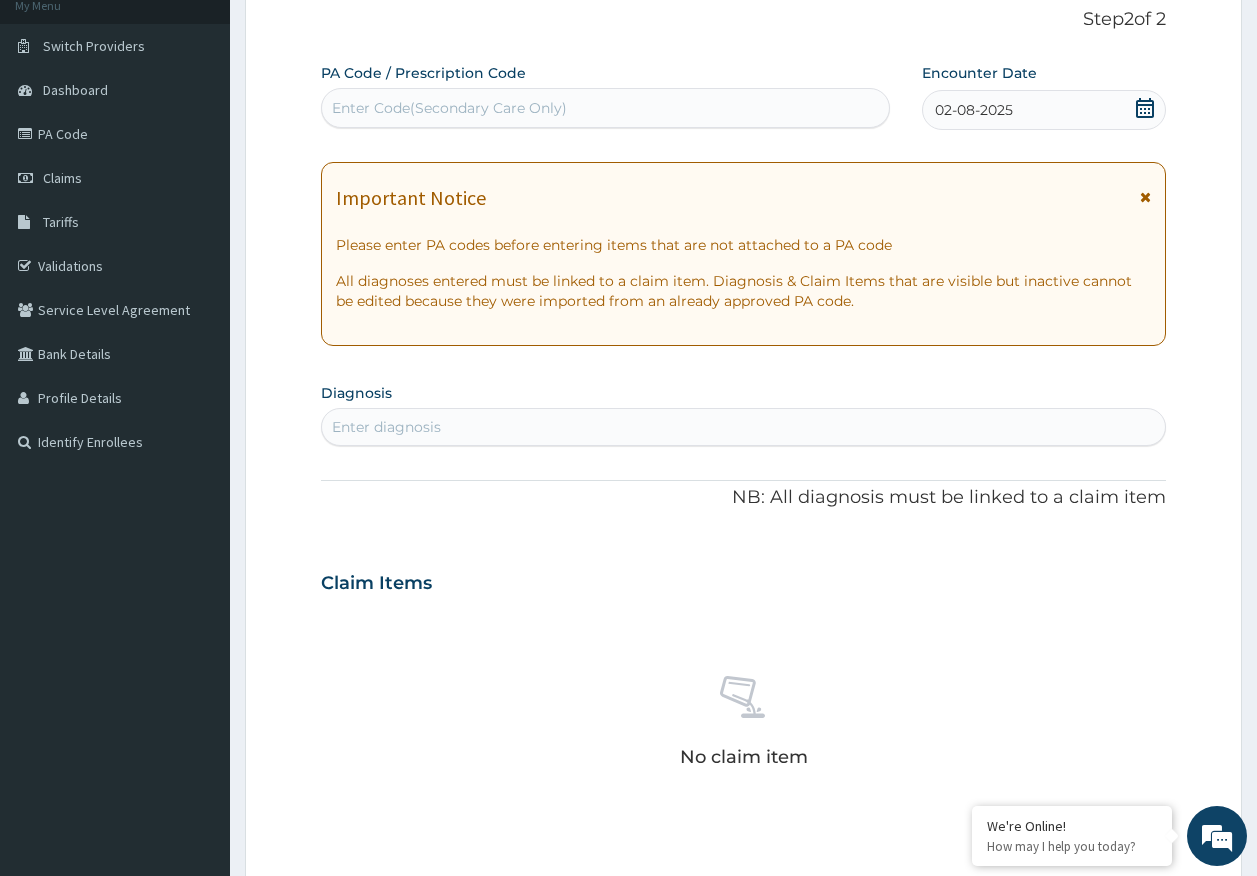 click on "Enter diagnosis" at bounding box center (744, 427) 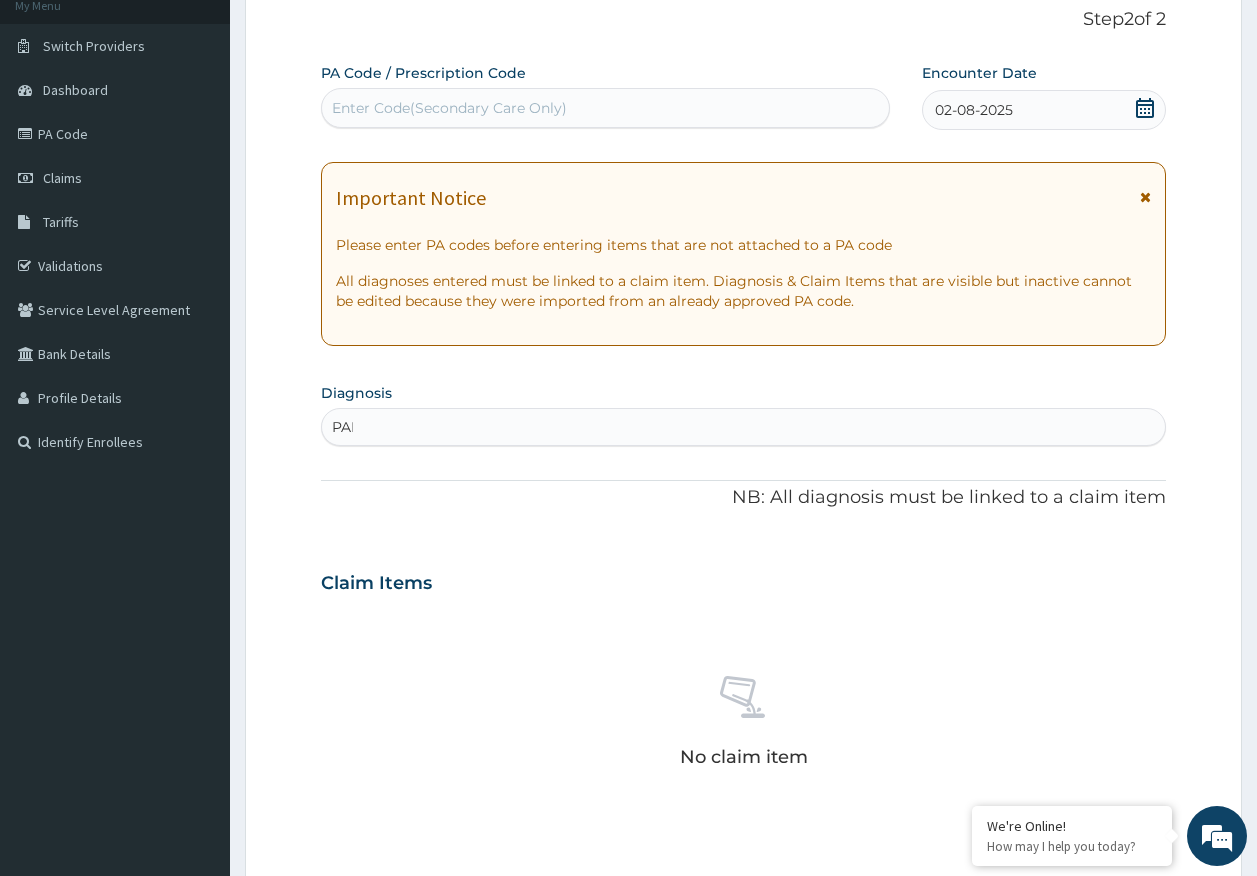 scroll, scrollTop: 0, scrollLeft: 0, axis: both 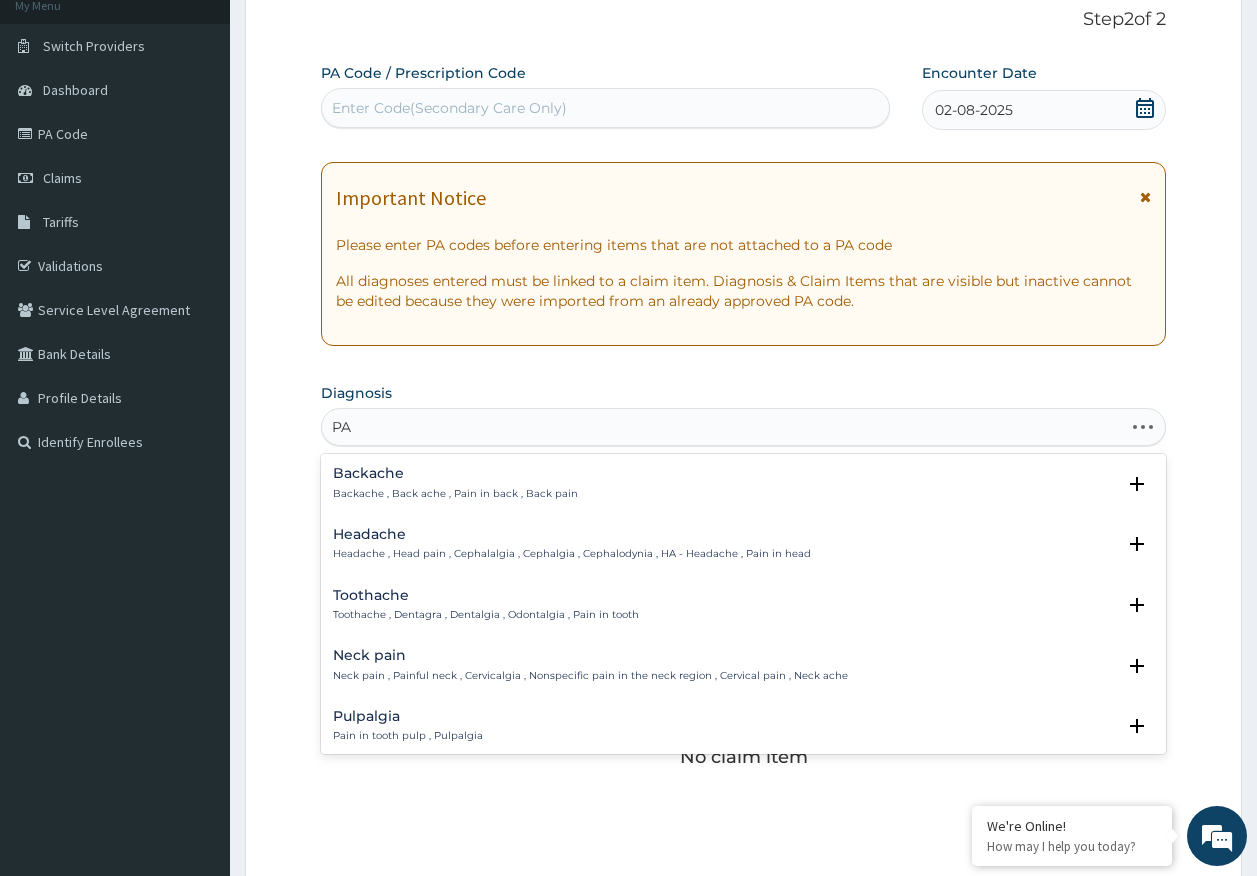 type on "P" 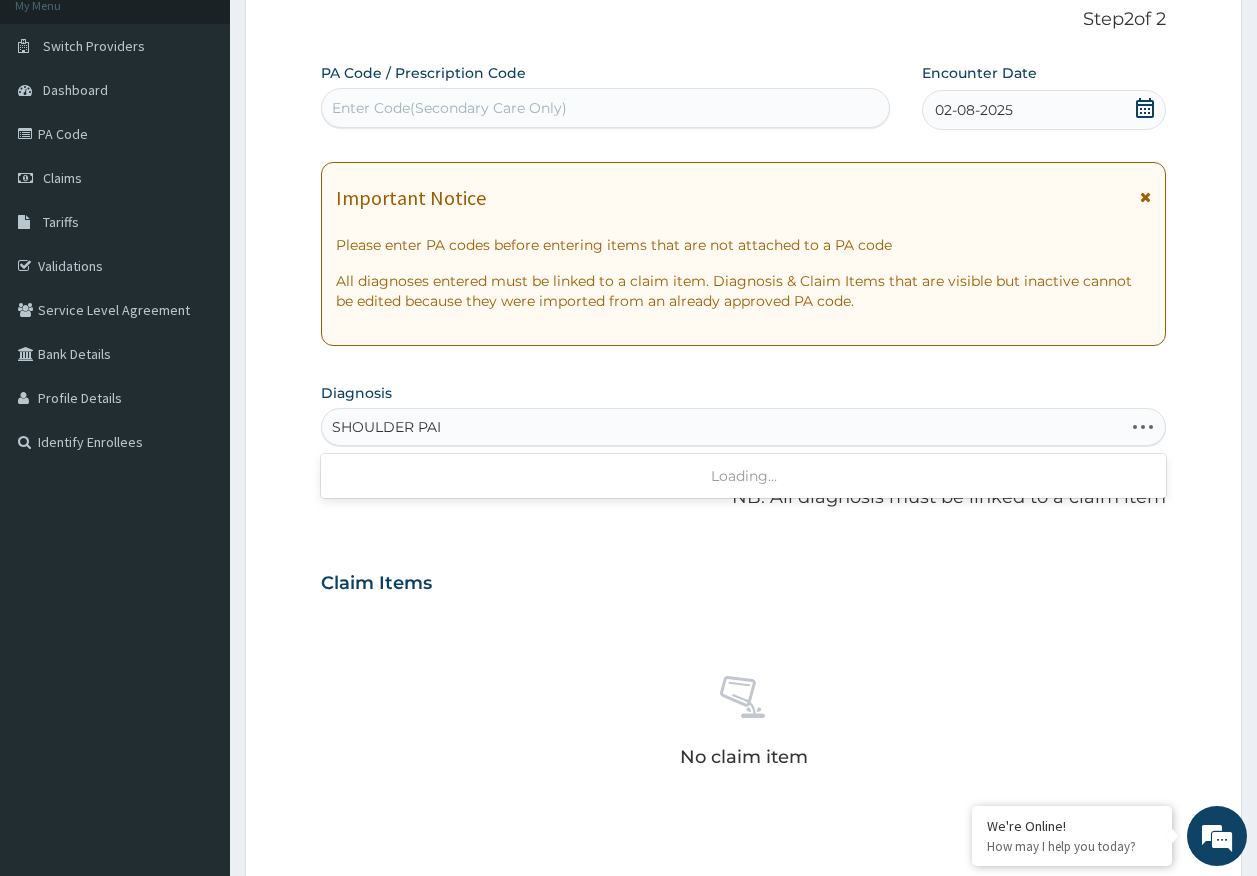 type on "SHOULDER PAIN" 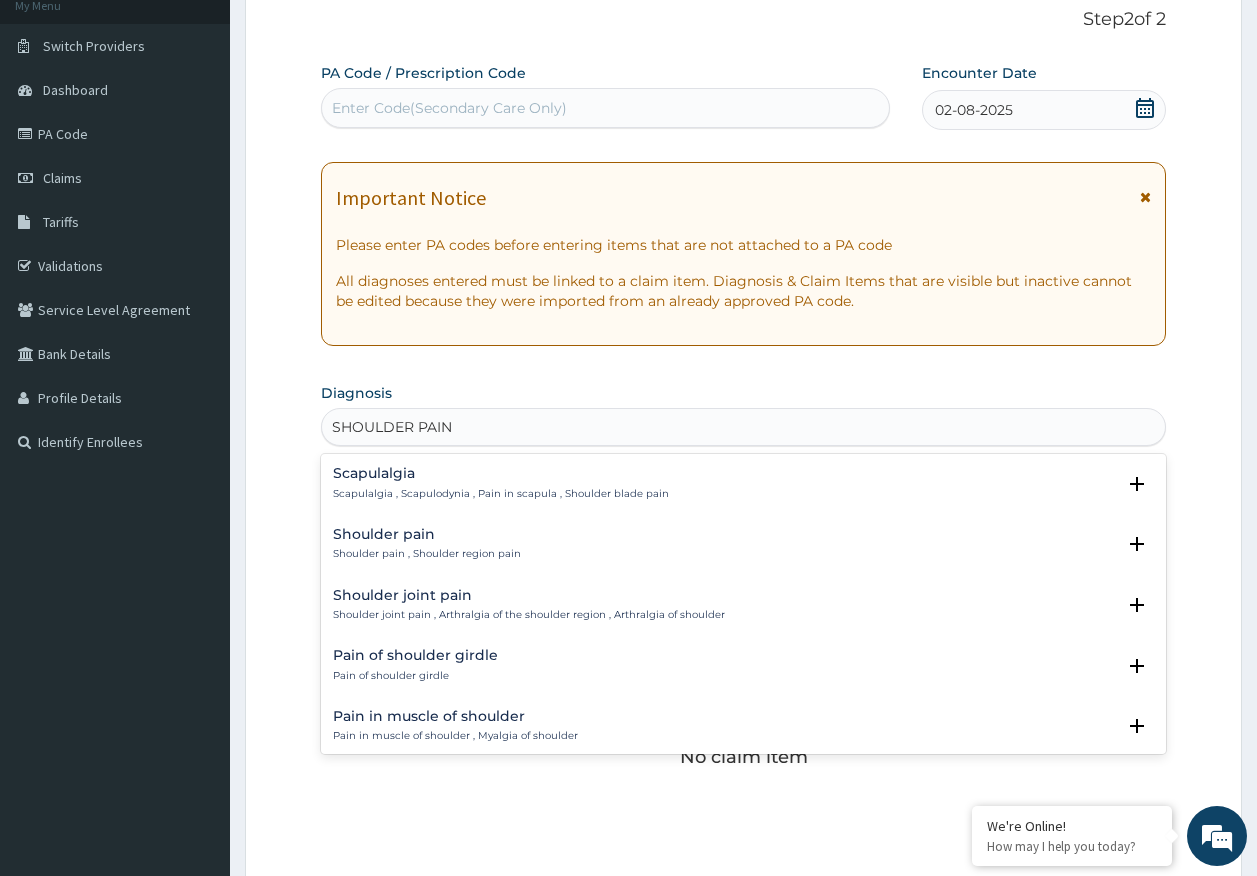 click on "Shoulder pain" at bounding box center [427, 534] 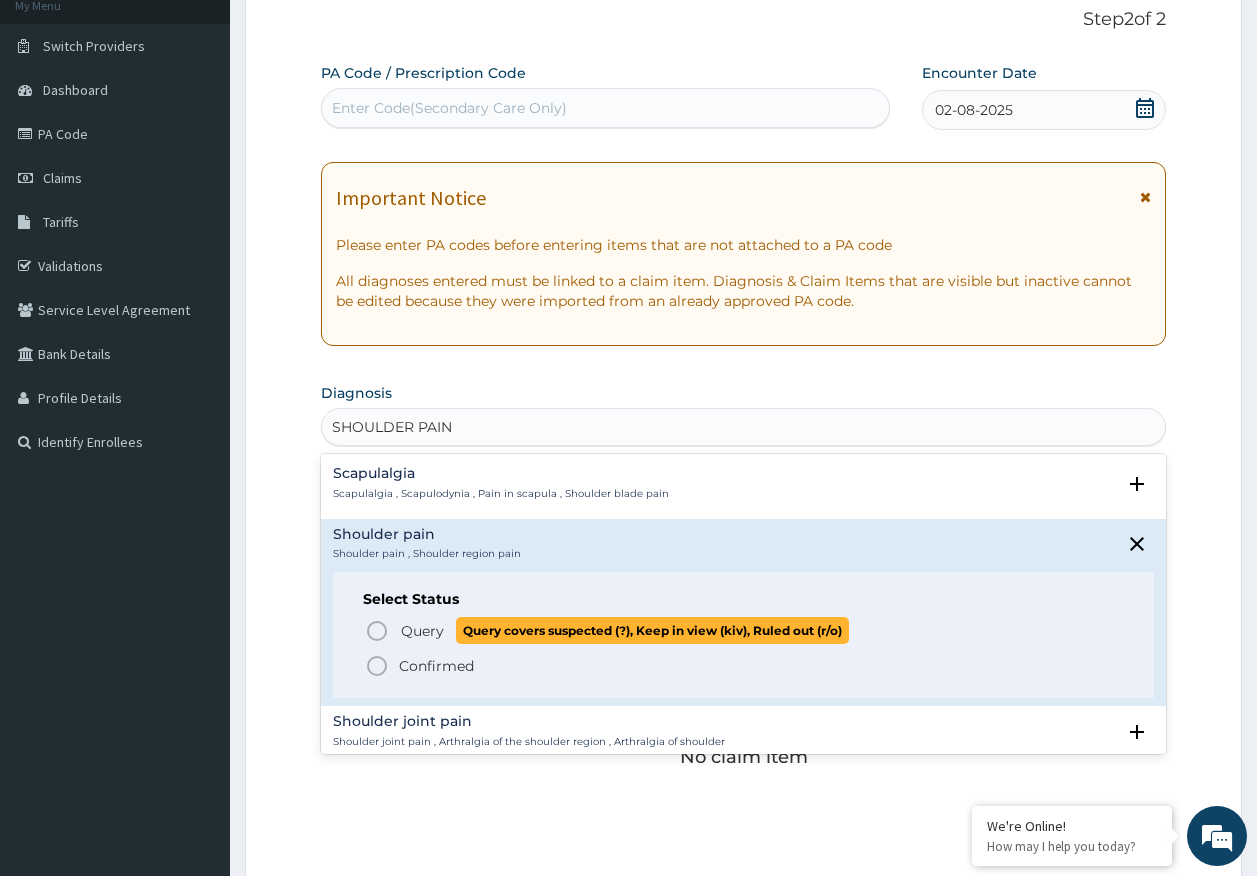 click on "Query" at bounding box center [422, 631] 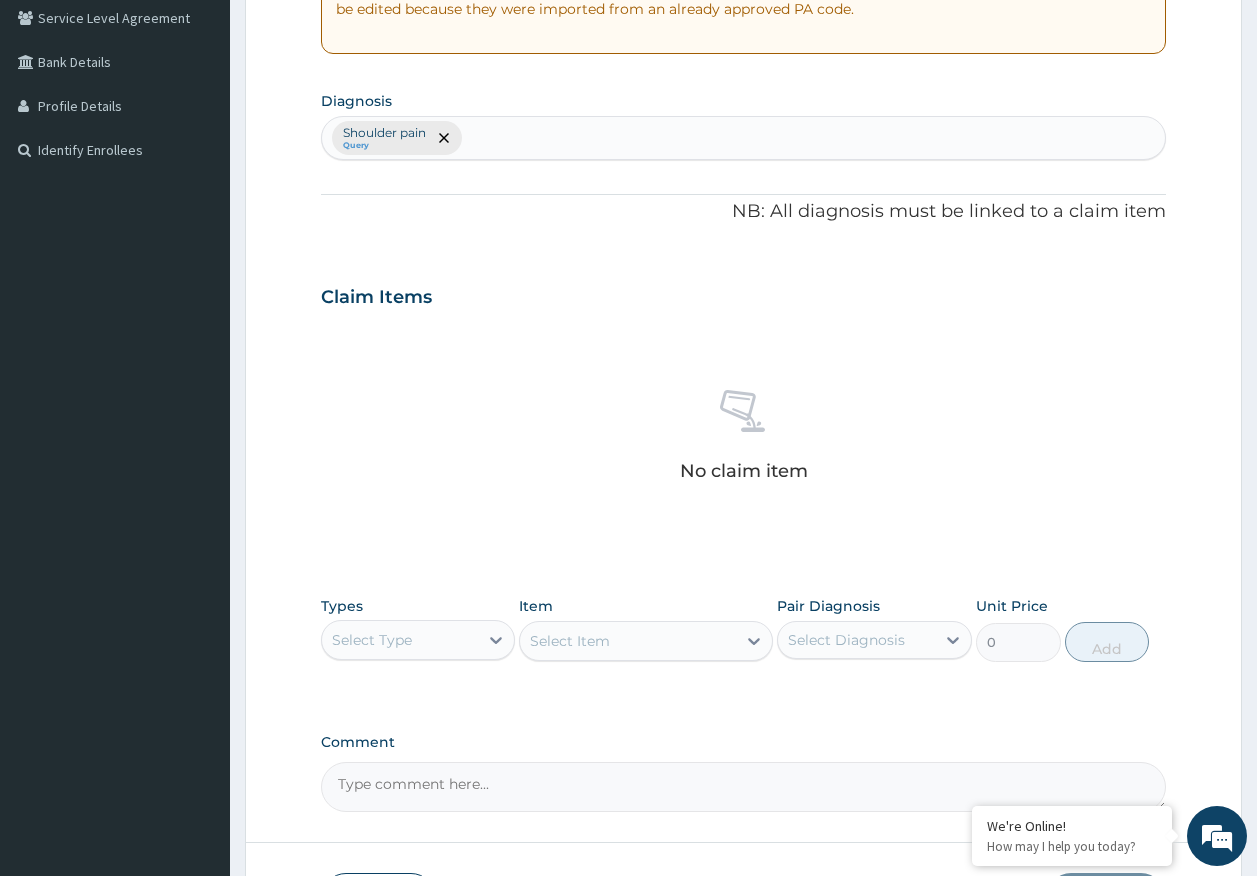 scroll, scrollTop: 566, scrollLeft: 0, axis: vertical 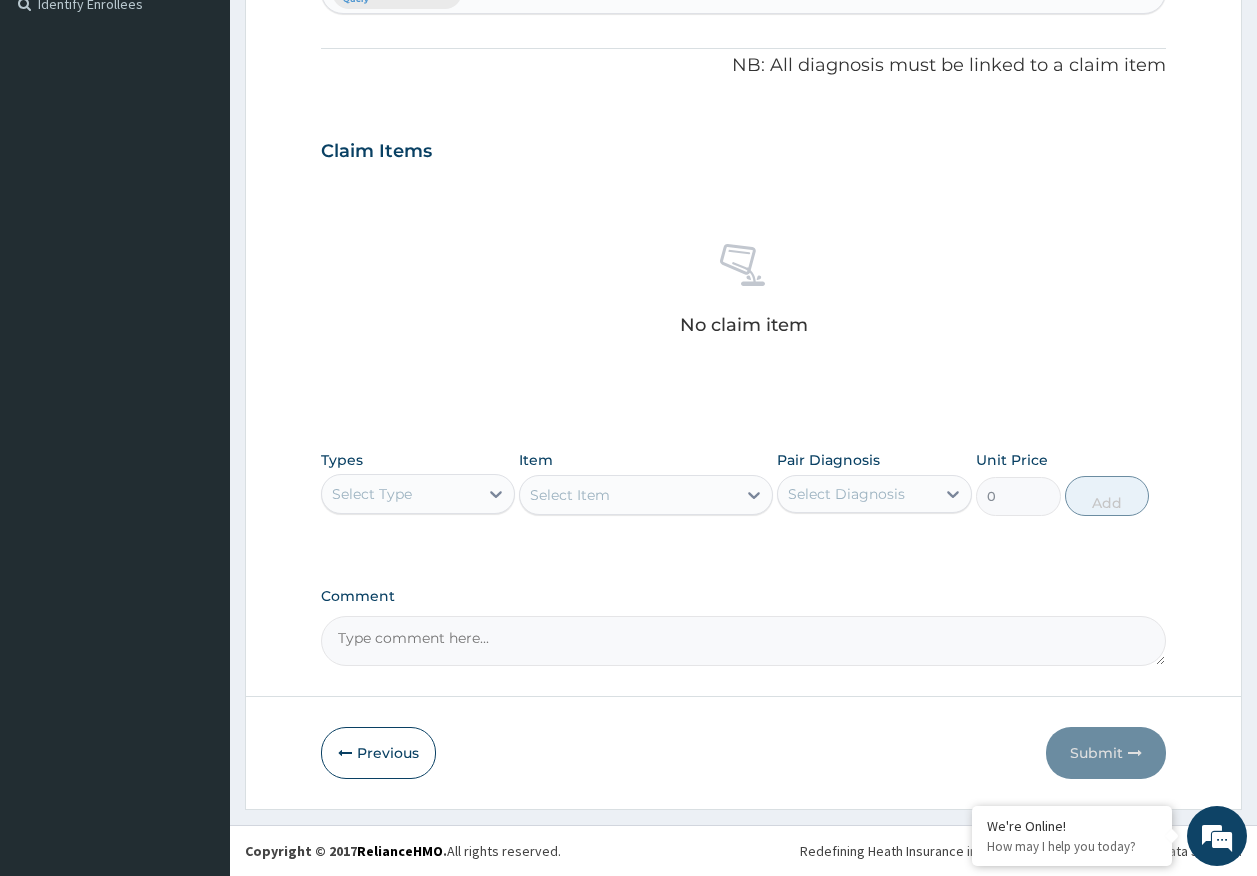 click on "Select Type" at bounding box center (372, 494) 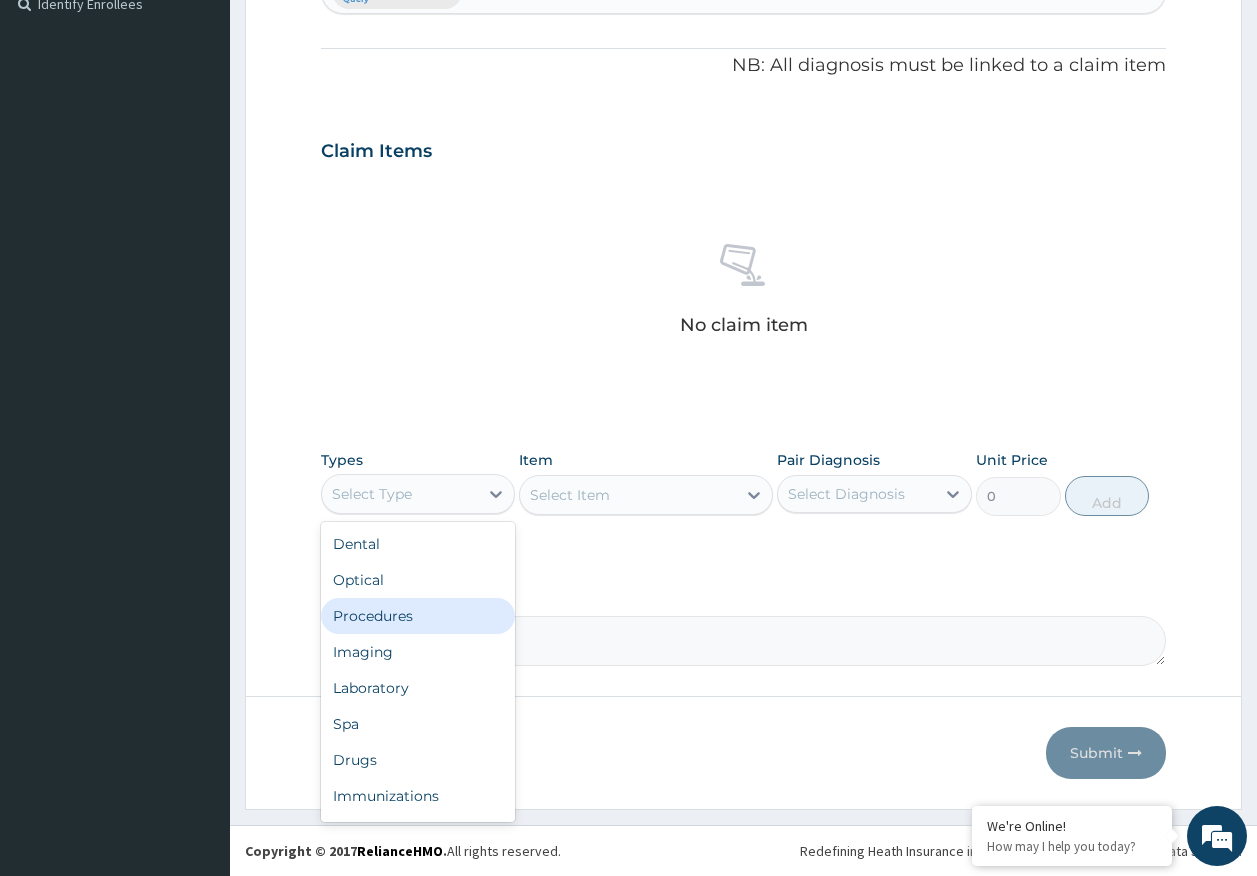 click on "Procedures" at bounding box center [418, 616] 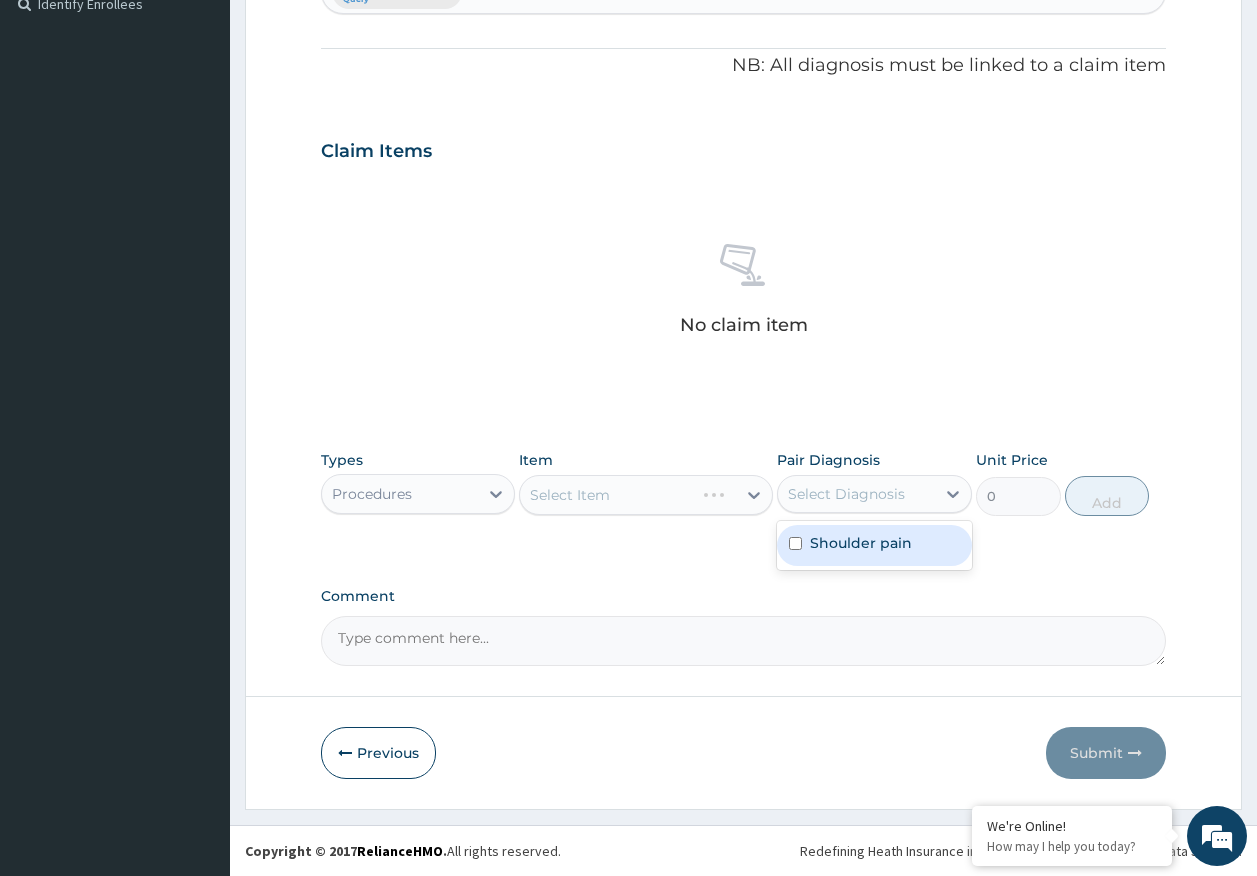 click on "Select Diagnosis" at bounding box center (846, 494) 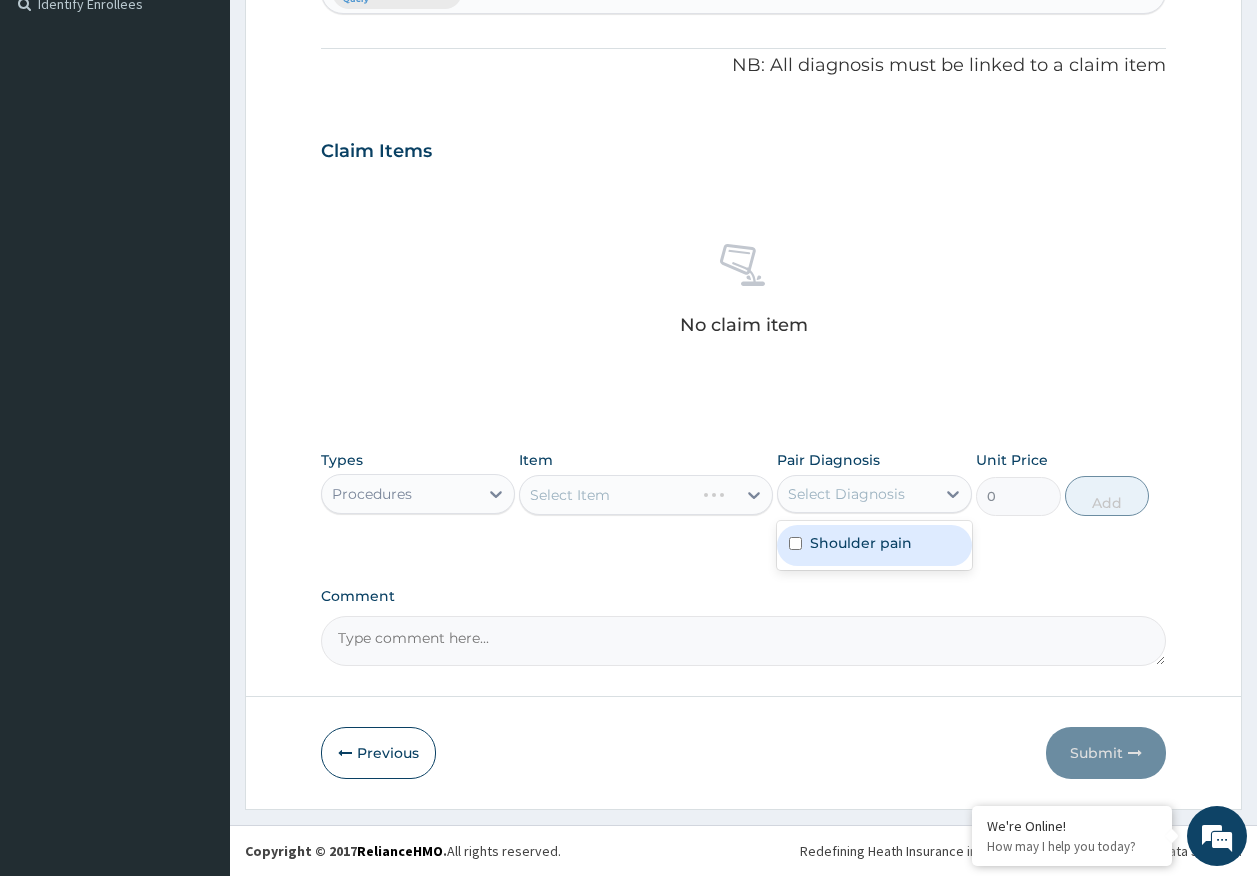 click on "Shoulder pain" at bounding box center (861, 543) 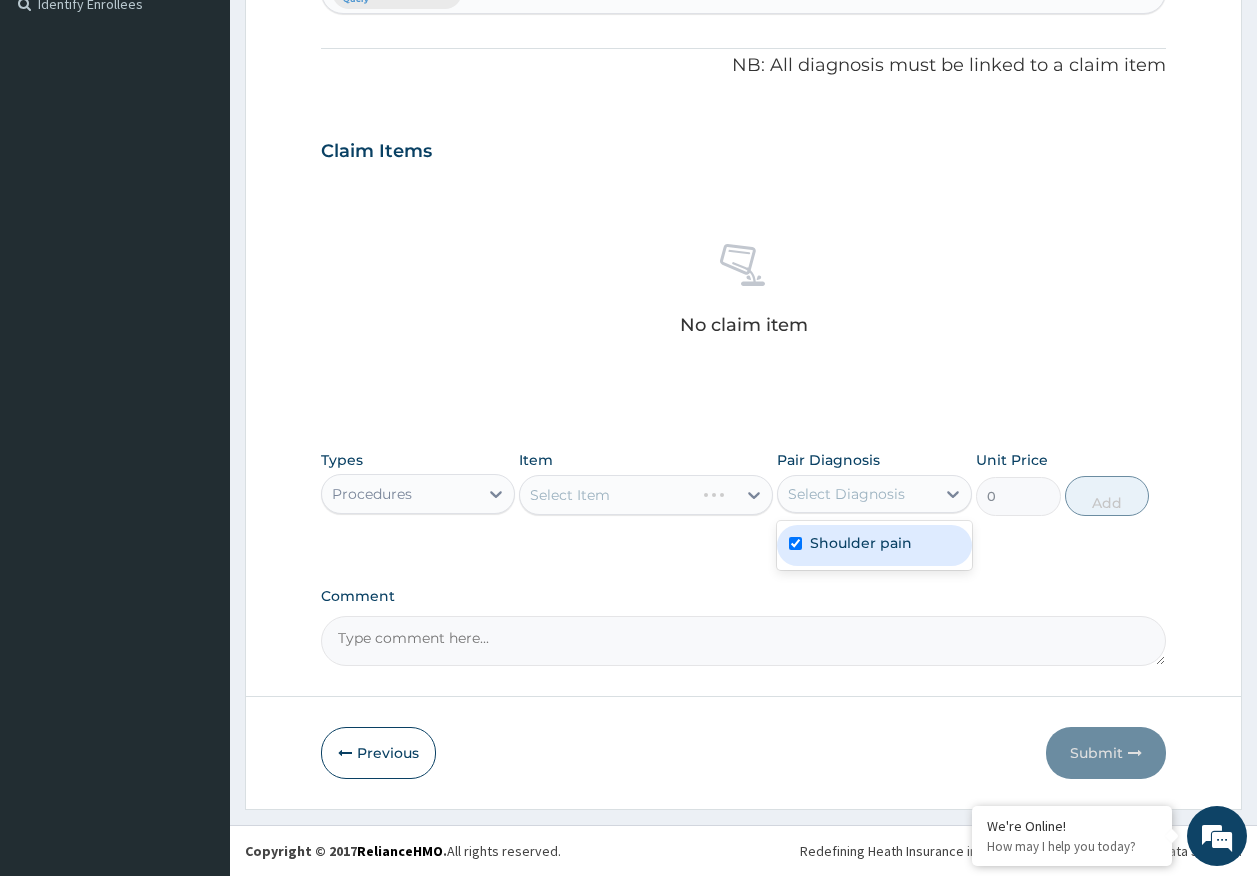 checkbox on "true" 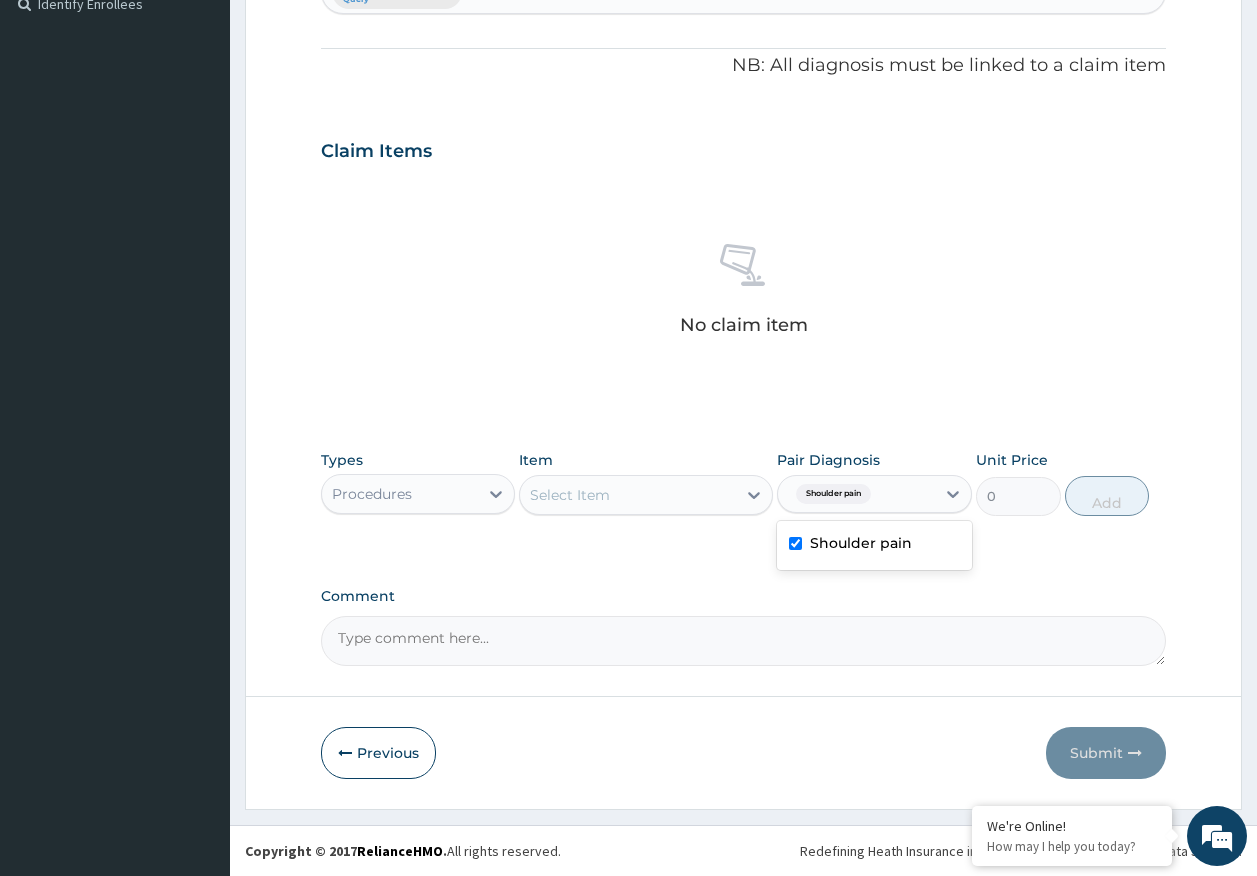 click on "Select Item" at bounding box center (628, 495) 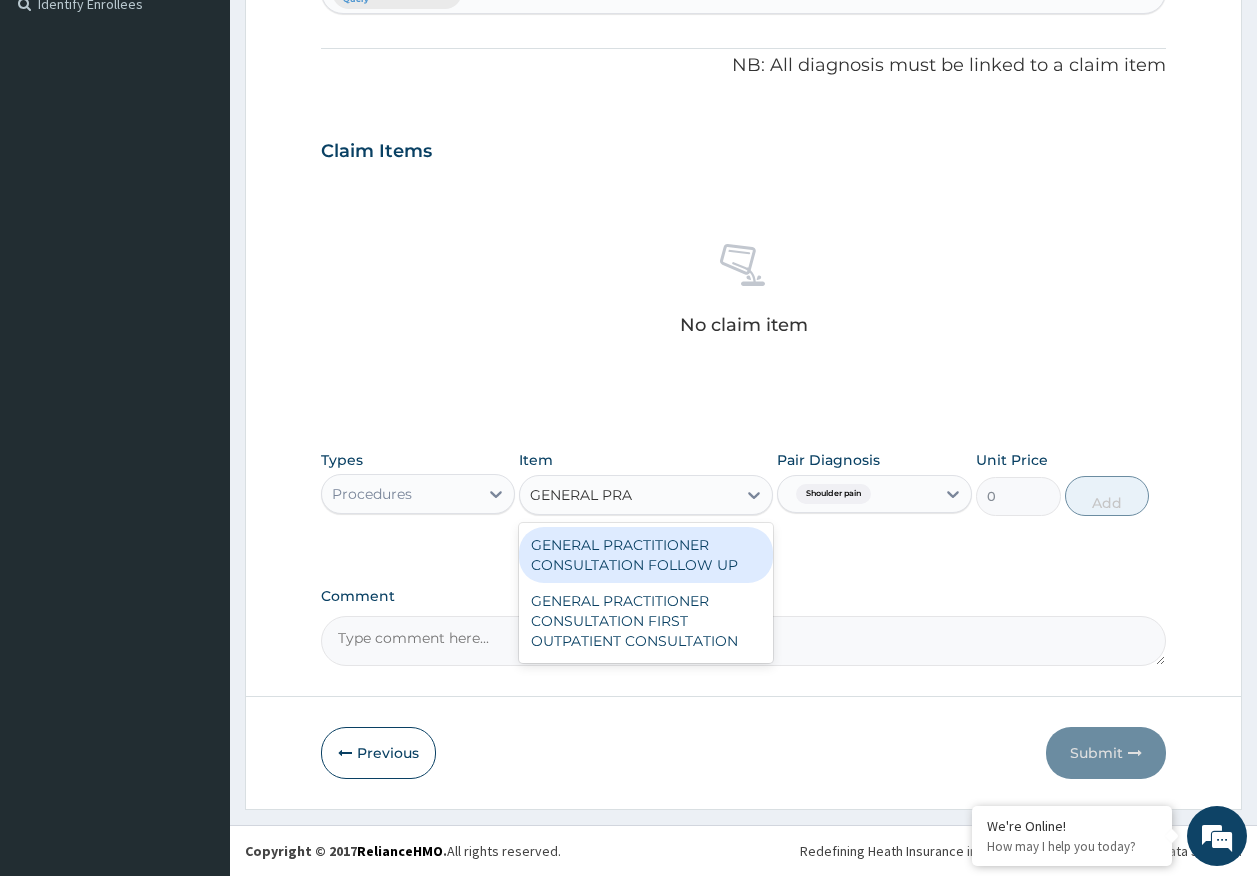 type on "GENERAL PRAC" 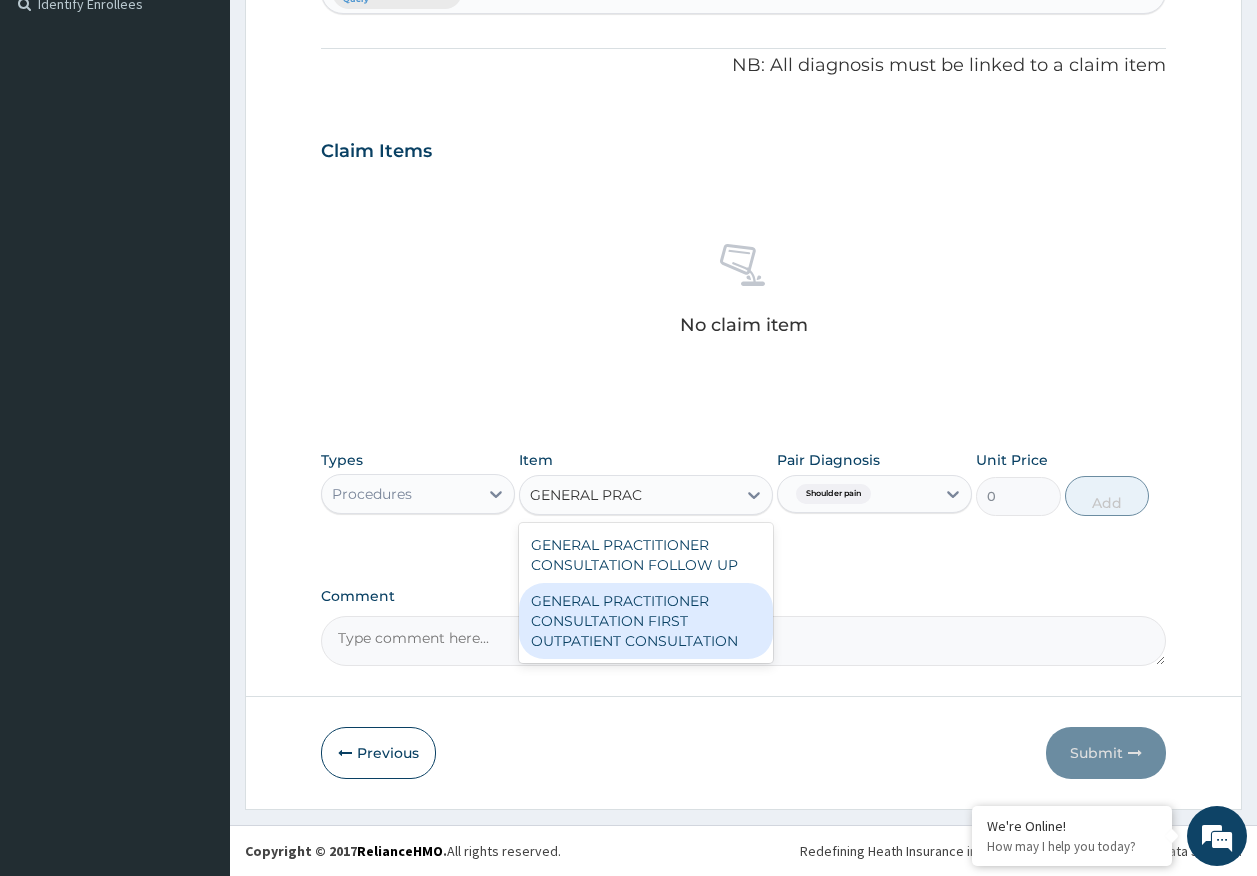 click on "GENERAL PRACTITIONER CONSULTATION FIRST OUTPATIENT CONSULTATION" at bounding box center (646, 621) 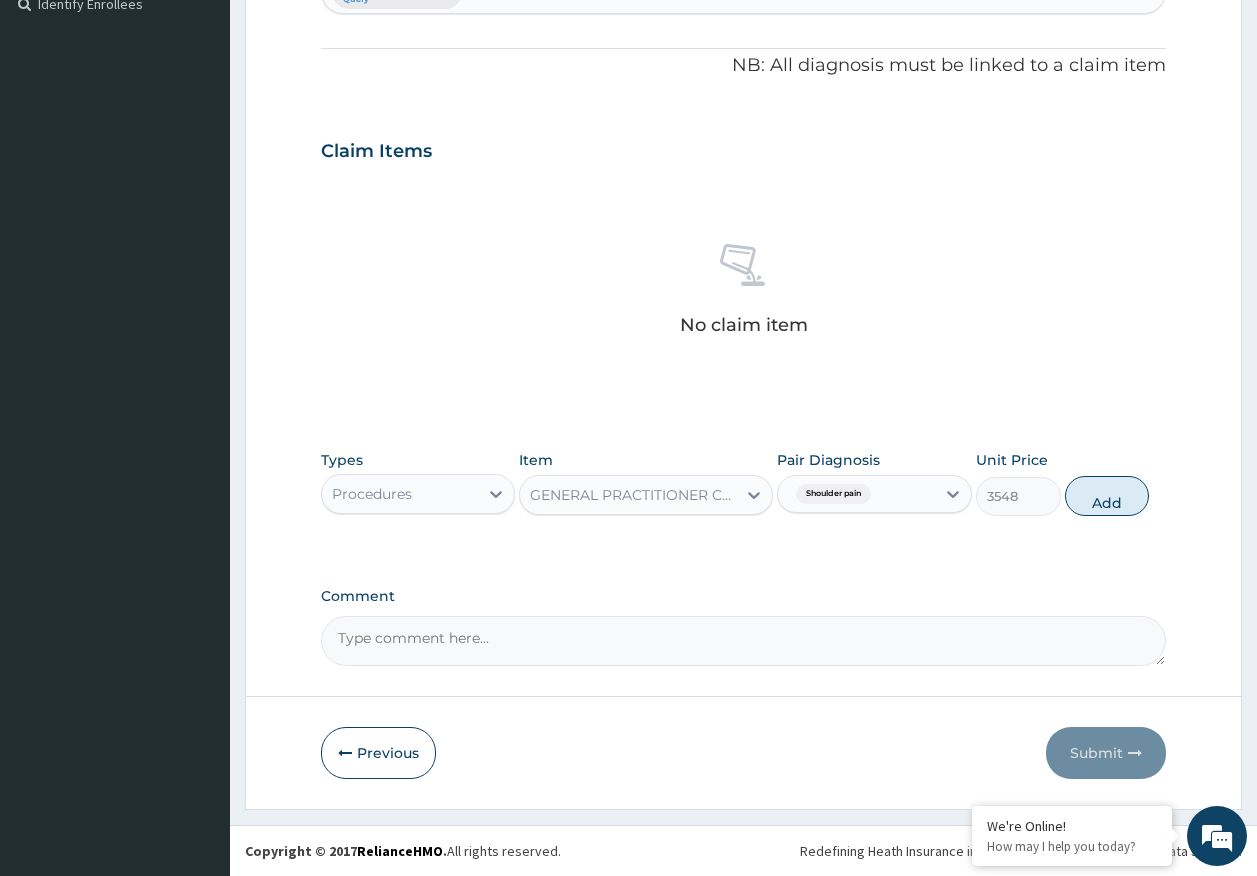 click on "Add" at bounding box center (1107, 496) 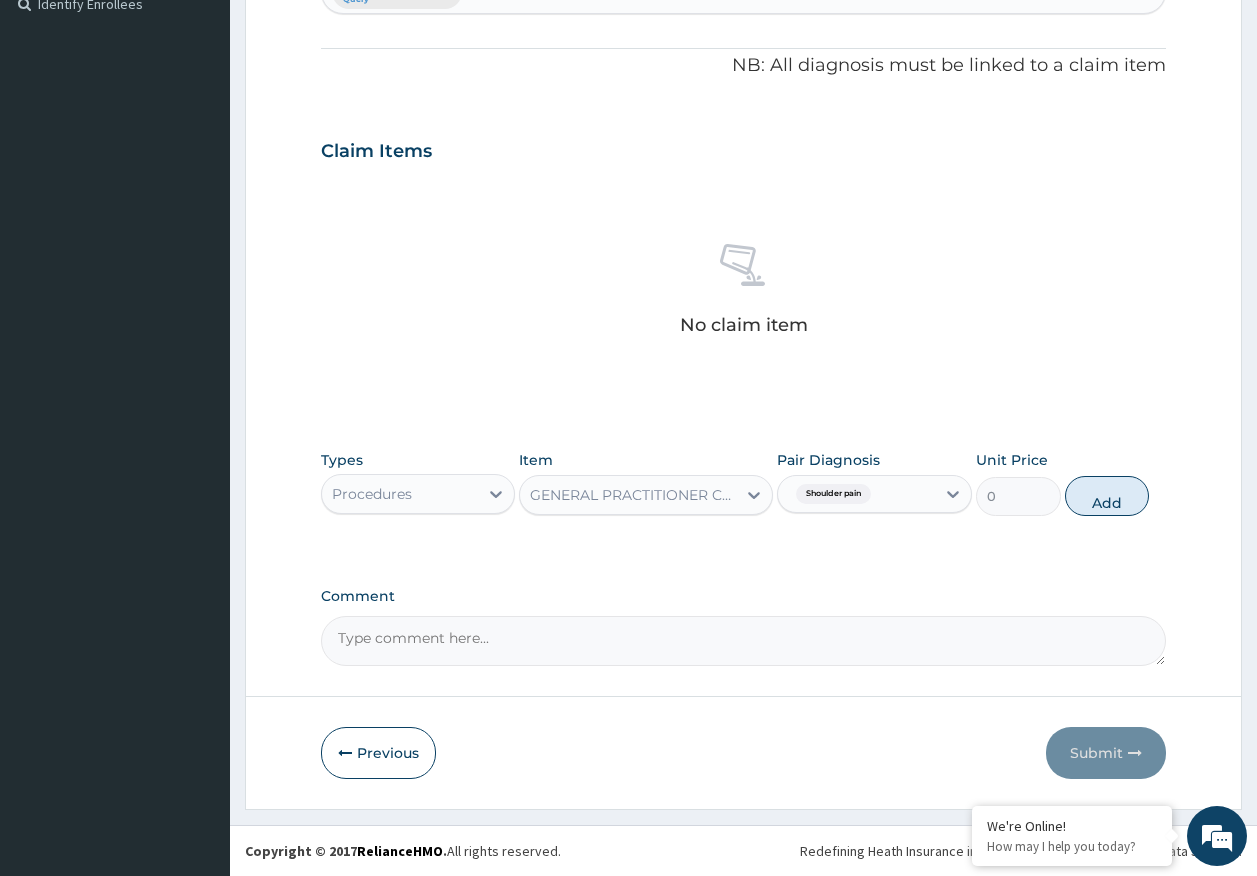 scroll, scrollTop: 517, scrollLeft: 0, axis: vertical 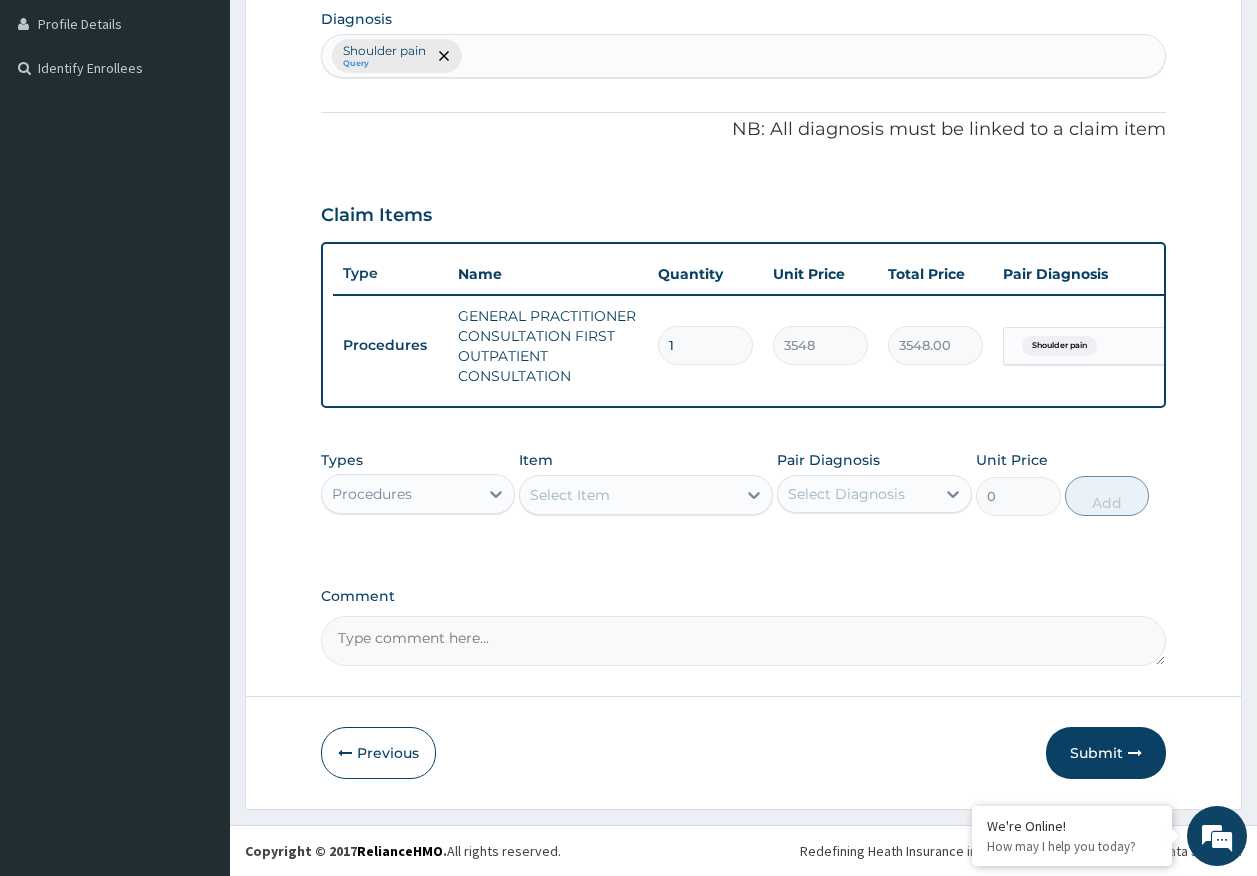 click on "Submit" at bounding box center (1106, 753) 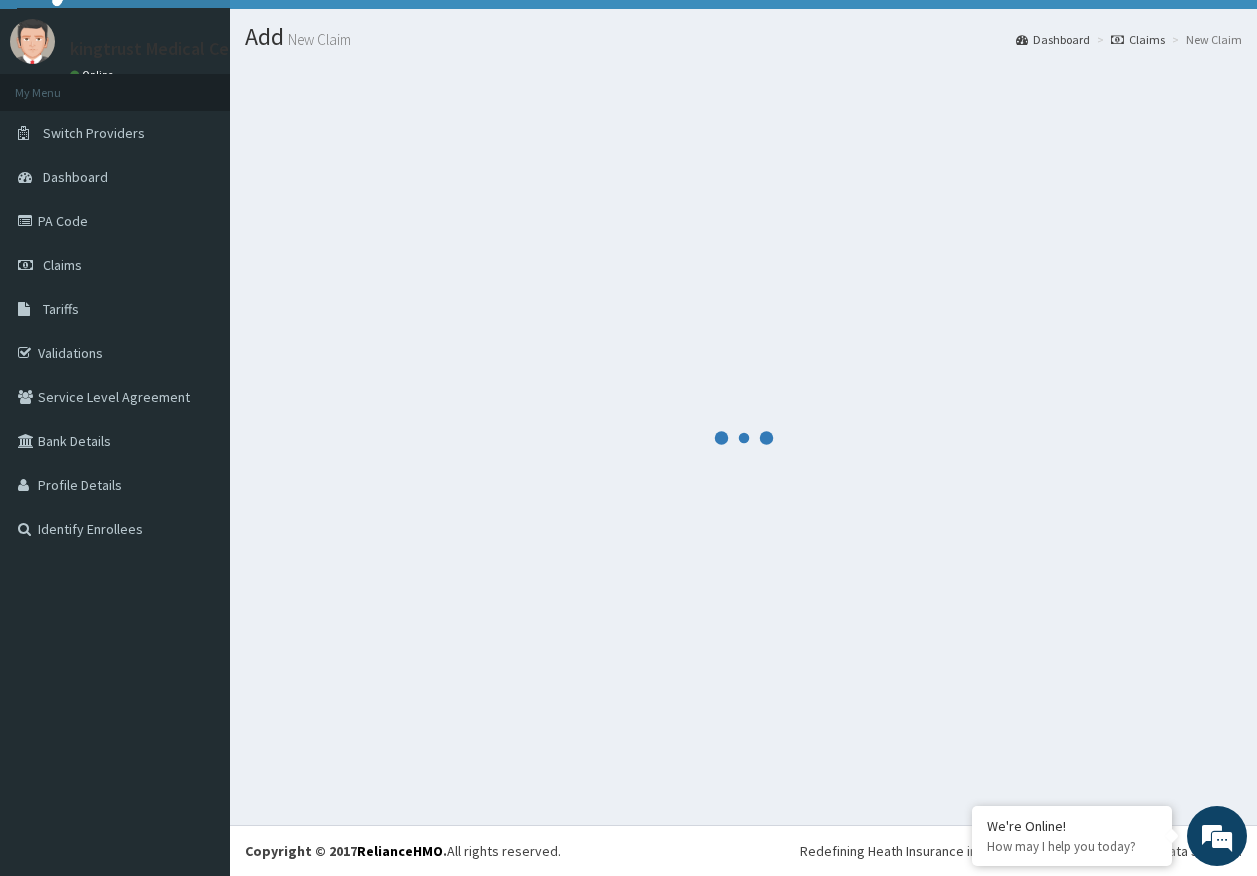 scroll, scrollTop: 517, scrollLeft: 0, axis: vertical 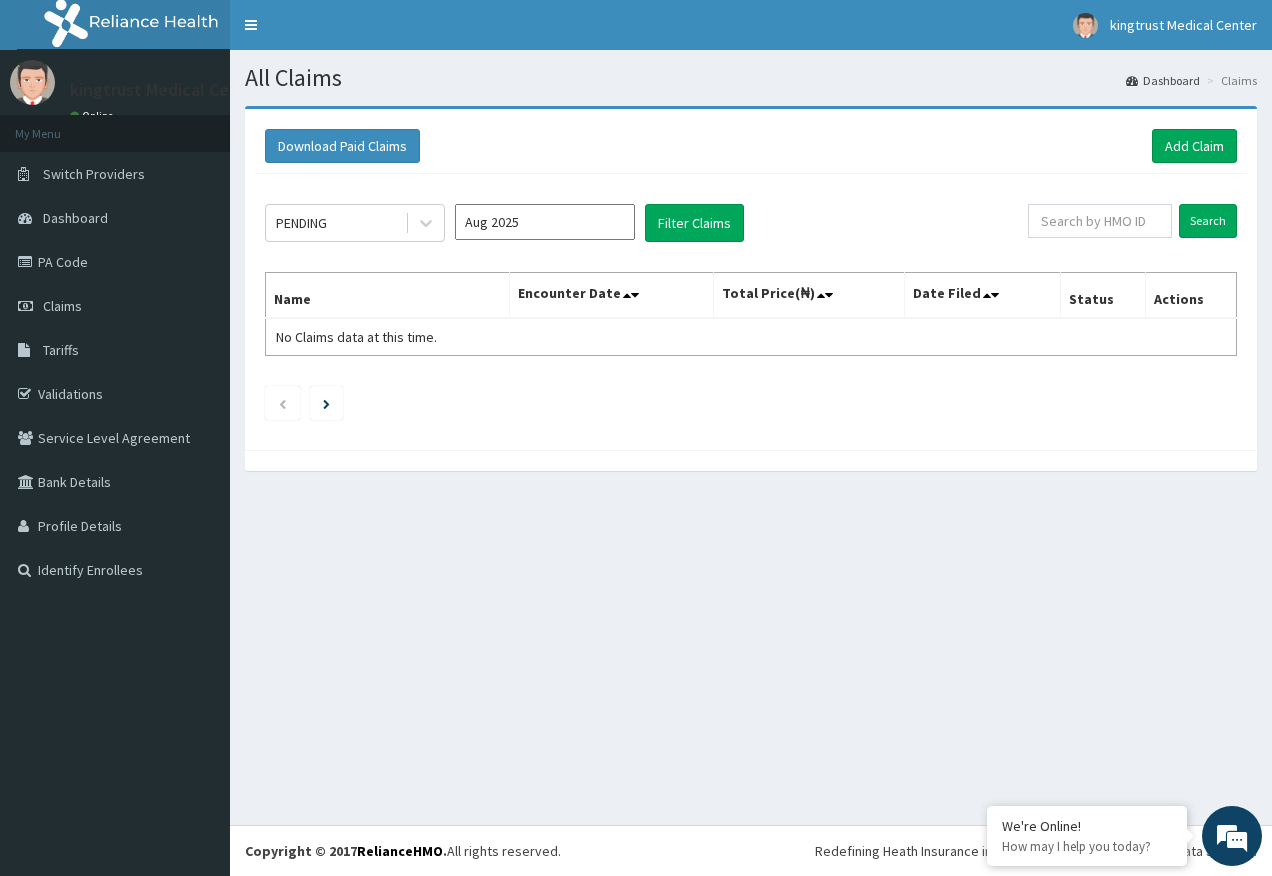 click on "PENDING" at bounding box center [335, 223] 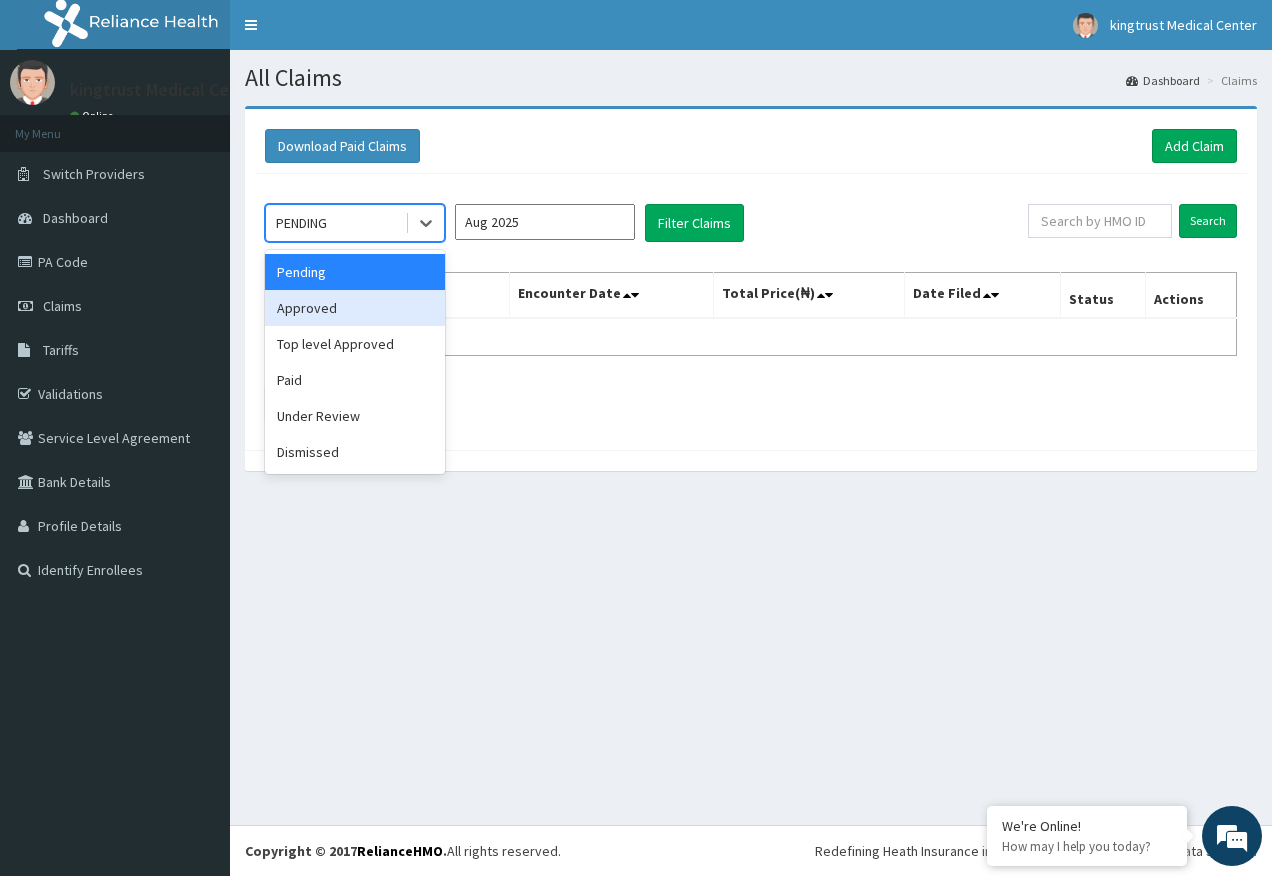 click on "Approved" at bounding box center [355, 308] 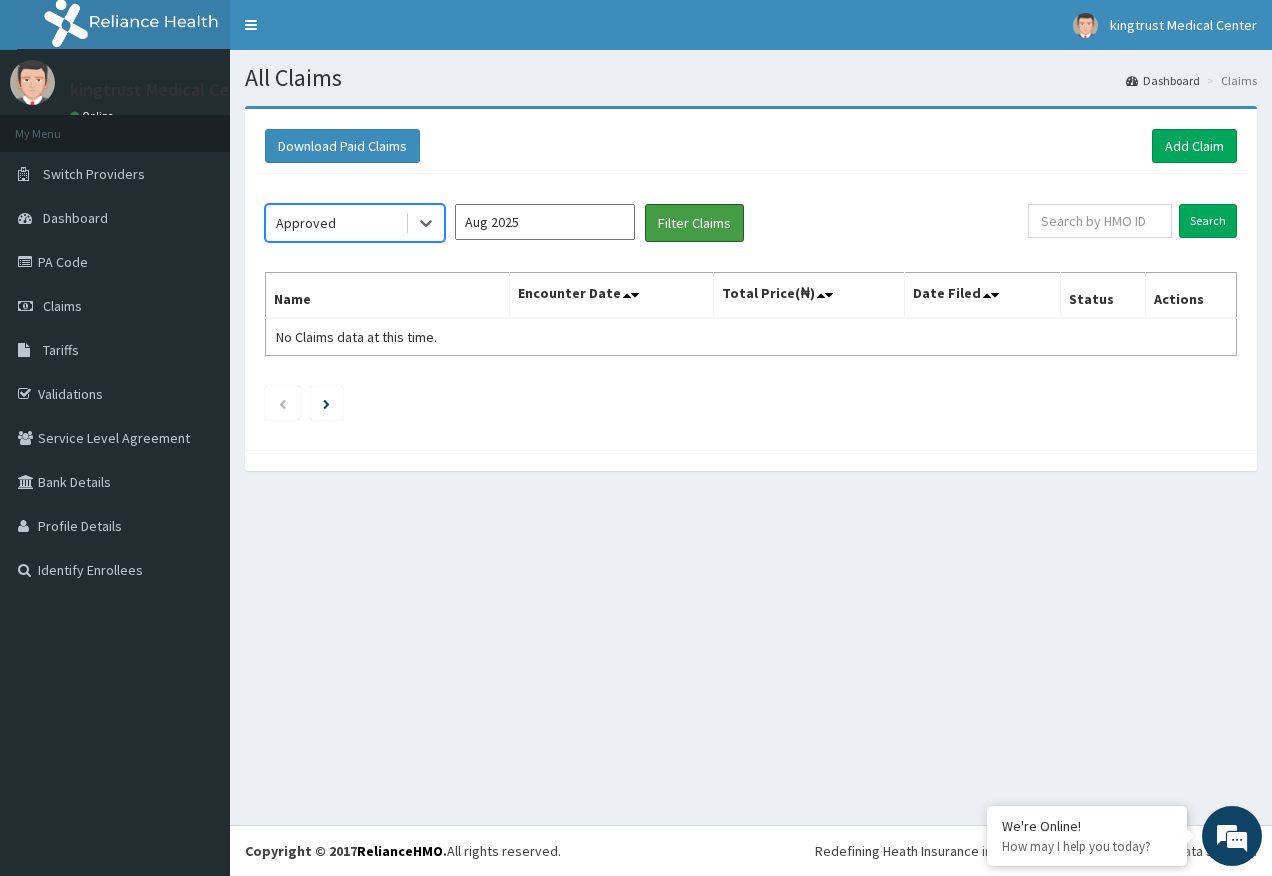 click on "Filter Claims" at bounding box center [694, 223] 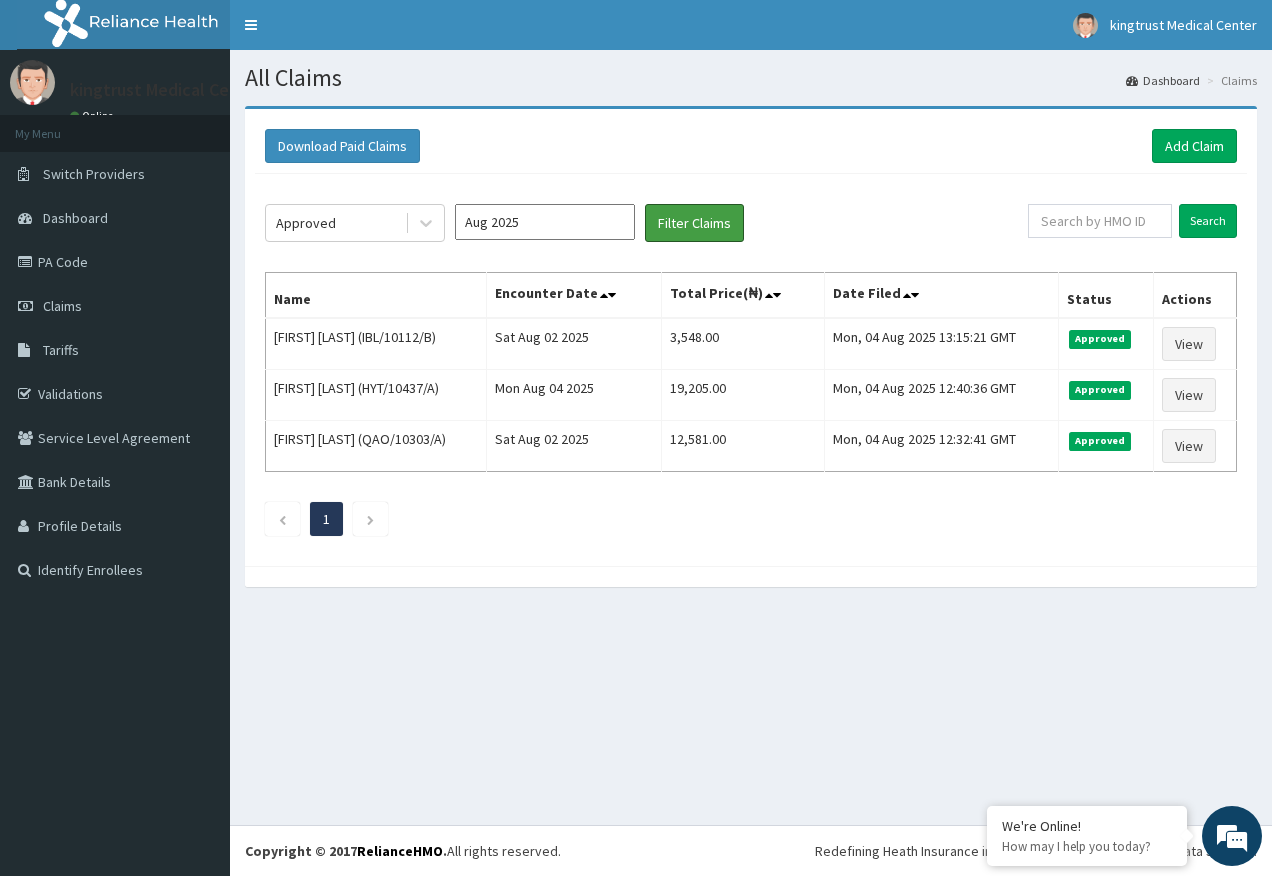 scroll, scrollTop: 0, scrollLeft: 0, axis: both 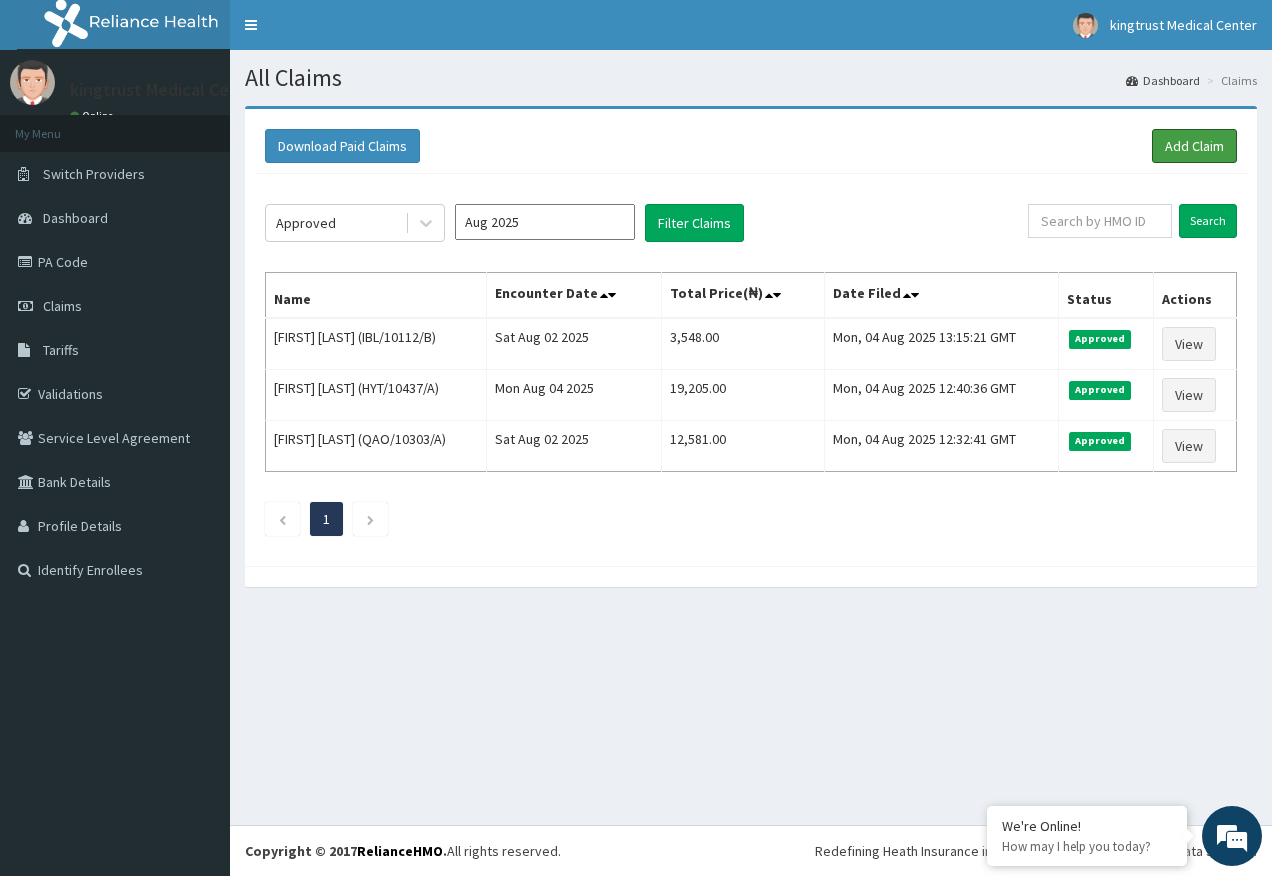 click on "Add Claim" at bounding box center [1194, 146] 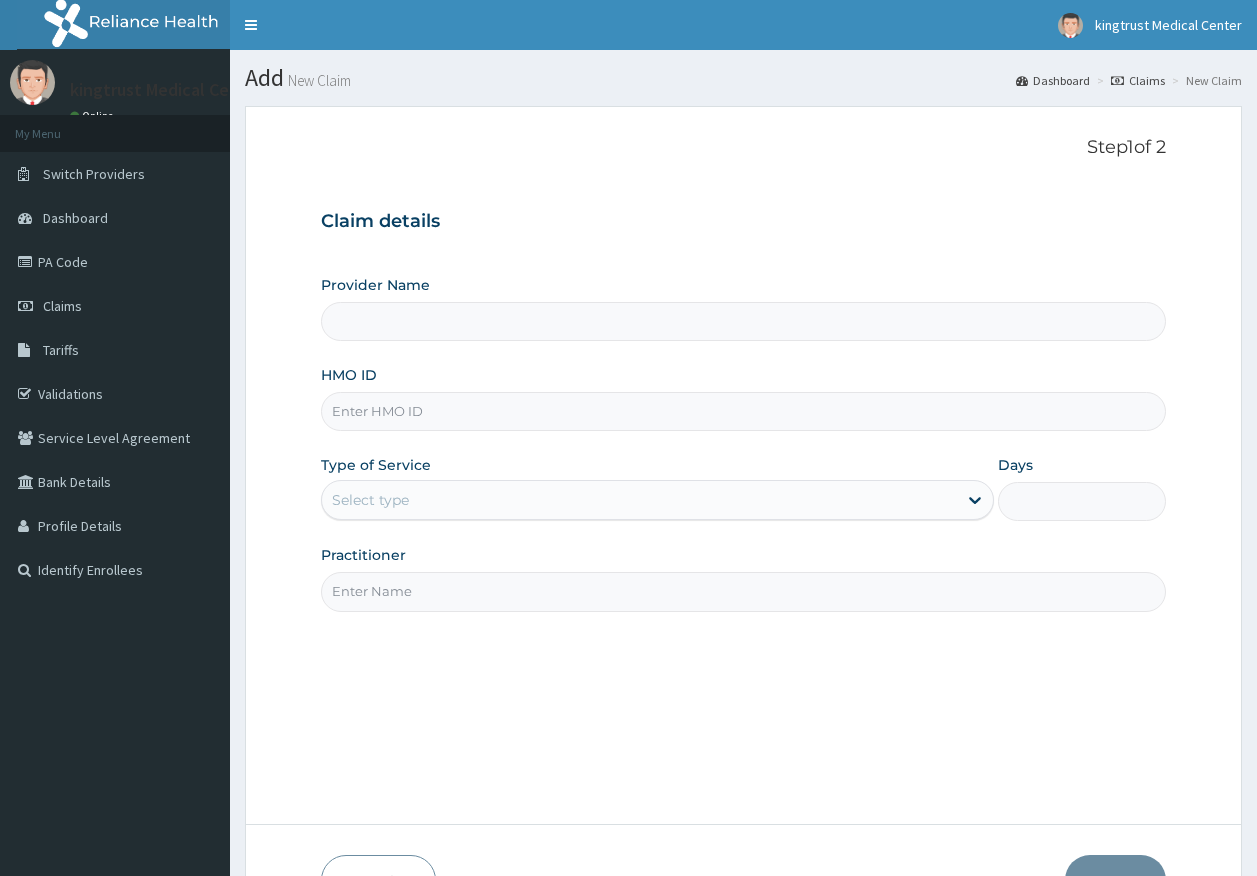 scroll, scrollTop: 0, scrollLeft: 0, axis: both 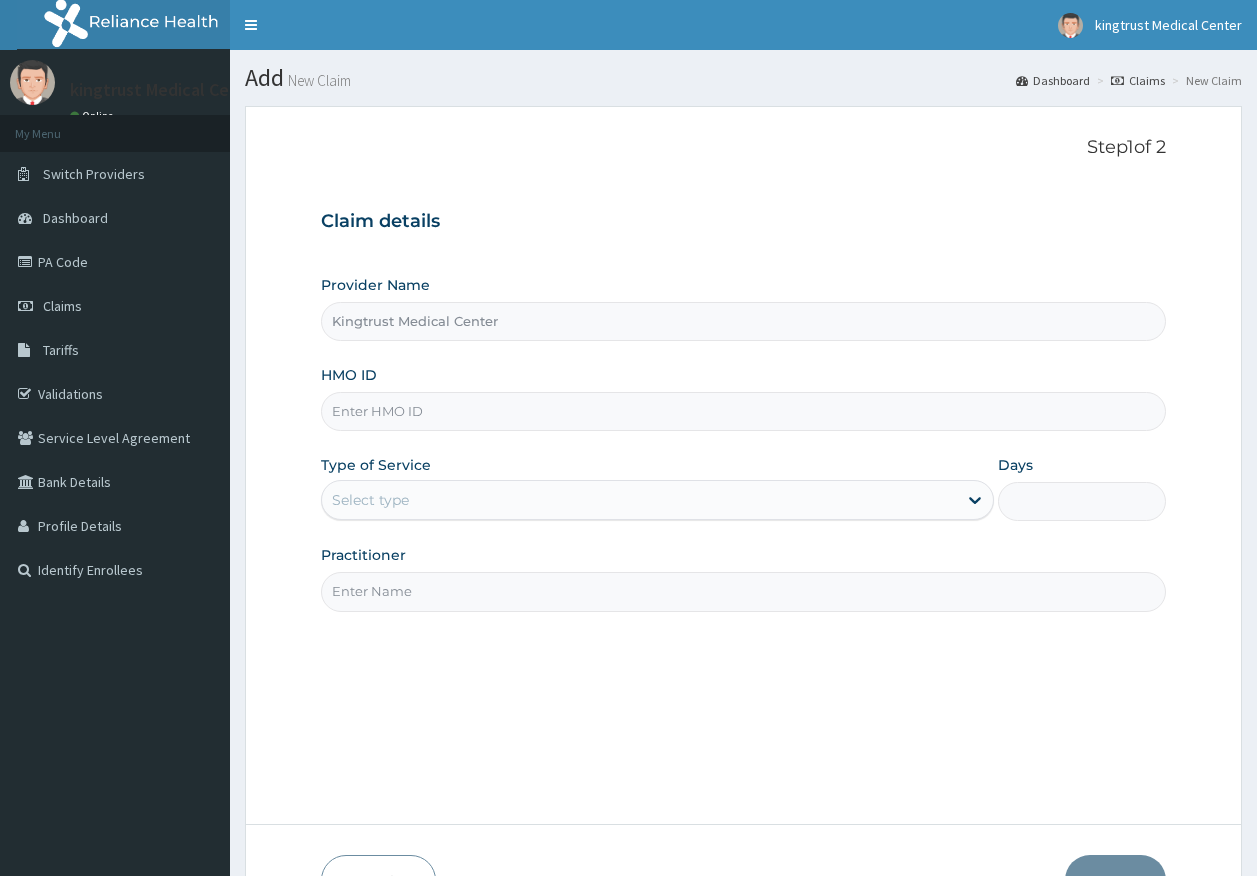 click on "HMO ID" at bounding box center (744, 411) 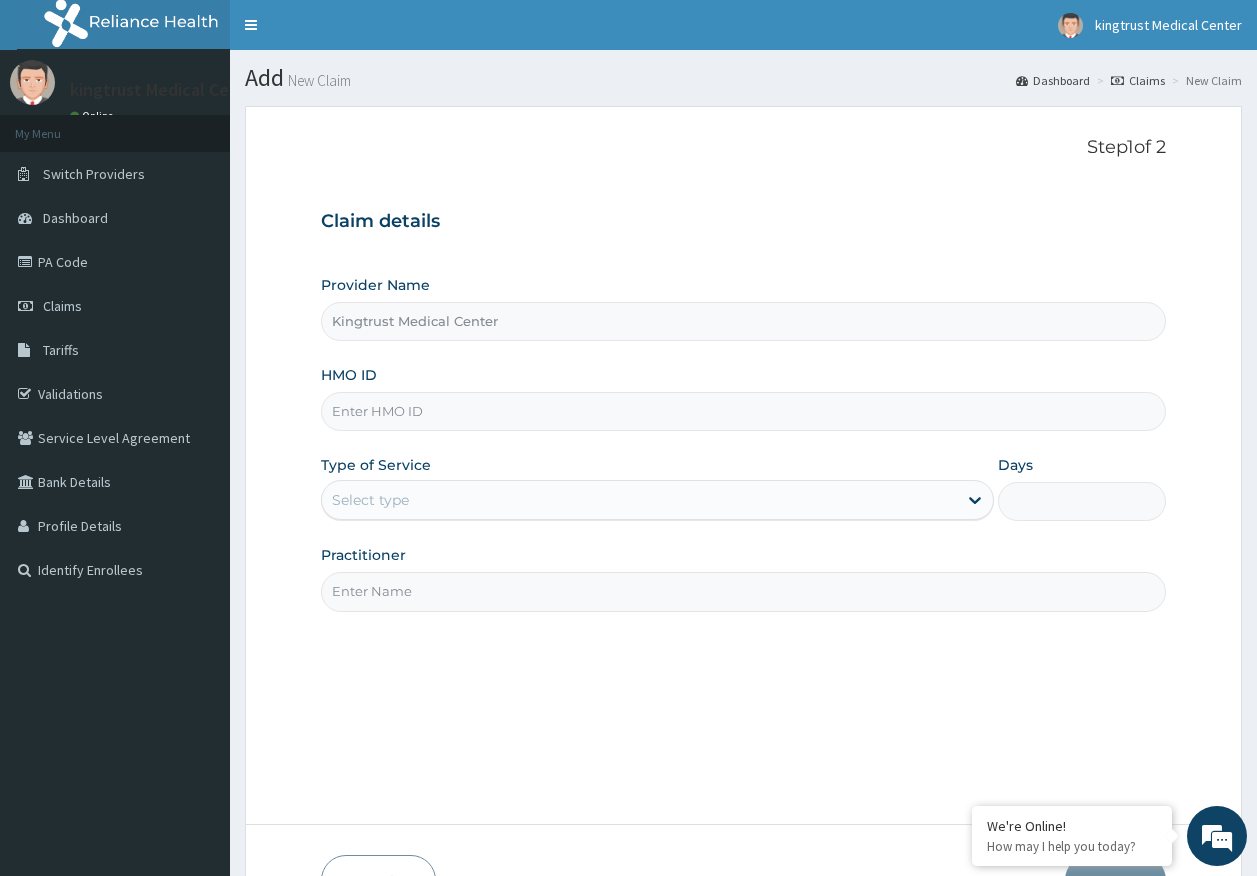 scroll, scrollTop: 0, scrollLeft: 0, axis: both 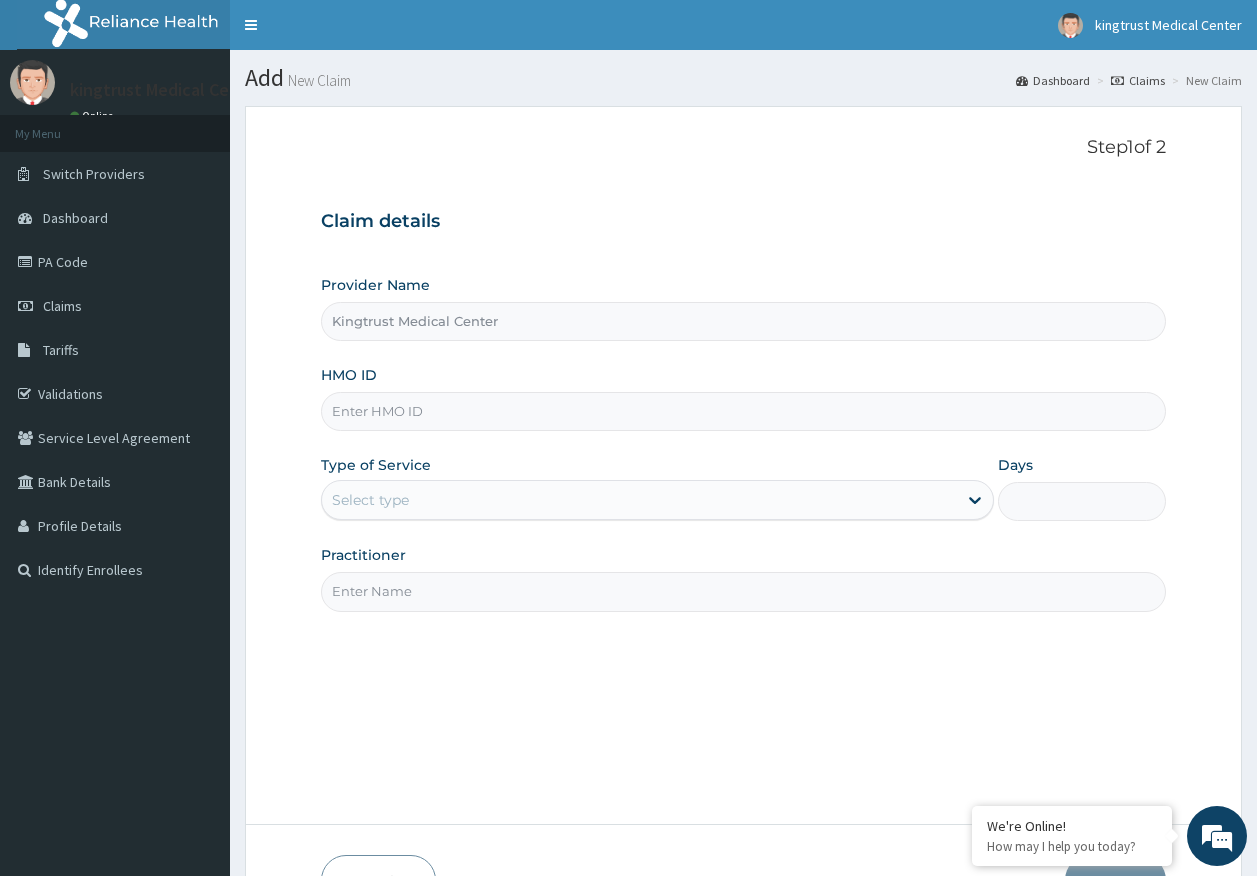 click on "HMO ID" at bounding box center [744, 411] 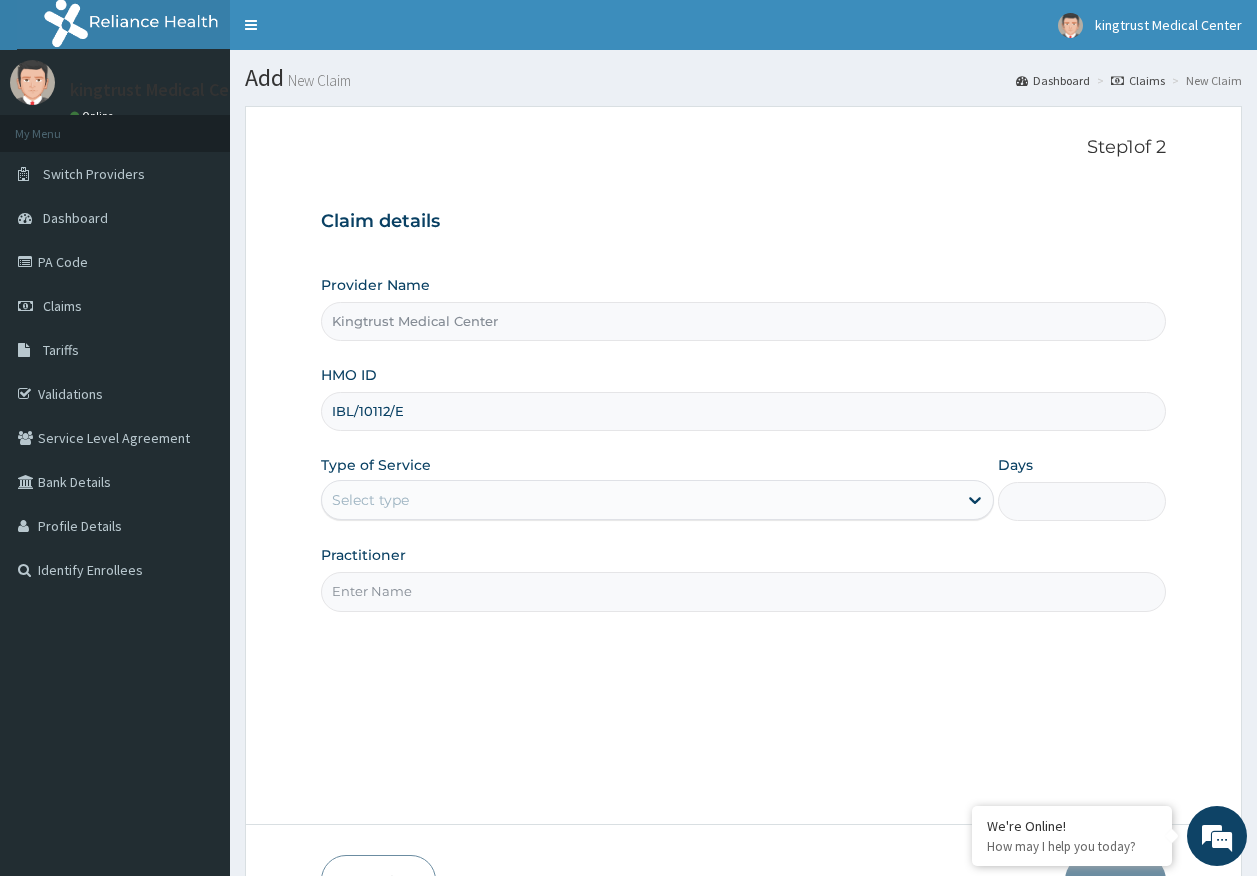 type on "IBL/10112/E" 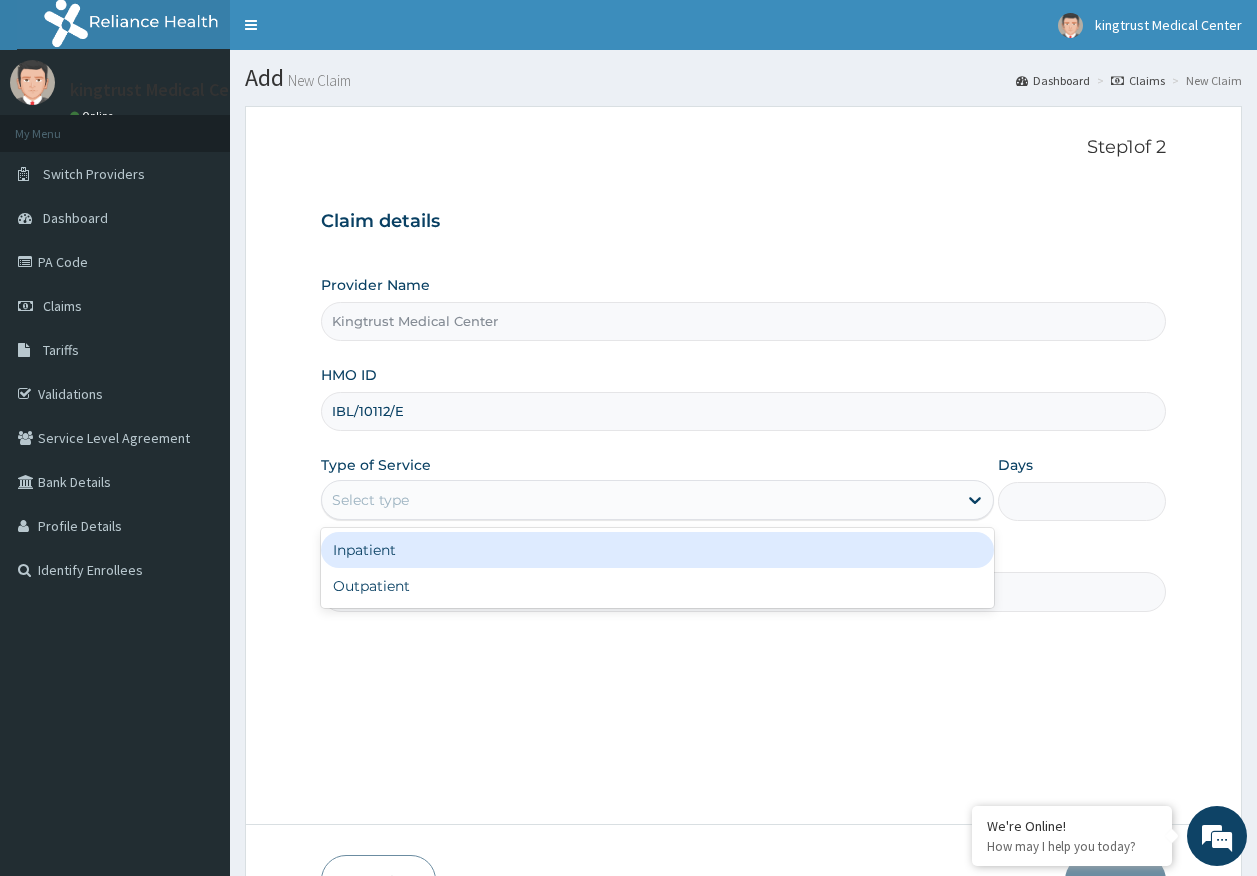 click on "Select type" at bounding box center (370, 500) 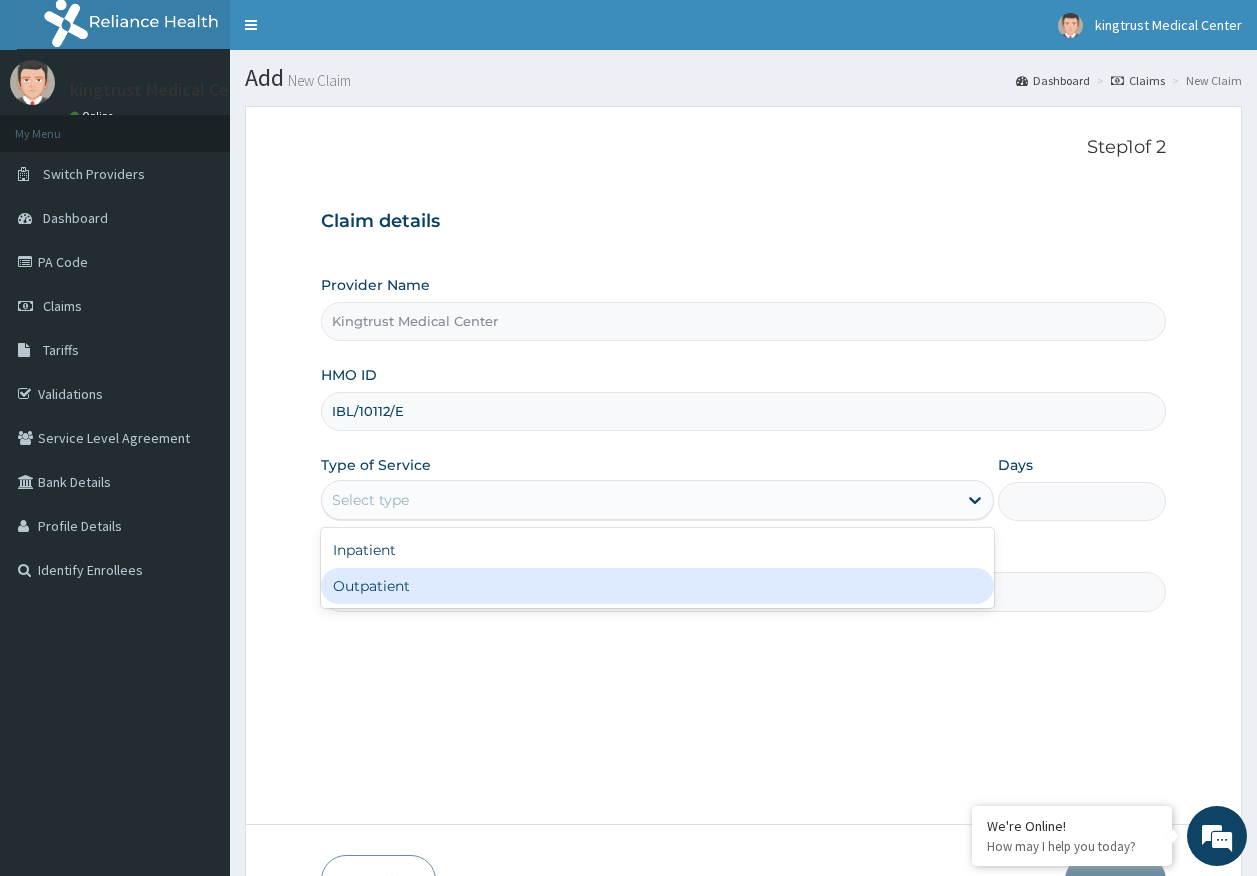 drag, startPoint x: 388, startPoint y: 588, endPoint x: 400, endPoint y: 583, distance: 13 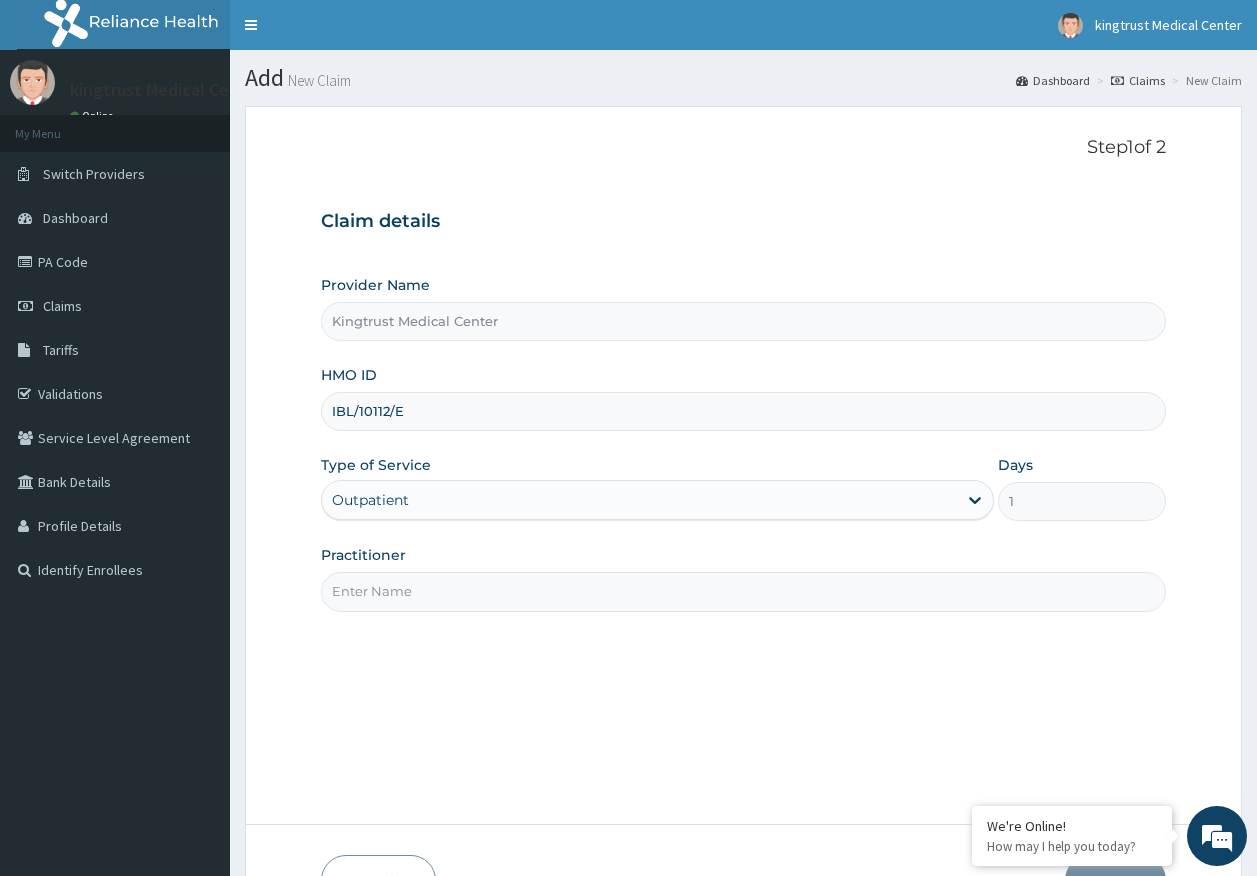 drag, startPoint x: 402, startPoint y: 583, endPoint x: 403, endPoint y: 600, distance: 17.029387 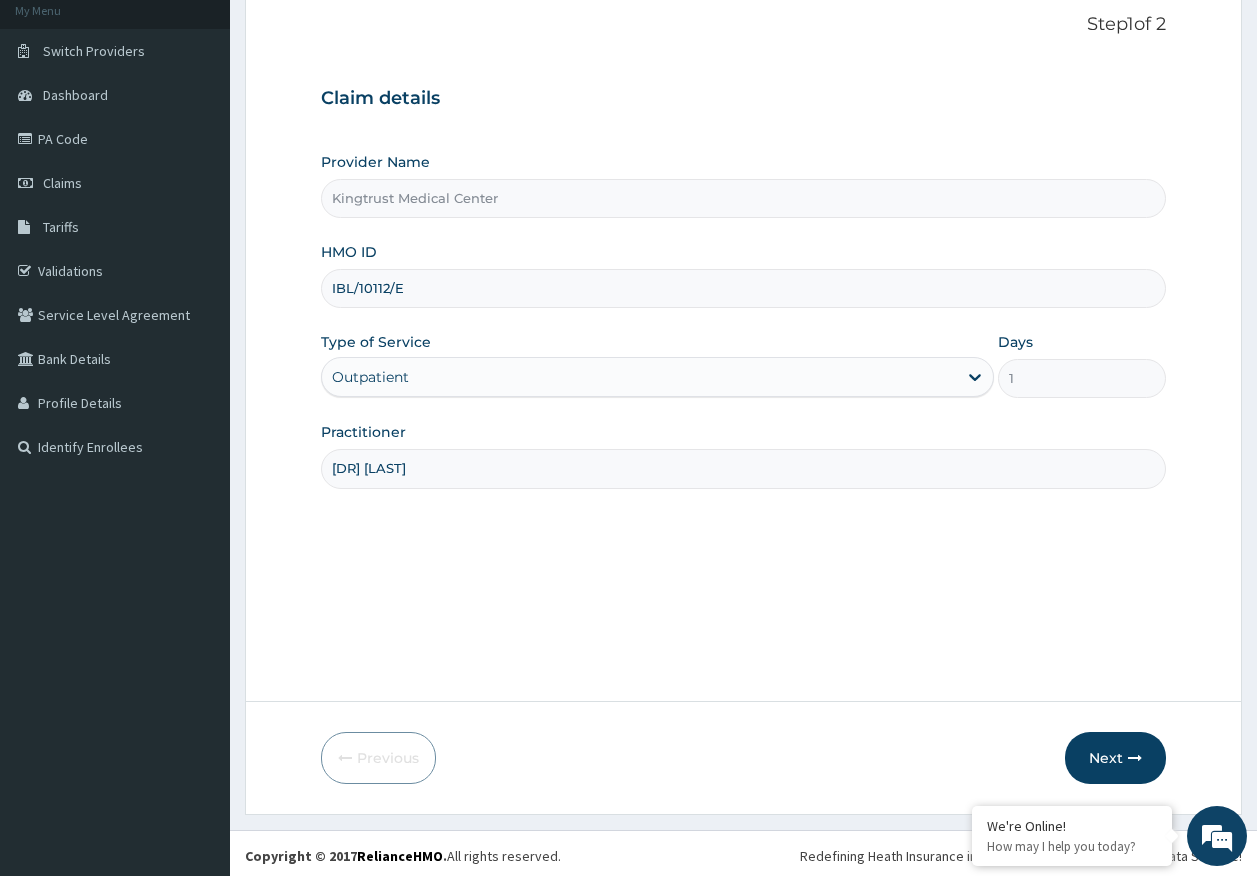 scroll, scrollTop: 128, scrollLeft: 0, axis: vertical 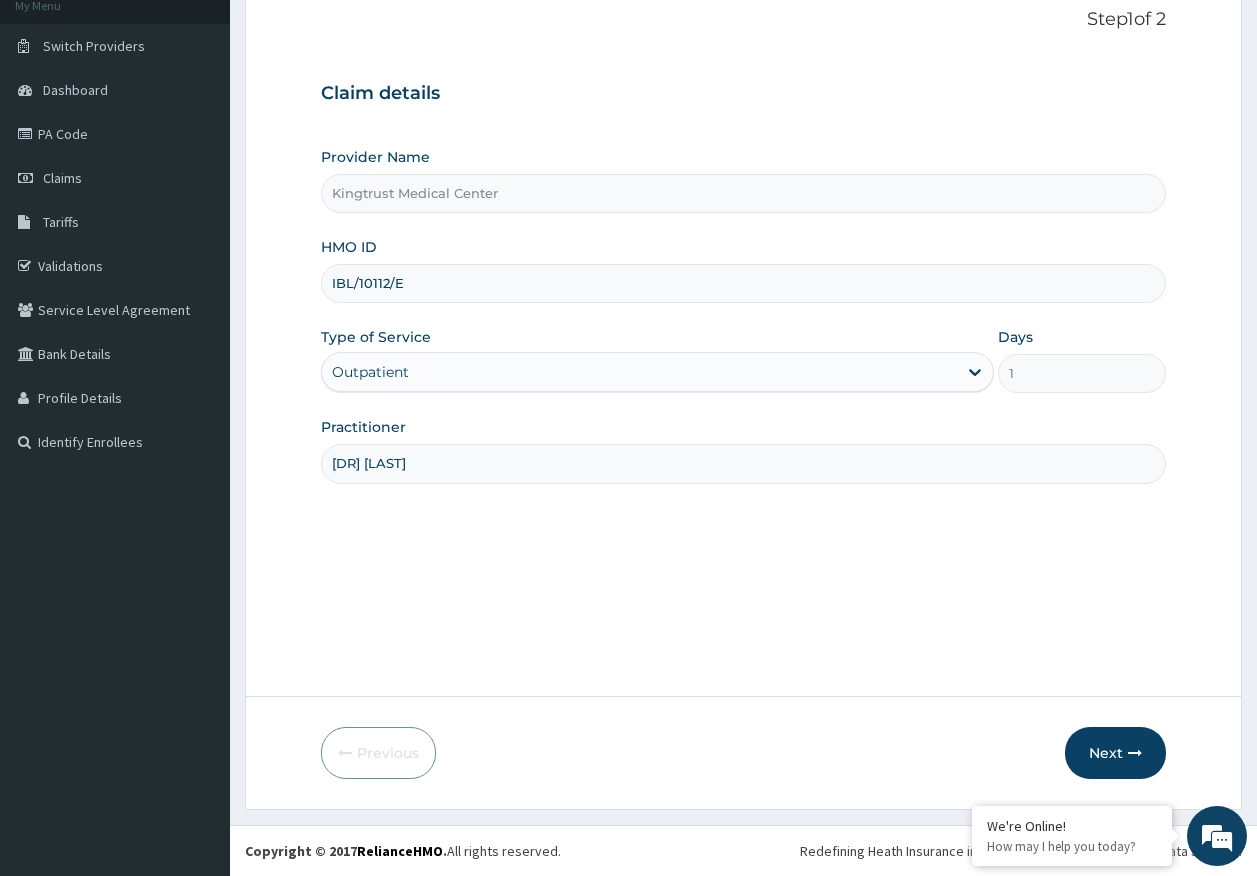 click on "Next" at bounding box center (1115, 753) 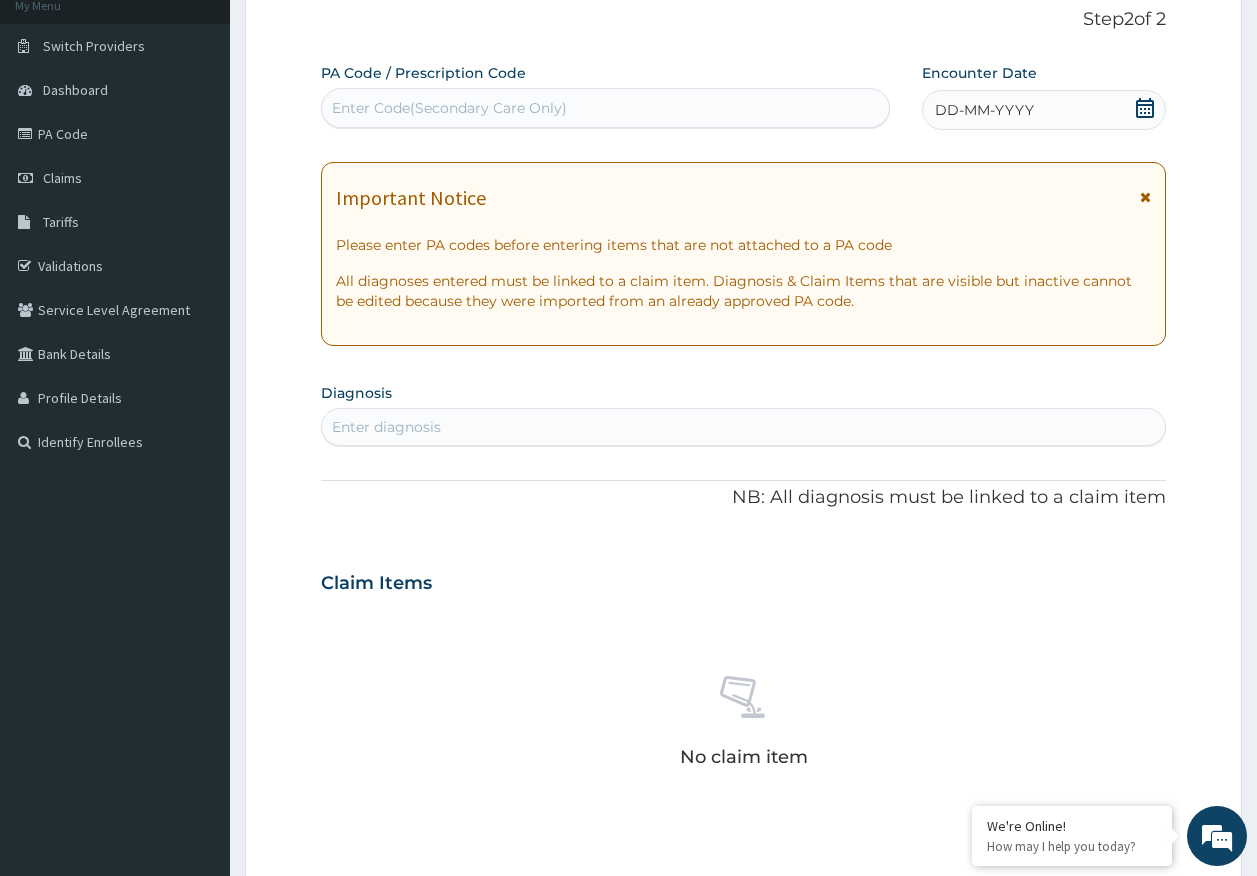 click on "DD-MM-YYYY" at bounding box center (984, 110) 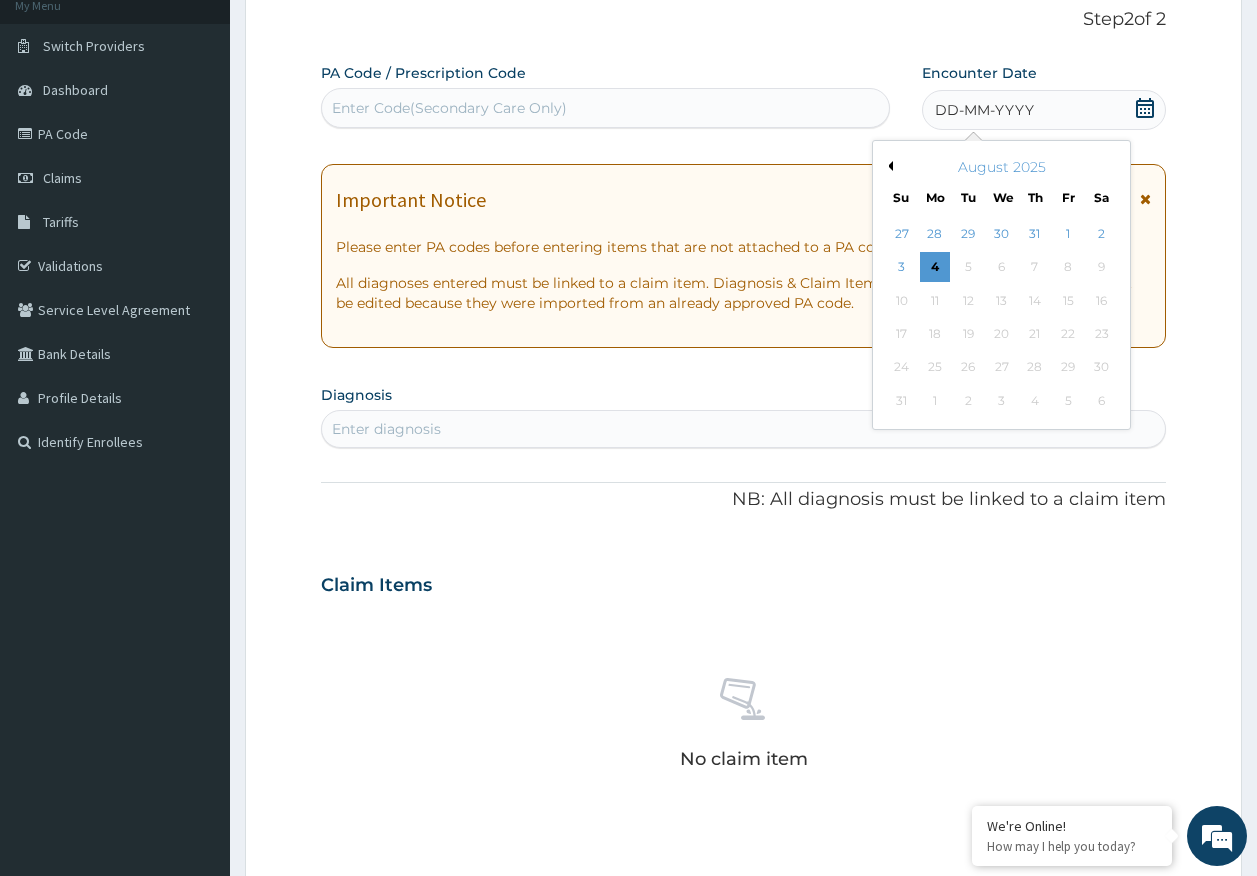 click on "2" at bounding box center (1102, 234) 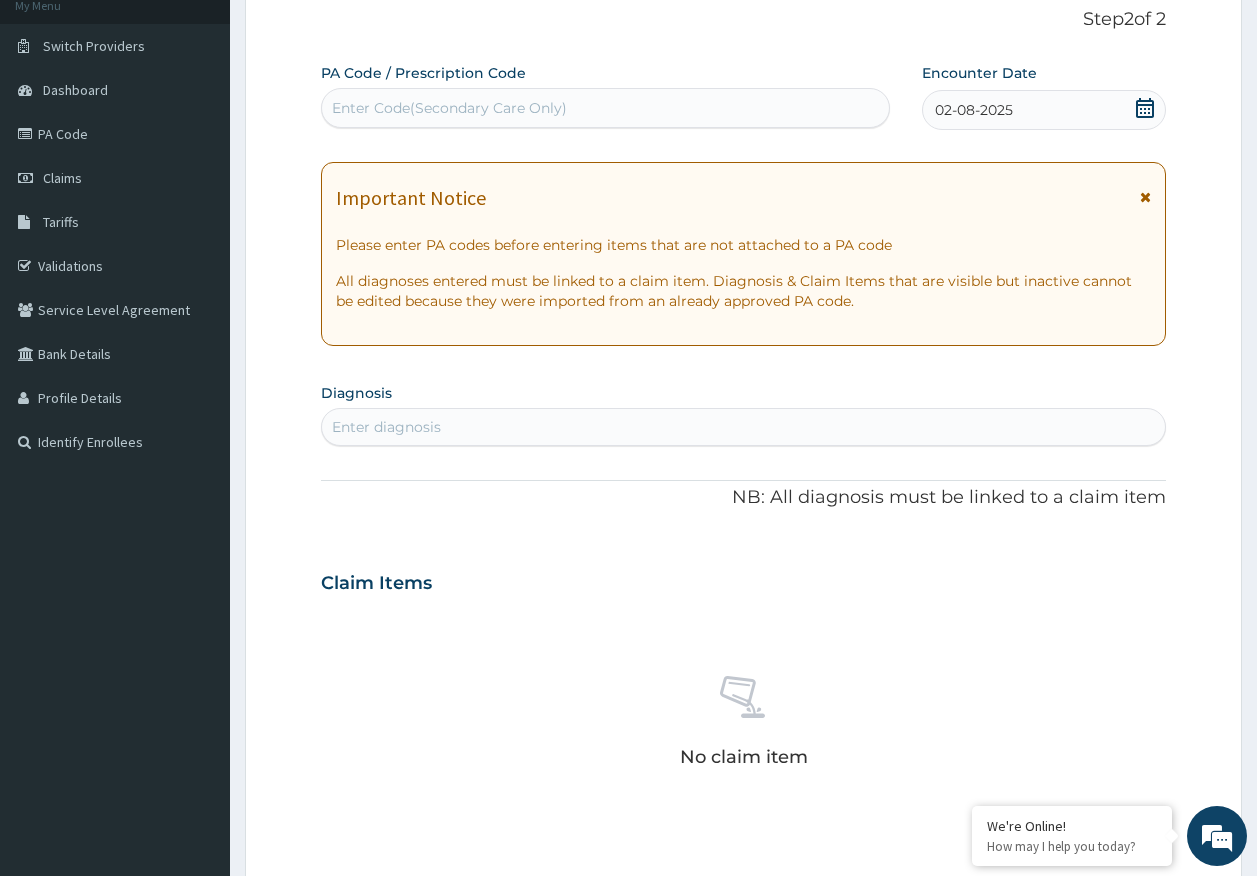 click on "Enter diagnosis" at bounding box center (744, 427) 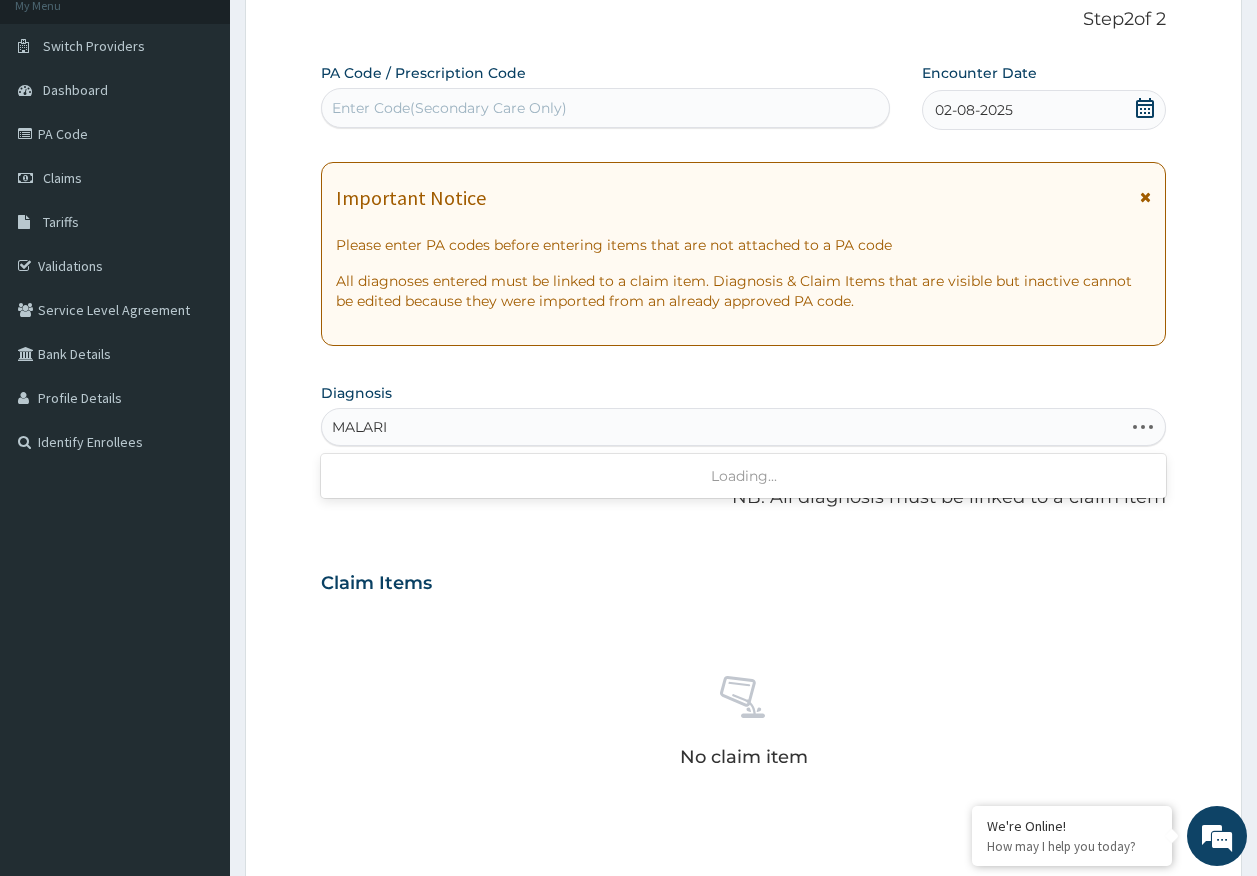 type on "MALARIA" 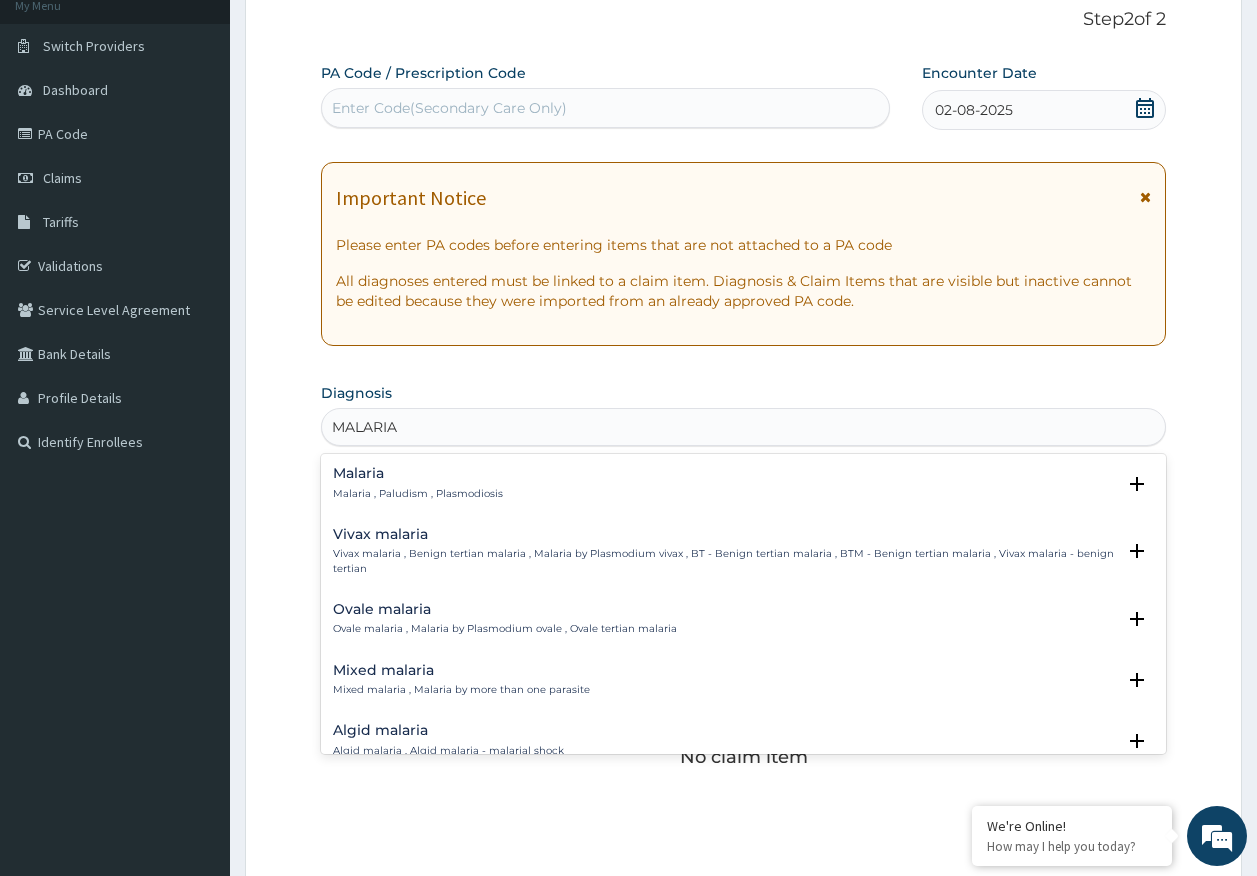 click on "Malaria , Paludism , Plasmodiosis" at bounding box center (418, 494) 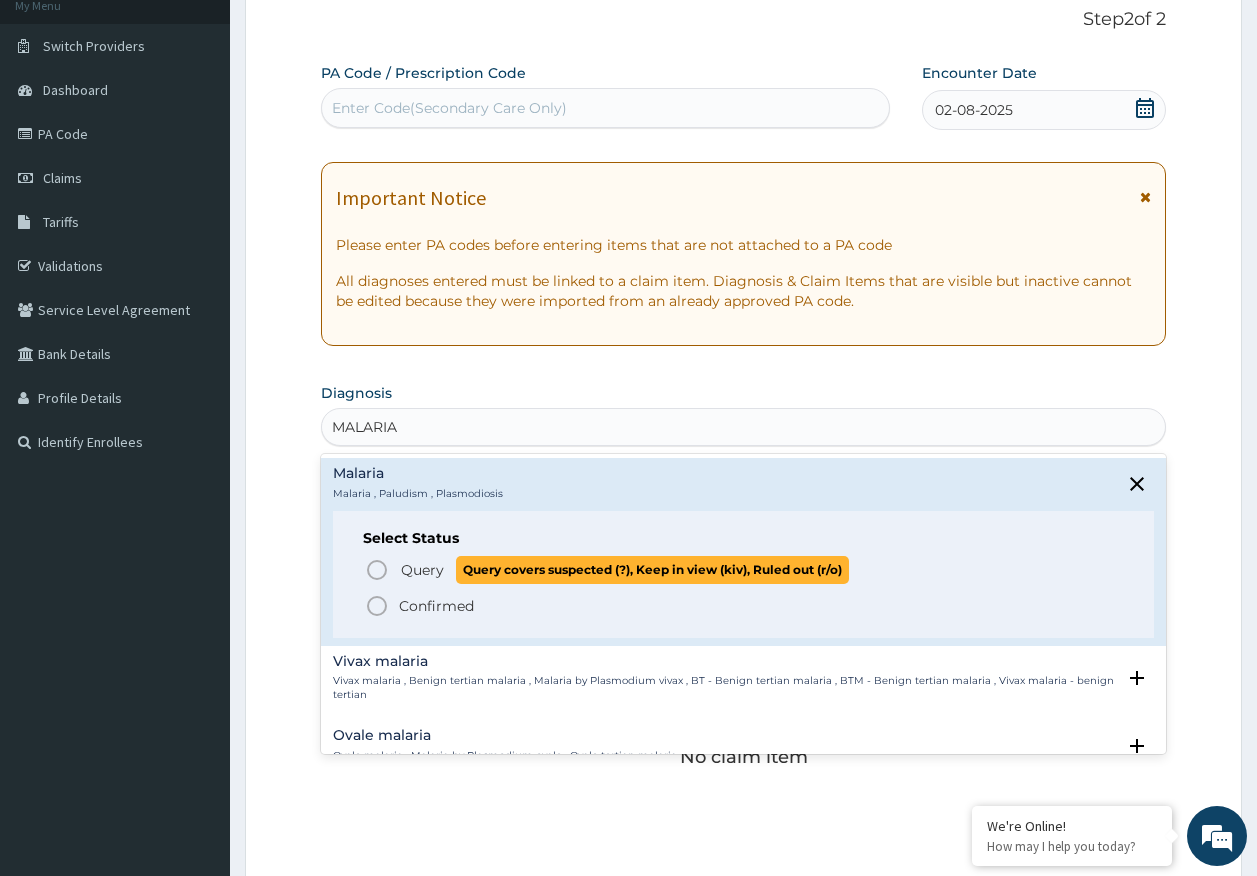 click on "Query" at bounding box center (422, 570) 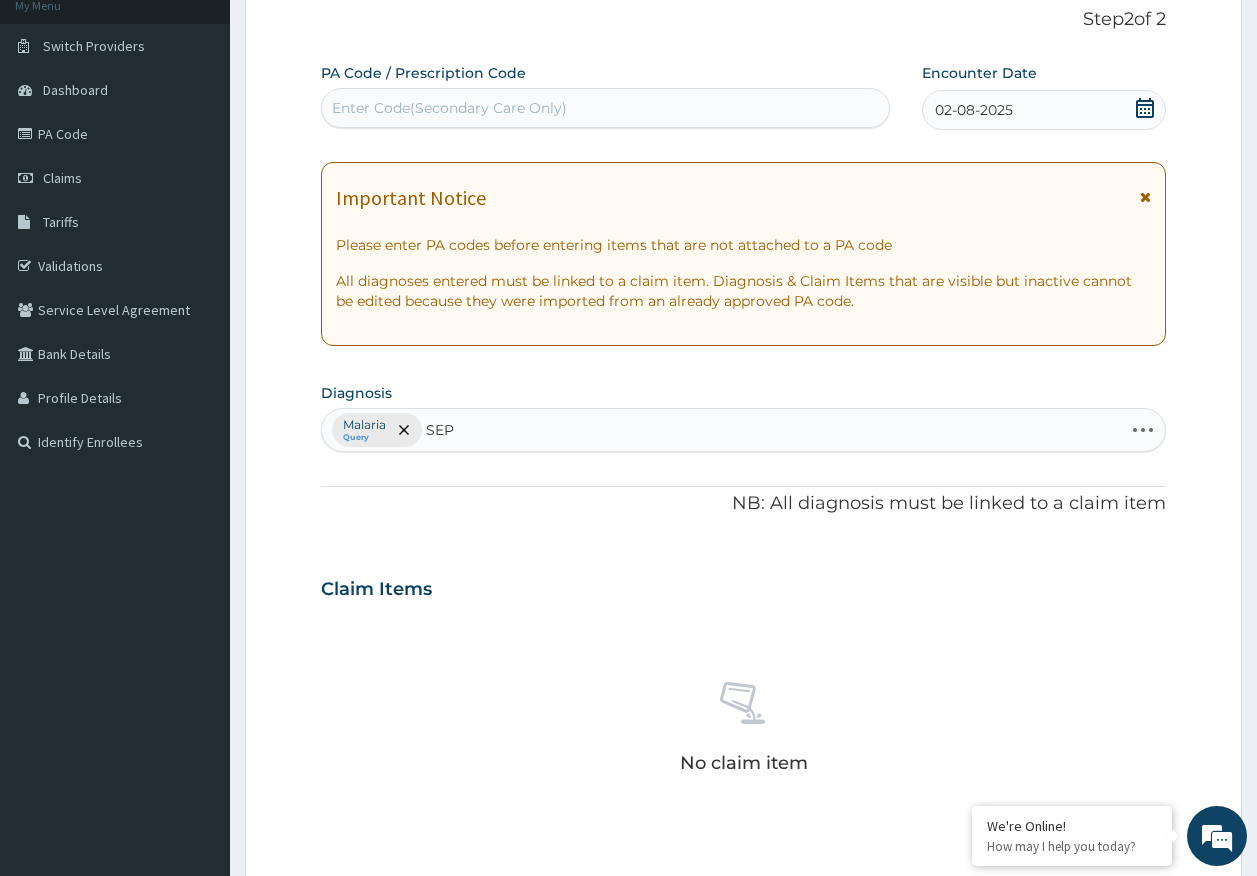 type on "SEPS" 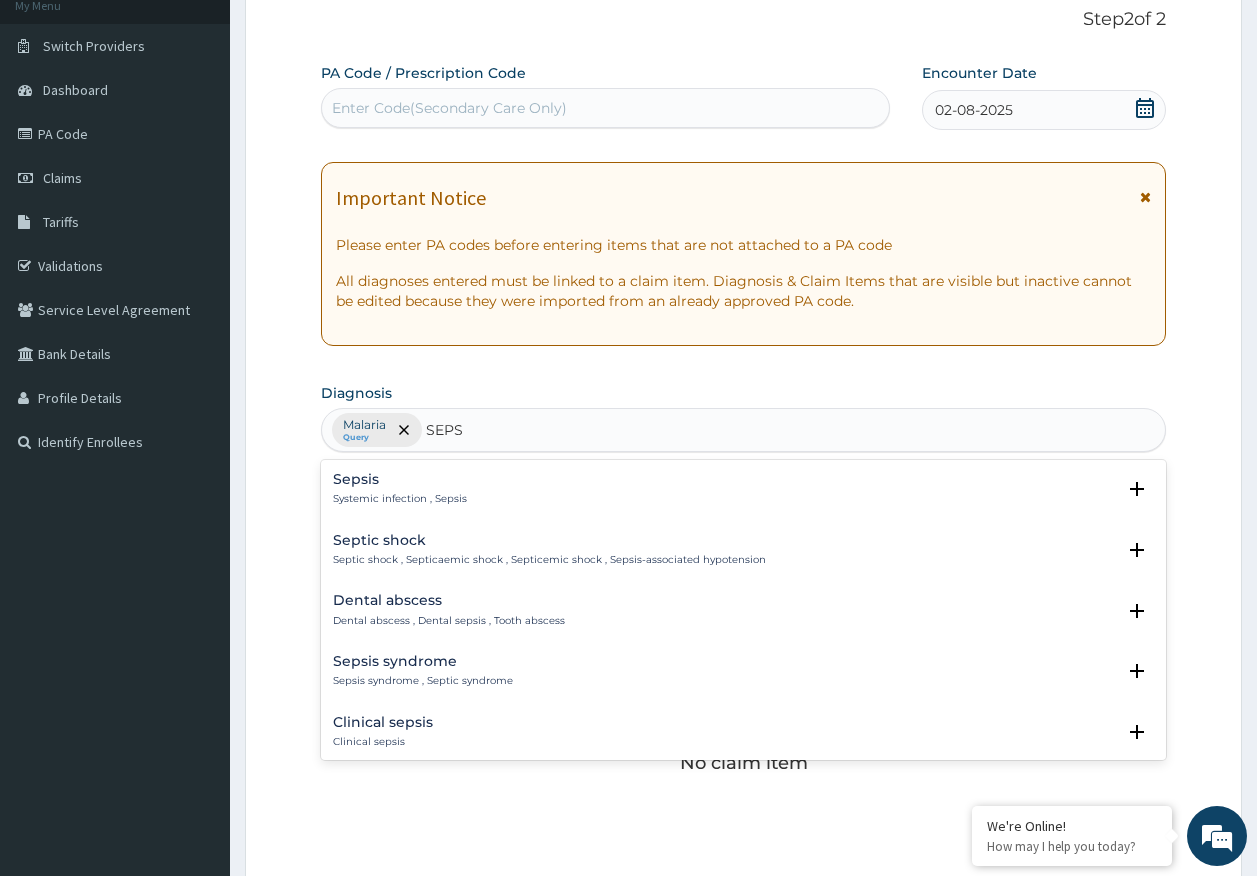 click on "Sepsis" at bounding box center (400, 479) 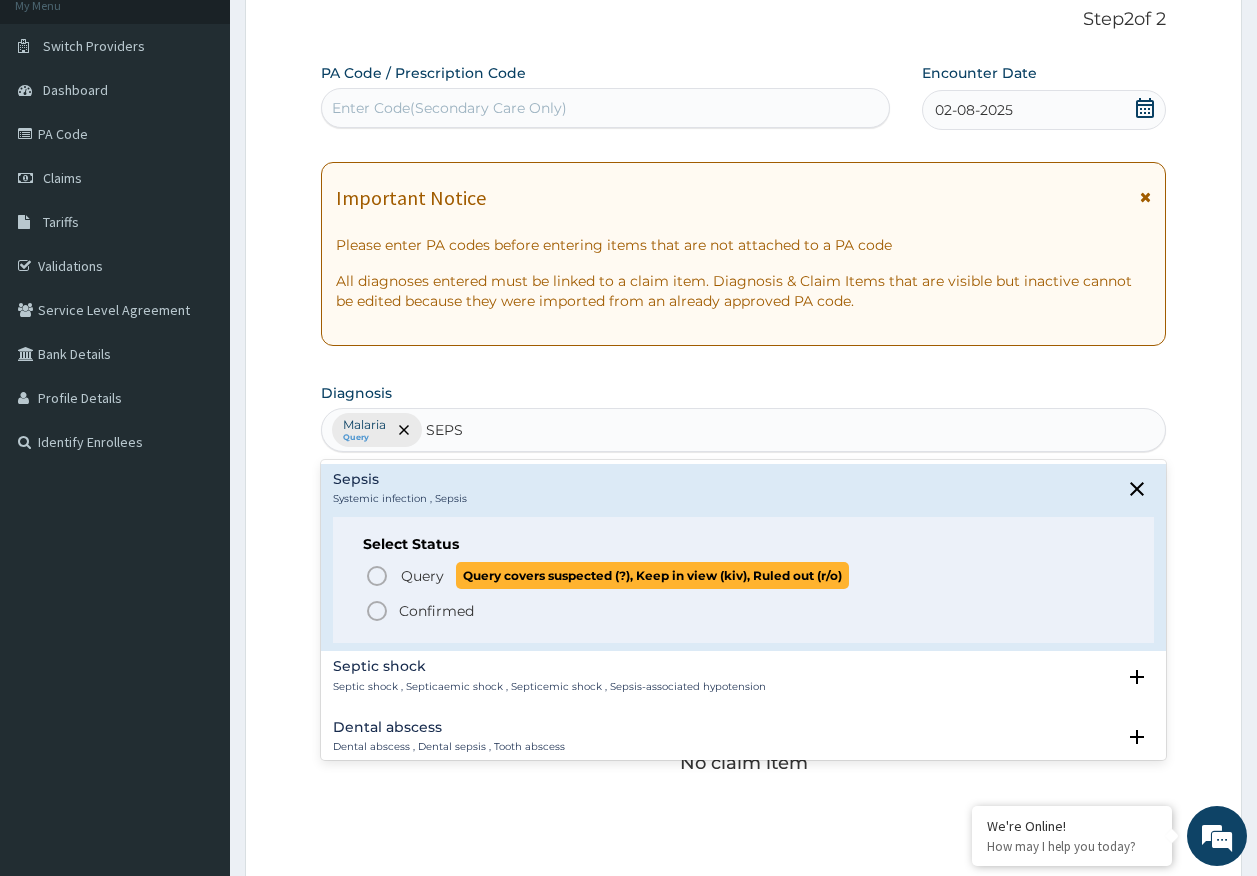 click on "Query" at bounding box center [422, 576] 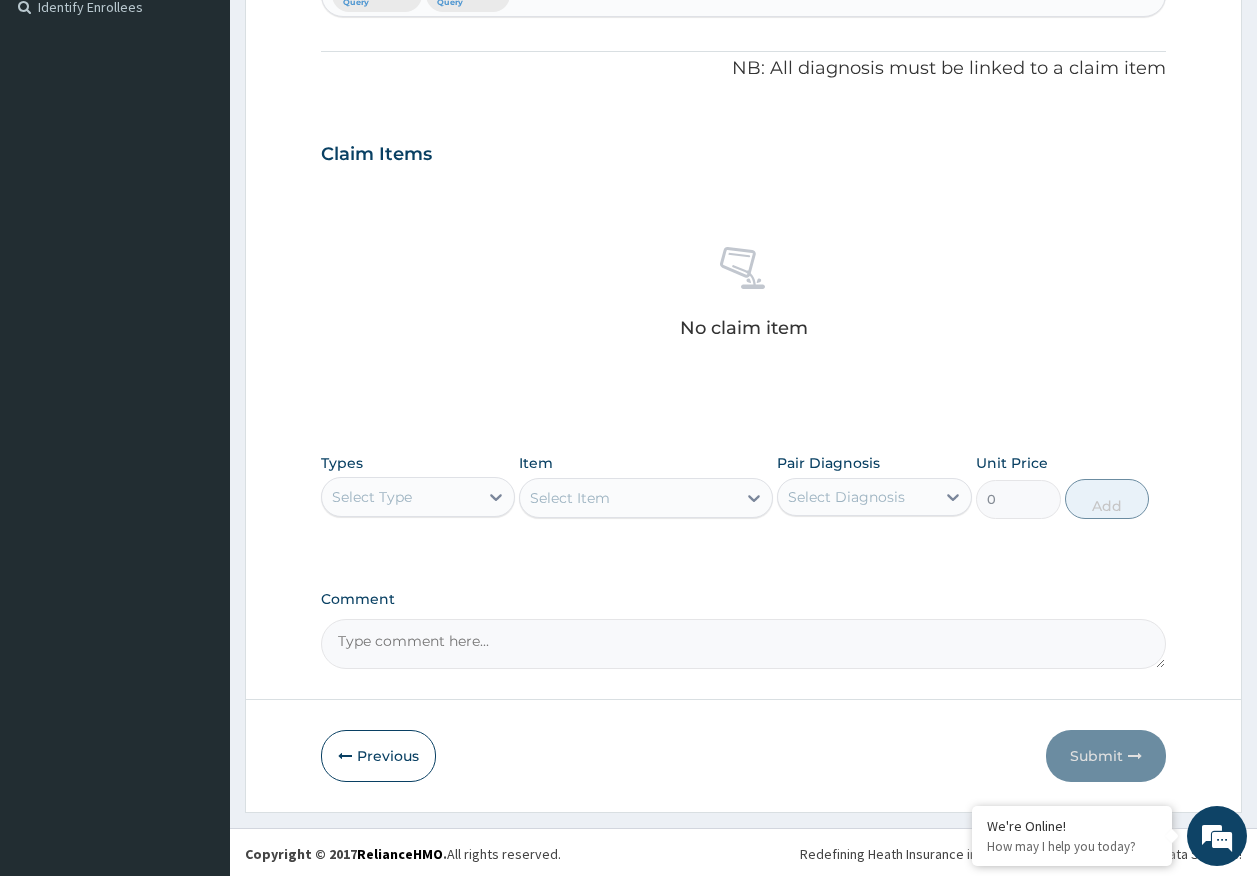 scroll, scrollTop: 566, scrollLeft: 0, axis: vertical 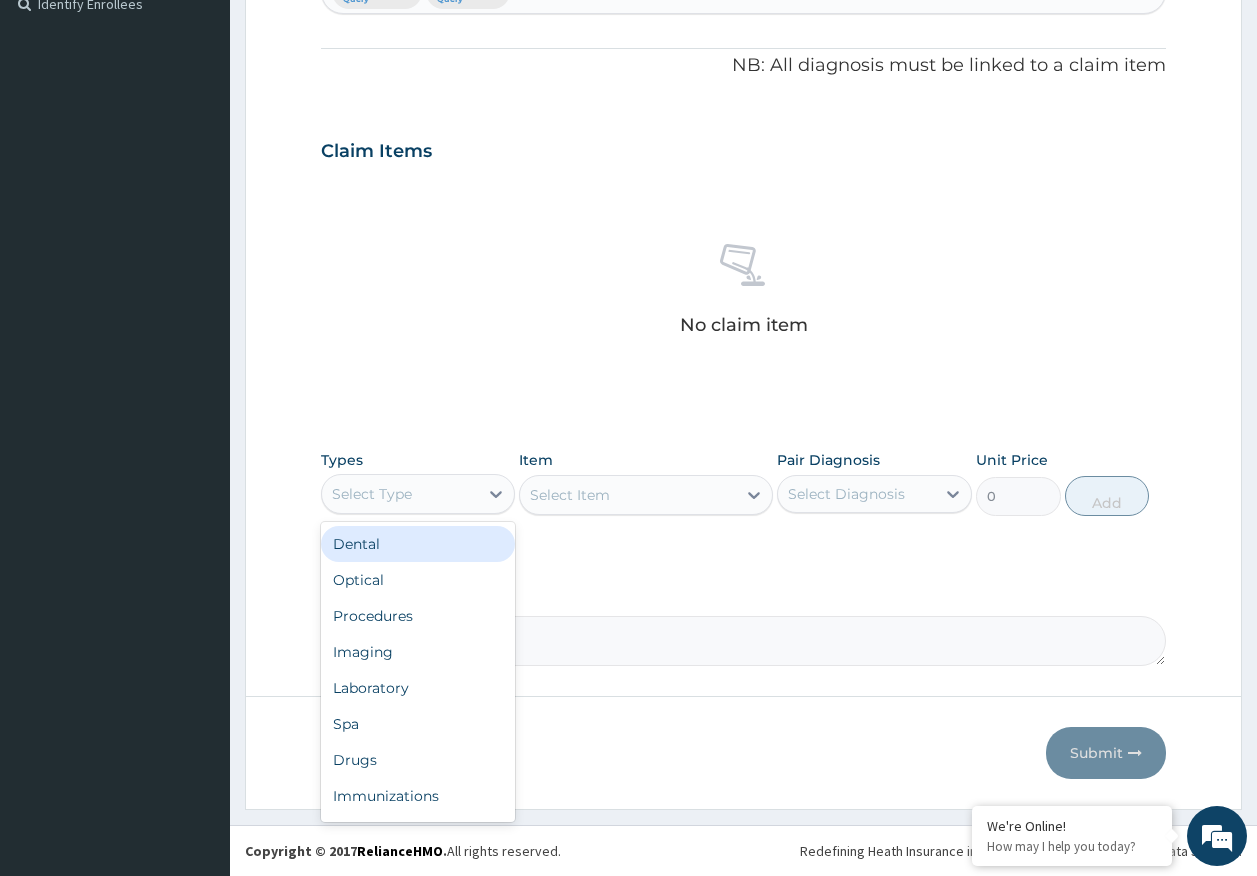 click on "Select Type" at bounding box center (372, 494) 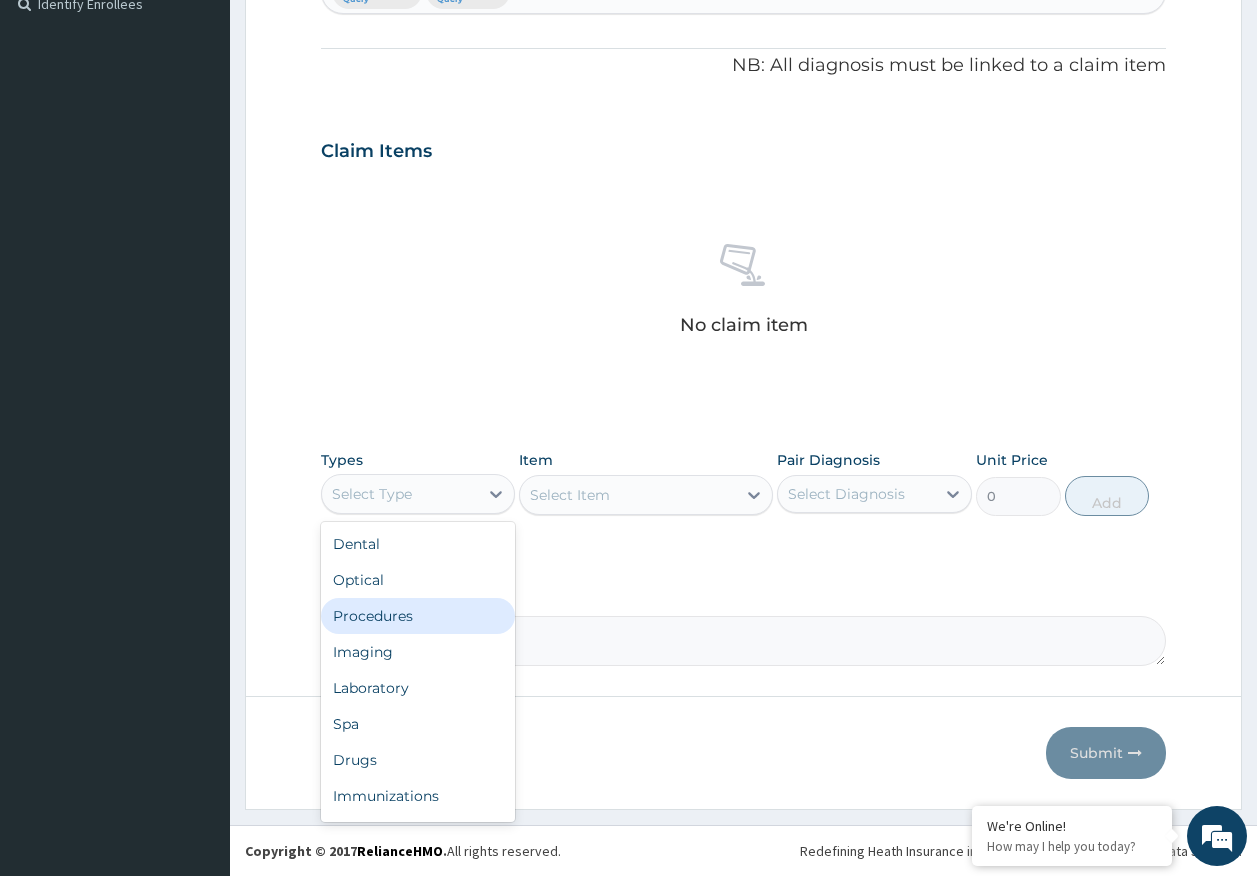 click on "Procedures" at bounding box center (418, 616) 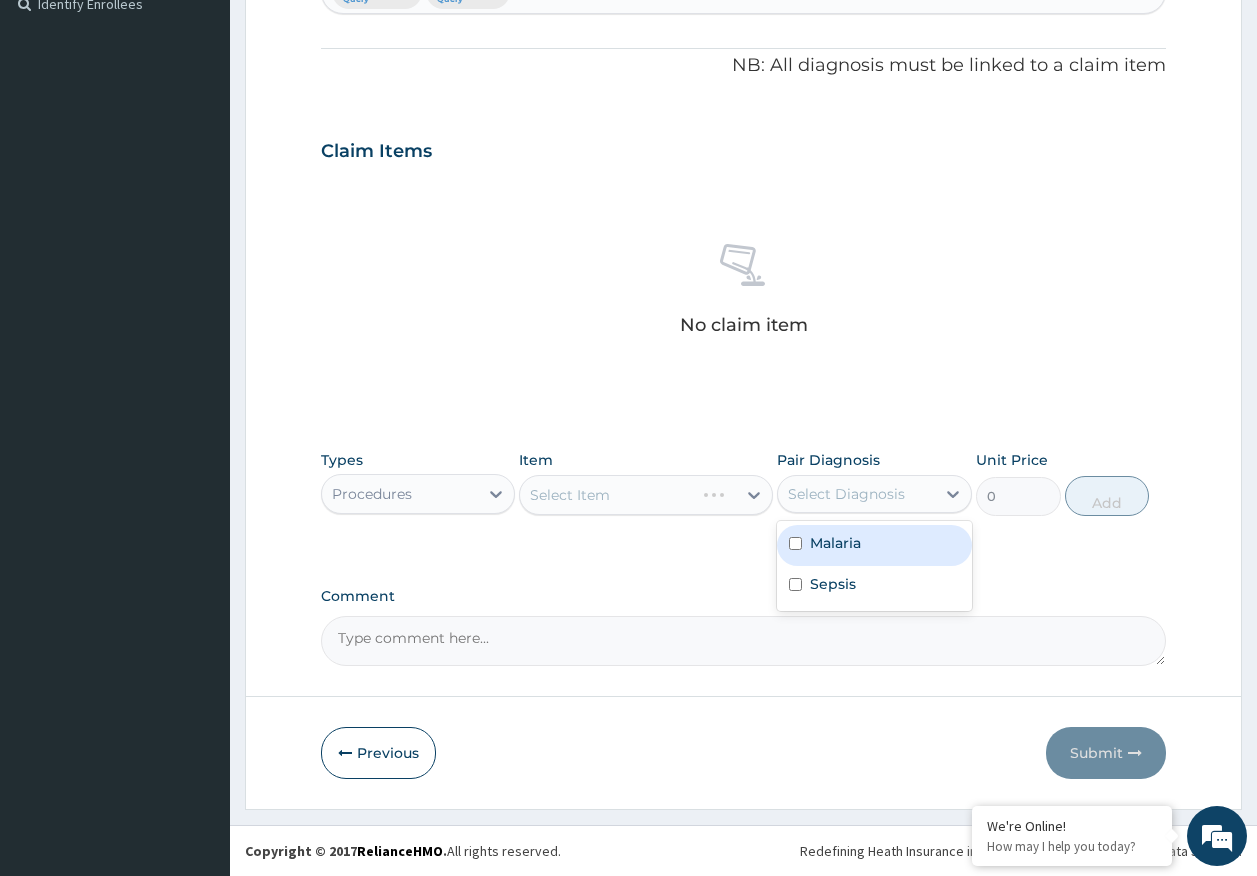 click on "Select Diagnosis" at bounding box center (846, 494) 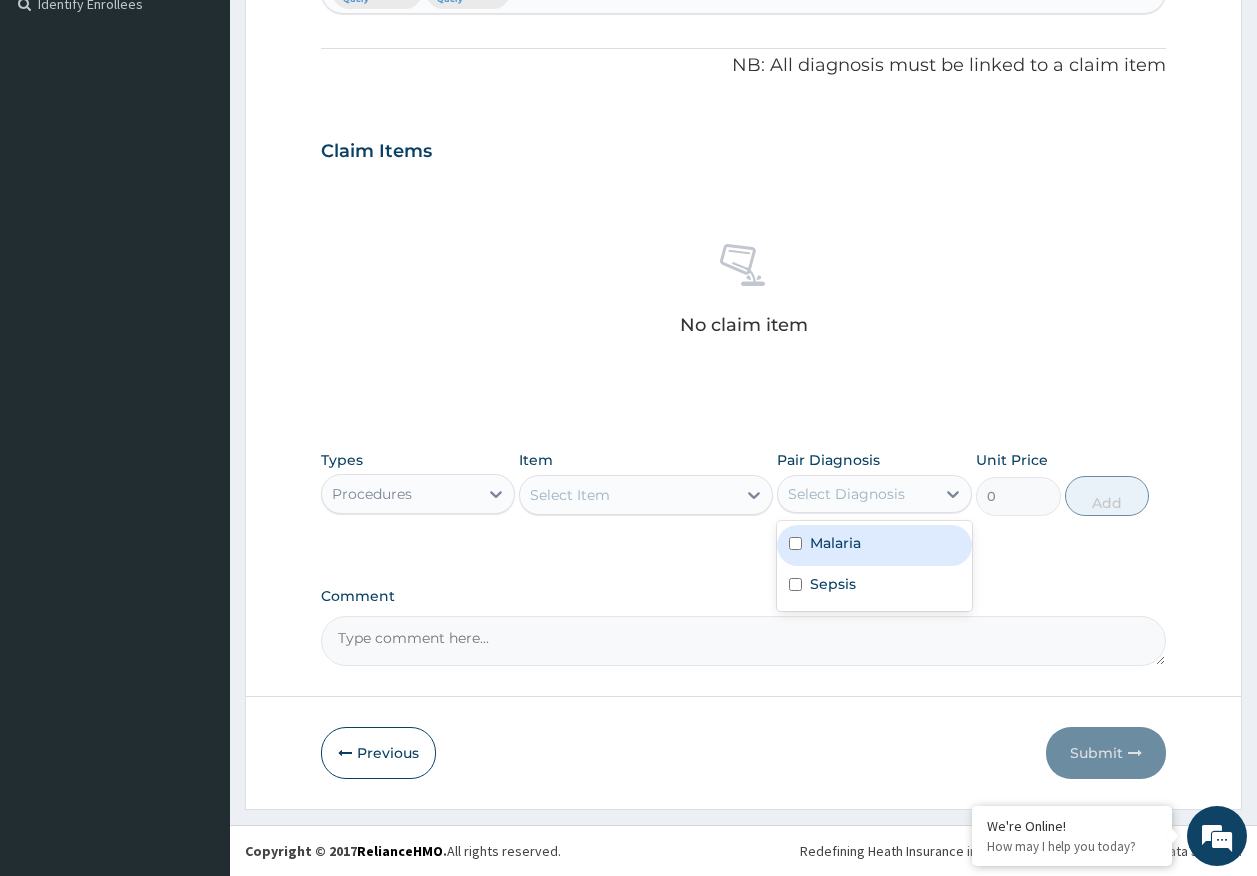 click on "Malaria" at bounding box center [874, 545] 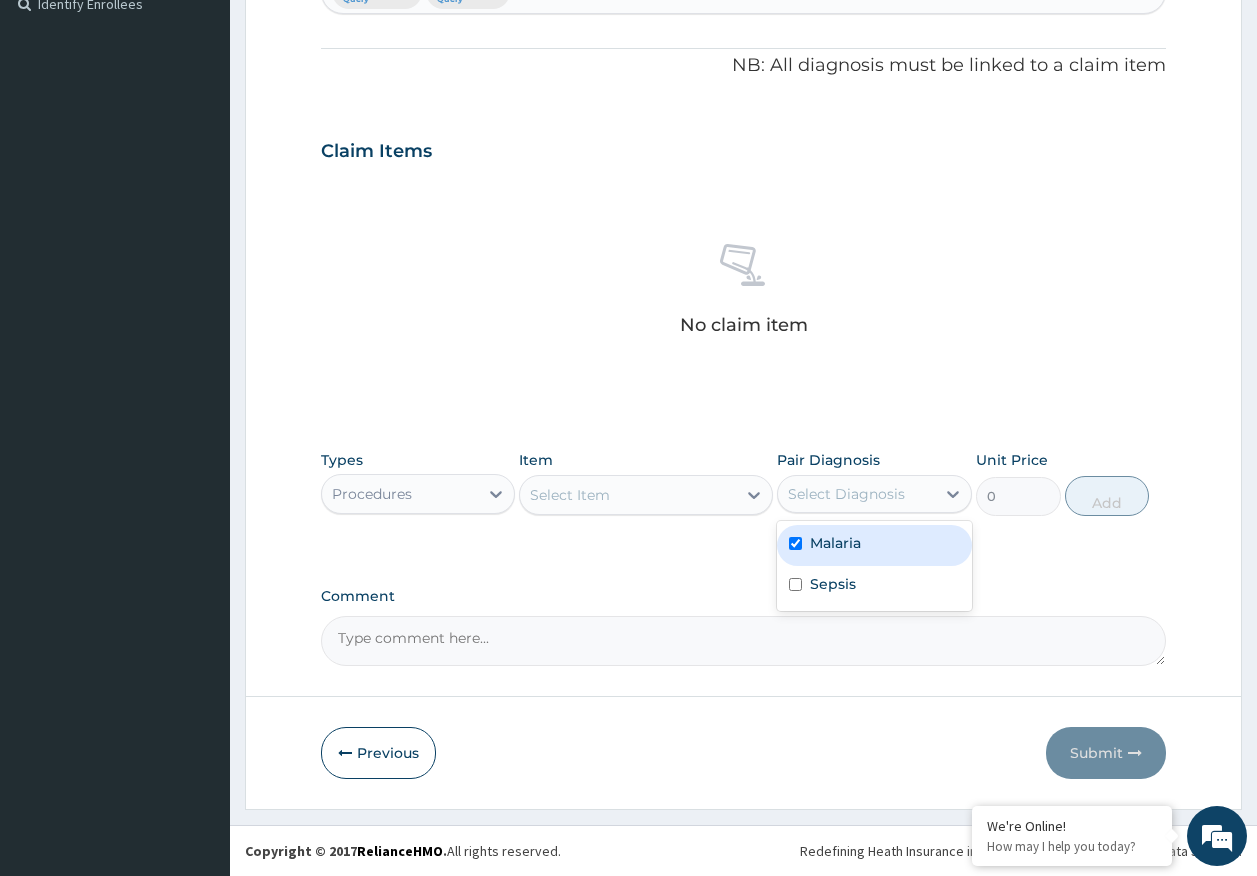 checkbox on "true" 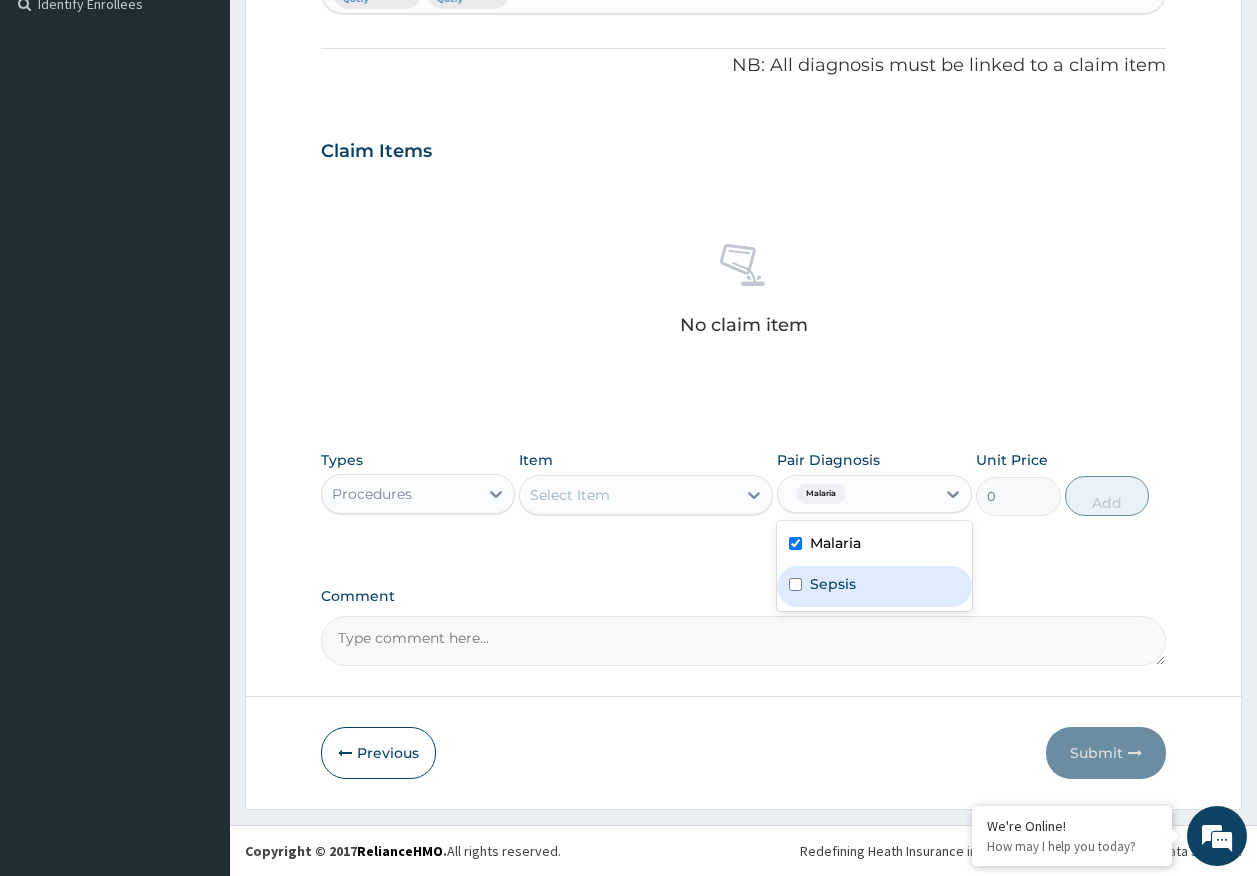 click on "Sepsis" at bounding box center [833, 584] 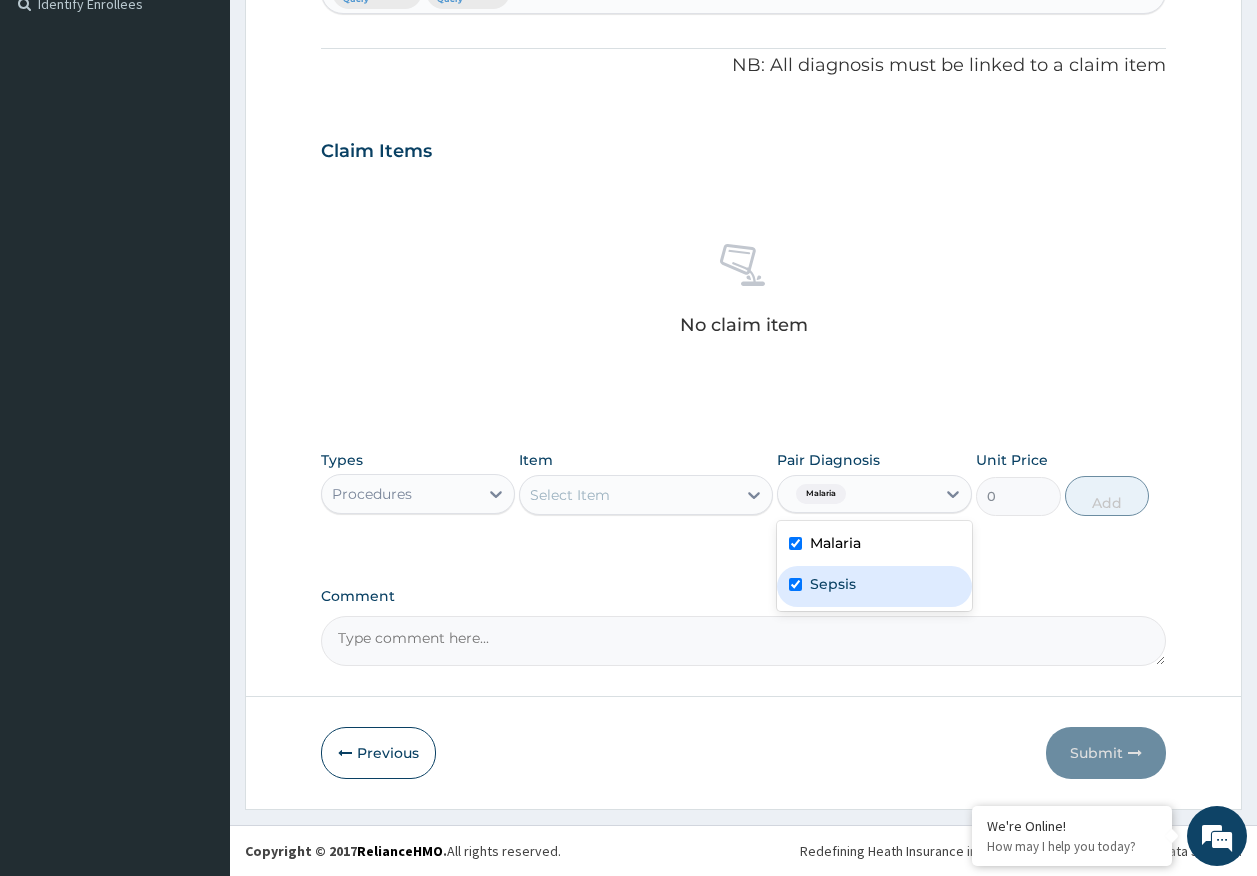 checkbox on "true" 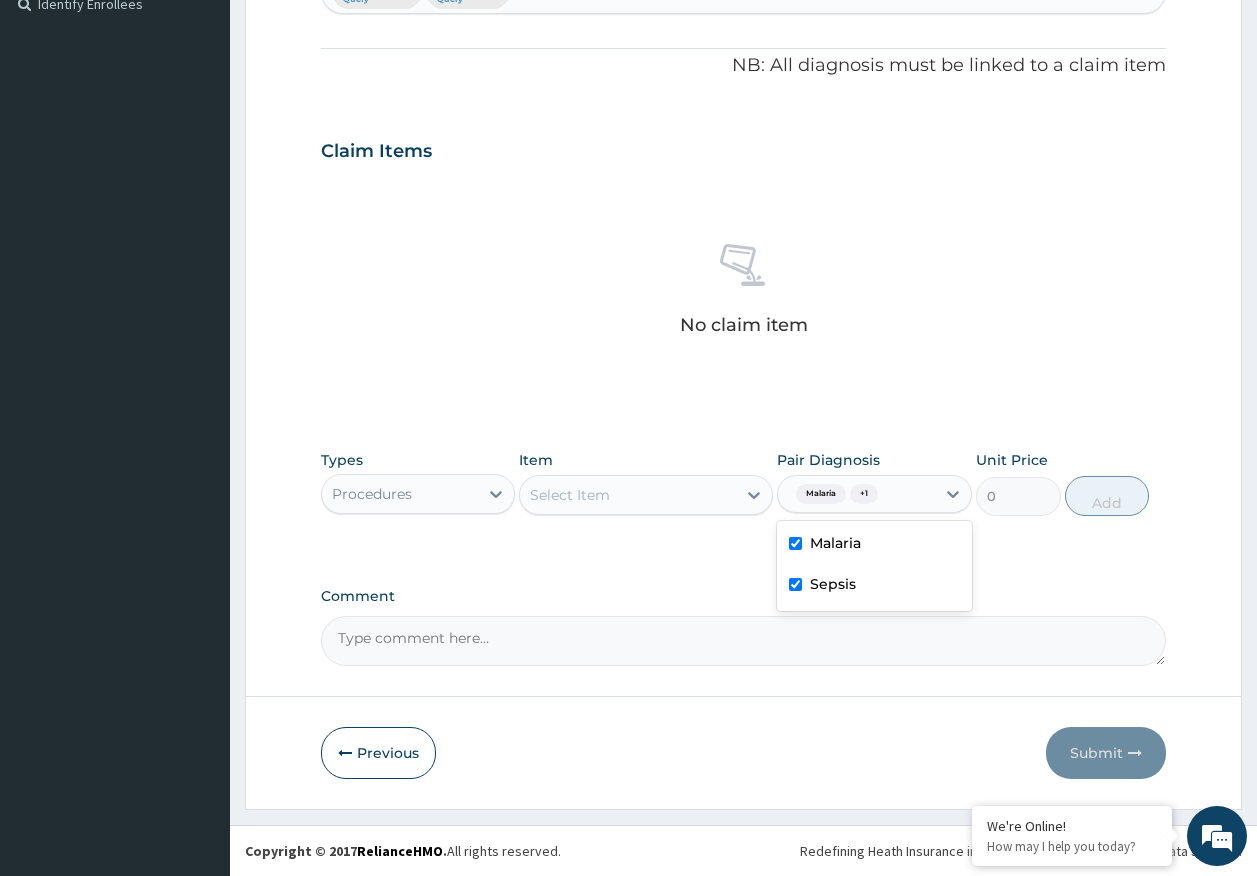 click on "Select Item" at bounding box center (628, 495) 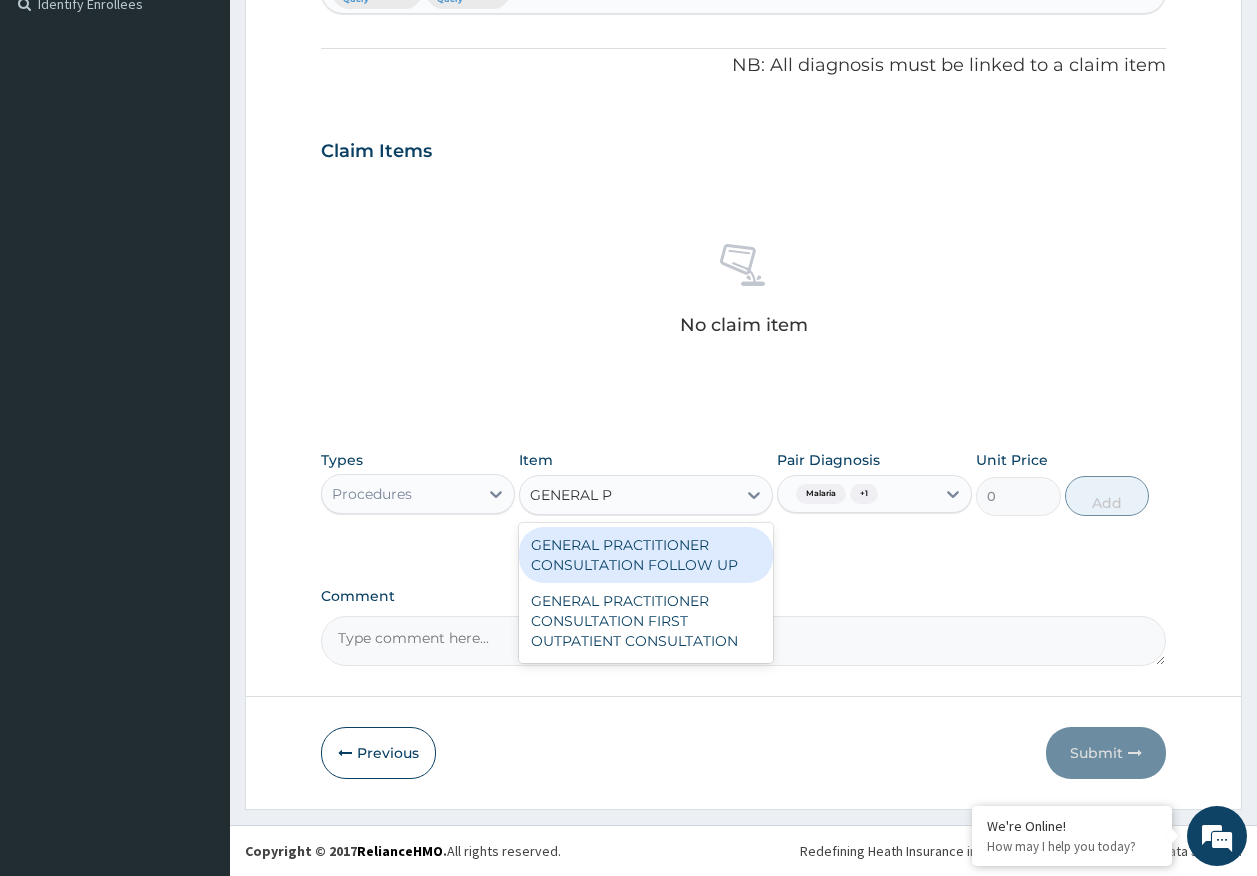type on "GENERAL PR" 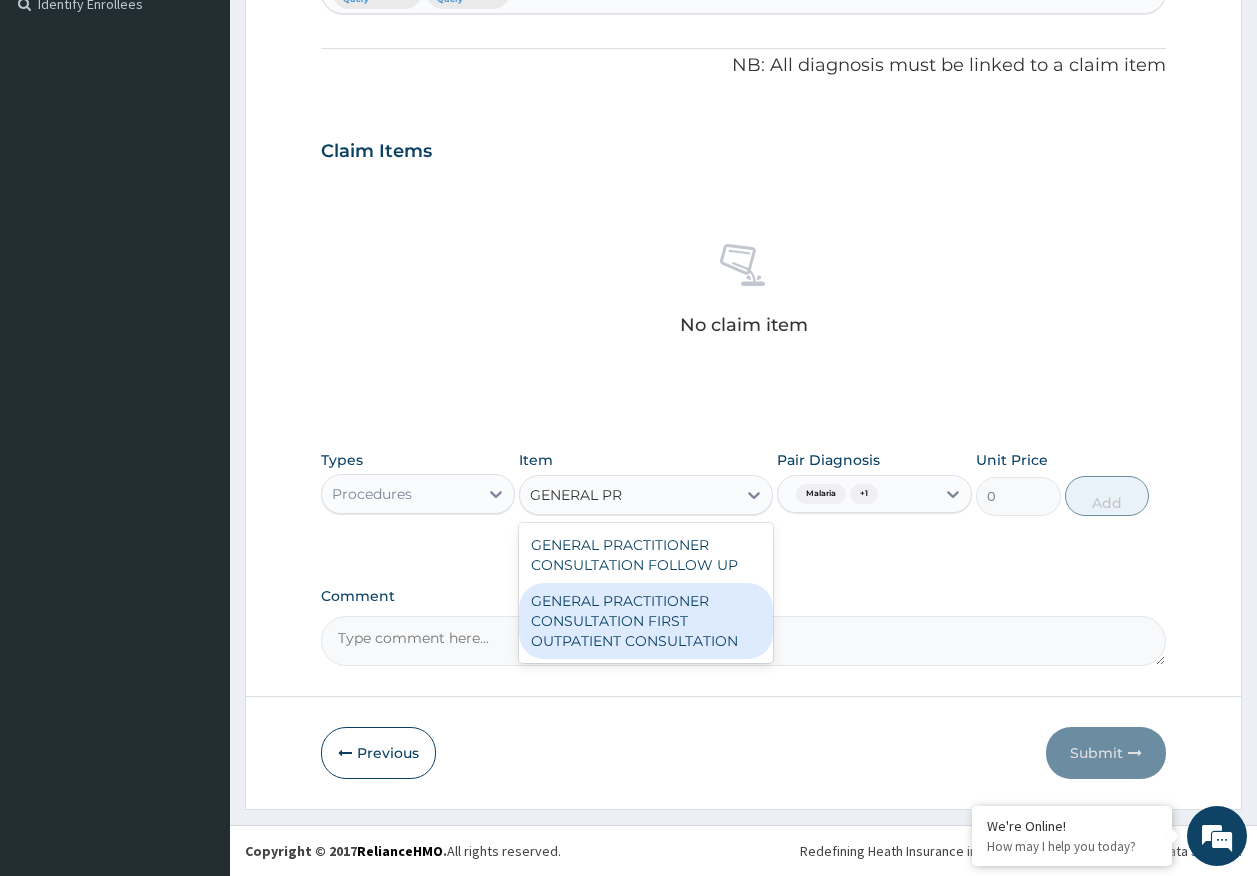 click on "GENERAL PRACTITIONER CONSULTATION FIRST OUTPATIENT CONSULTATION" at bounding box center [646, 621] 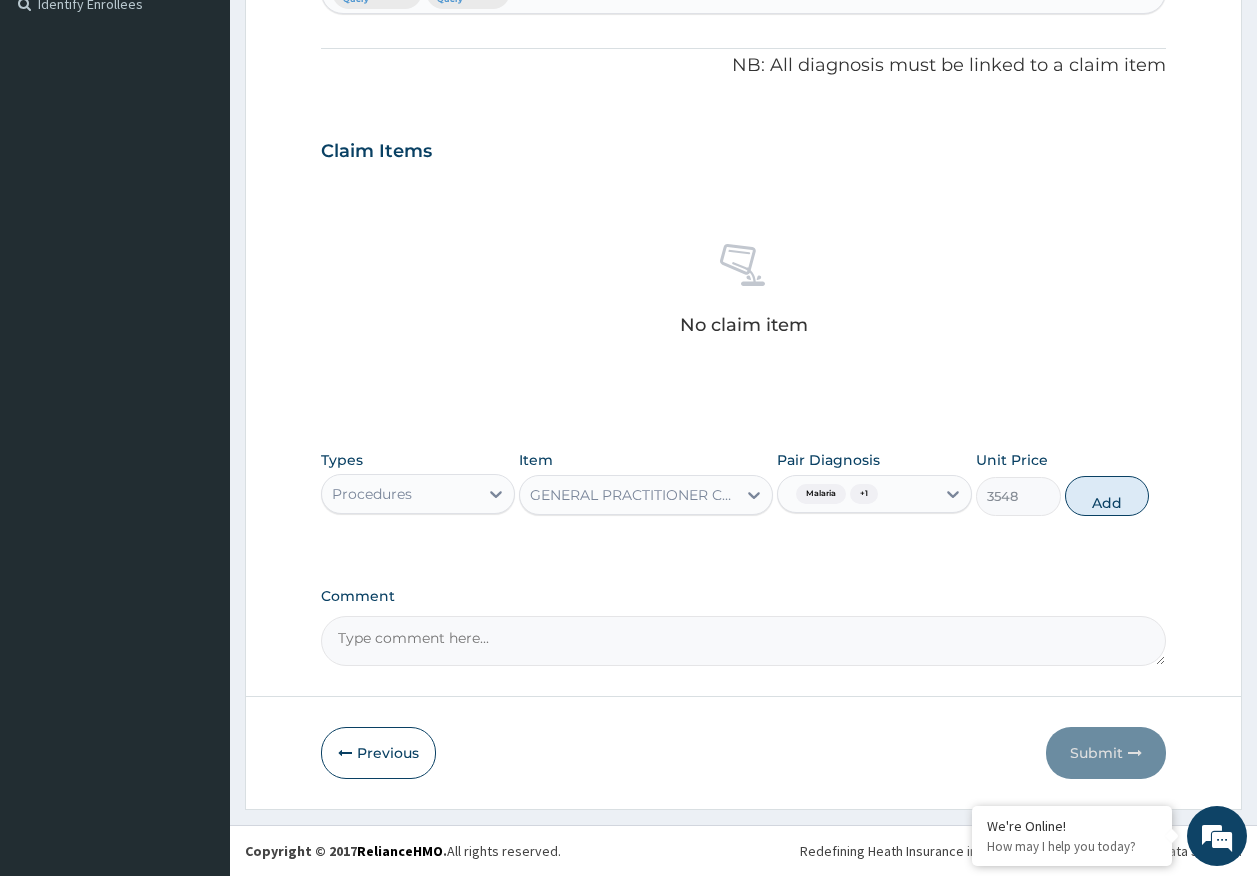 click on "Add" at bounding box center (1107, 496) 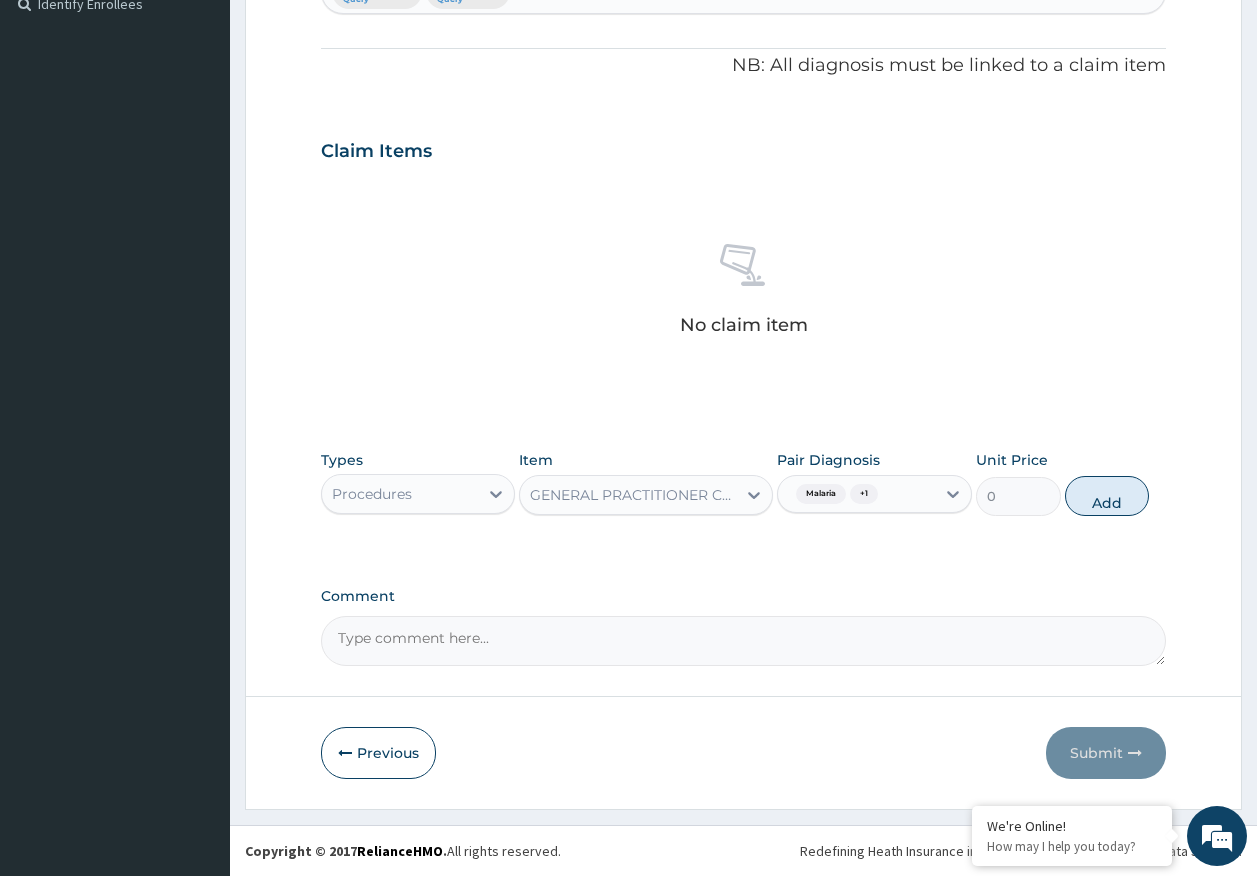 scroll, scrollTop: 517, scrollLeft: 0, axis: vertical 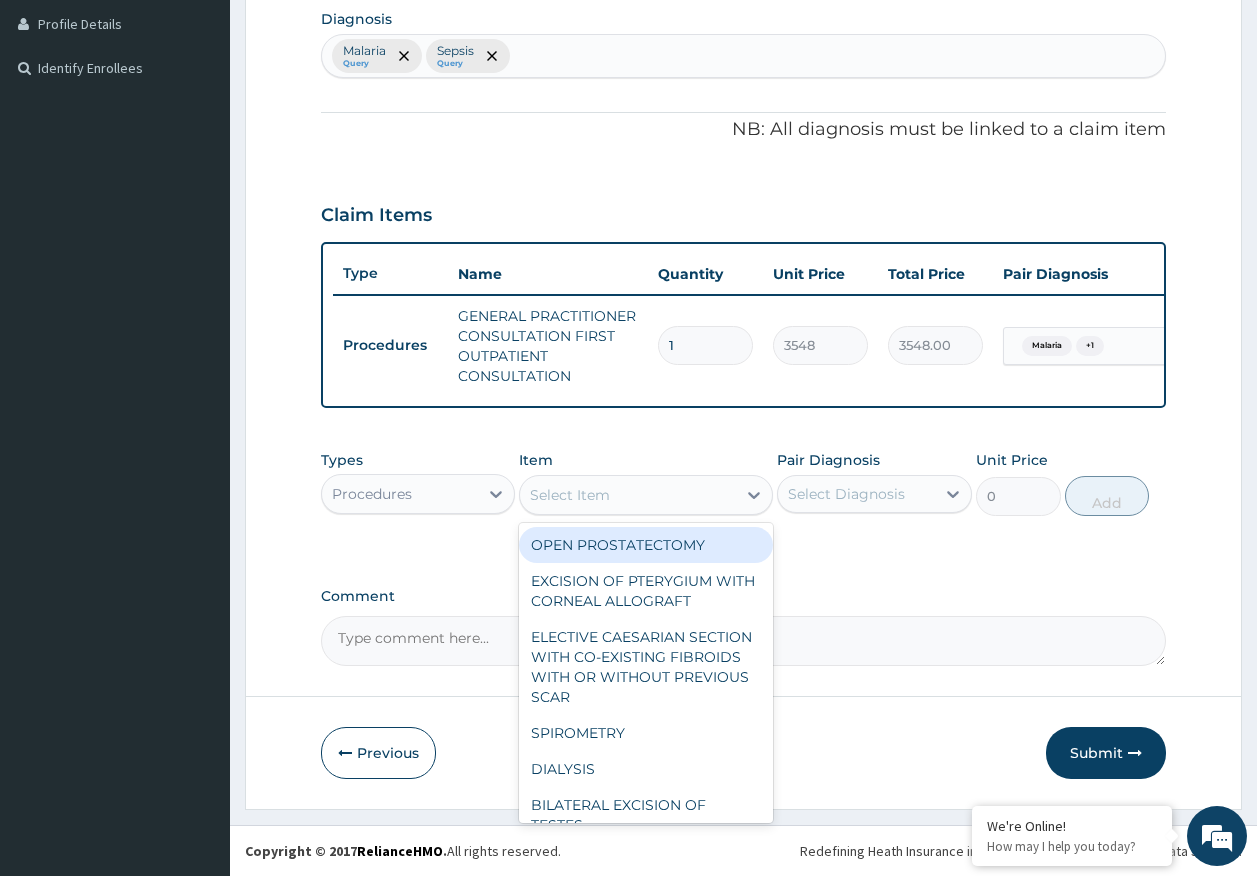 click on "Select Item" at bounding box center (570, 495) 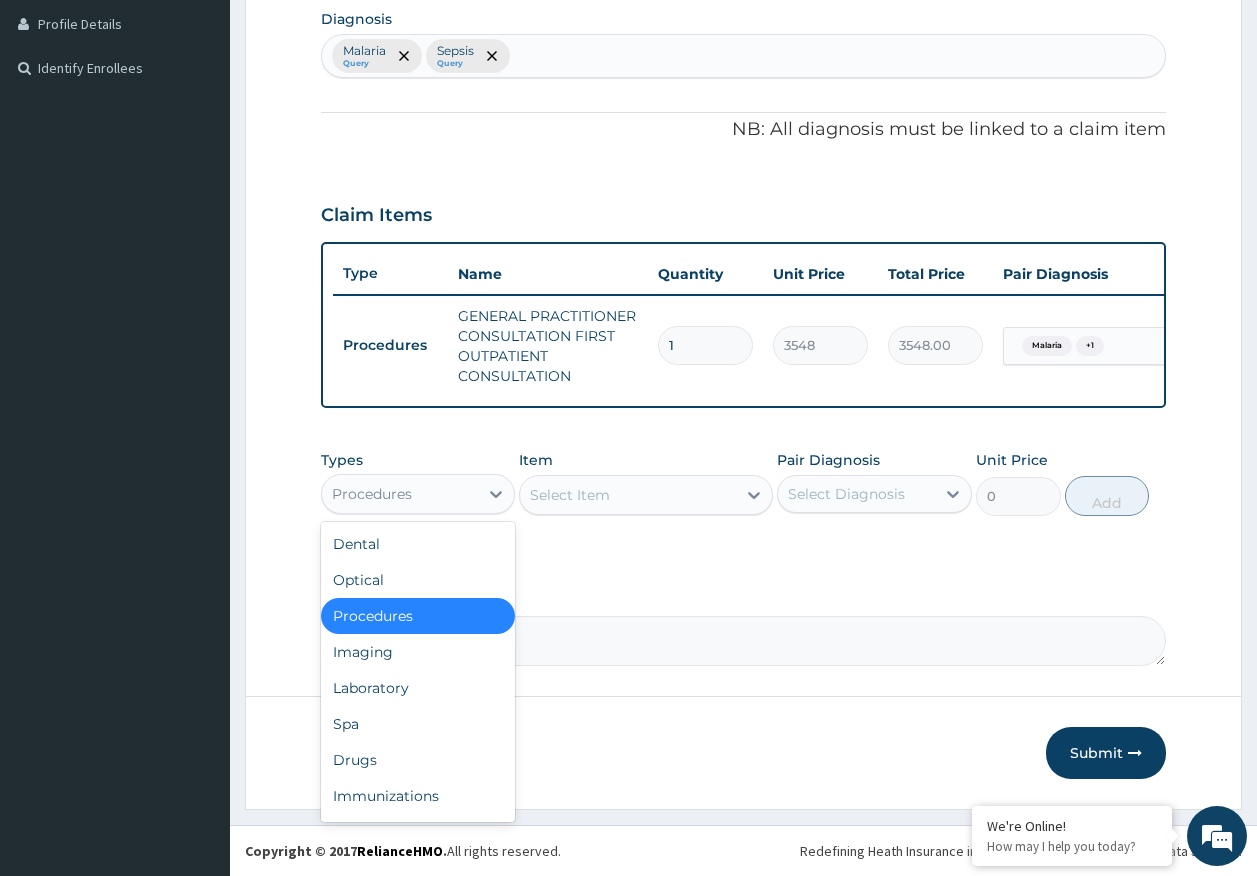 drag, startPoint x: 443, startPoint y: 481, endPoint x: 412, endPoint y: 592, distance: 115.24756 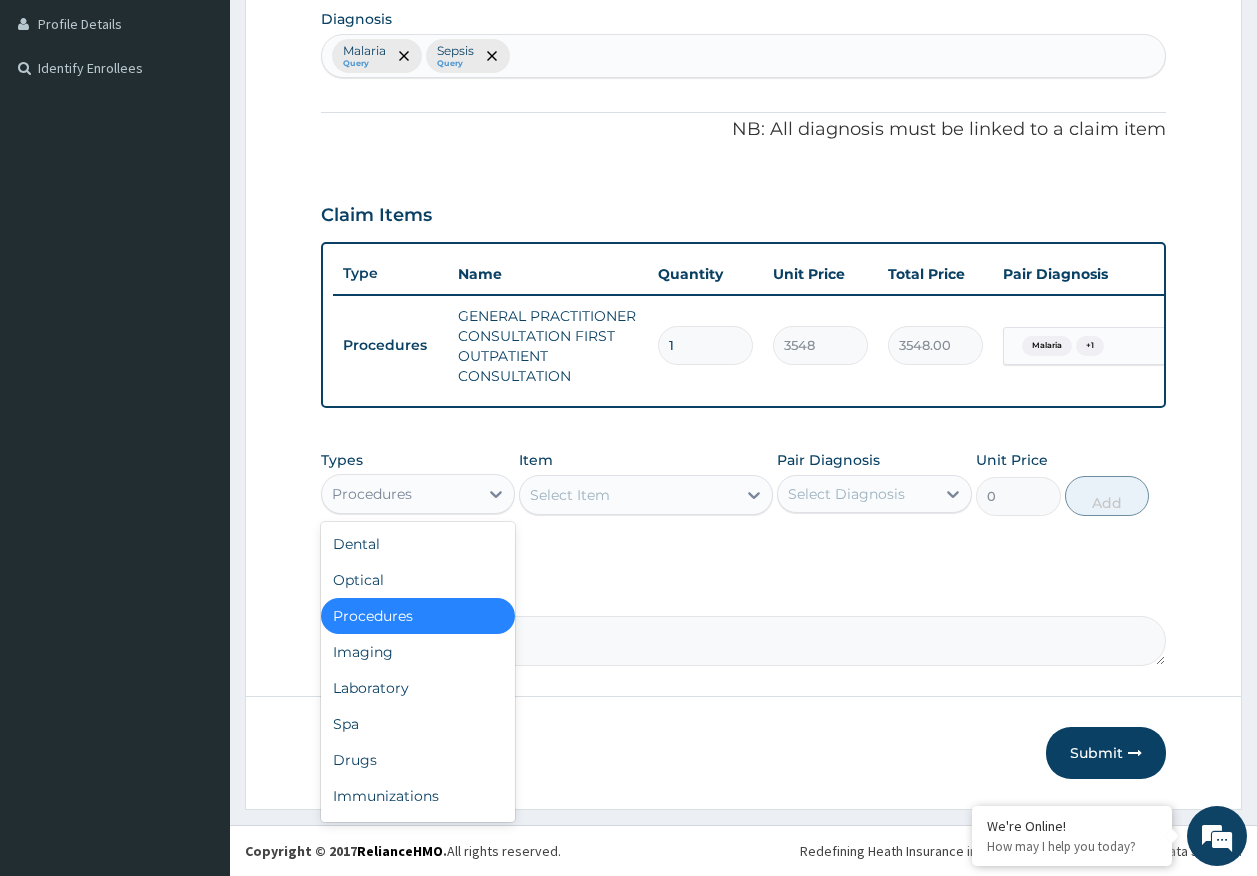 click on "Procedures" at bounding box center (400, 494) 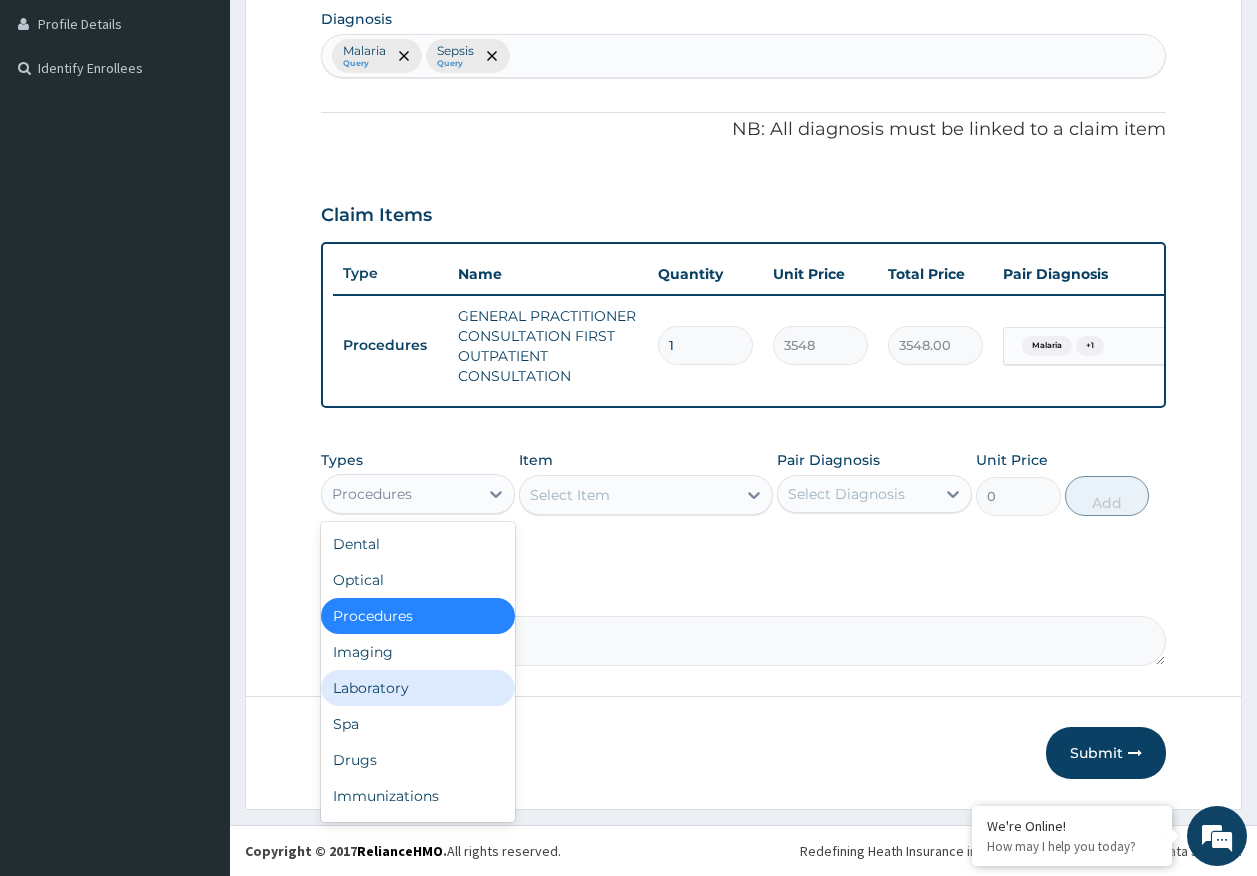 click on "Laboratory" at bounding box center [418, 688] 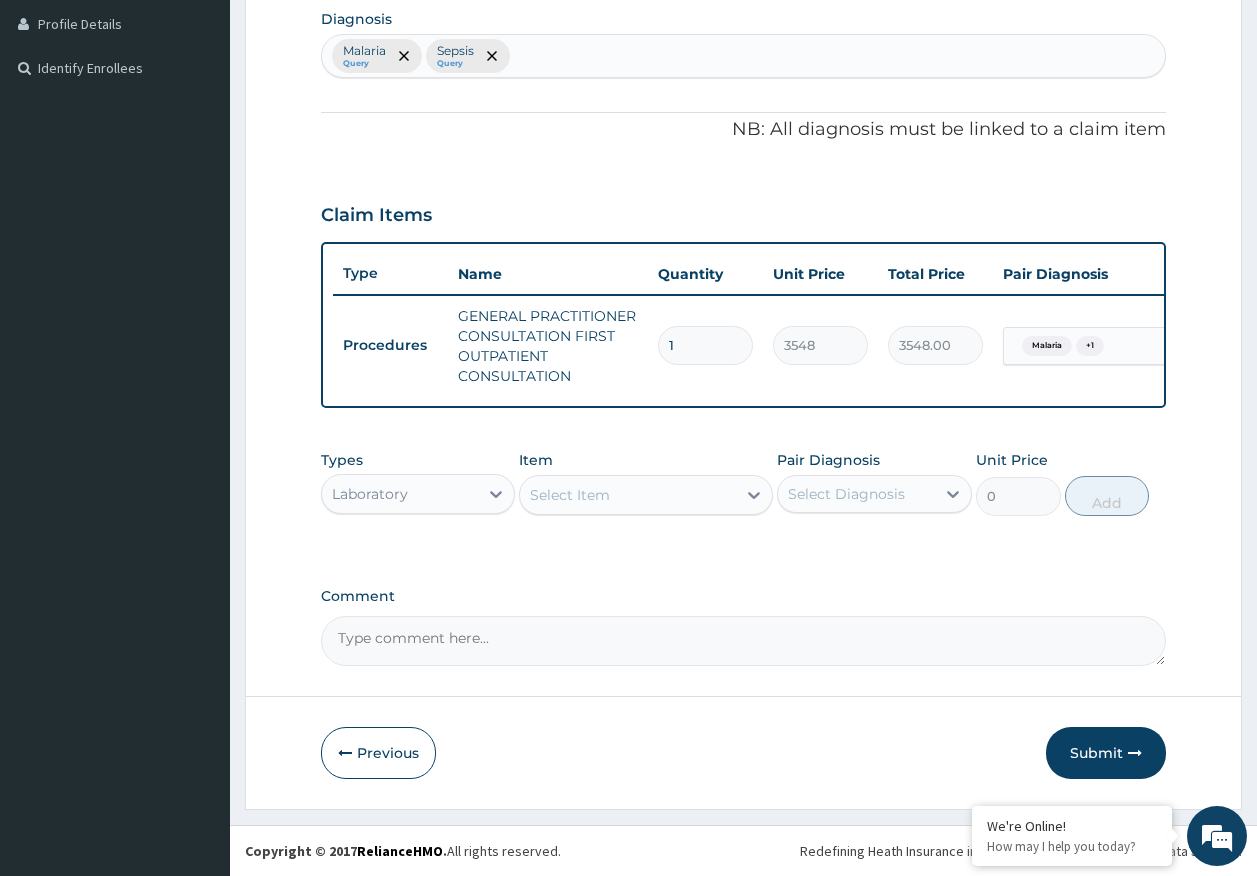 click on "Select Item" at bounding box center [628, 495] 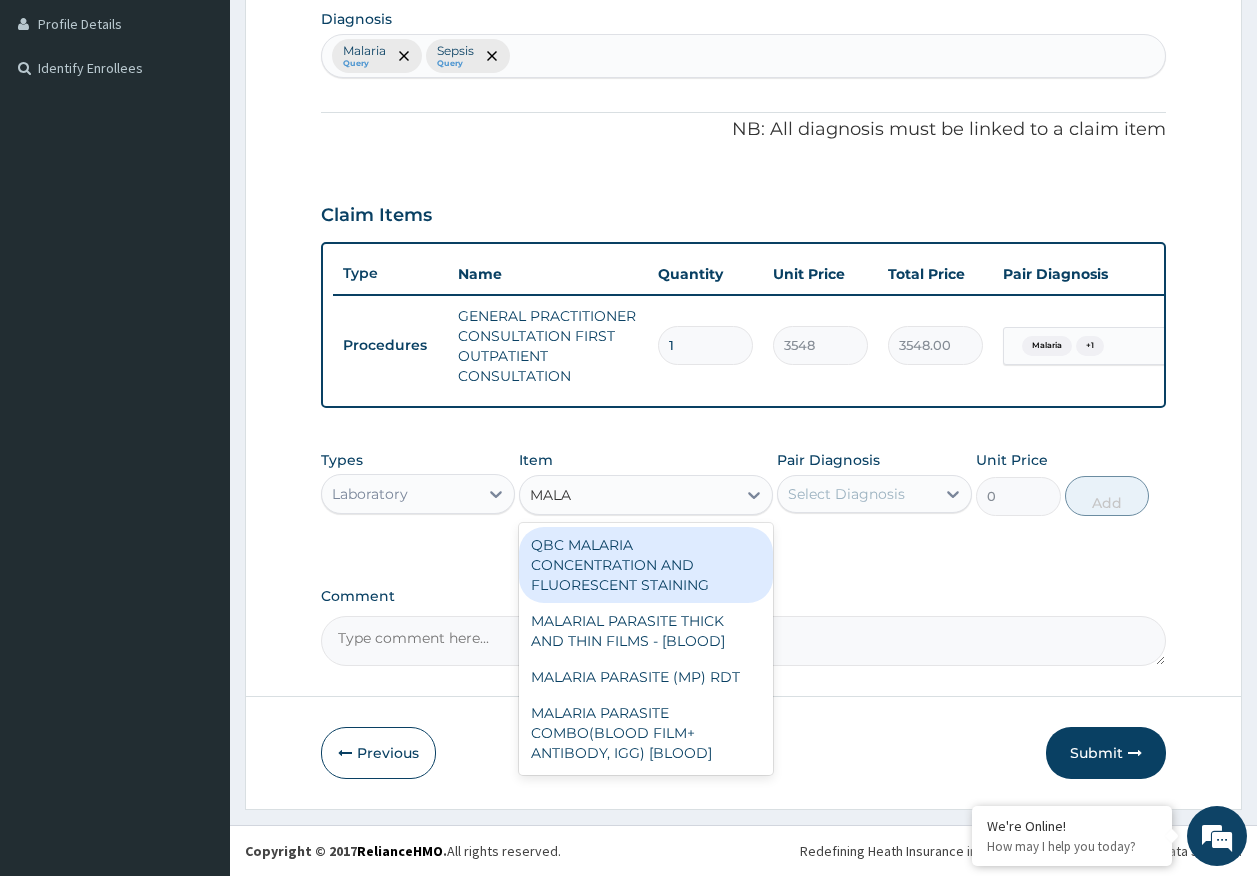 type on "MALAR" 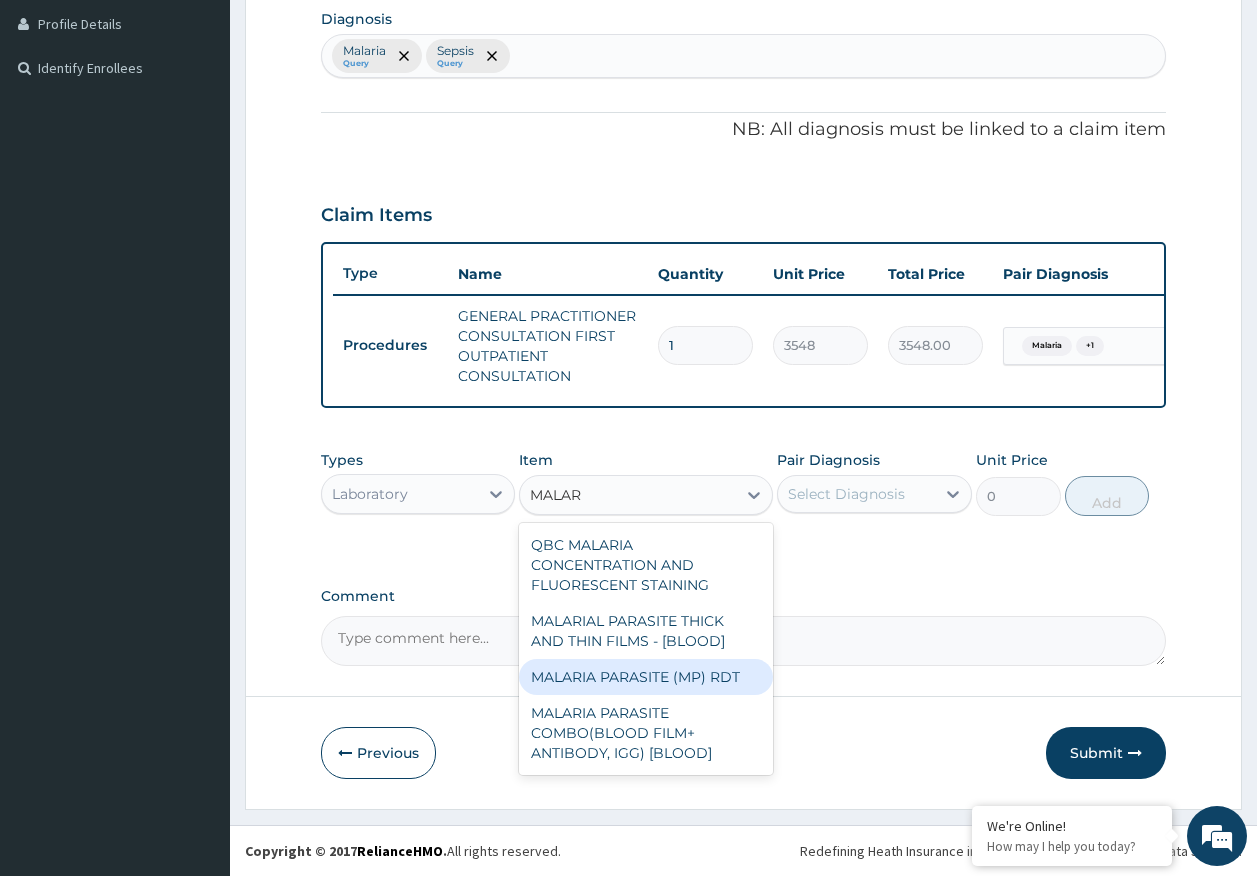 drag, startPoint x: 711, startPoint y: 670, endPoint x: 866, endPoint y: 485, distance: 241.35037 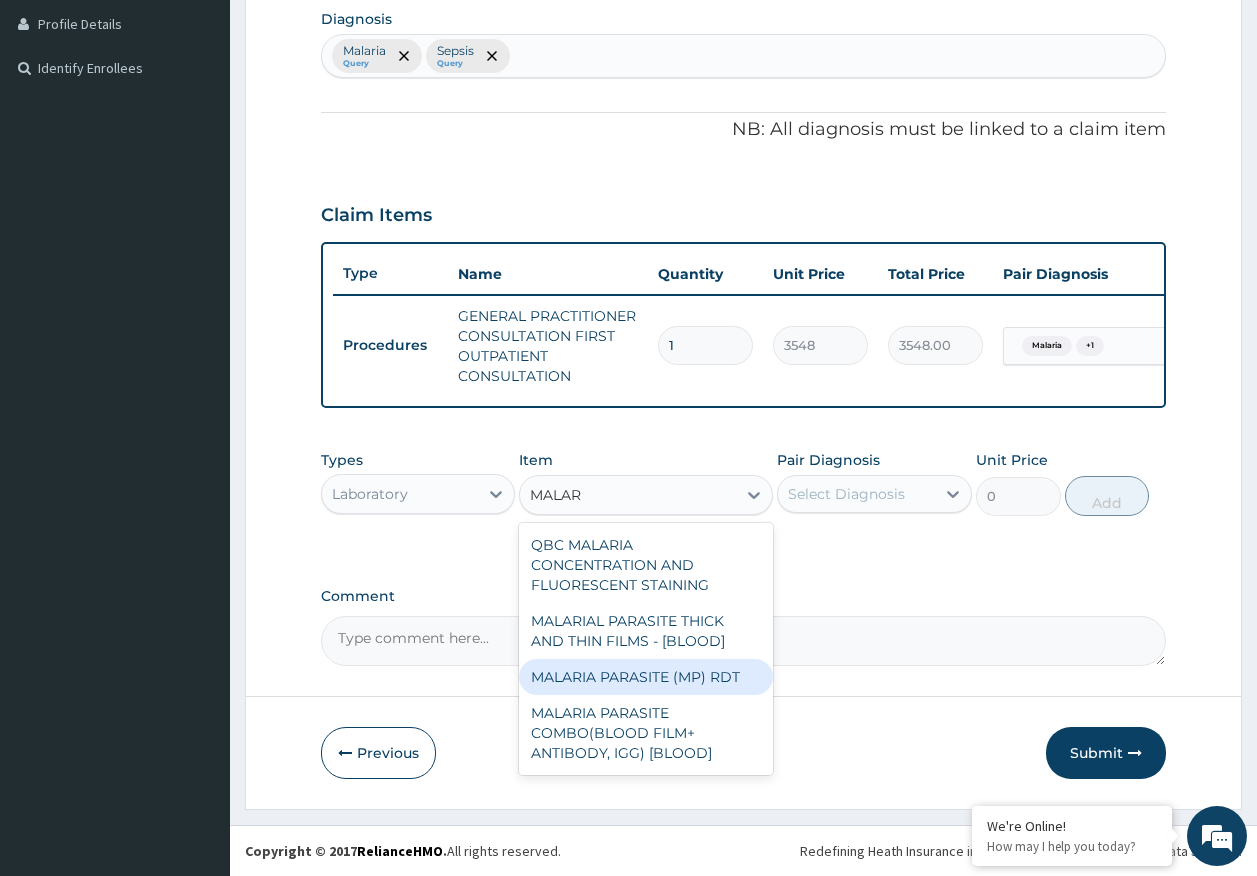 click on "MALARIA PARASITE (MP) RDT" at bounding box center [646, 677] 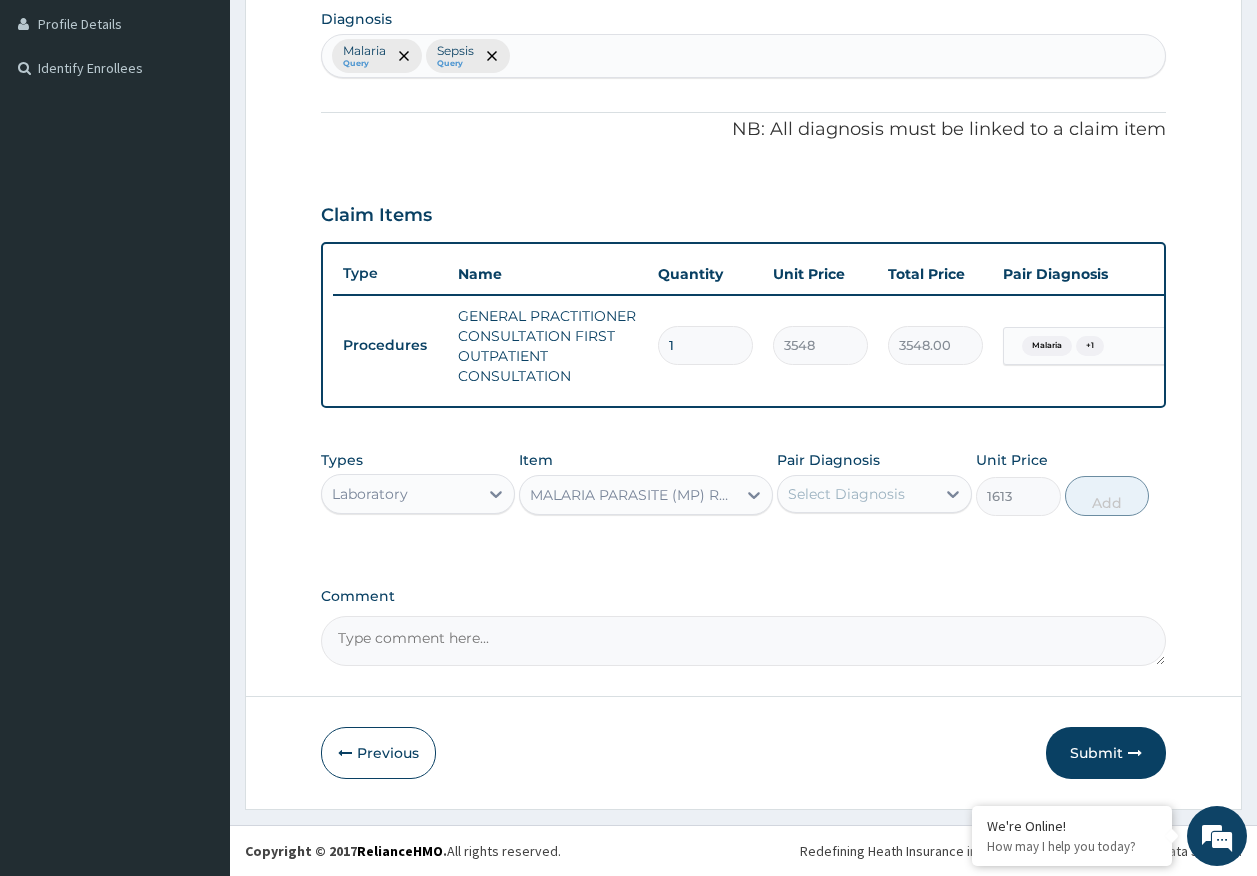 click on "Select Diagnosis" at bounding box center [856, 494] 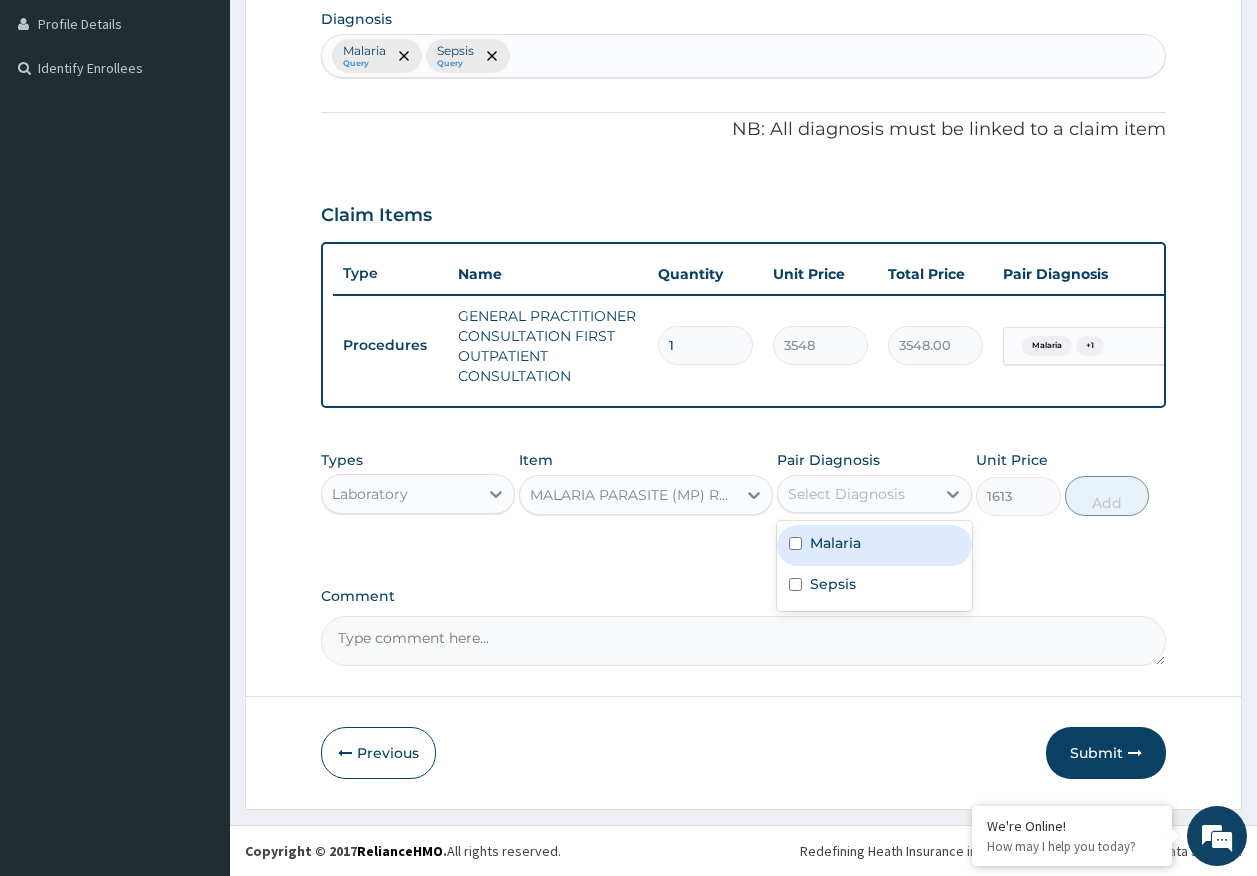 click on "Malaria" at bounding box center (874, 545) 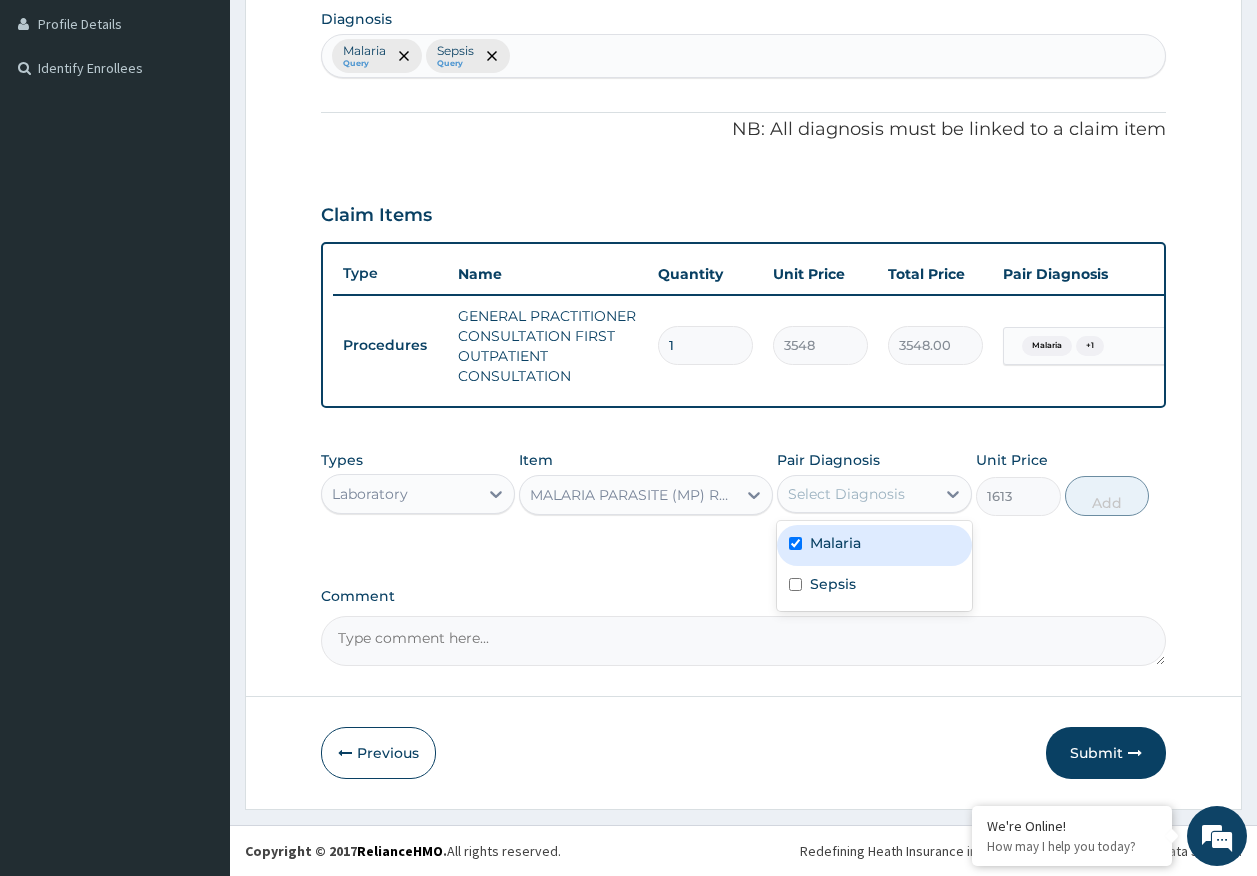 checkbox on "true" 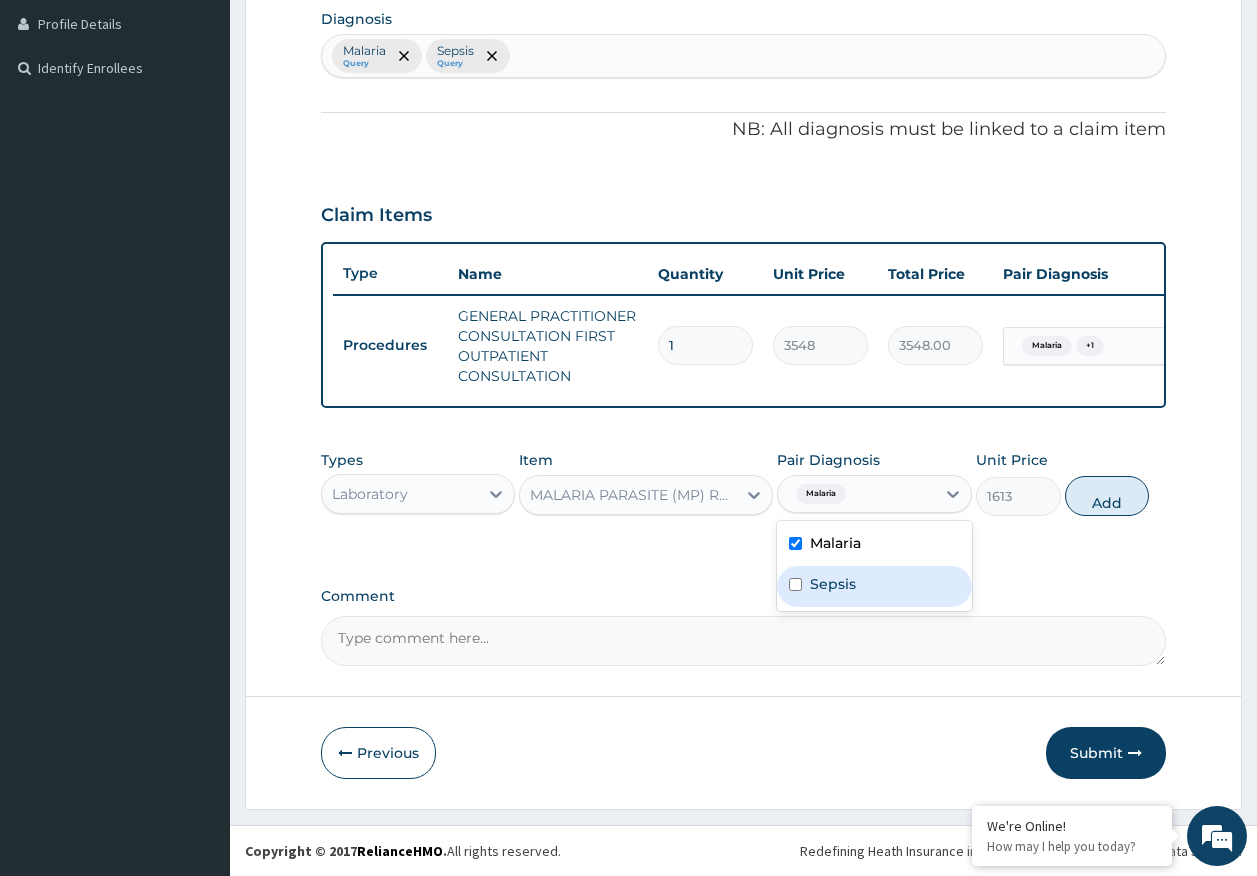 click on "Add" at bounding box center [1107, 496] 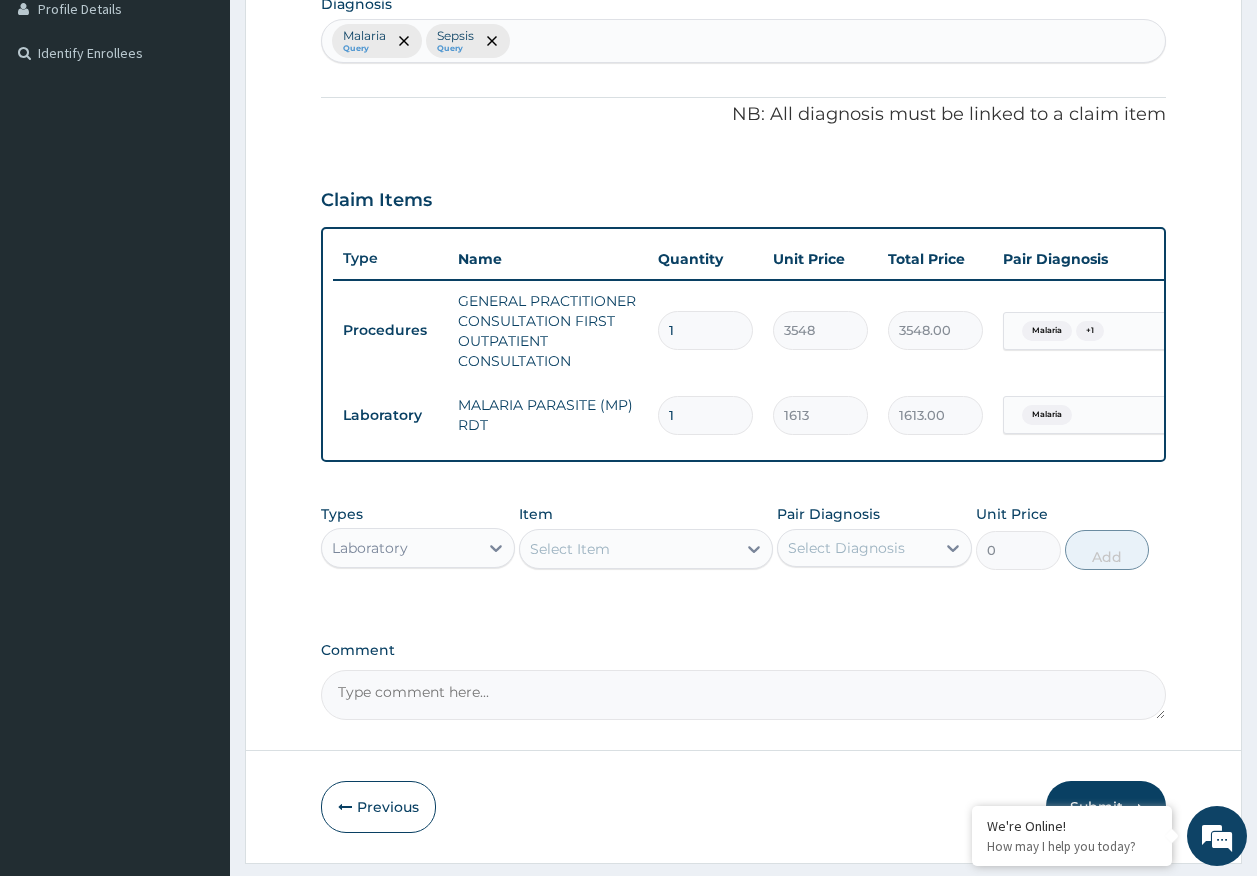 click on "Select Item" at bounding box center (628, 549) 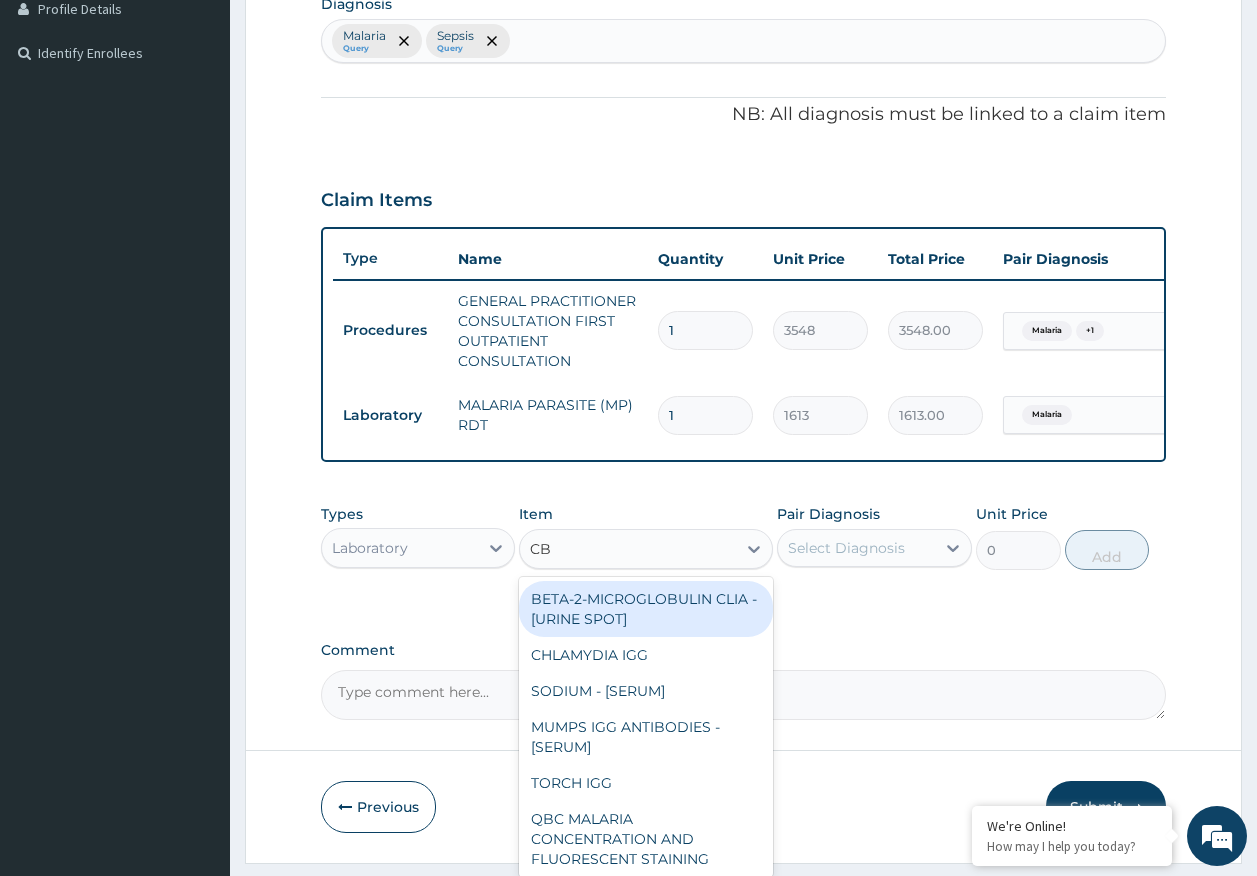 type on "CBC" 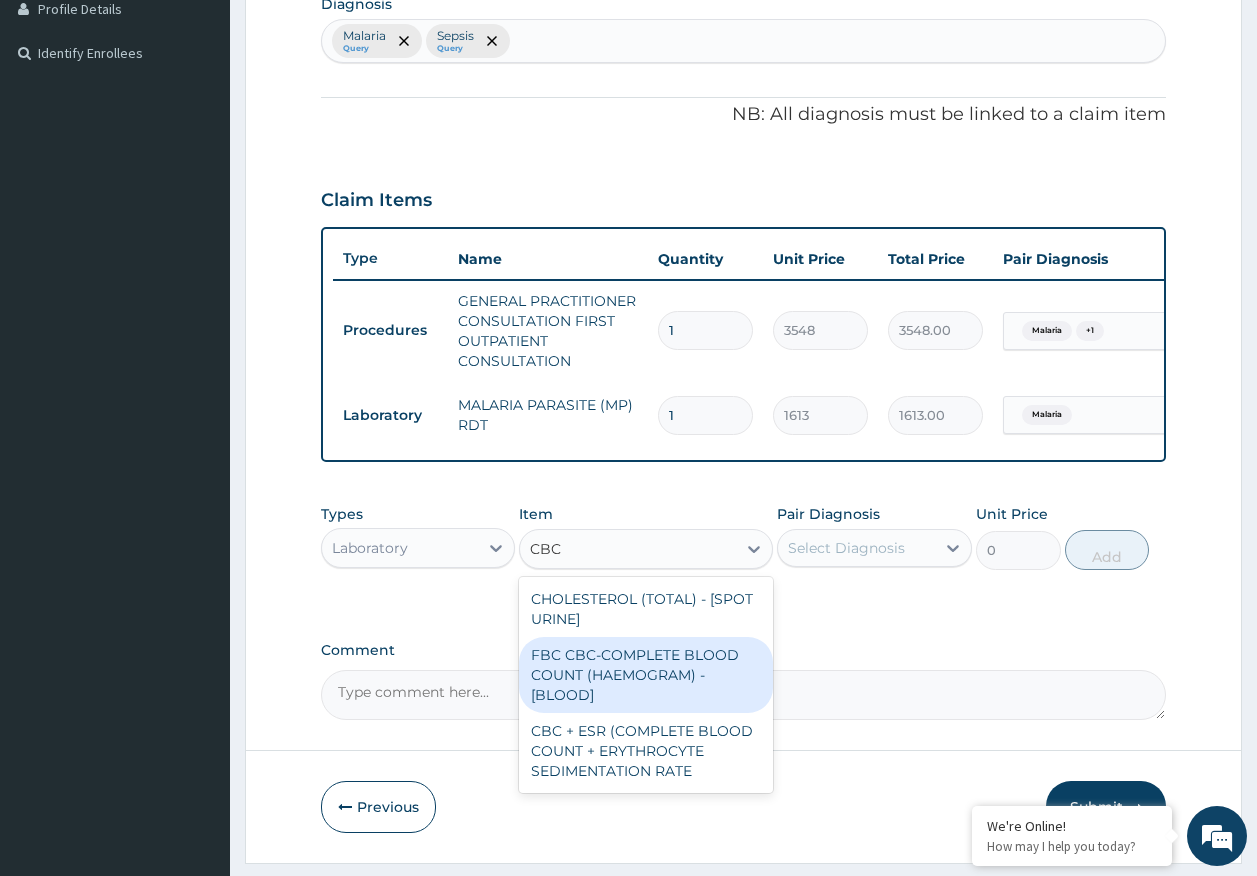 click on "FBC CBC-COMPLETE BLOOD COUNT (HAEMOGRAM) - [BLOOD]" at bounding box center (646, 675) 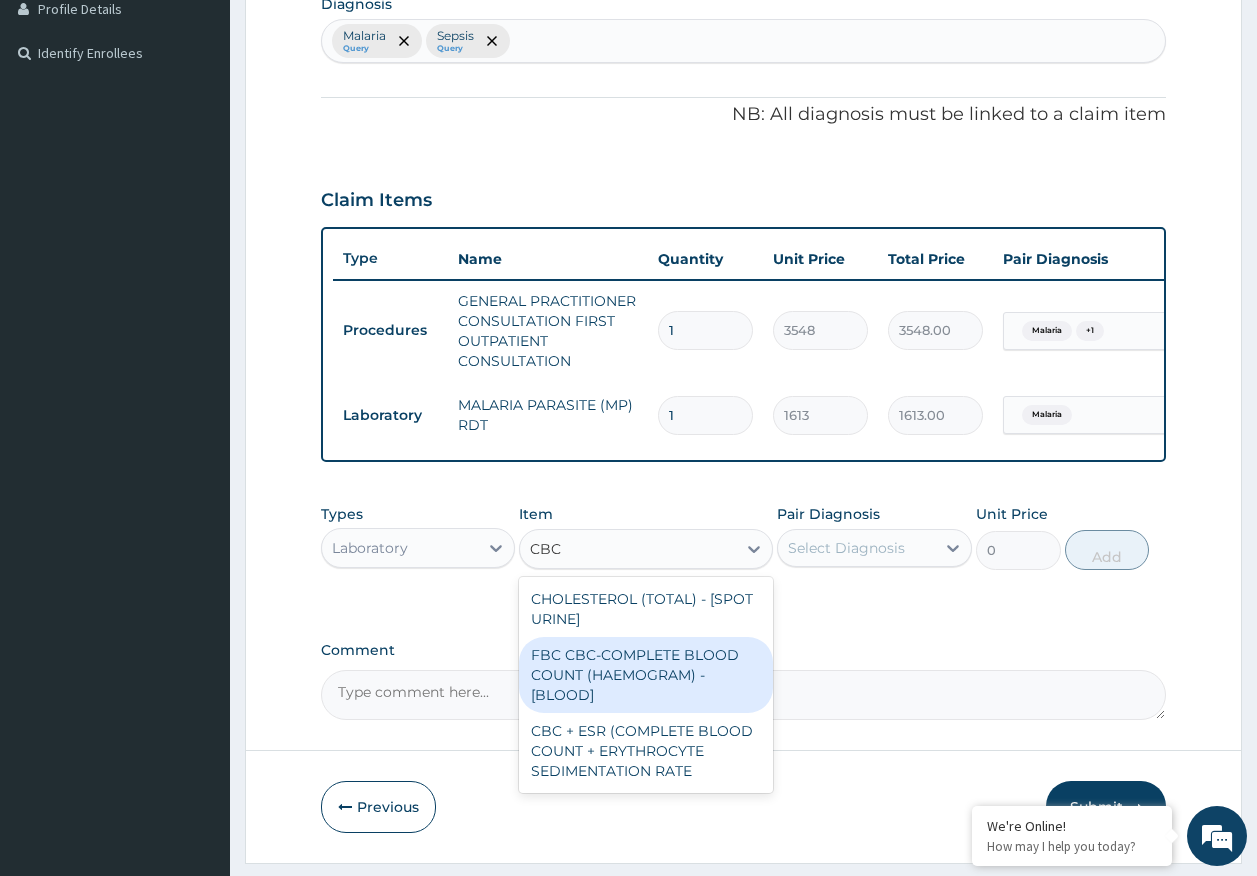type 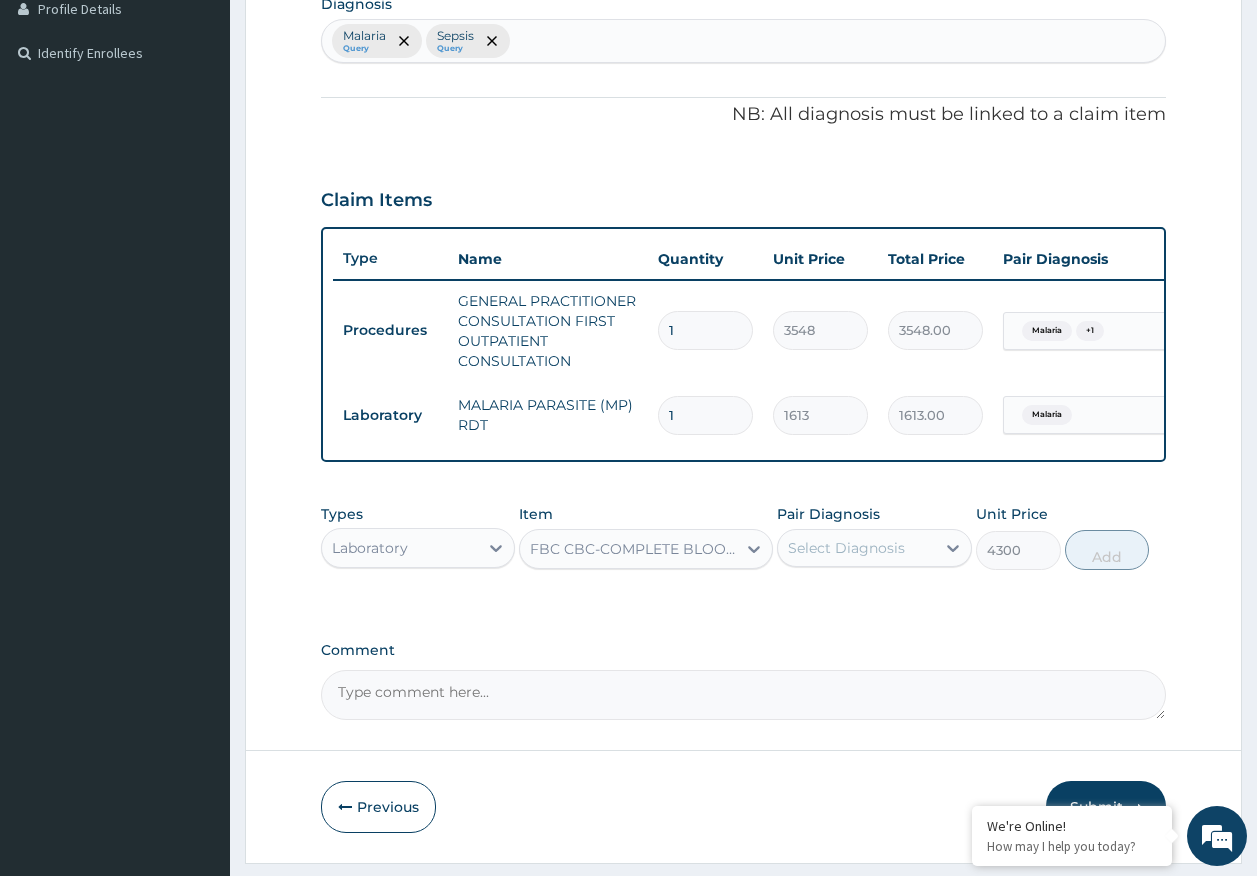 click on "Select Diagnosis" at bounding box center [846, 548] 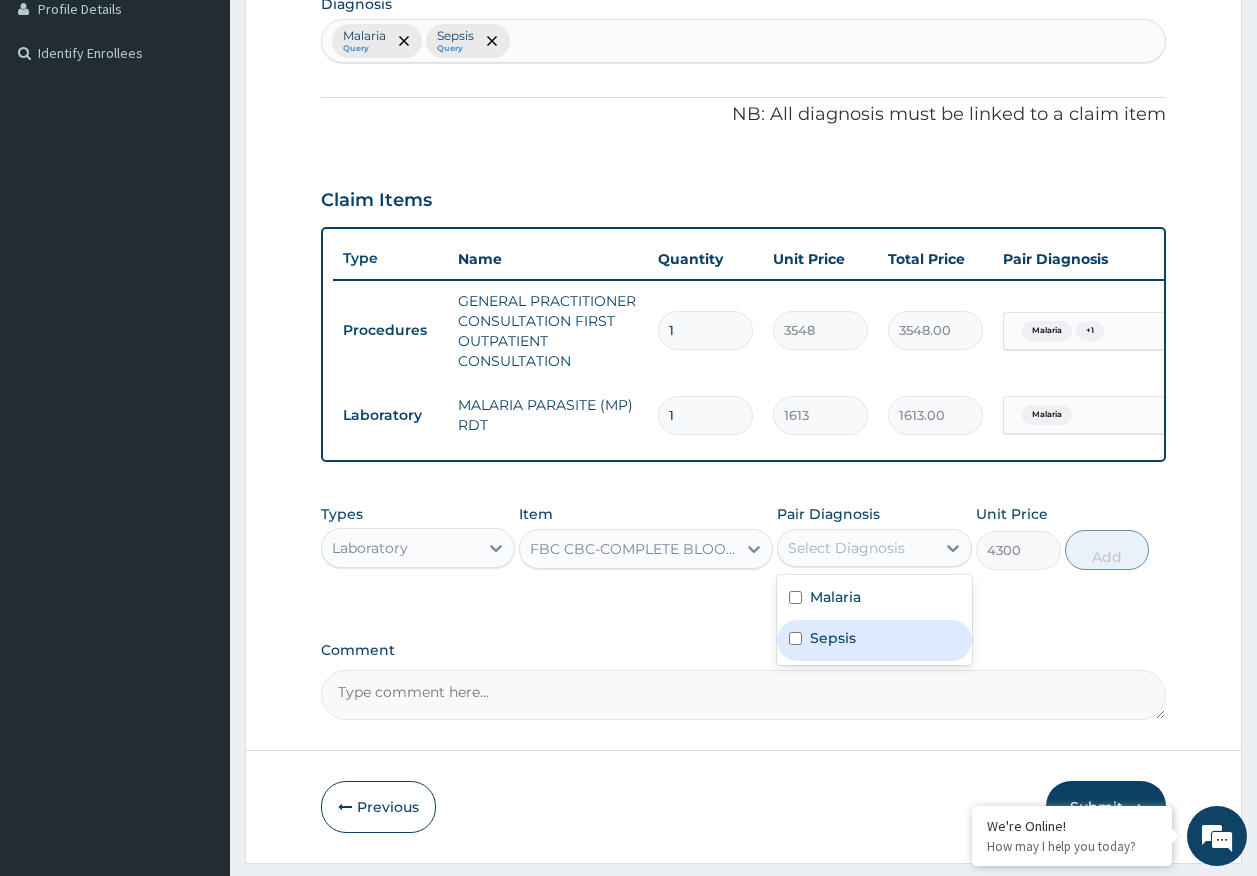 drag, startPoint x: 864, startPoint y: 653, endPoint x: 881, endPoint y: 648, distance: 17.720045 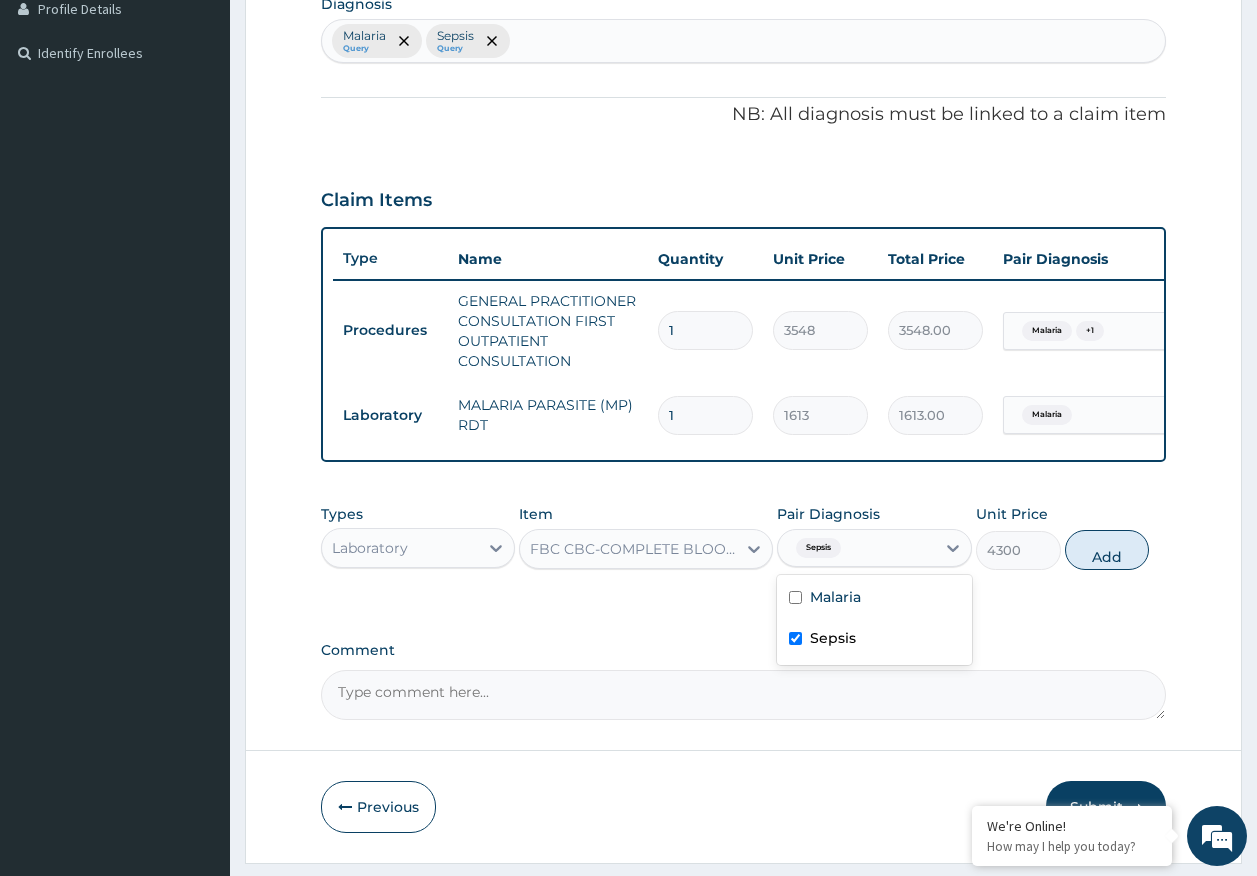 checkbox on "true" 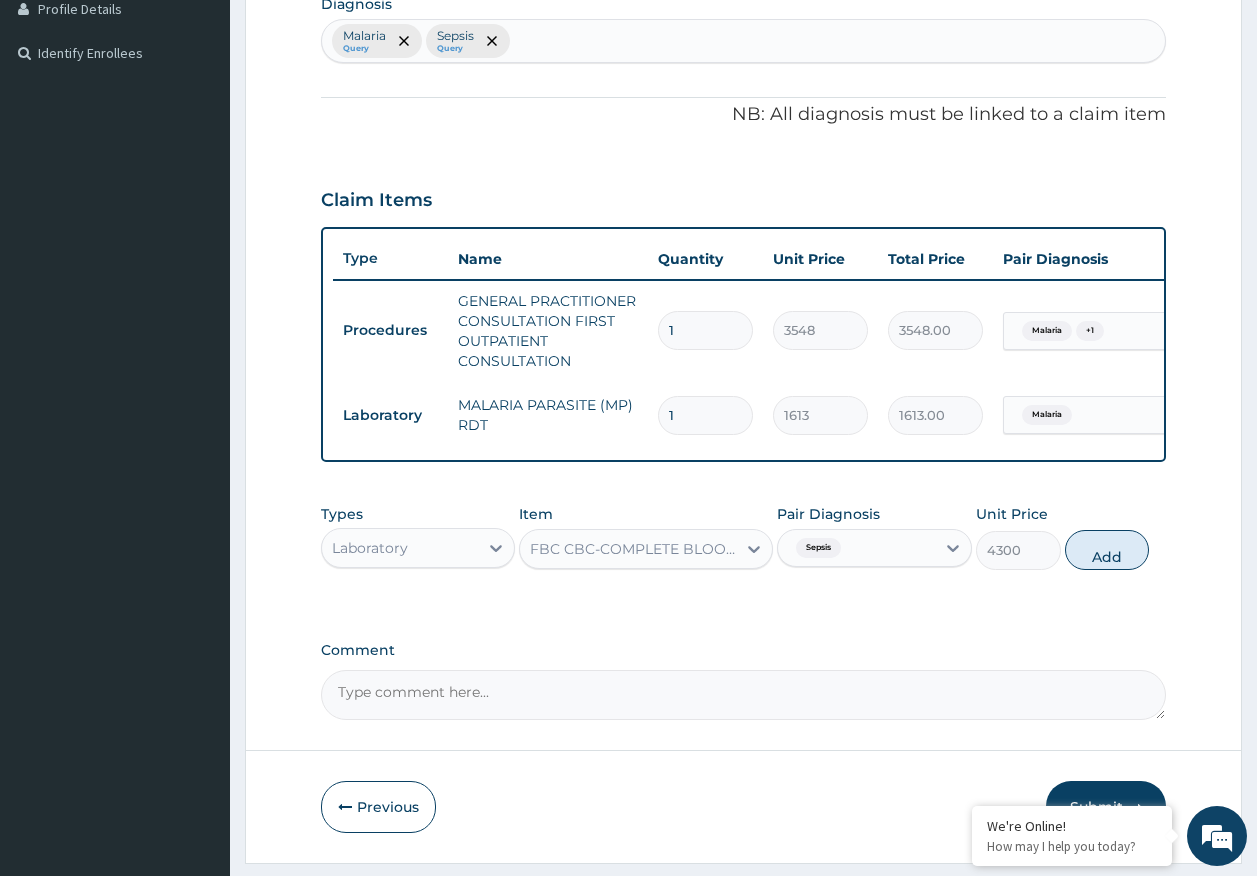 click on "Add" at bounding box center [1107, 550] 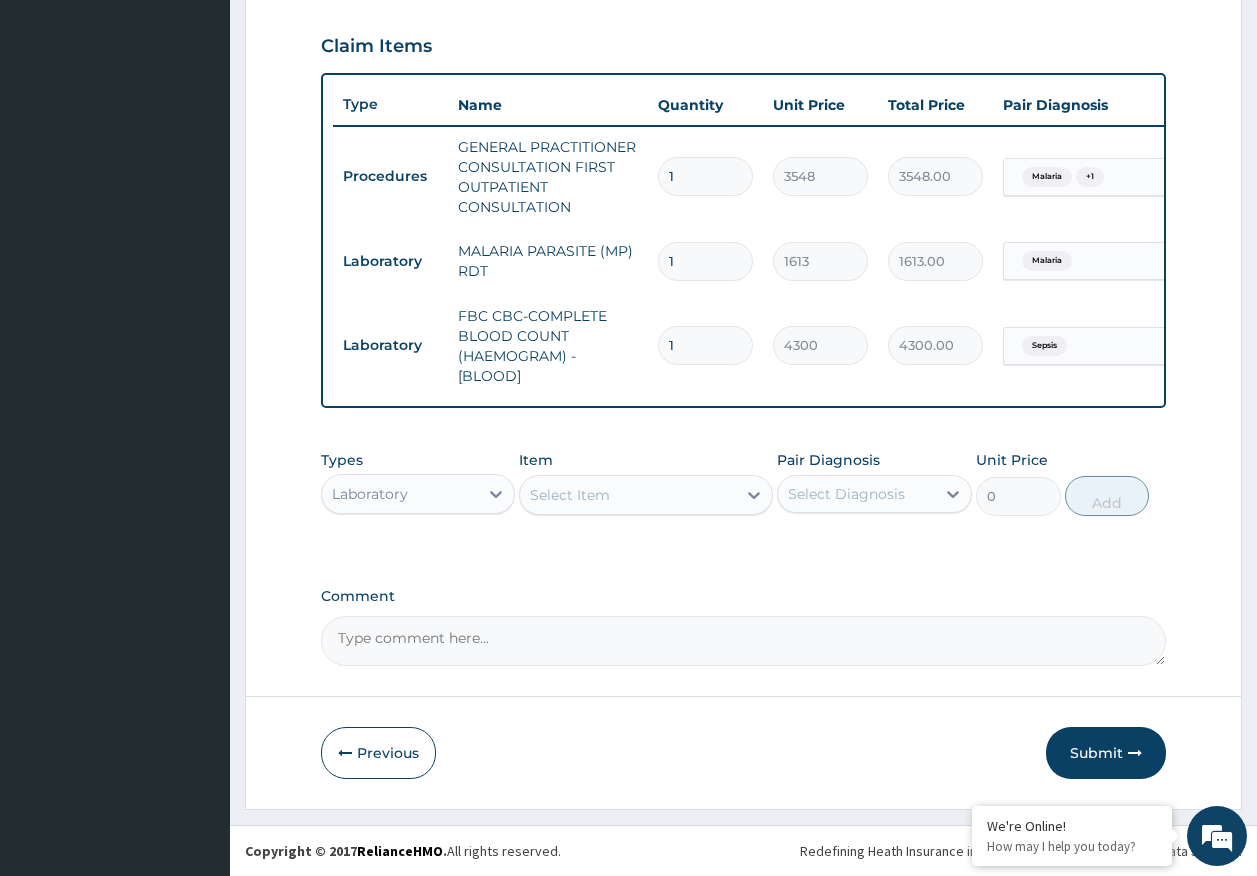 scroll, scrollTop: 686, scrollLeft: 0, axis: vertical 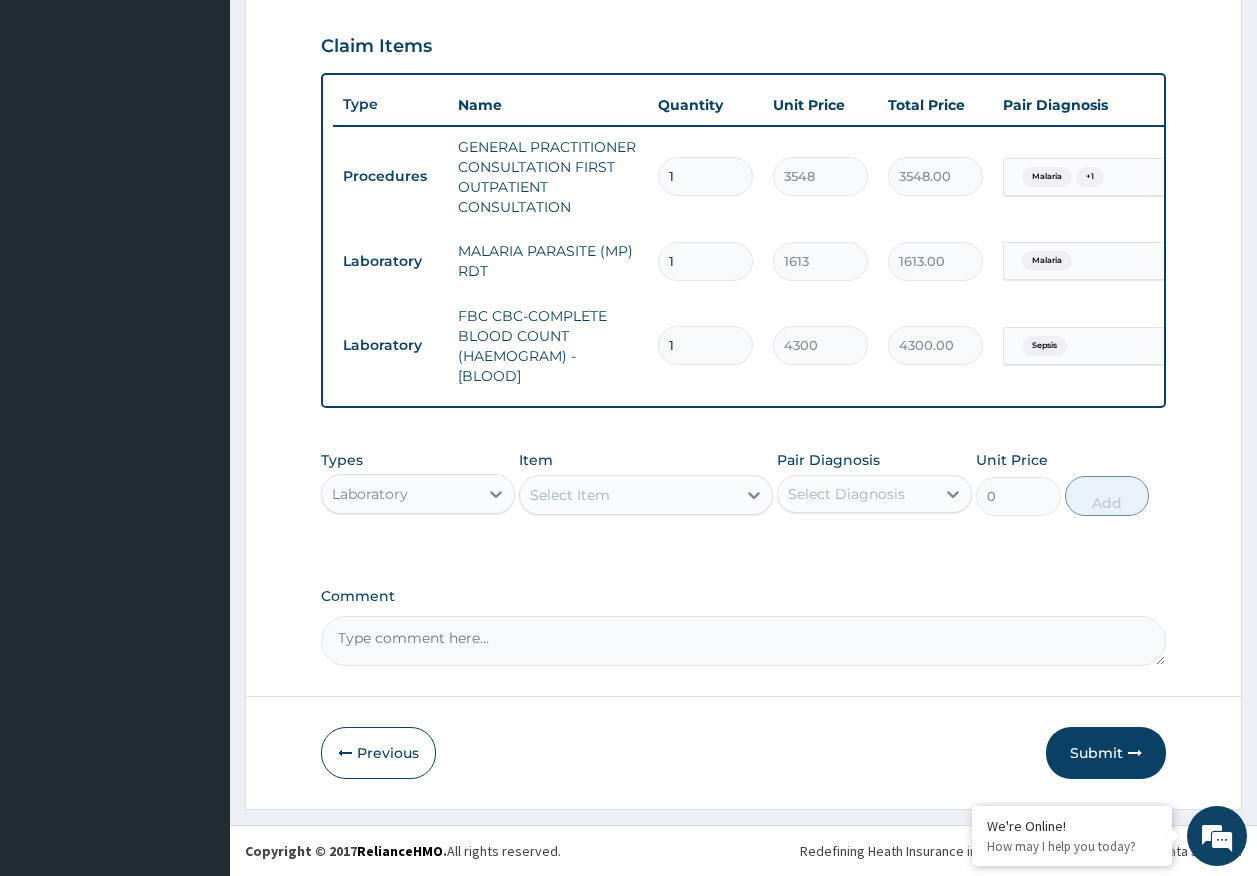 click on "Submit" at bounding box center (1106, 753) 